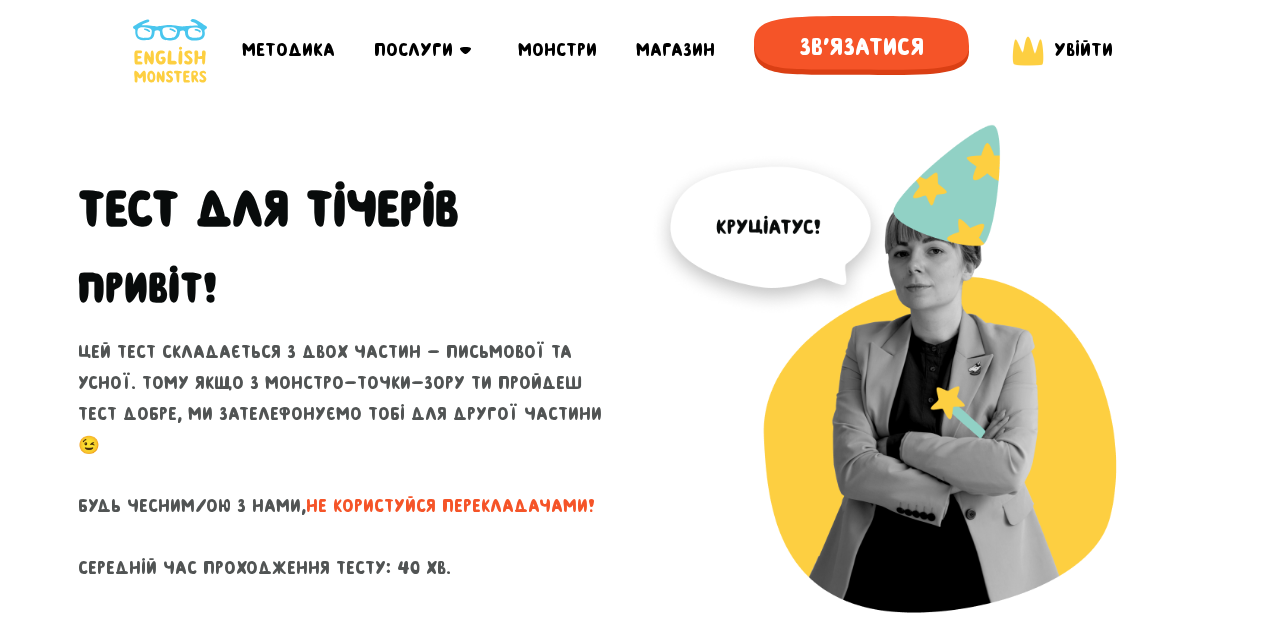 scroll, scrollTop: 0, scrollLeft: 0, axis: both 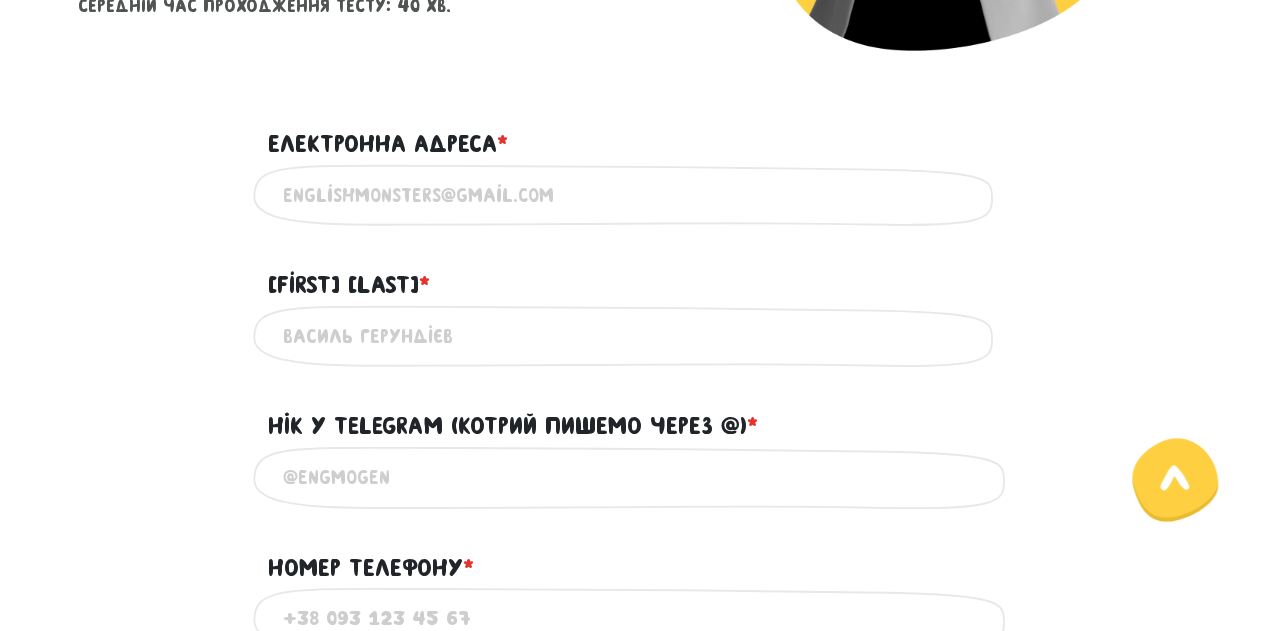 click on "Електронна адреса *" at bounding box center (633, 195) 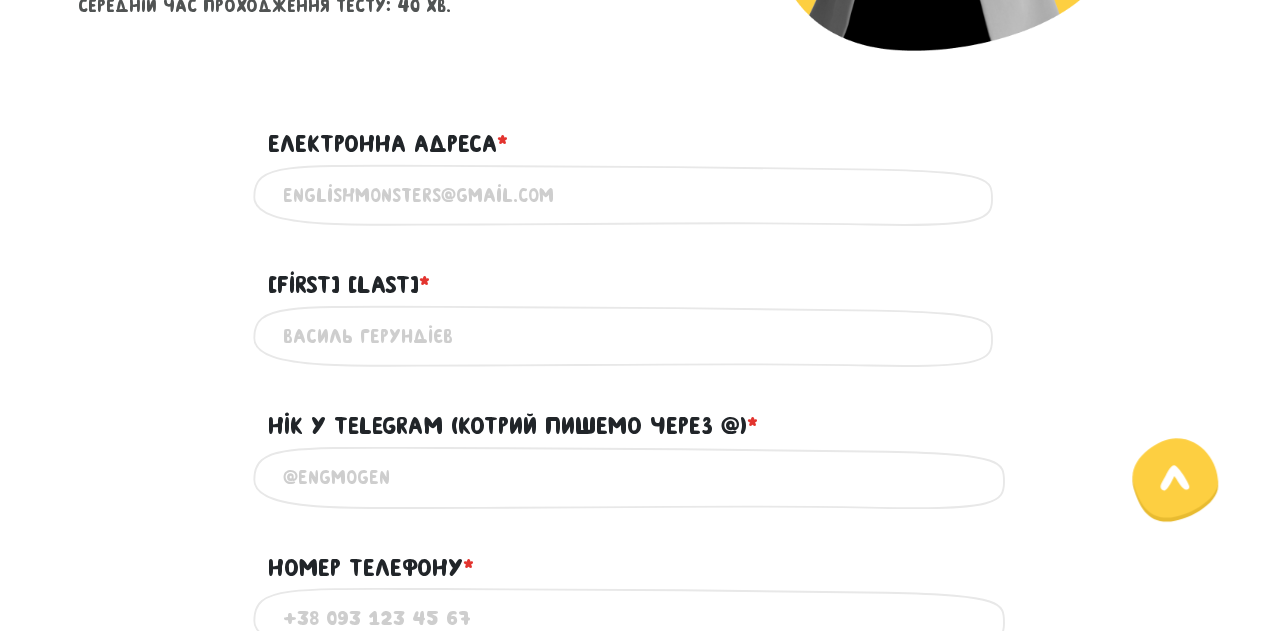 type on "netherlands0312@example.com" 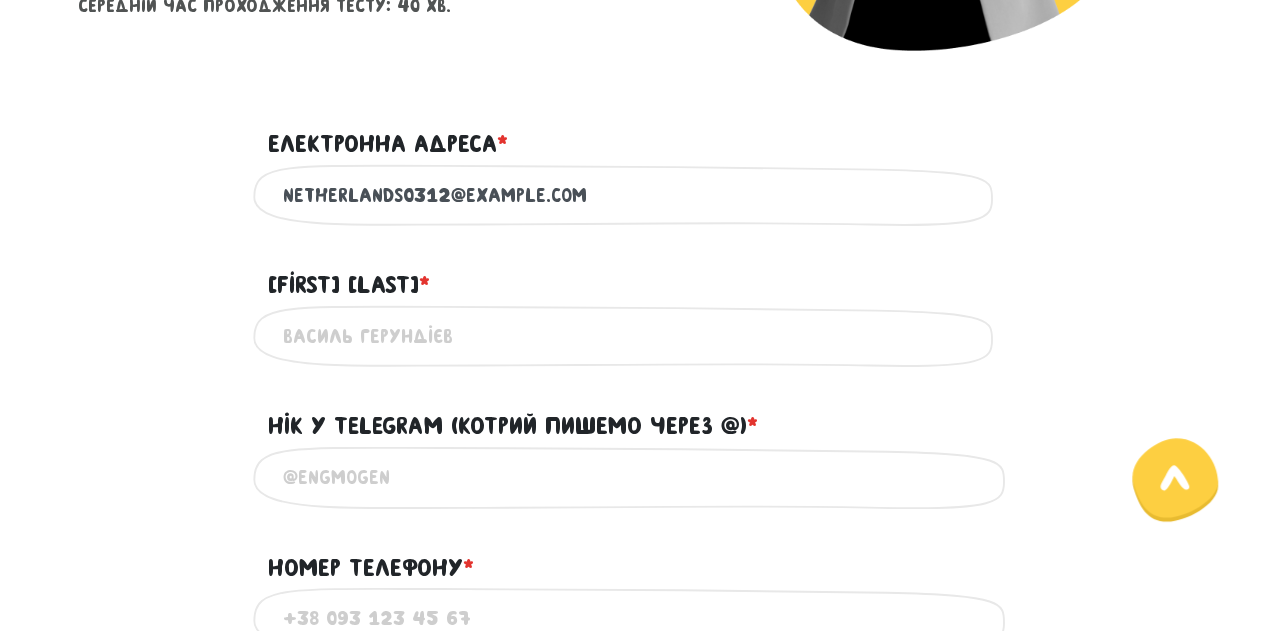 click on "Ім'я та прізвище *
?" at bounding box center [633, 336] 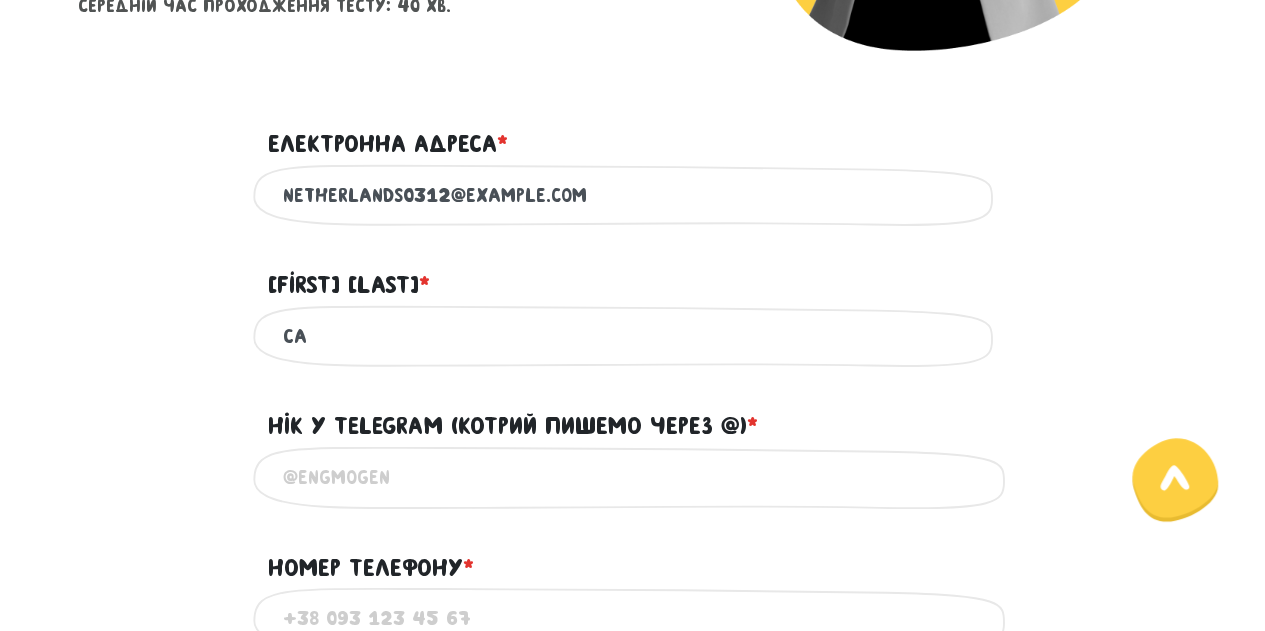 click on "Са" at bounding box center (633, 336) 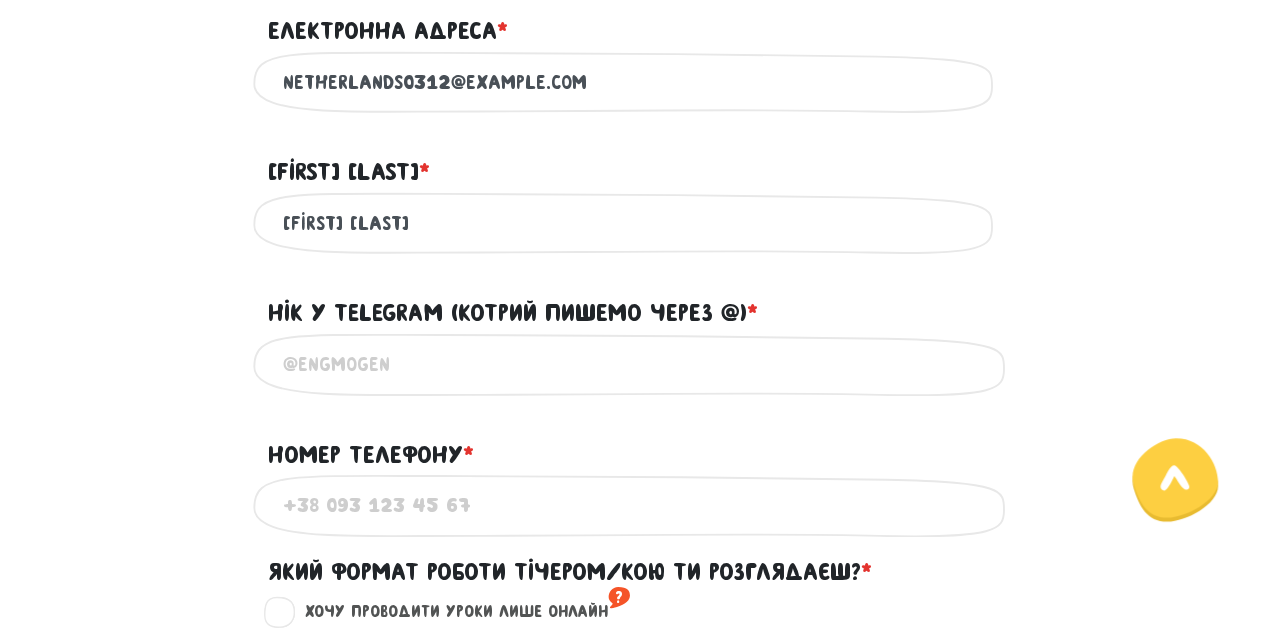 scroll, scrollTop: 691, scrollLeft: 0, axis: vertical 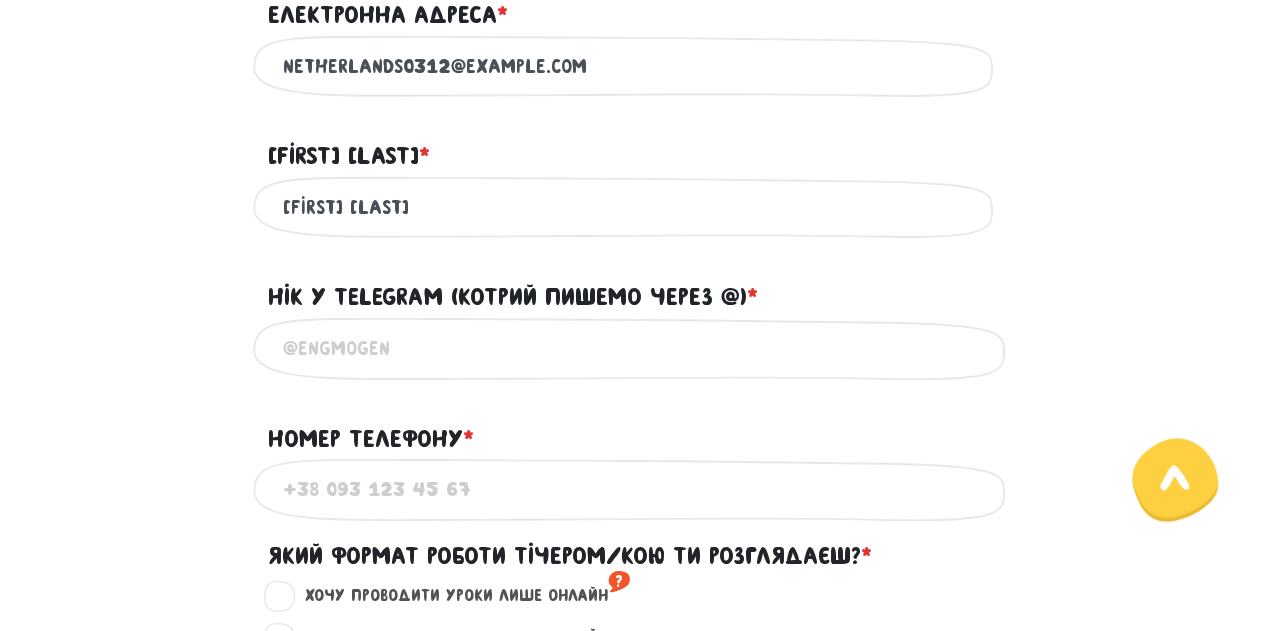 type on "[FIRST] [LAST]" 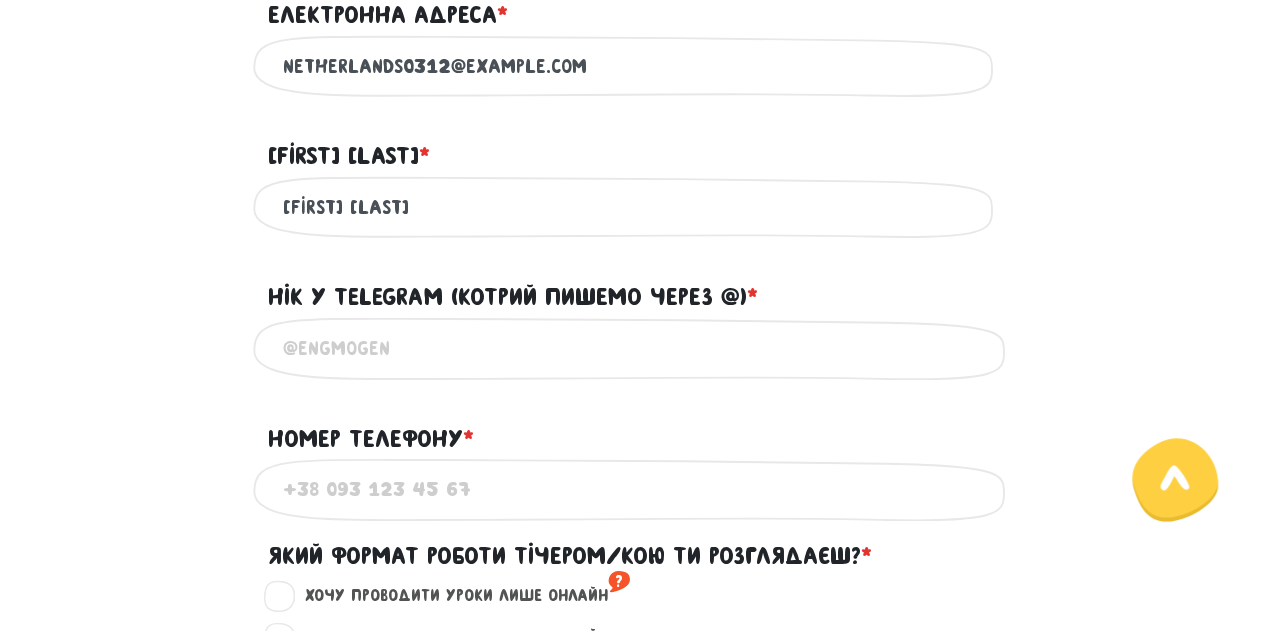 type on """ 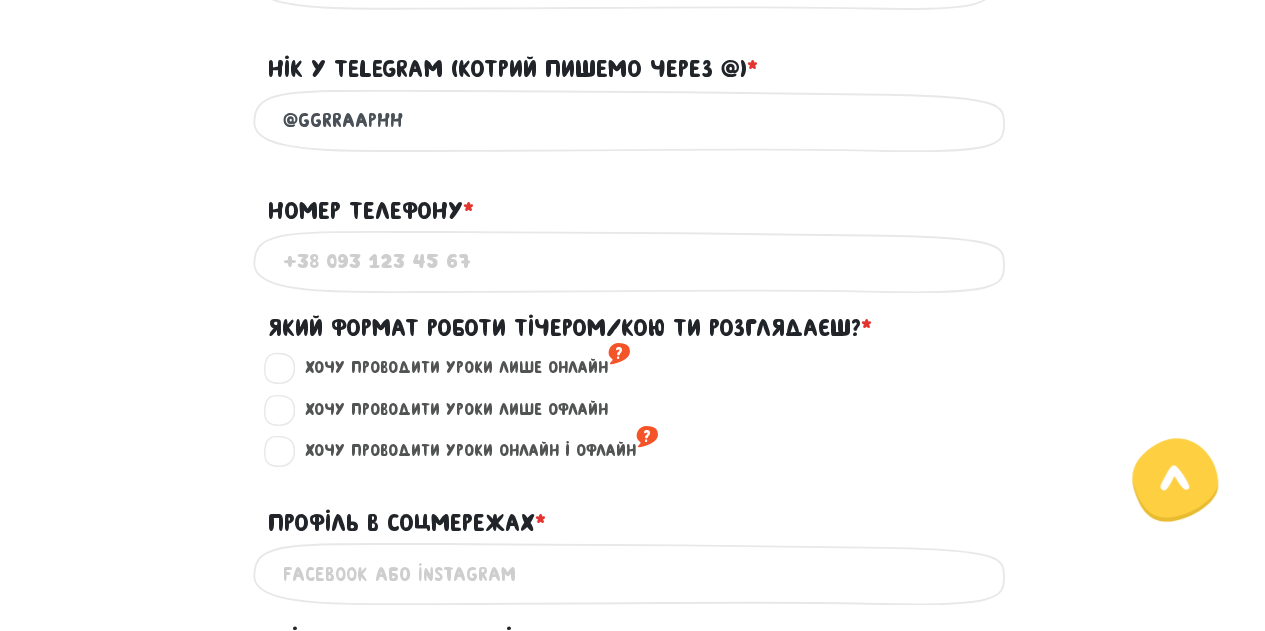 scroll, scrollTop: 1082, scrollLeft: 0, axis: vertical 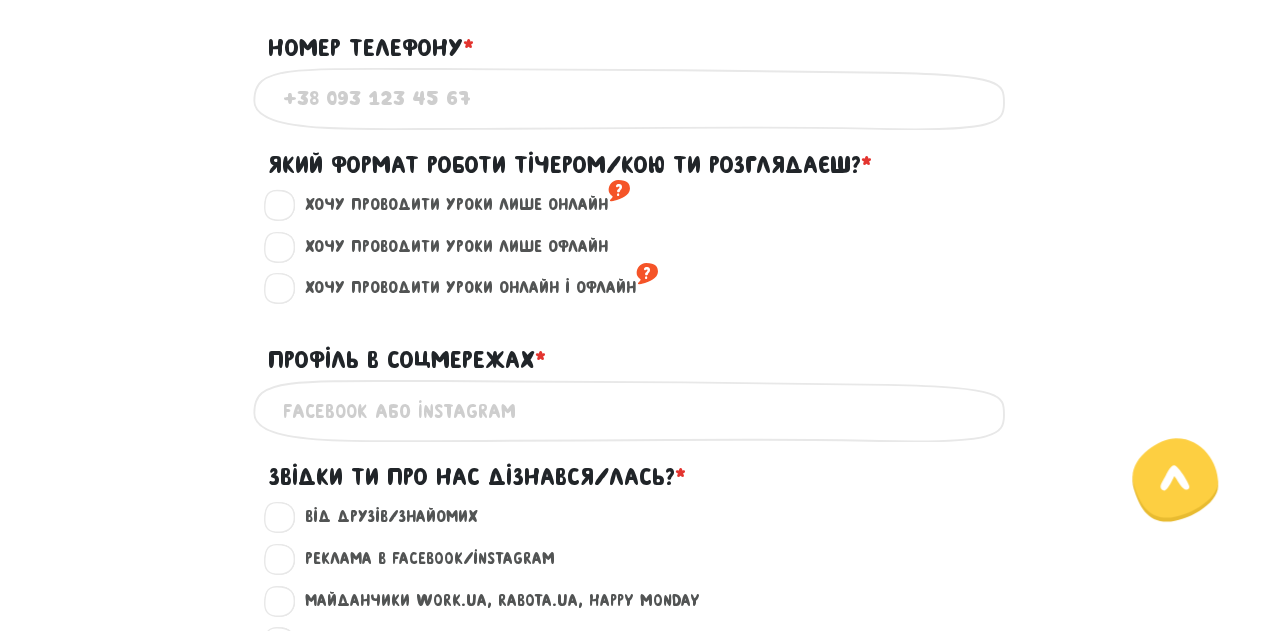 type on "@[USERNAME]" 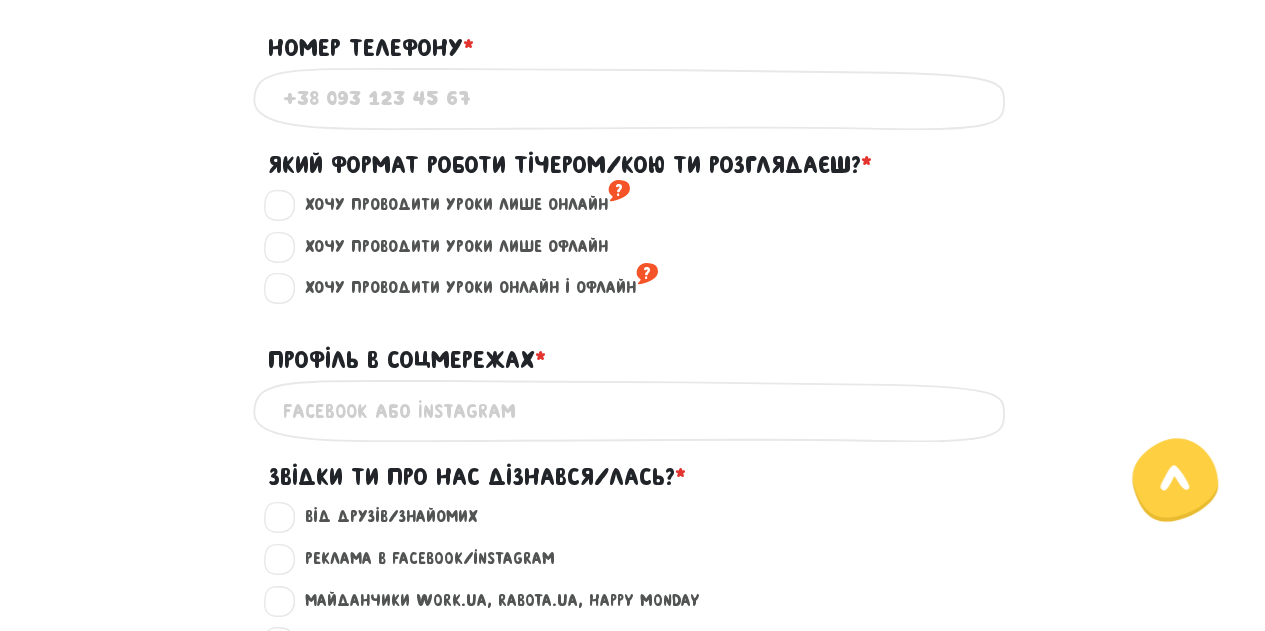type on "[PHONE]" 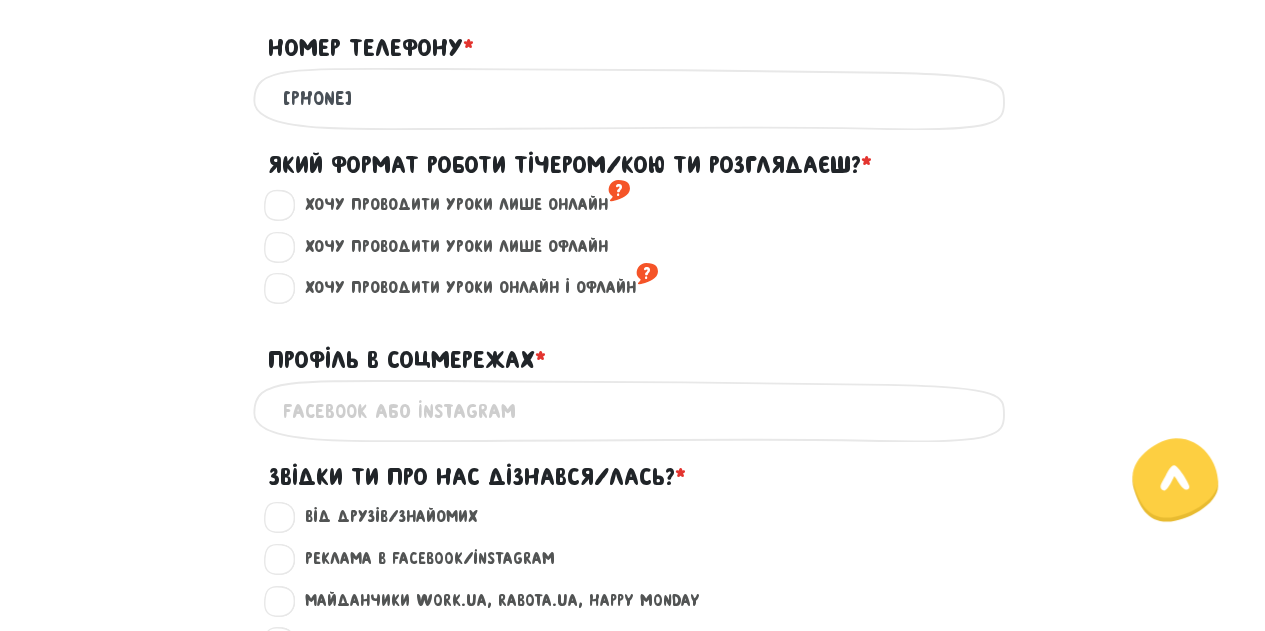 click on "Хочу проводити уроки онлайн і офлайн
?" at bounding box center [473, 288] 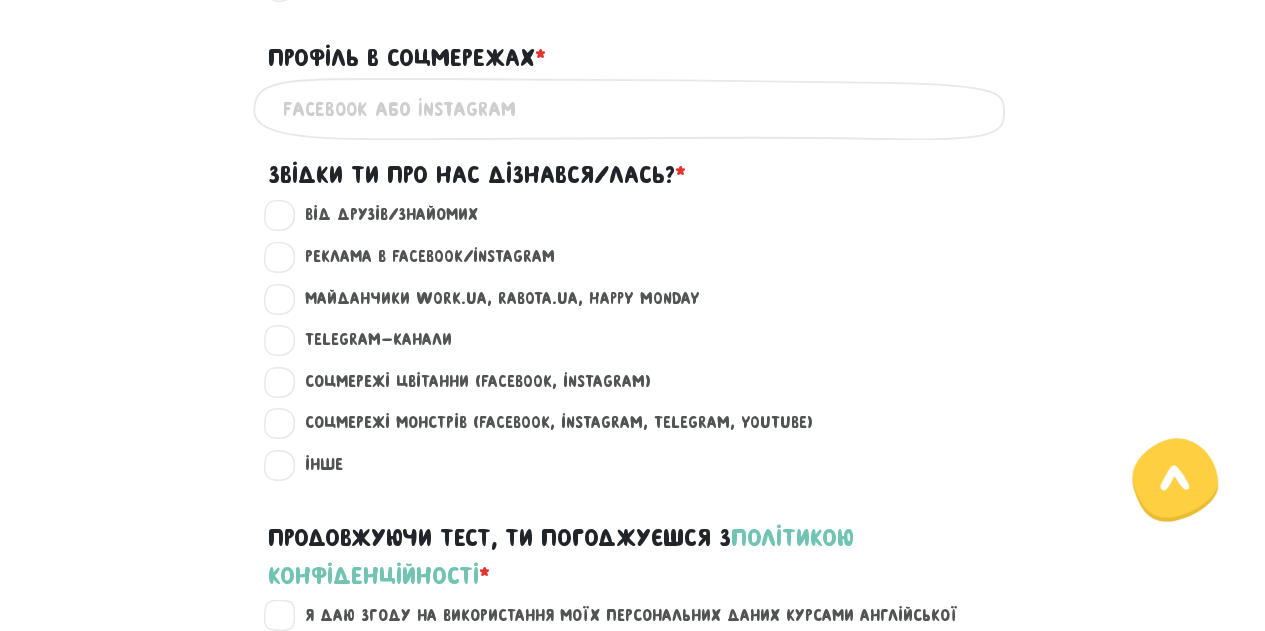 scroll, scrollTop: 1404, scrollLeft: 0, axis: vertical 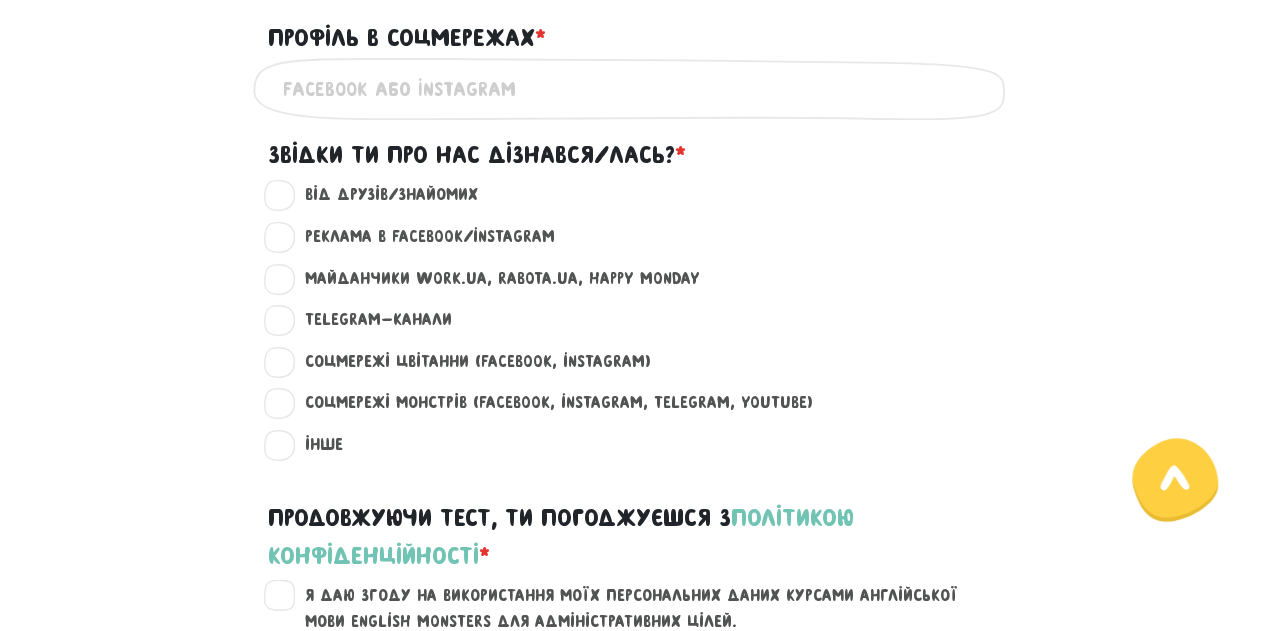 click on "Профіль в соцмережах *
?" at bounding box center [633, 88] 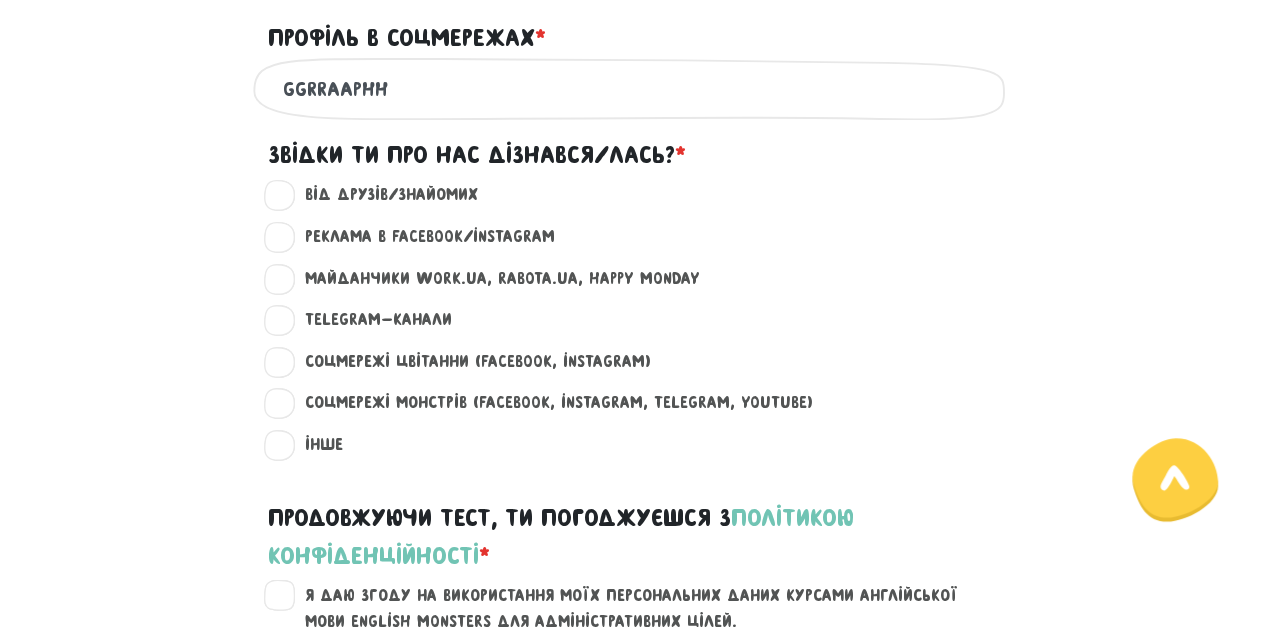 type on "ggrraaphh" 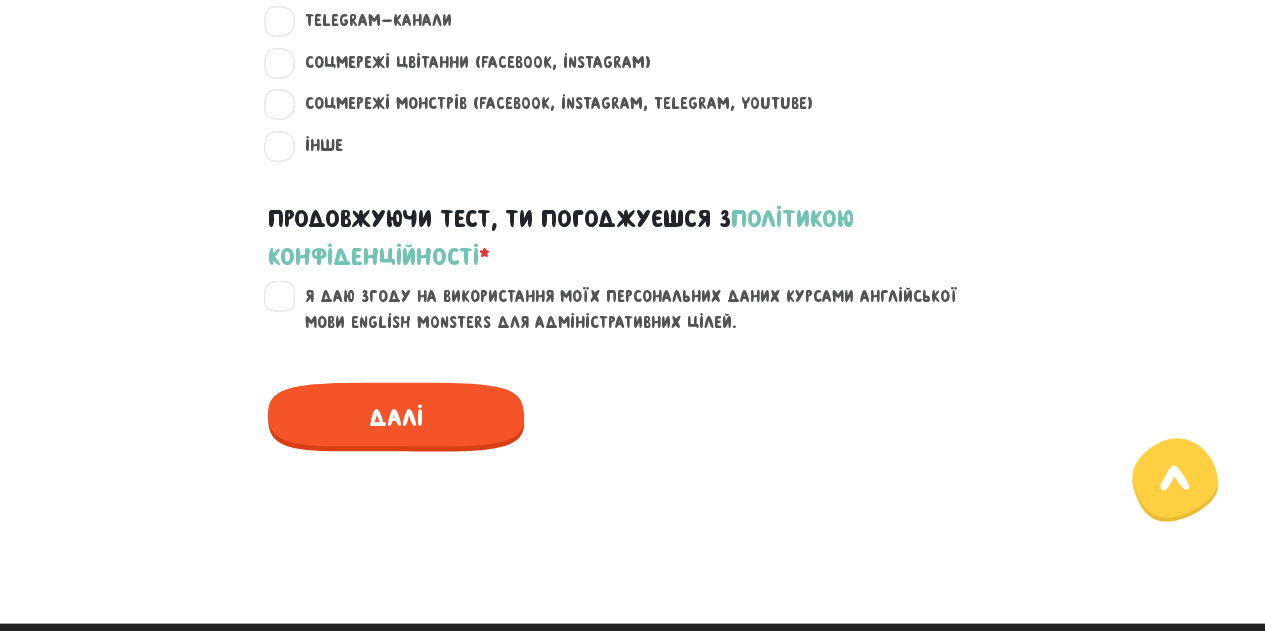 scroll, scrollTop: 1706, scrollLeft: 0, axis: vertical 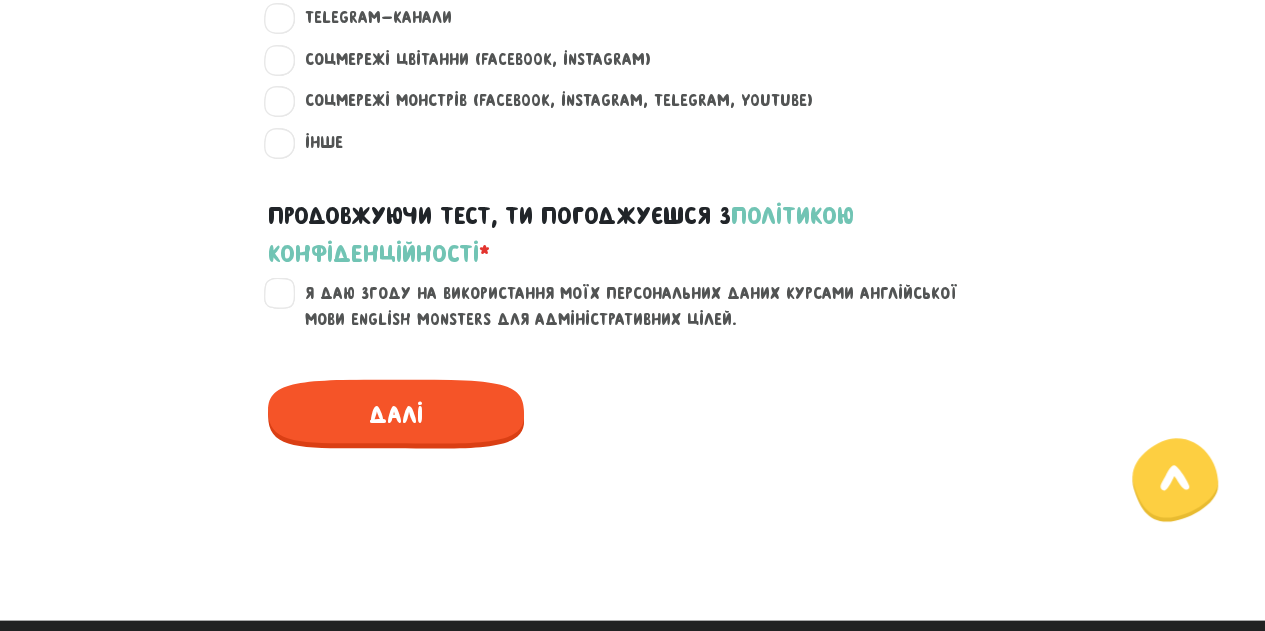 click on "Я даю згоду на використання моїх персональних даних курсами англійської мови English Monsters для адміністративних цілей." at bounding box center [645, 305] 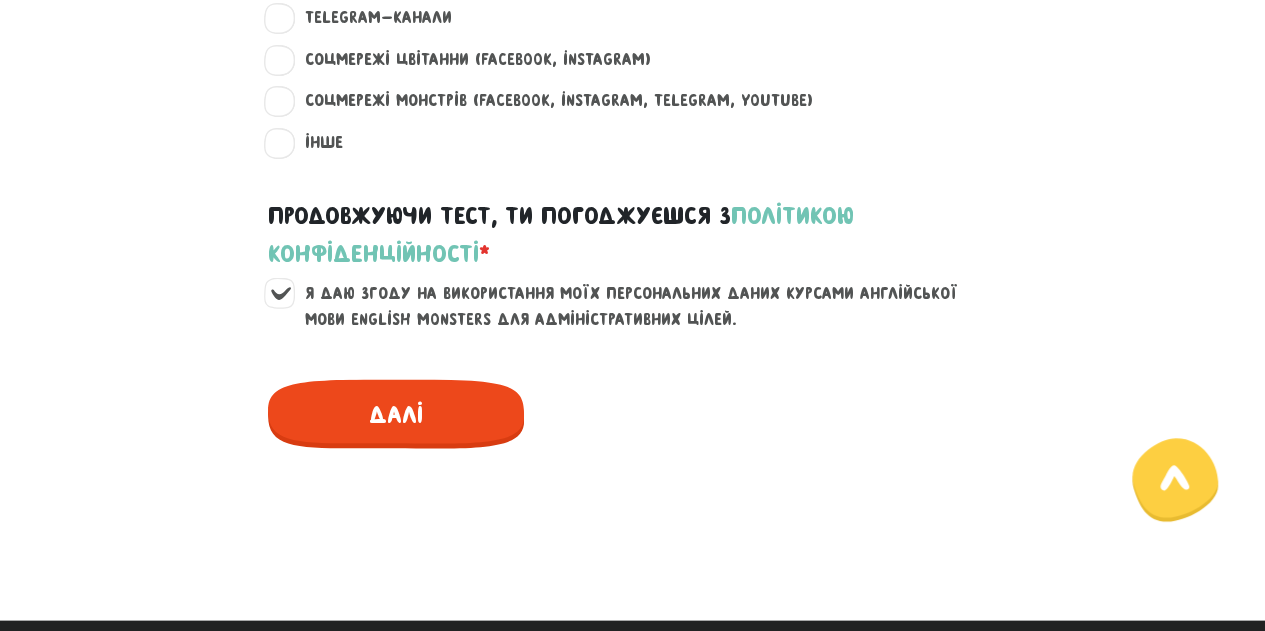 click on "Далі" at bounding box center (396, 413) 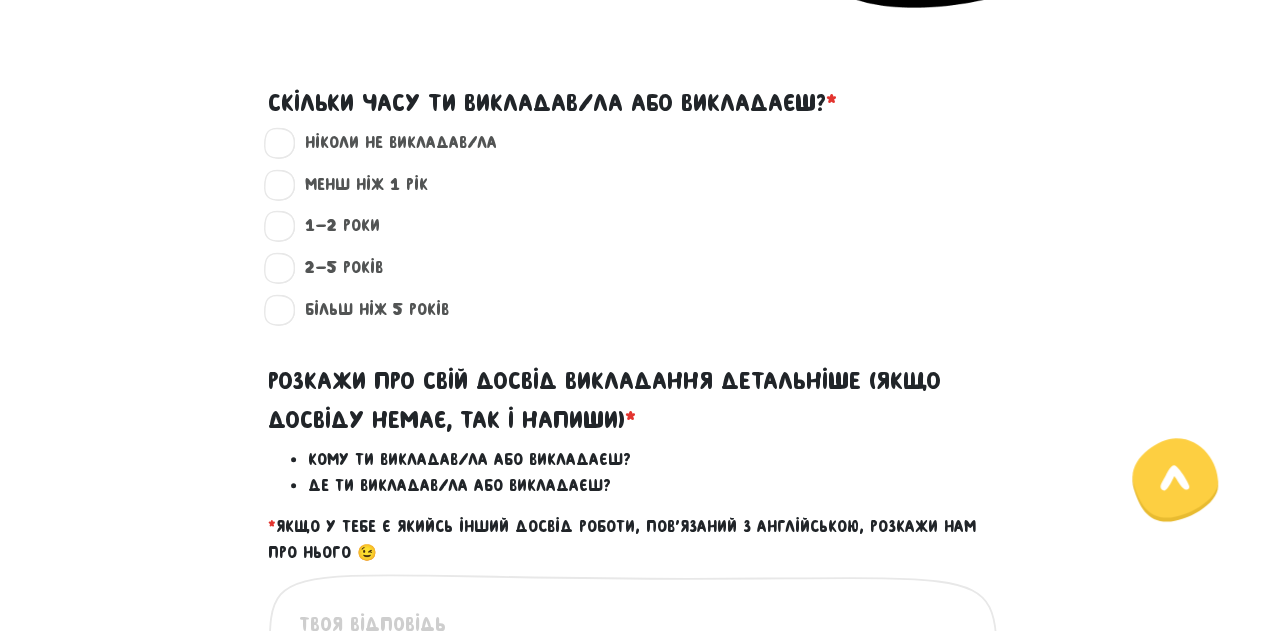 scroll, scrollTop: 573, scrollLeft: 0, axis: vertical 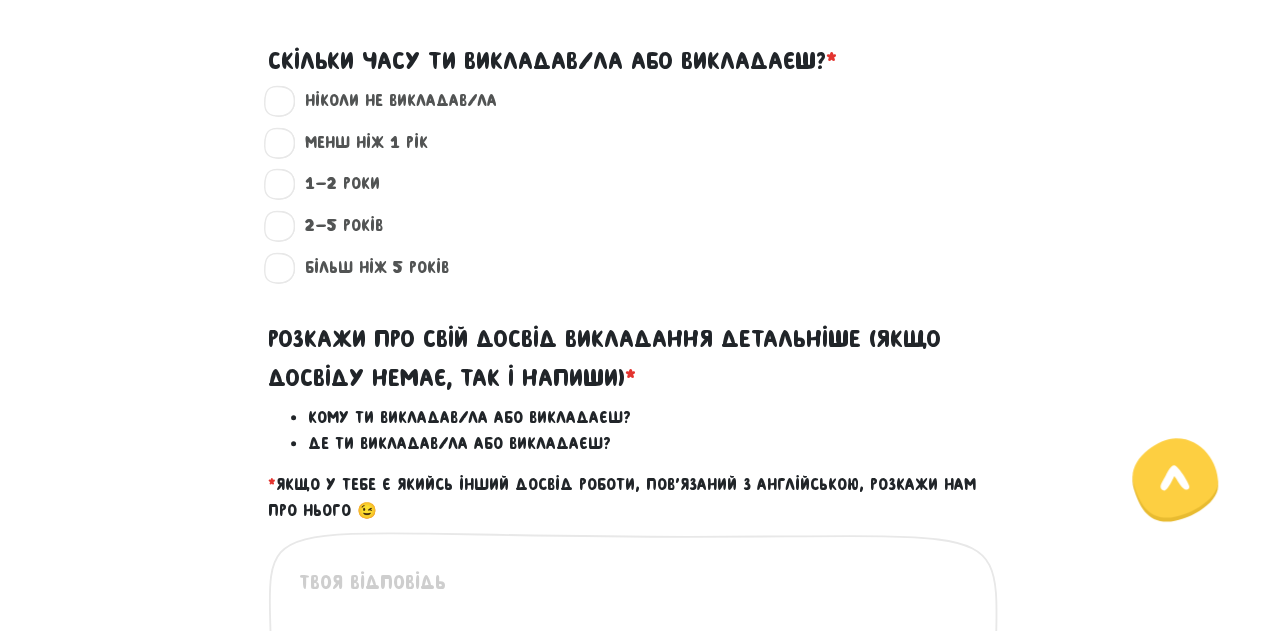 click on "ніколи не викладав/ла
?" at bounding box center (392, 101) 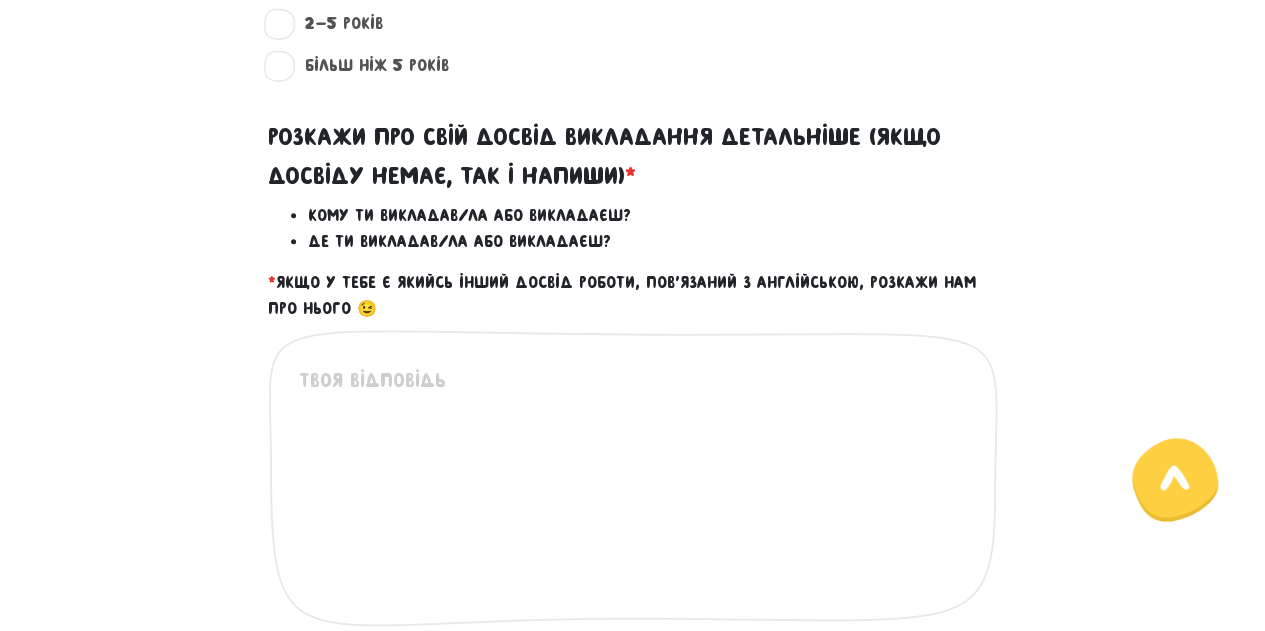 scroll, scrollTop: 846, scrollLeft: 0, axis: vertical 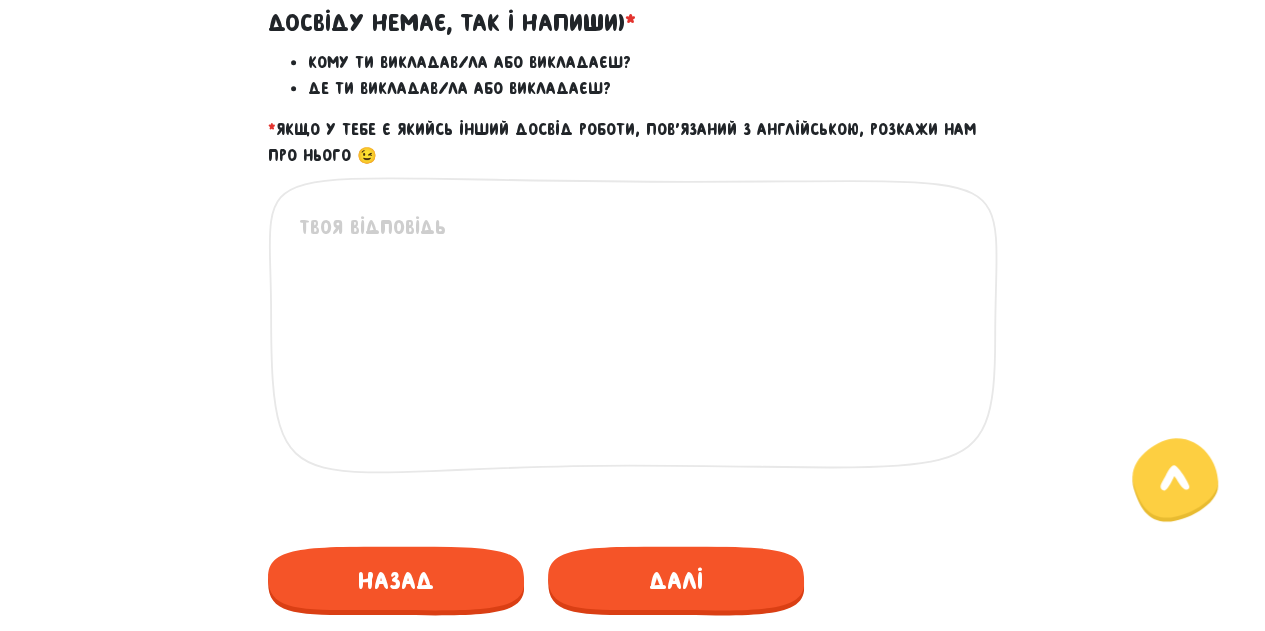 click at bounding box center [634, 335] 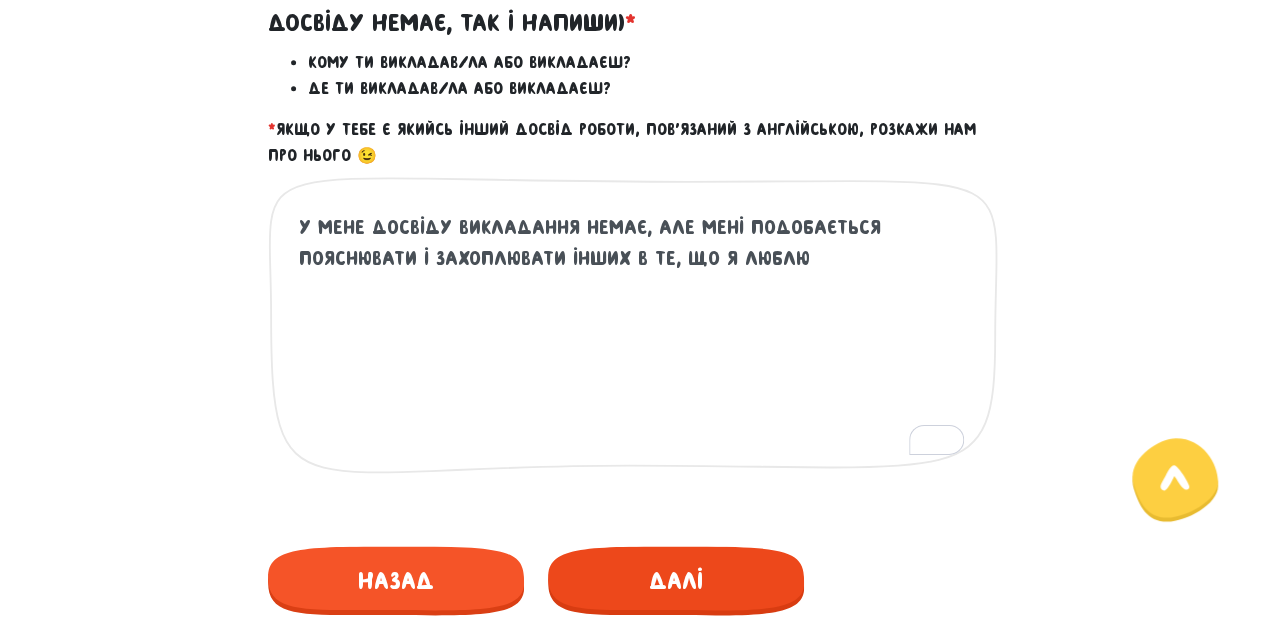 type on "у мене досвіду викладання немає, але мені подобається пояснювати і захоплювати інших в те, що я люблю" 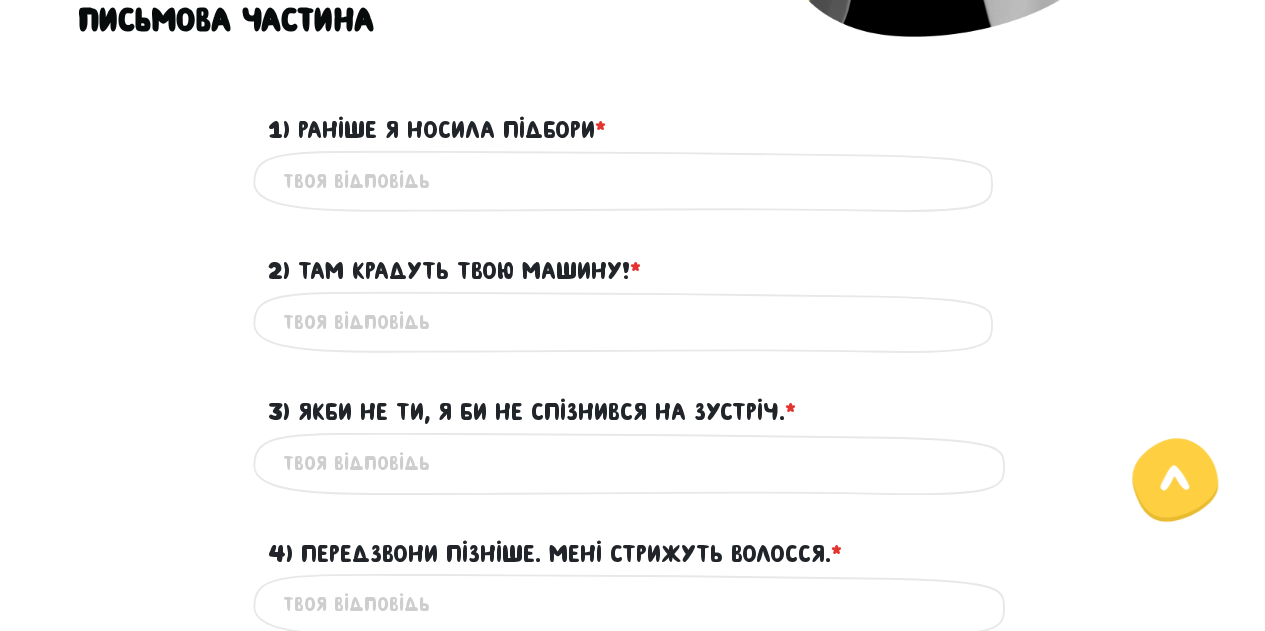 scroll, scrollTop: 573, scrollLeft: 0, axis: vertical 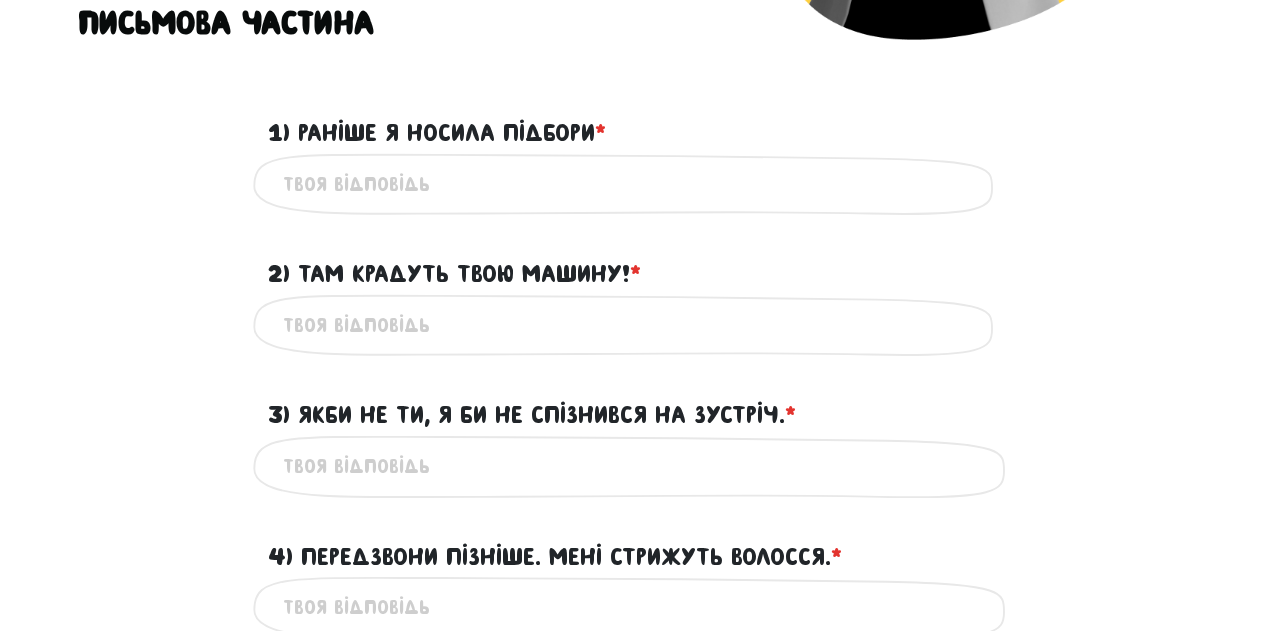 click on "1) Раніше я носила підбори *
?" at bounding box center [633, 184] 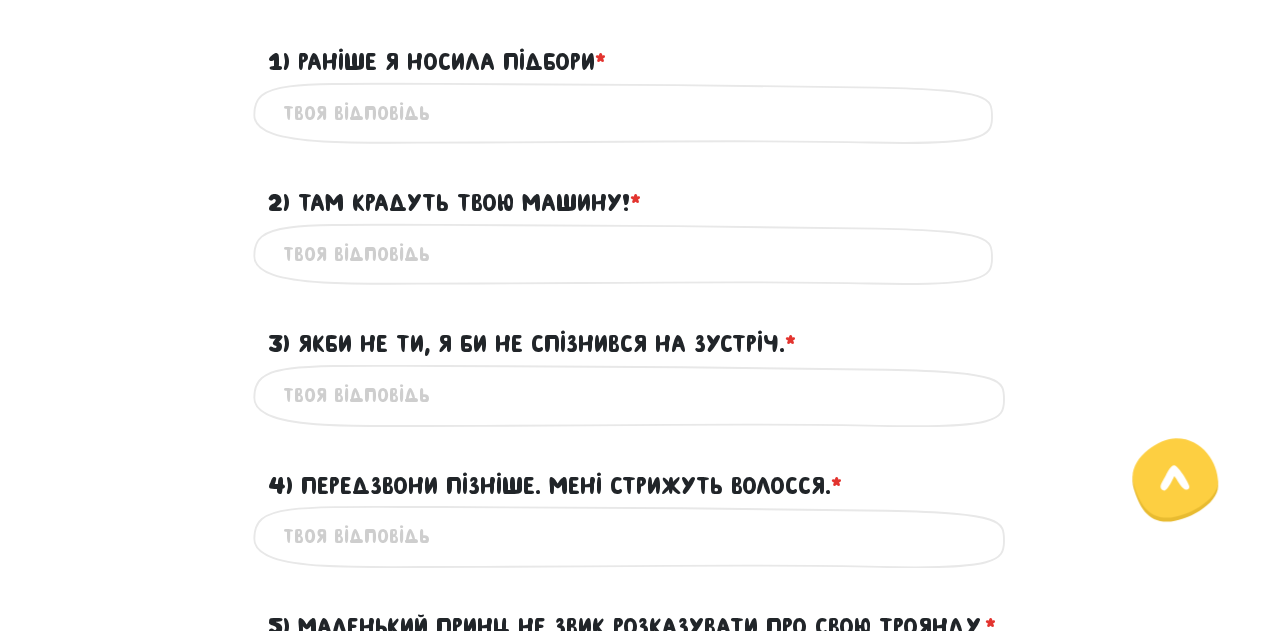 scroll, scrollTop: 650, scrollLeft: 0, axis: vertical 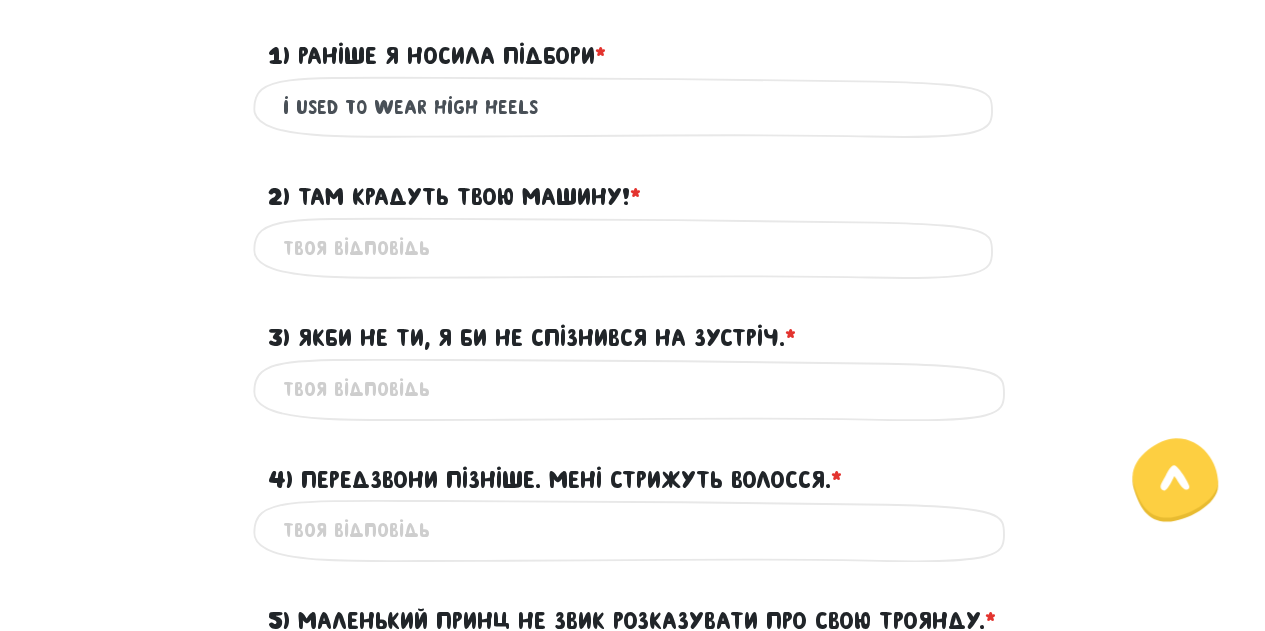 type on "i used to wear high heels" 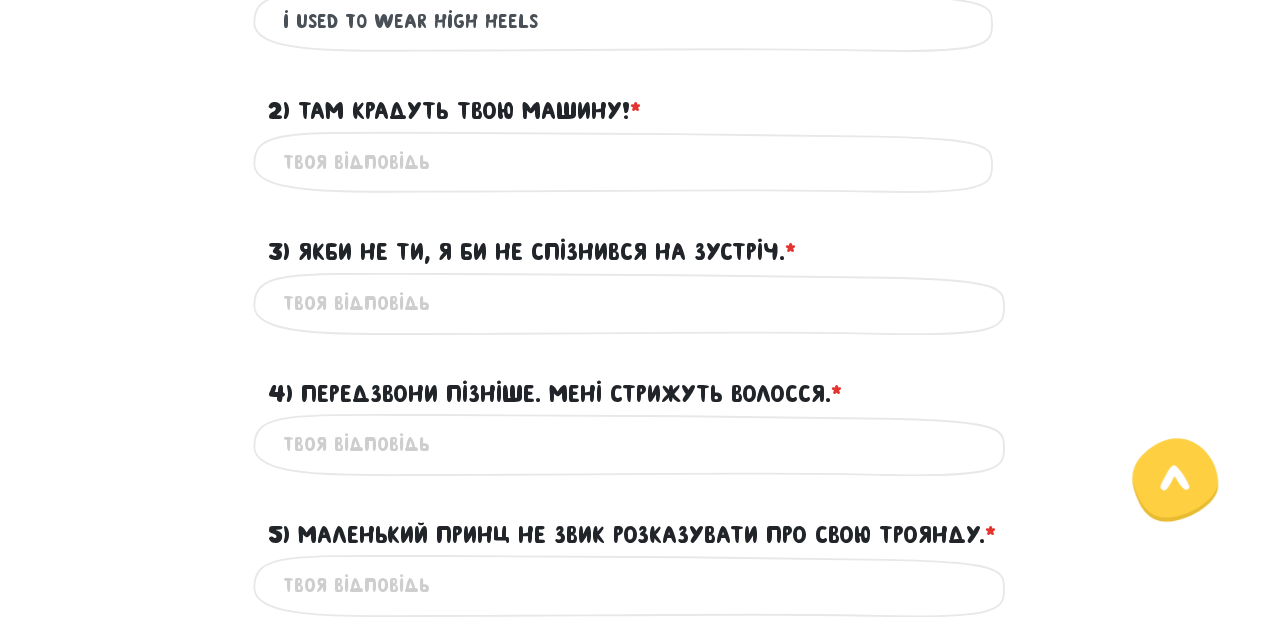 scroll, scrollTop: 741, scrollLeft: 0, axis: vertical 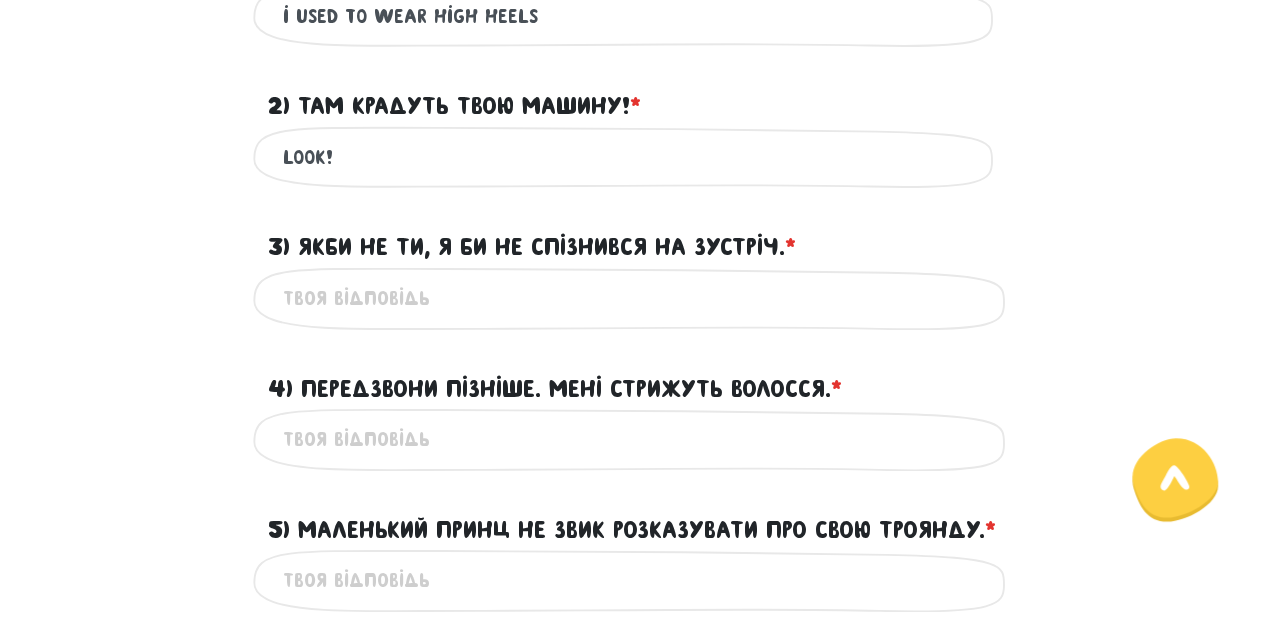 click on "look!" at bounding box center (633, 157) 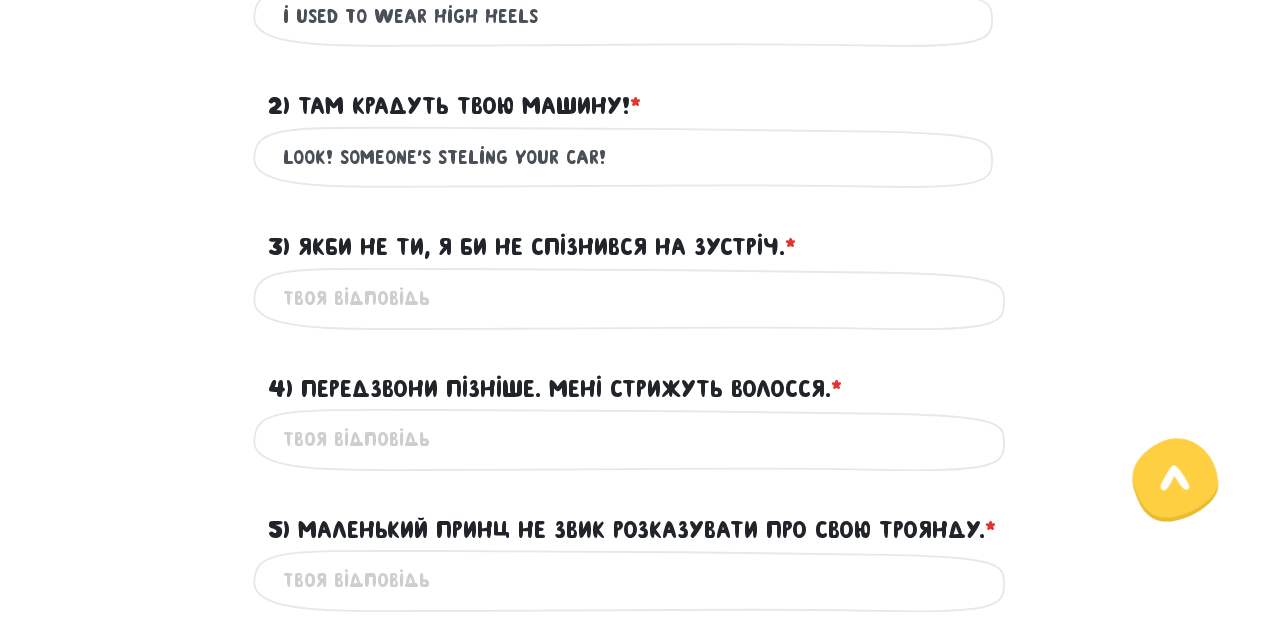 type on "look! someone's steling your car!" 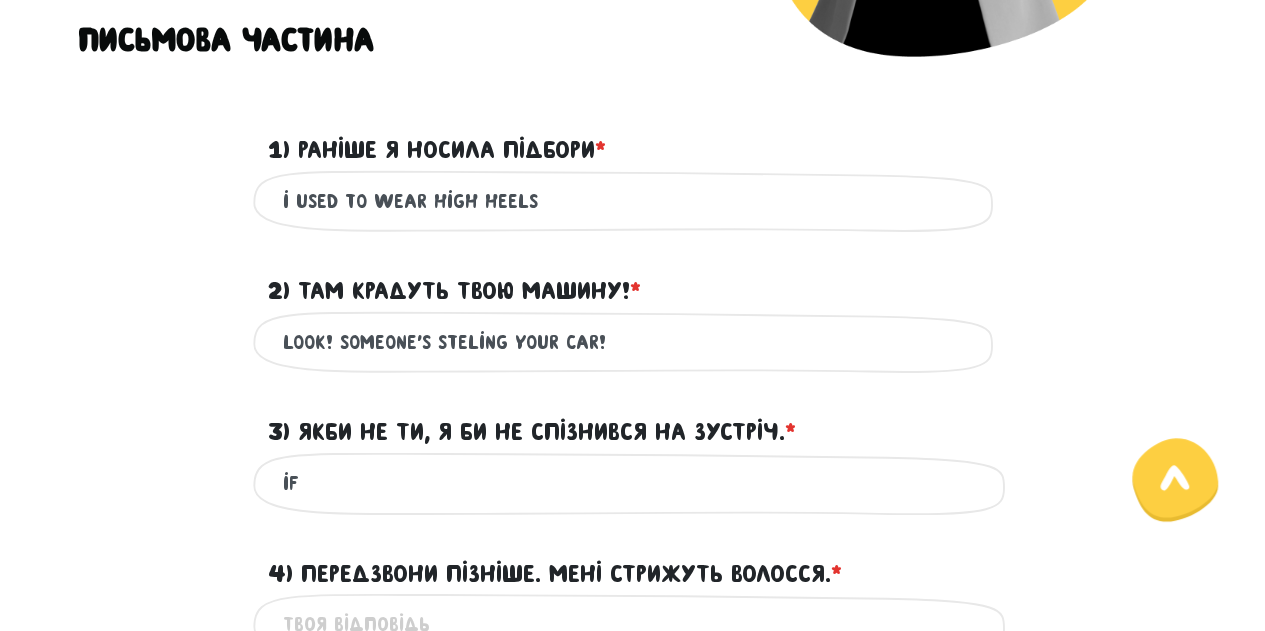 scroll, scrollTop: 541, scrollLeft: 0, axis: vertical 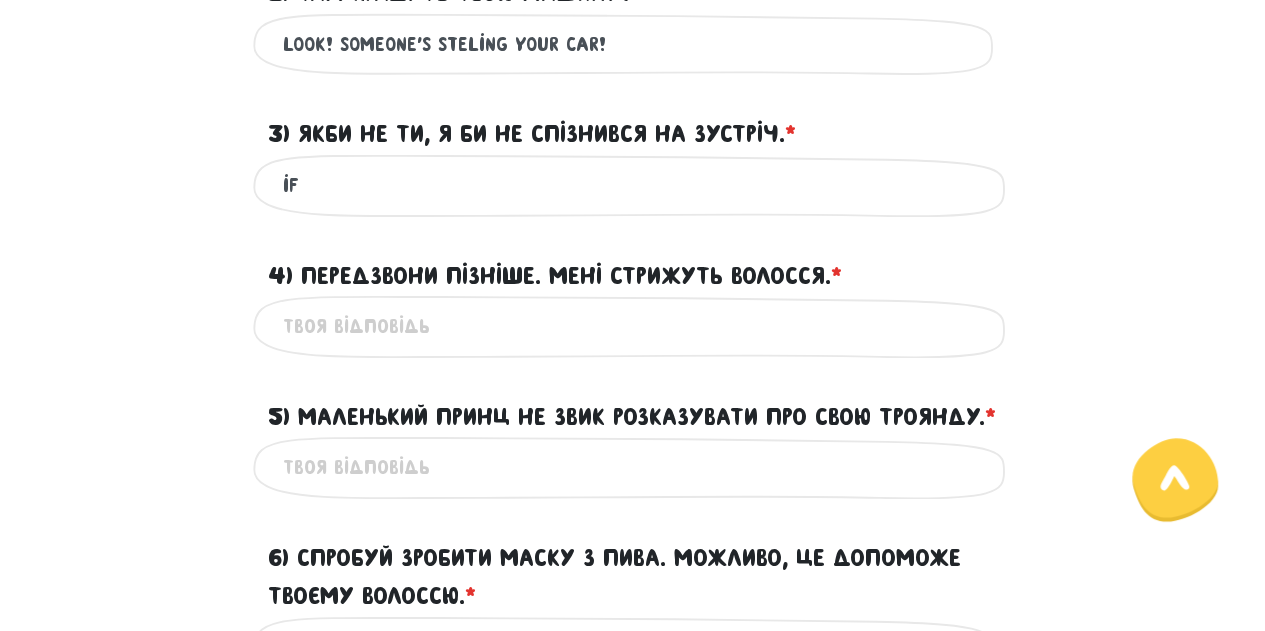 type on "if" 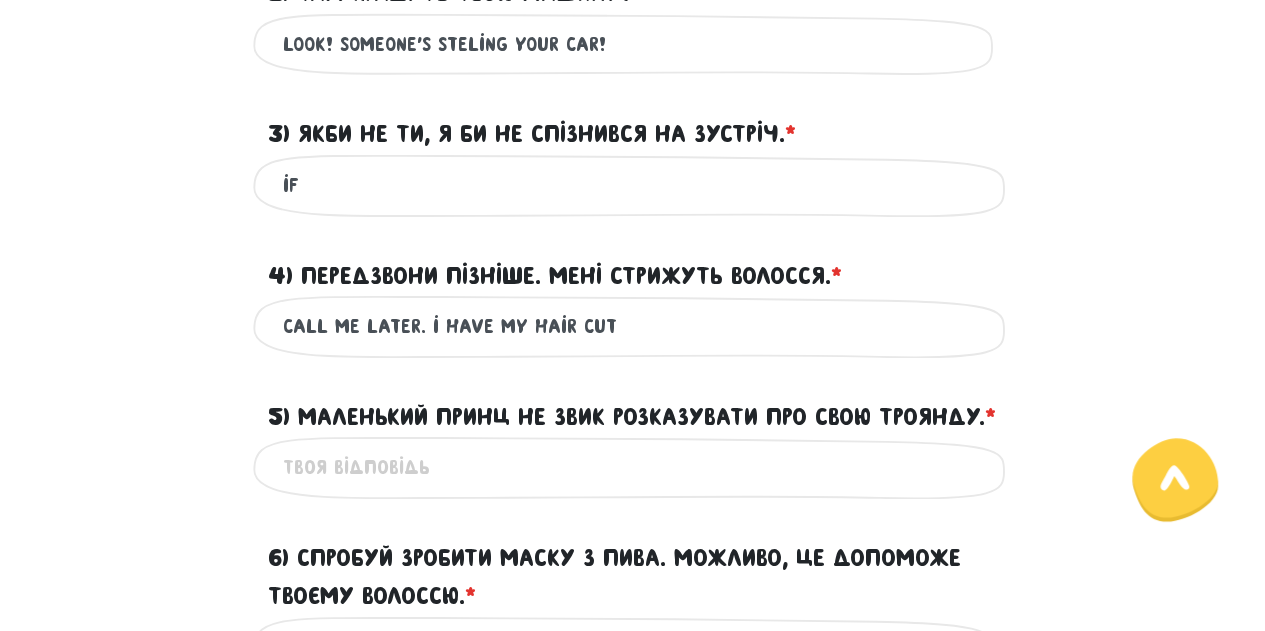 click on "5) Маленький Принц не звик розказувати про свою Троянду. *
?" at bounding box center (633, 467) 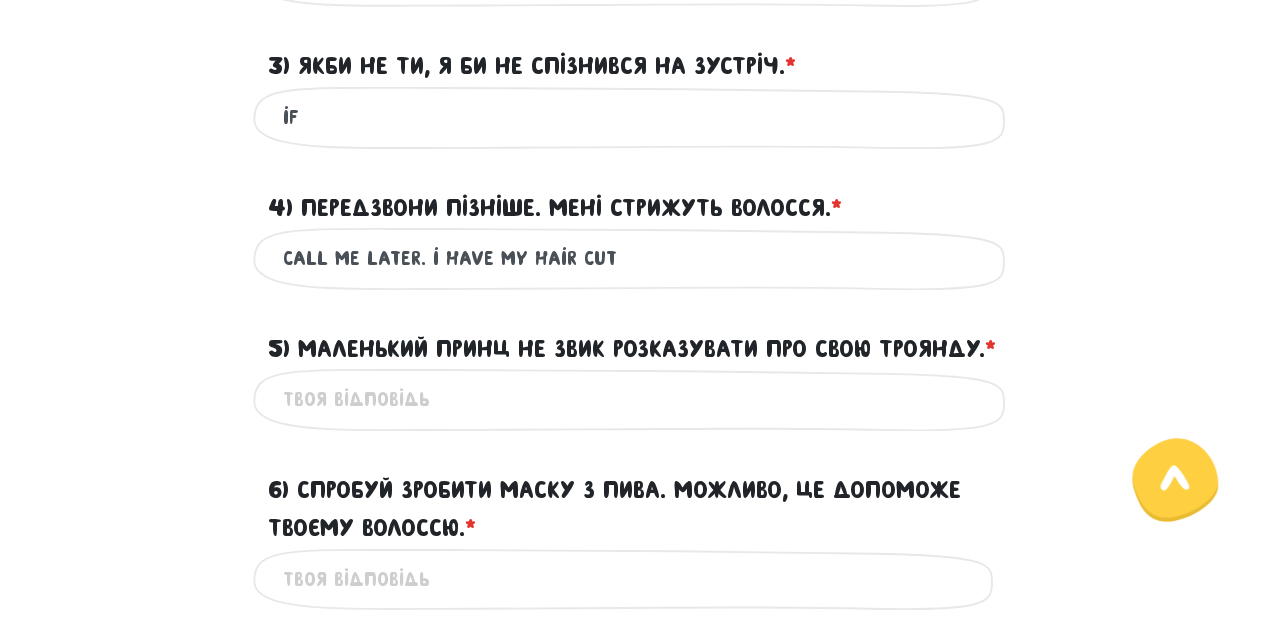 click on "call me later. i have my hair cut" at bounding box center (633, 258) 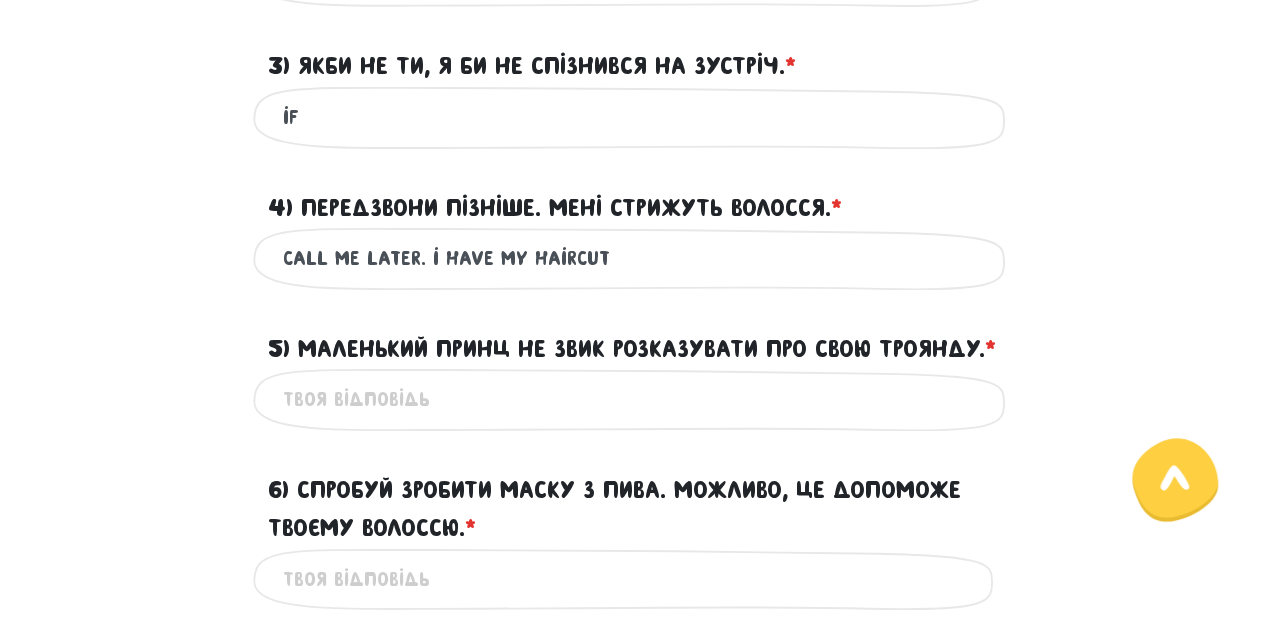 type on "call me later. i have my haircut" 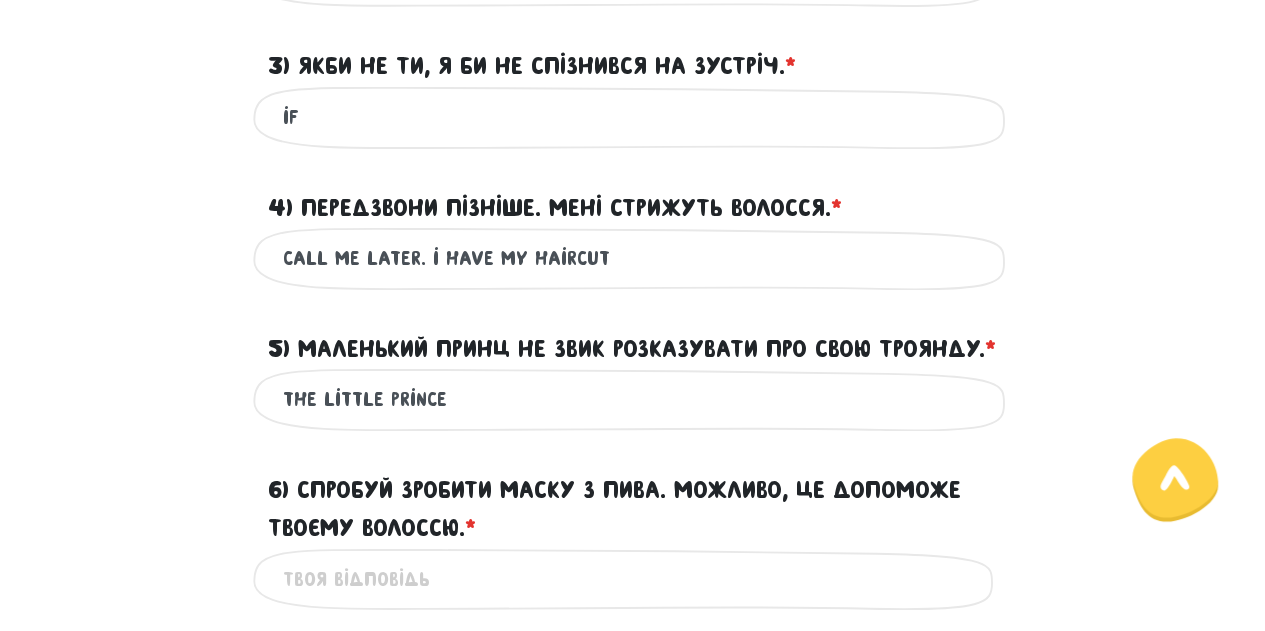 click on "the little prince" at bounding box center [633, 399] 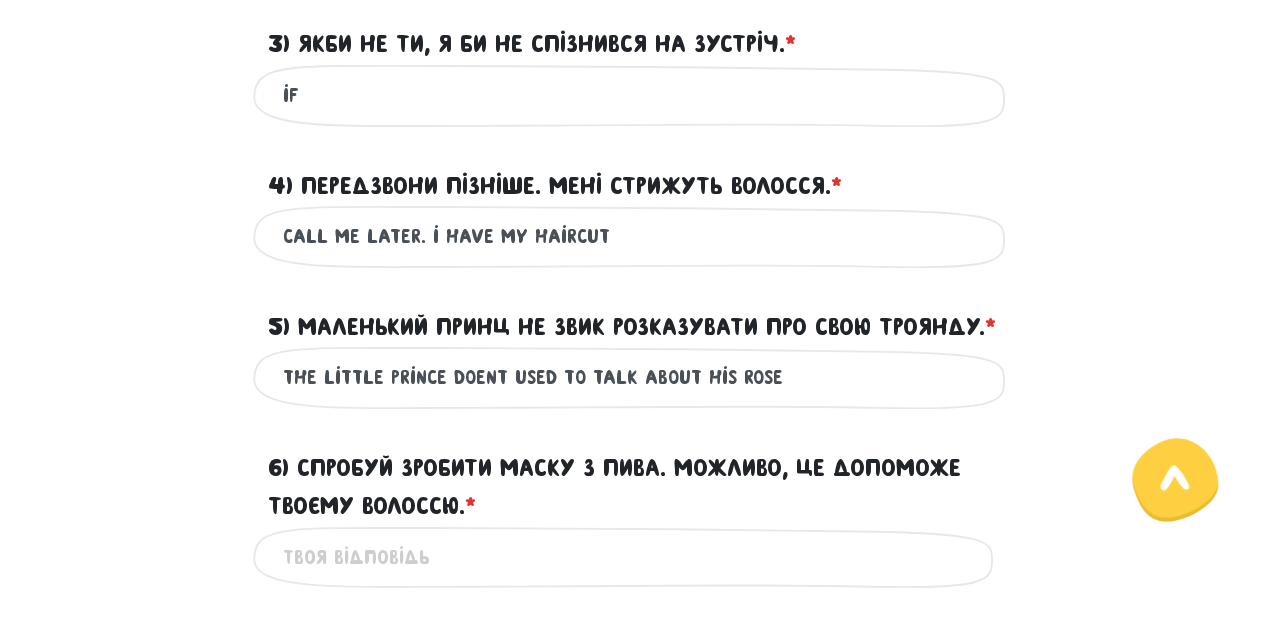 scroll, scrollTop: 948, scrollLeft: 0, axis: vertical 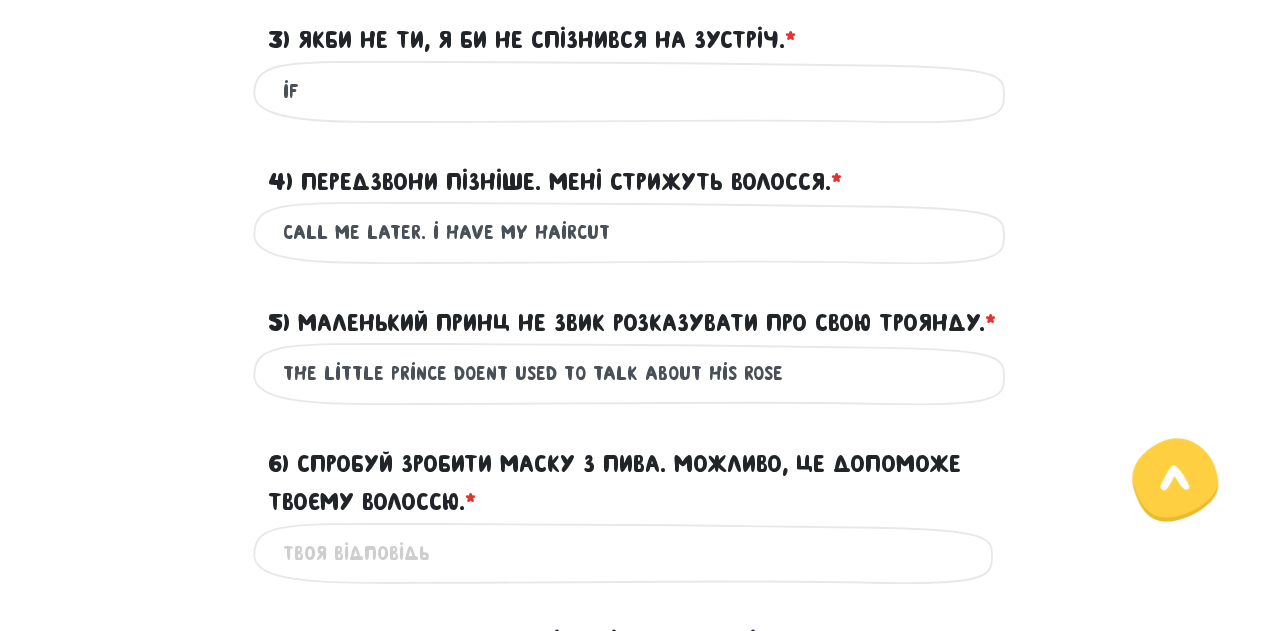 drag, startPoint x: 1262, startPoint y: 173, endPoint x: 1268, endPoint y: 163, distance: 11.661903 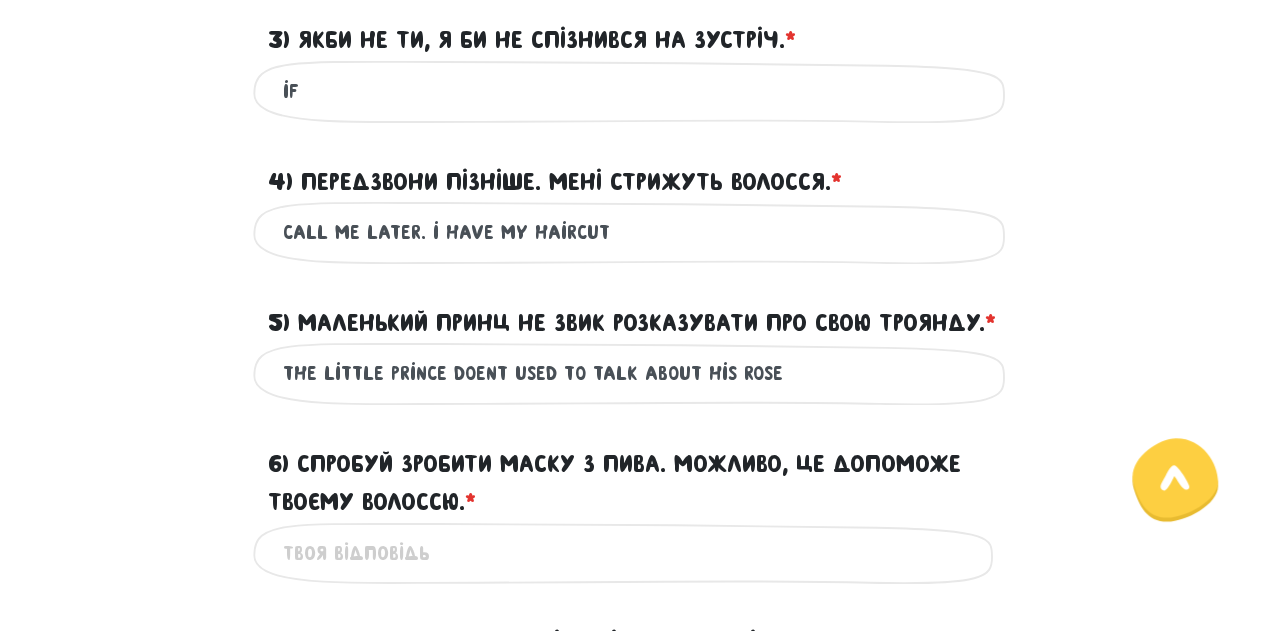 click on "Увага!
При перезавантаженні цієї сторінки ваші відповіді зберігаються на деякий час, але при подальшій роботі з браузером можуть втратитись. Будь ласка, постарайтеся пройти тест за один раз ☺️
Домовились
Тест для тічерів
Привіт!
?" at bounding box center (632, 1059) 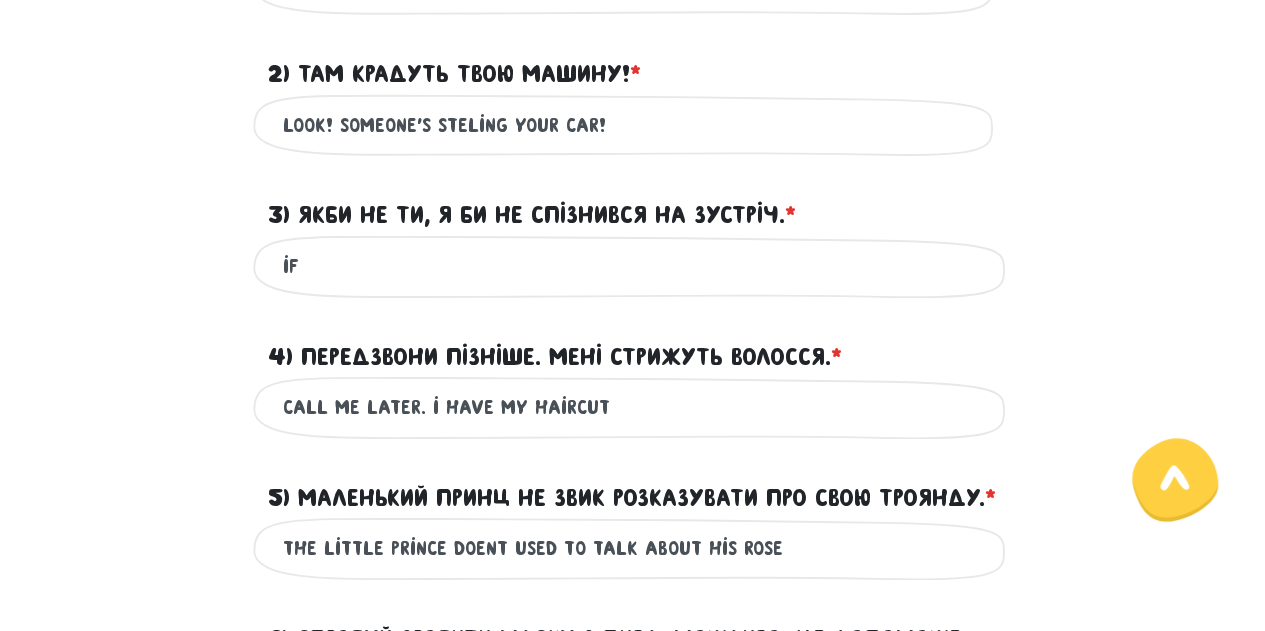 scroll, scrollTop: 768, scrollLeft: 0, axis: vertical 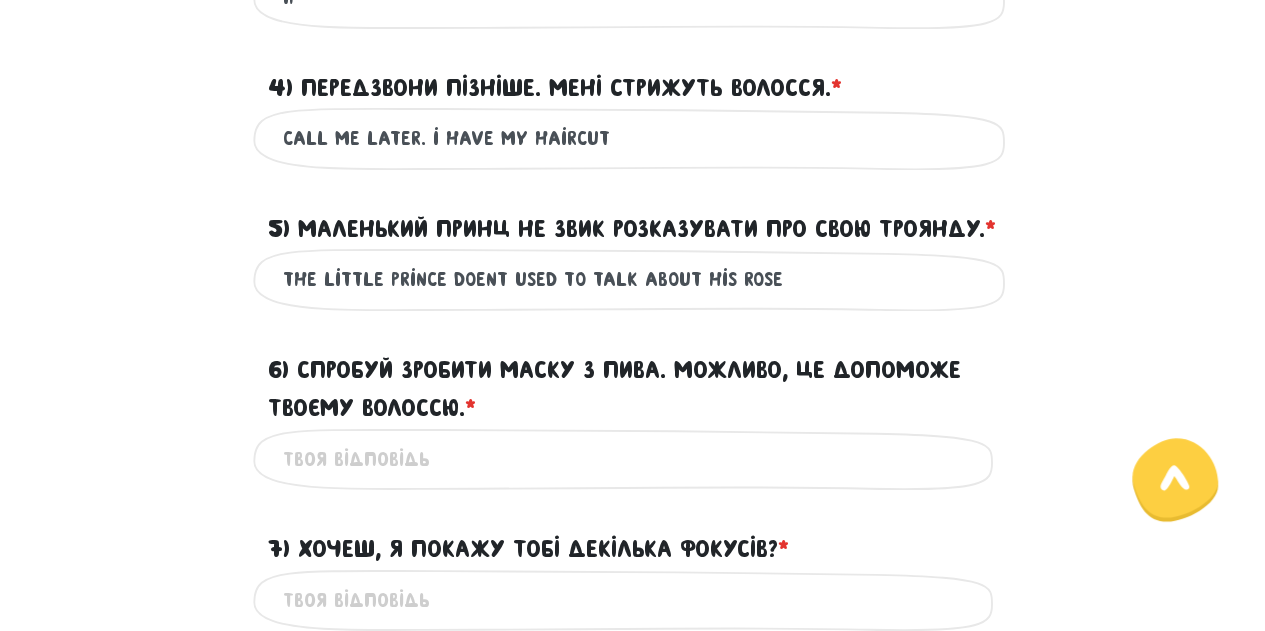 click on "the little prince doent used to talk about his rose" at bounding box center [633, 279] 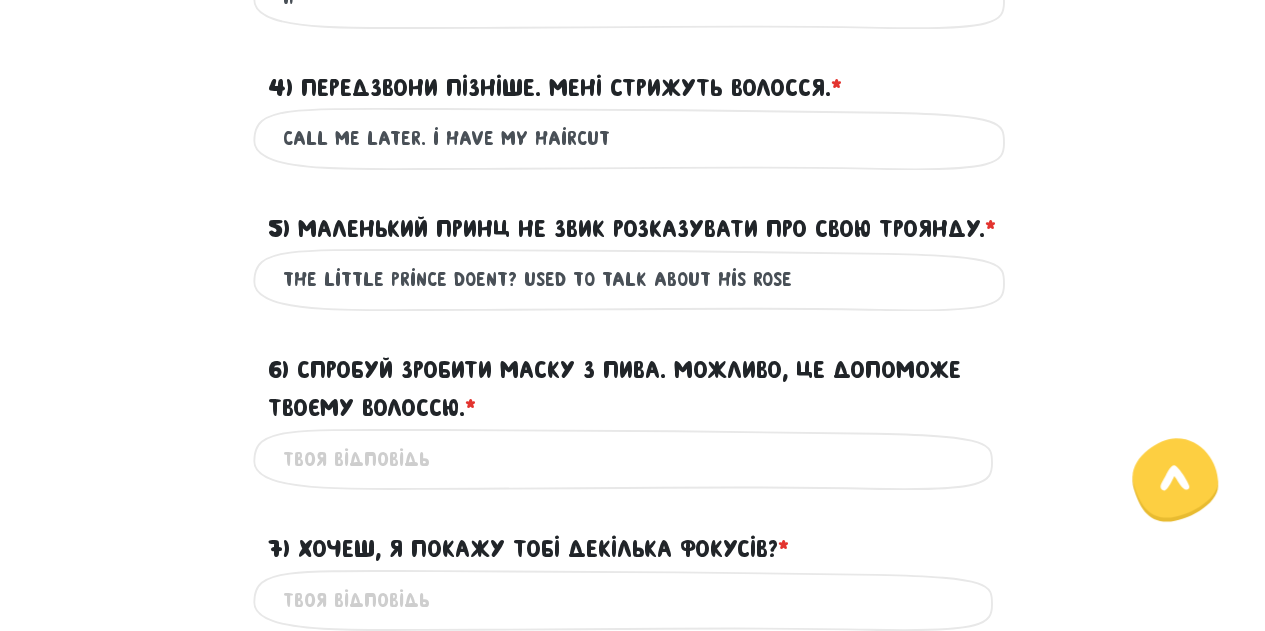 type on "the little prince doent? used to talk about his rose" 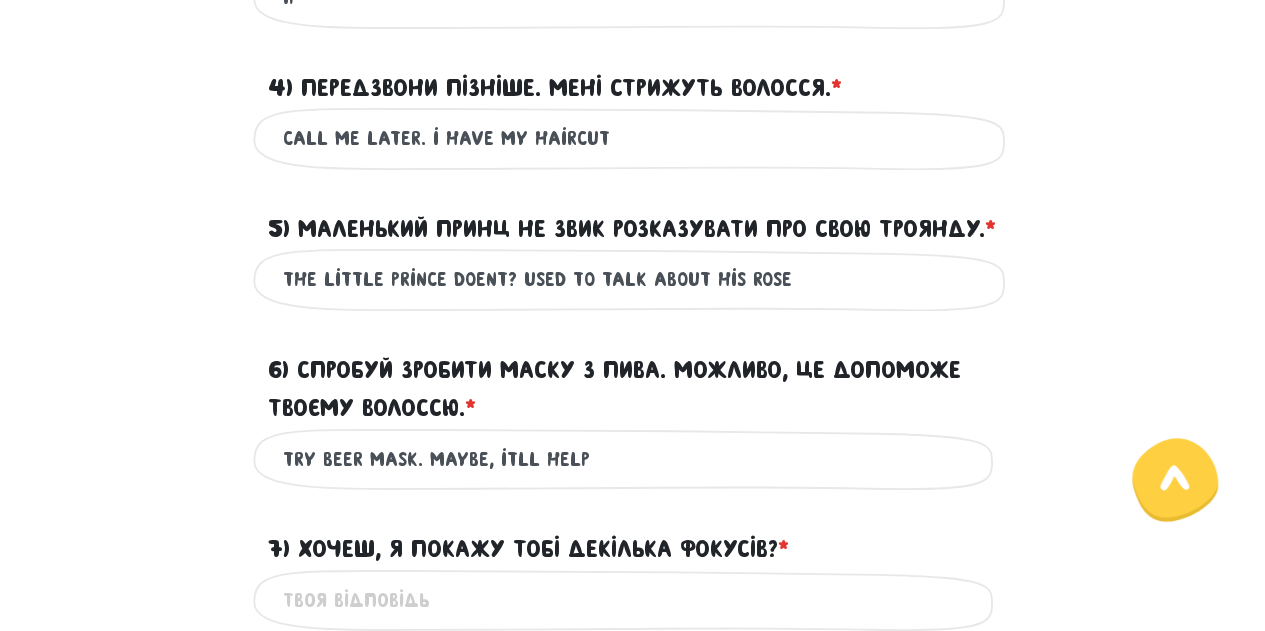 click on "try beer mask. maybe, itll help" at bounding box center (633, 459) 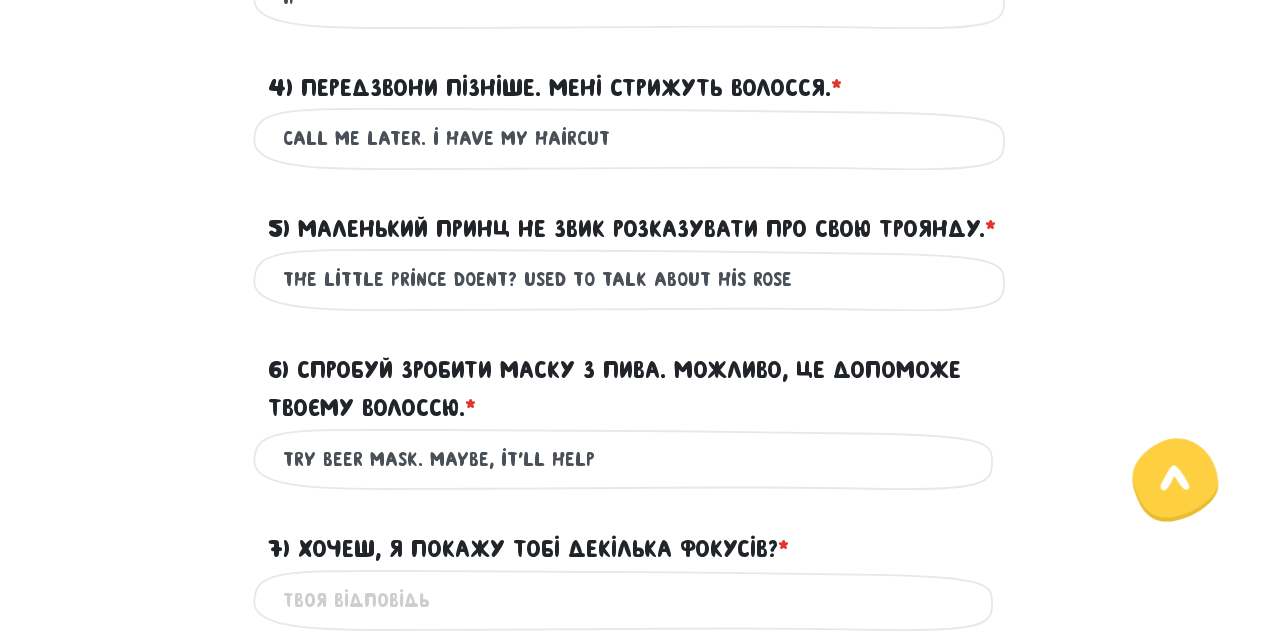 click on "try beer mask. maybe, it'll help" at bounding box center (633, 459) 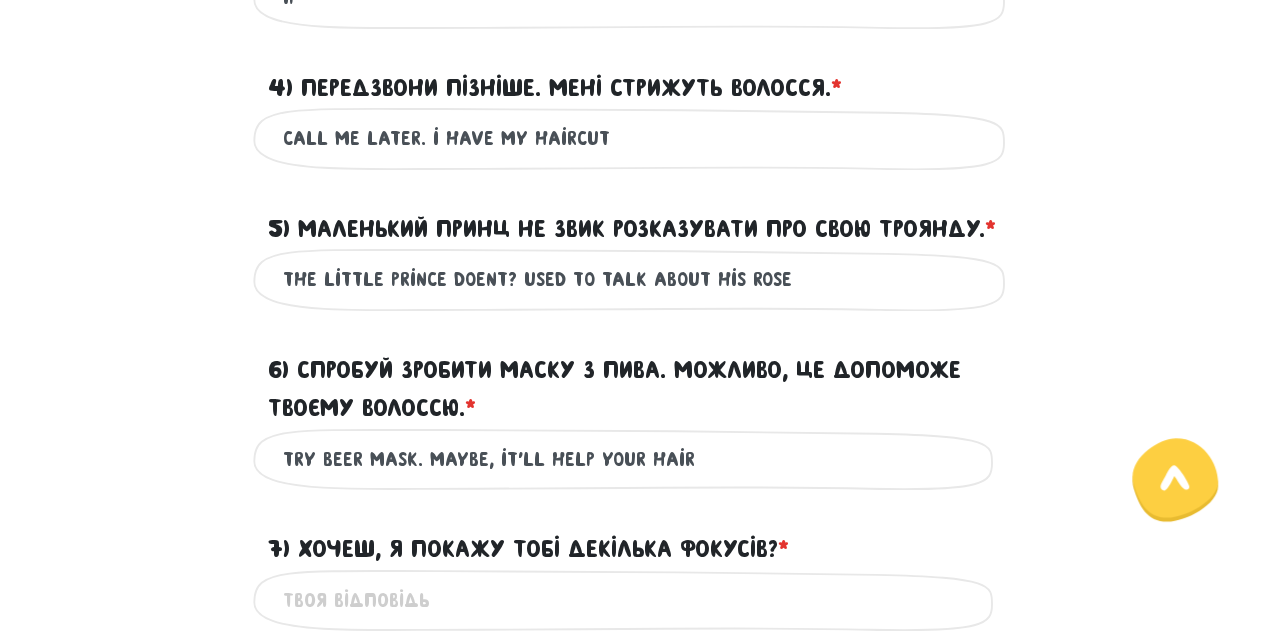 type on "try beer mask. maybe, it'll help your hair" 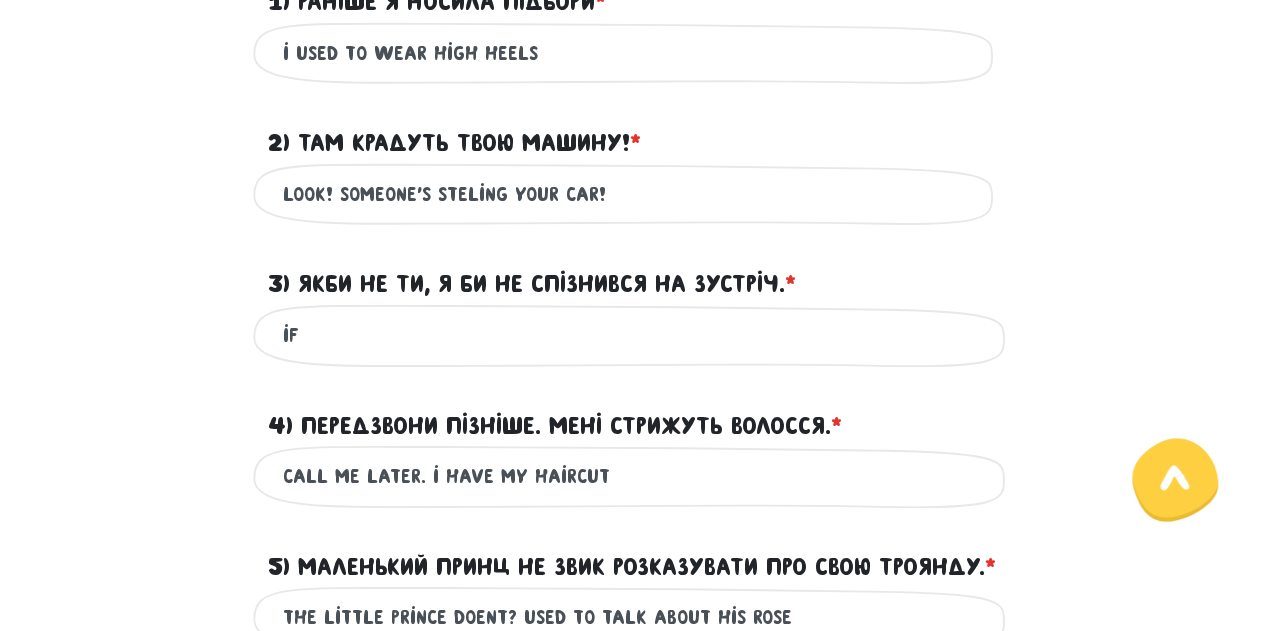 scroll, scrollTop: 714, scrollLeft: 0, axis: vertical 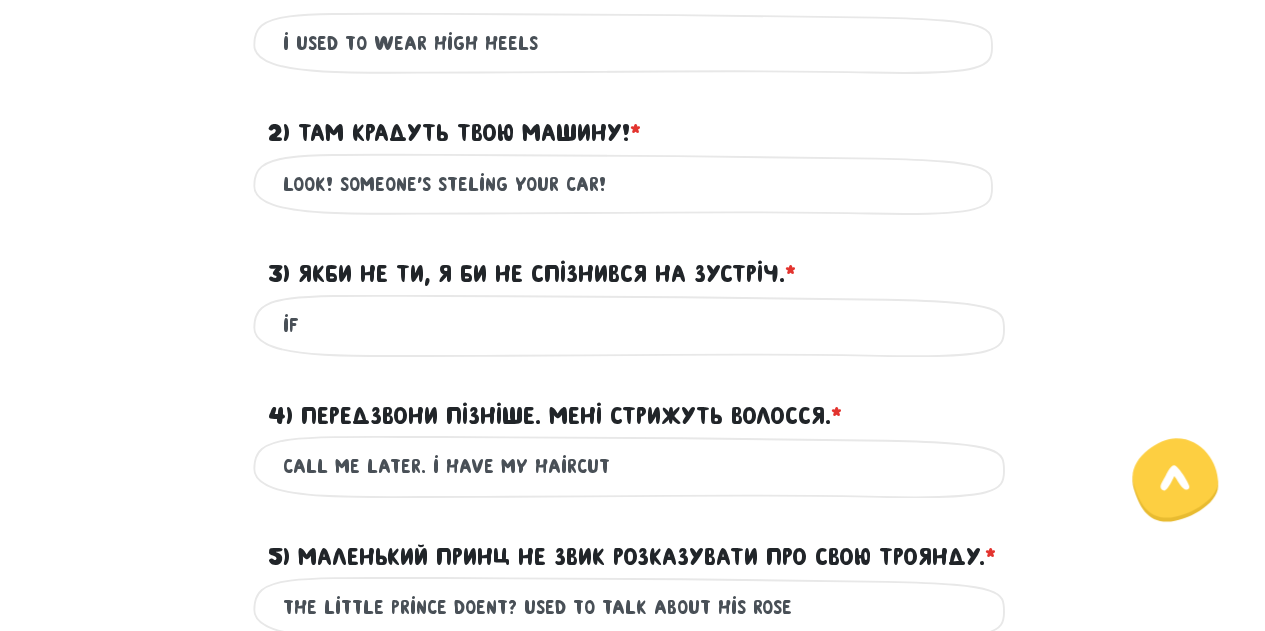 click on "if" at bounding box center (633, 325) 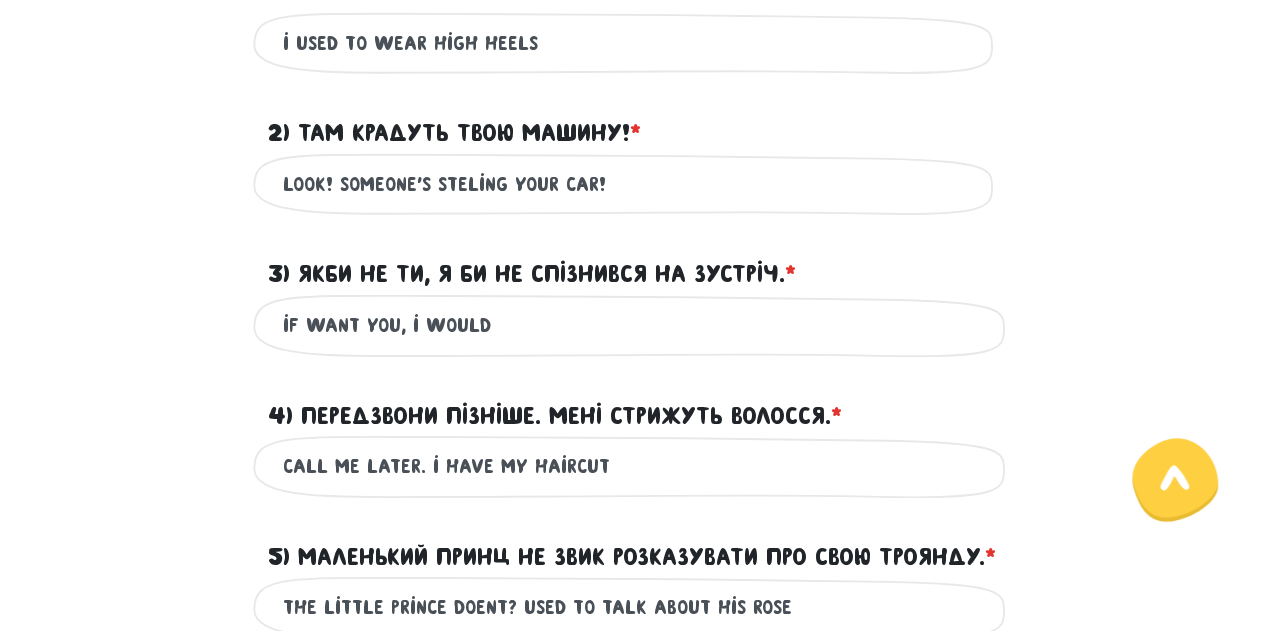 click on "if want you, i would" at bounding box center (633, 325) 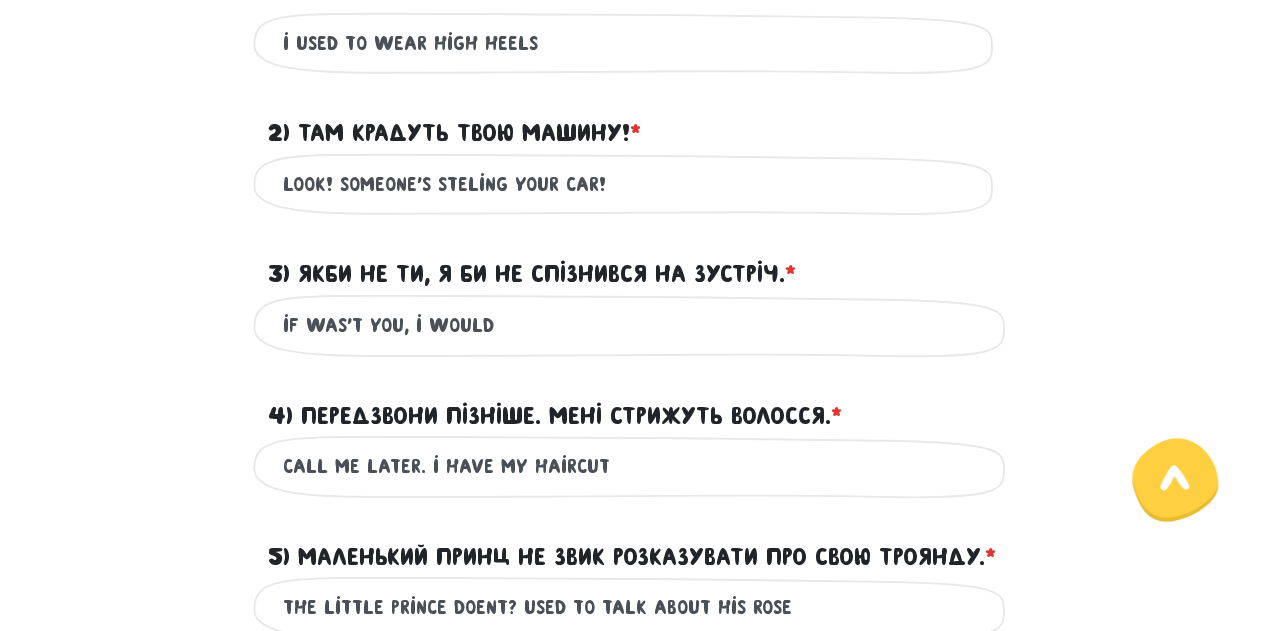 click on "if was't you, i would" at bounding box center [633, 325] 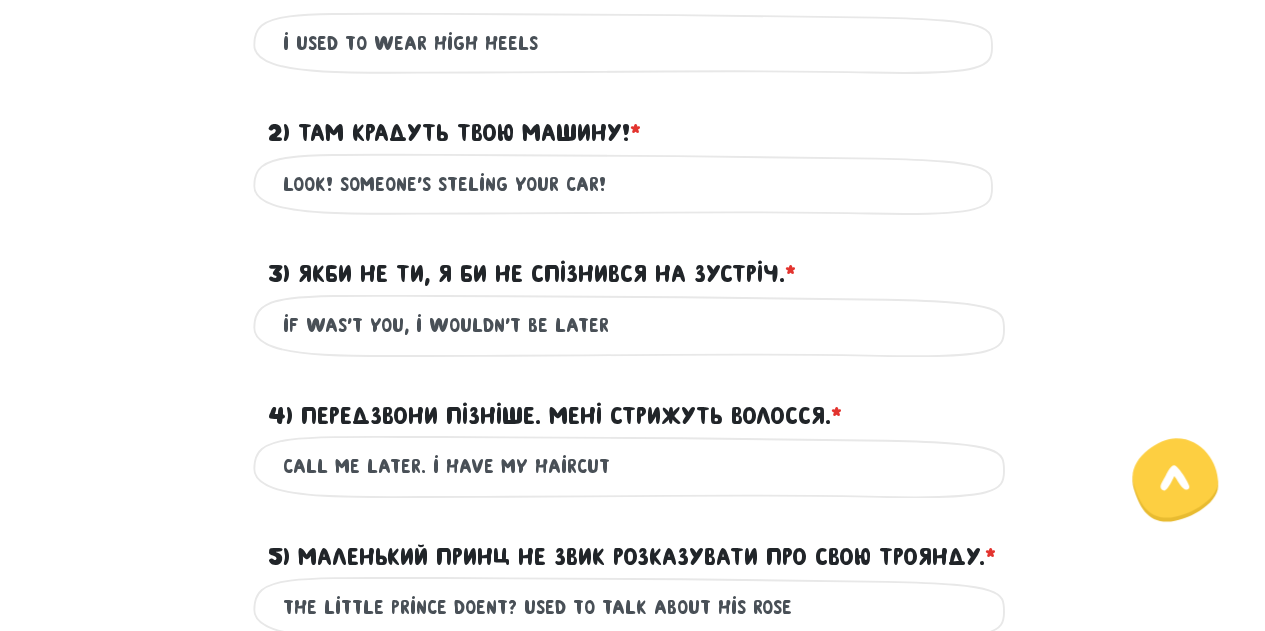 click on "if was't you, i wouldn't be later" at bounding box center [633, 325] 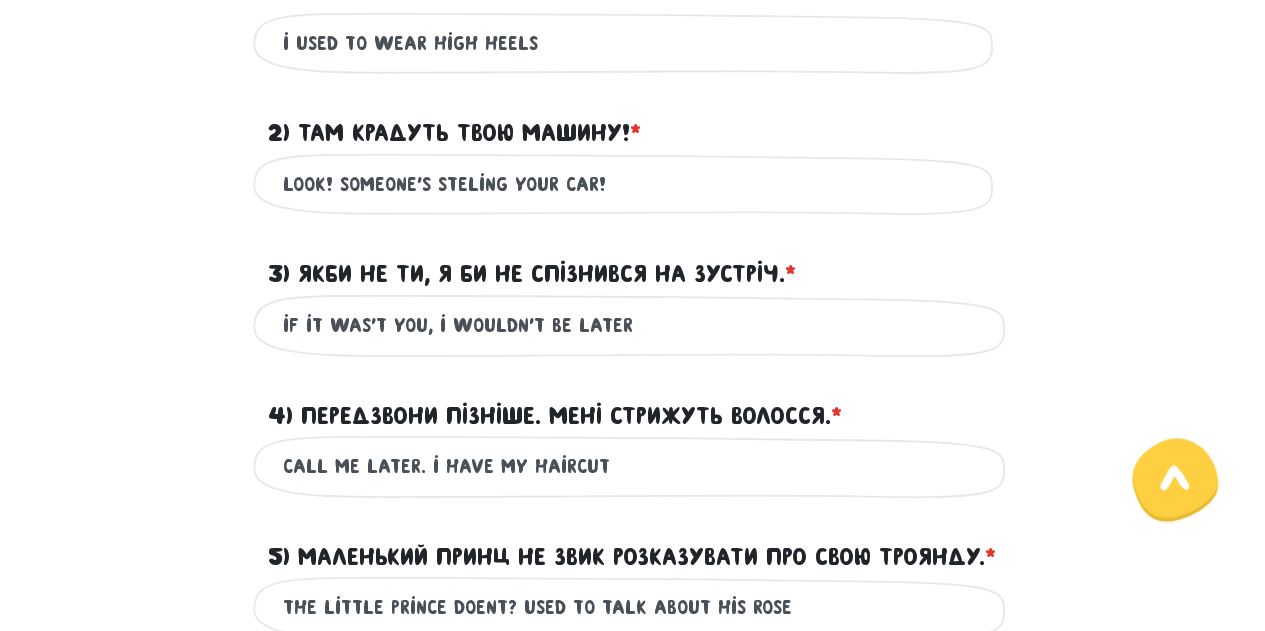 click on "if it was't you, i wouldn't be later" at bounding box center (633, 325) 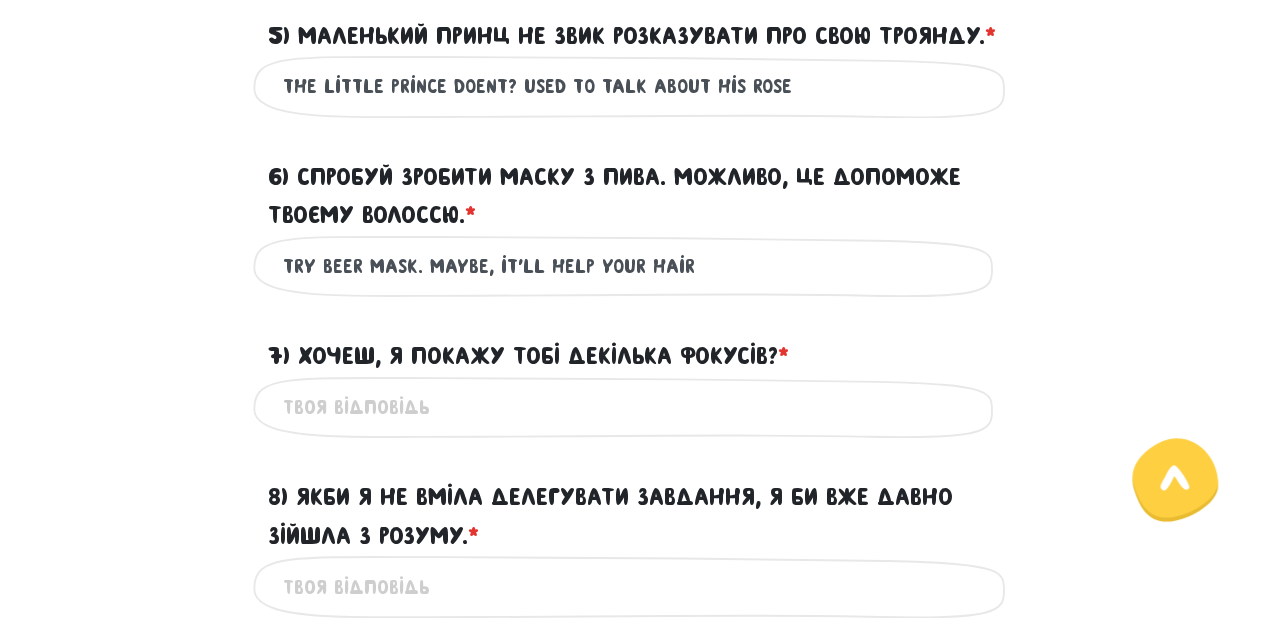 scroll, scrollTop: 1250, scrollLeft: 0, axis: vertical 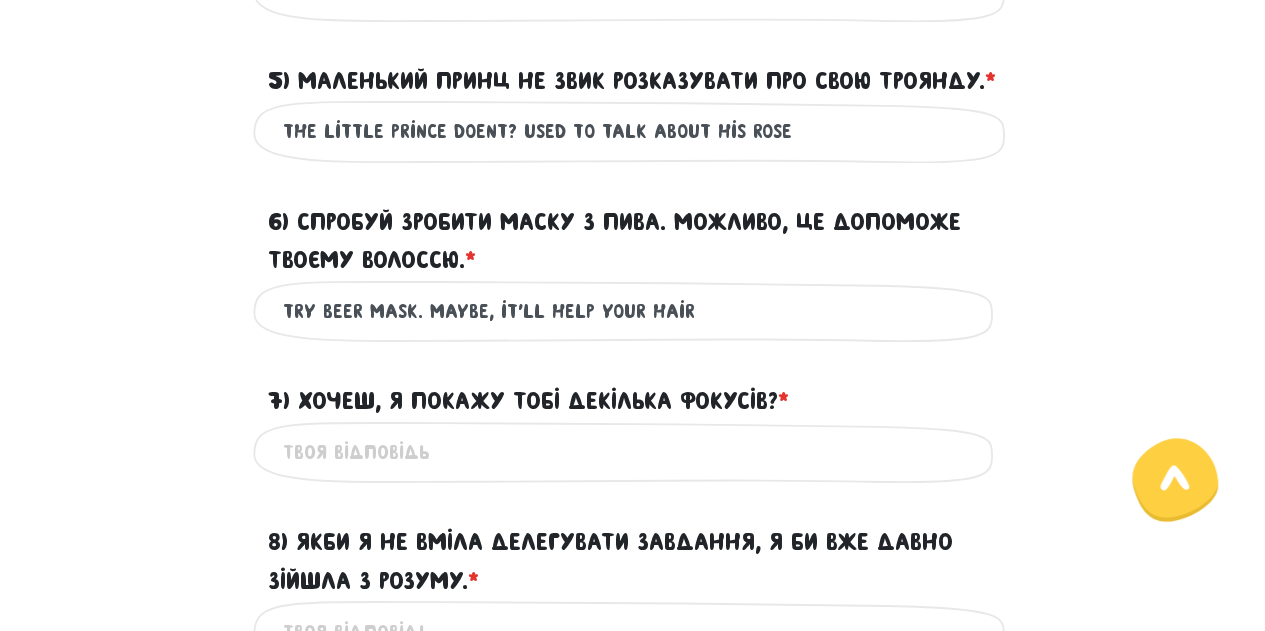 type on "if it was't you, i wouldn't be later for meeting" 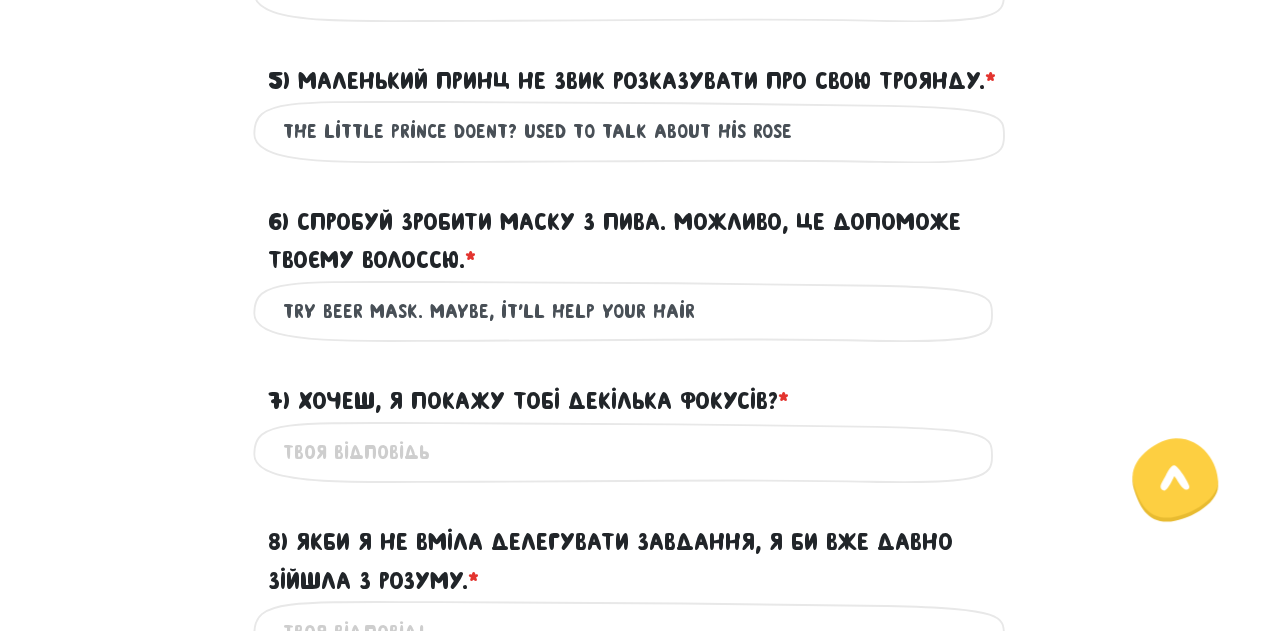 drag, startPoint x: 509, startPoint y: 171, endPoint x: 446, endPoint y: 167, distance: 63.126858 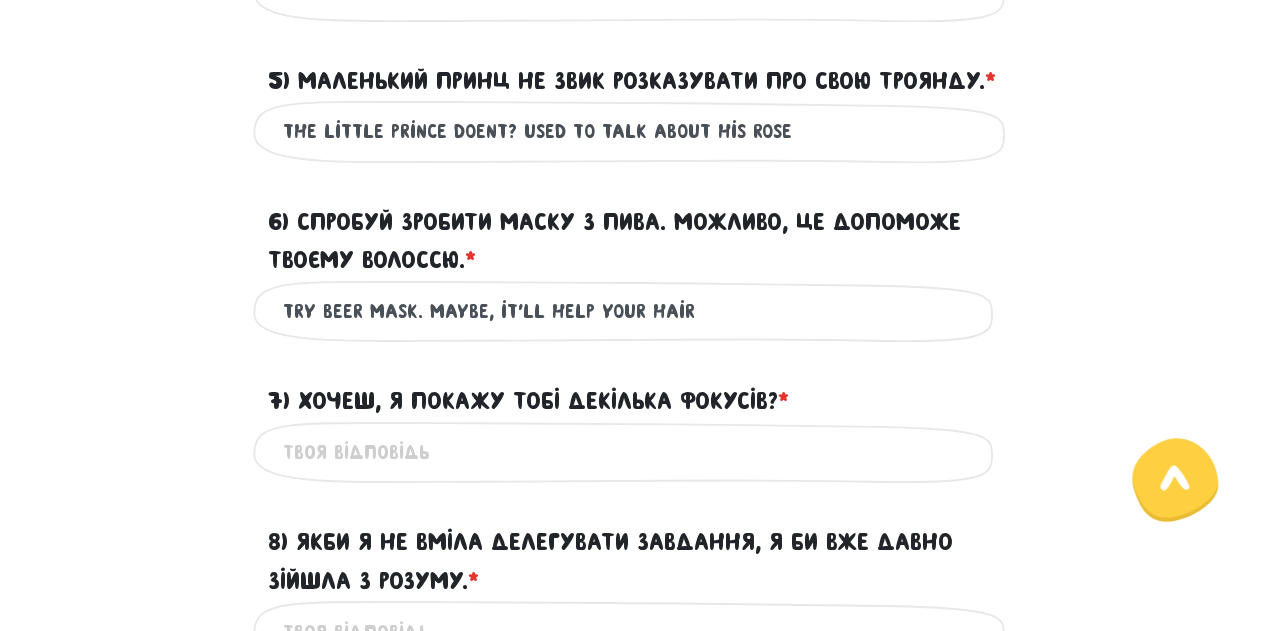 click on "the little prince doent? used to talk about his rose" at bounding box center (633, 131) 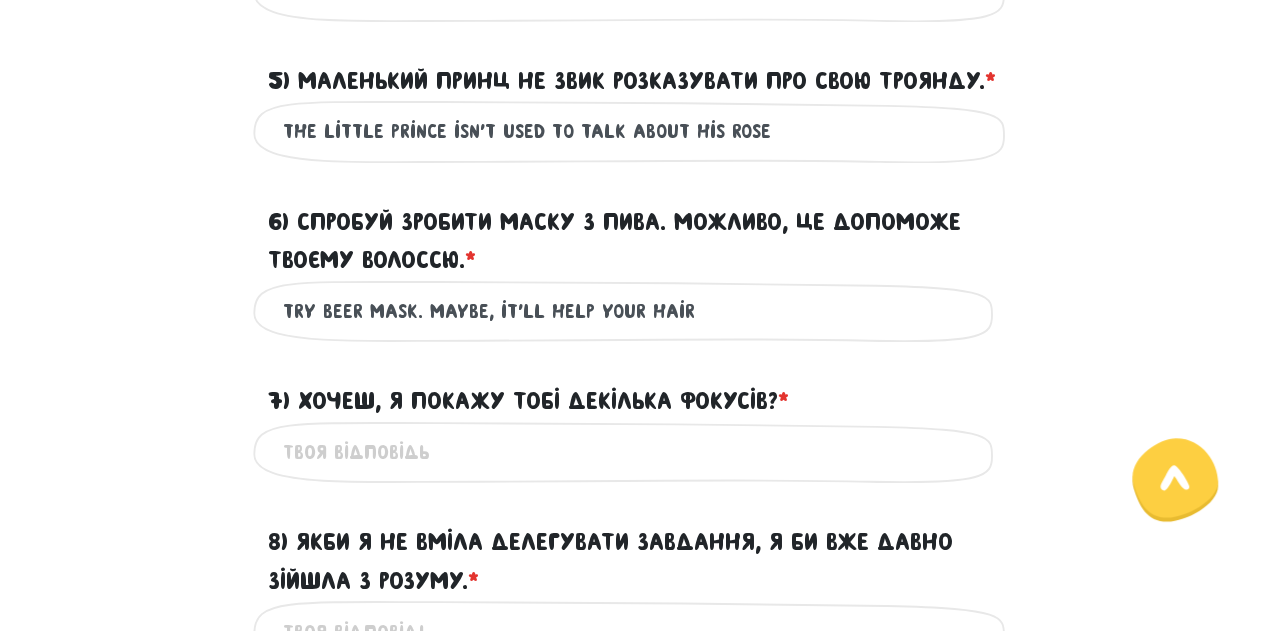 click on "the little prince isn't used to talk about his rose" at bounding box center (633, 131) 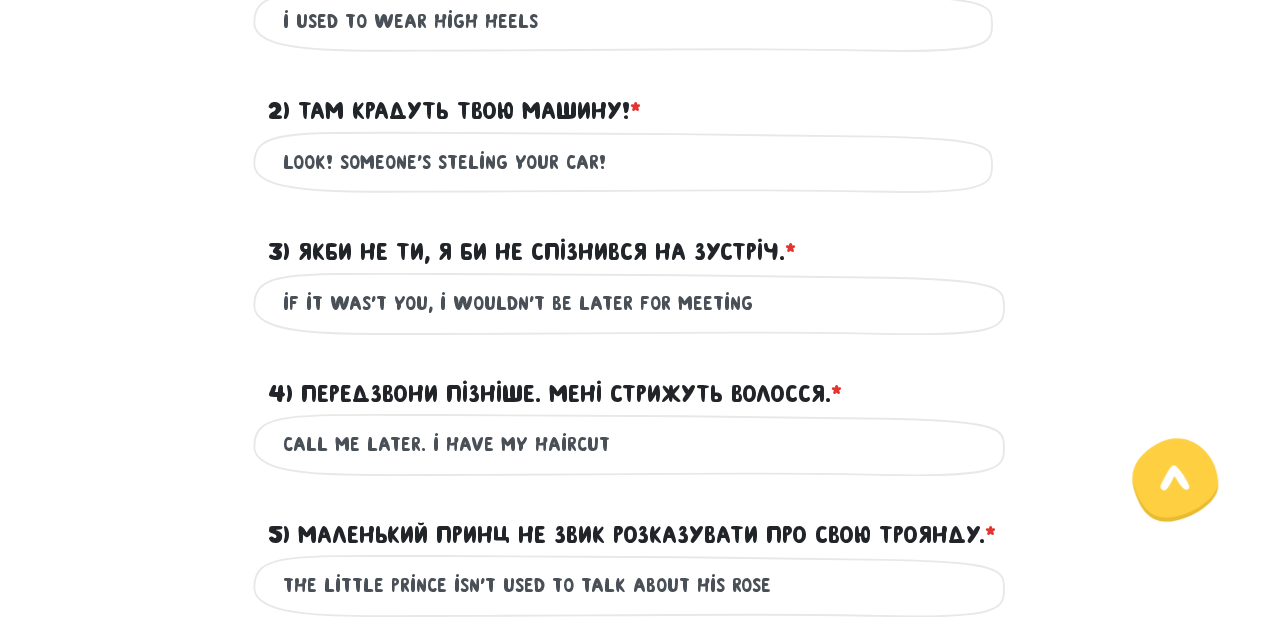 scroll, scrollTop: 756, scrollLeft: 0, axis: vertical 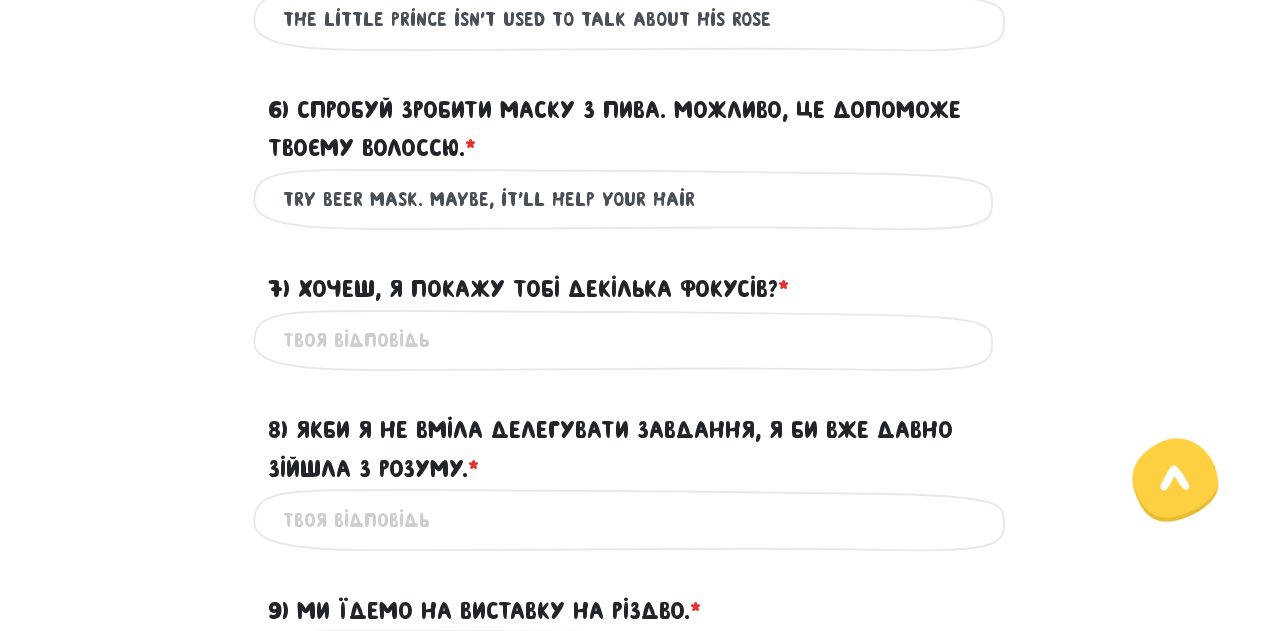 click on "the little prince isn't used to talk about his rose" at bounding box center (633, 19) 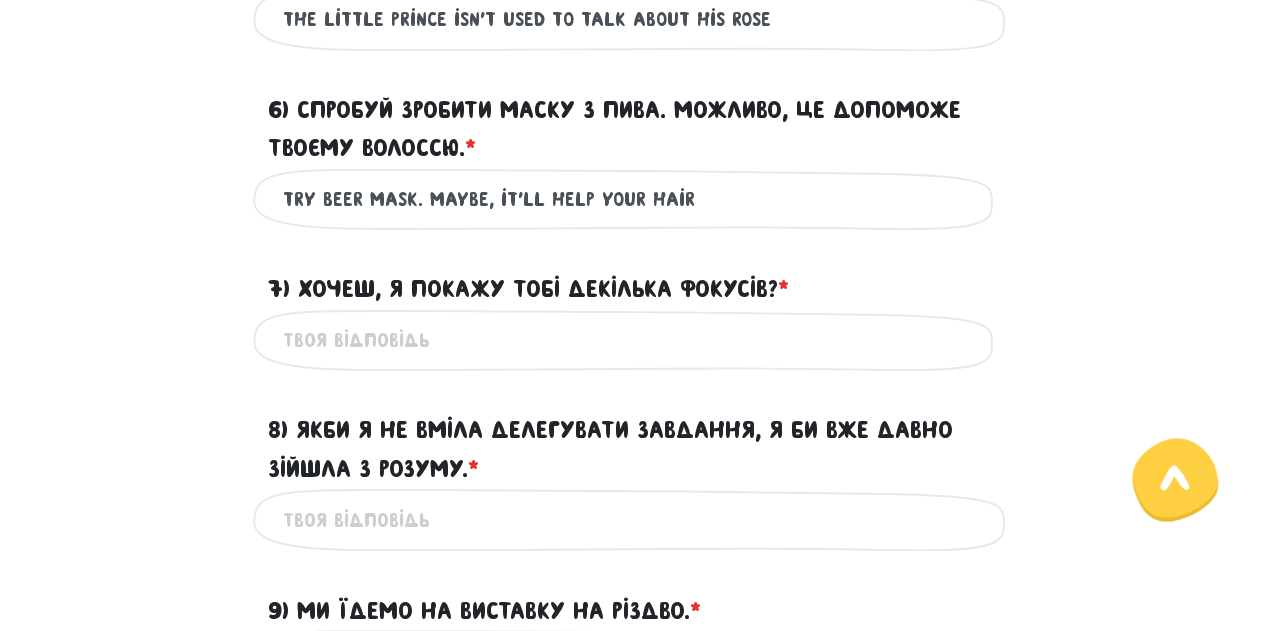 drag, startPoint x: 564, startPoint y: 59, endPoint x: 447, endPoint y: 63, distance: 117.06836 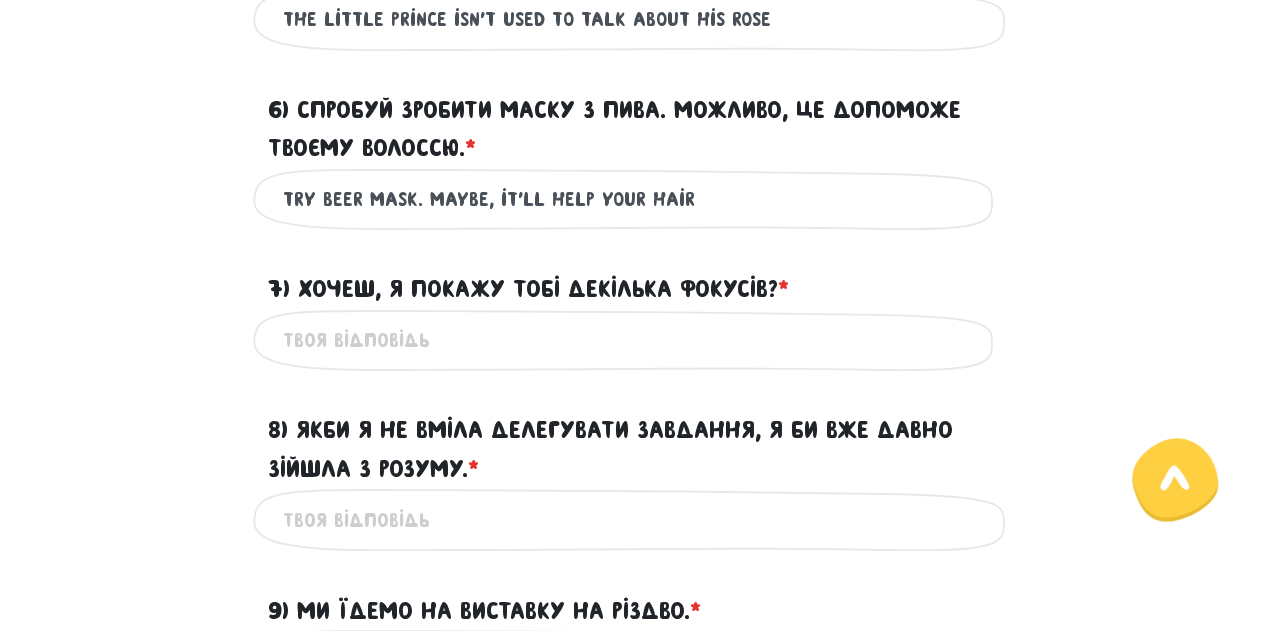 click on "the little prince isn't used to talk about his rose" at bounding box center [633, 19] 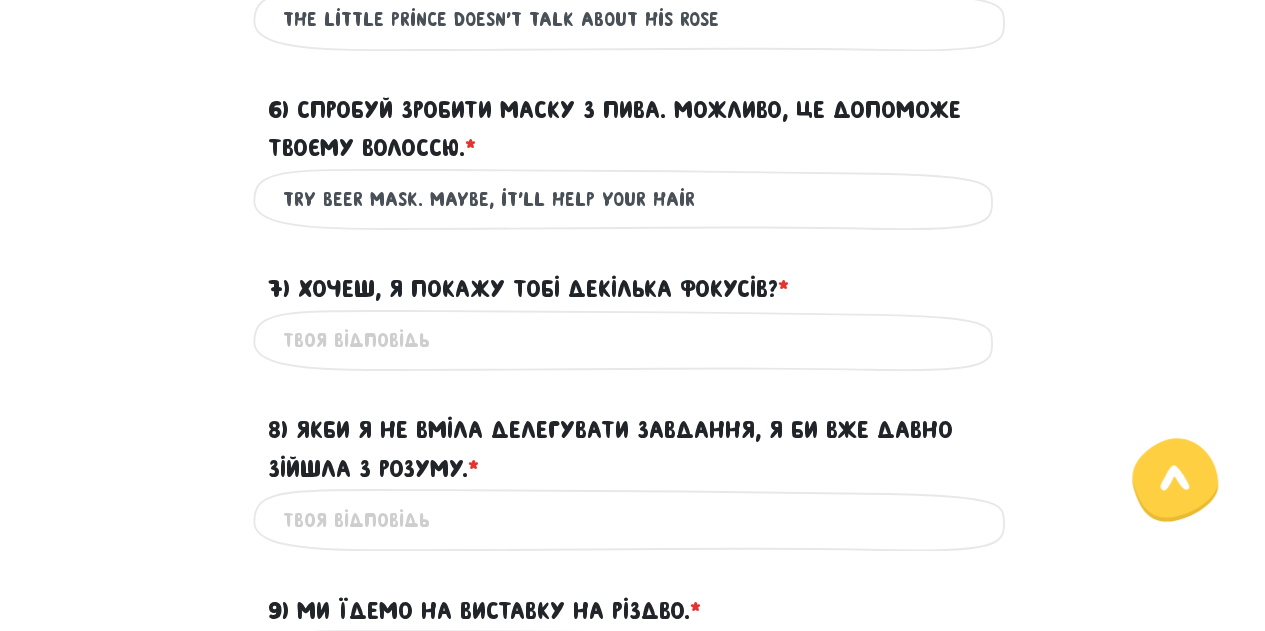 click on "the little prince doesn't talk about his rose" at bounding box center (633, 19) 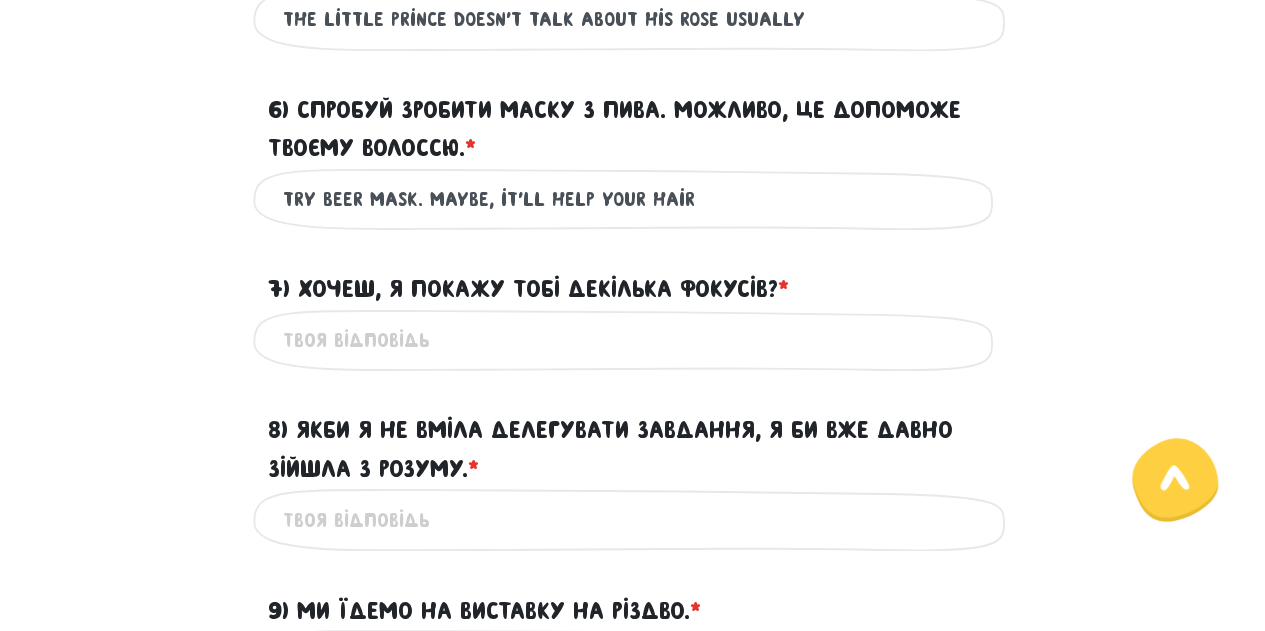 type on "the little prince doesn't talk about his rose usually" 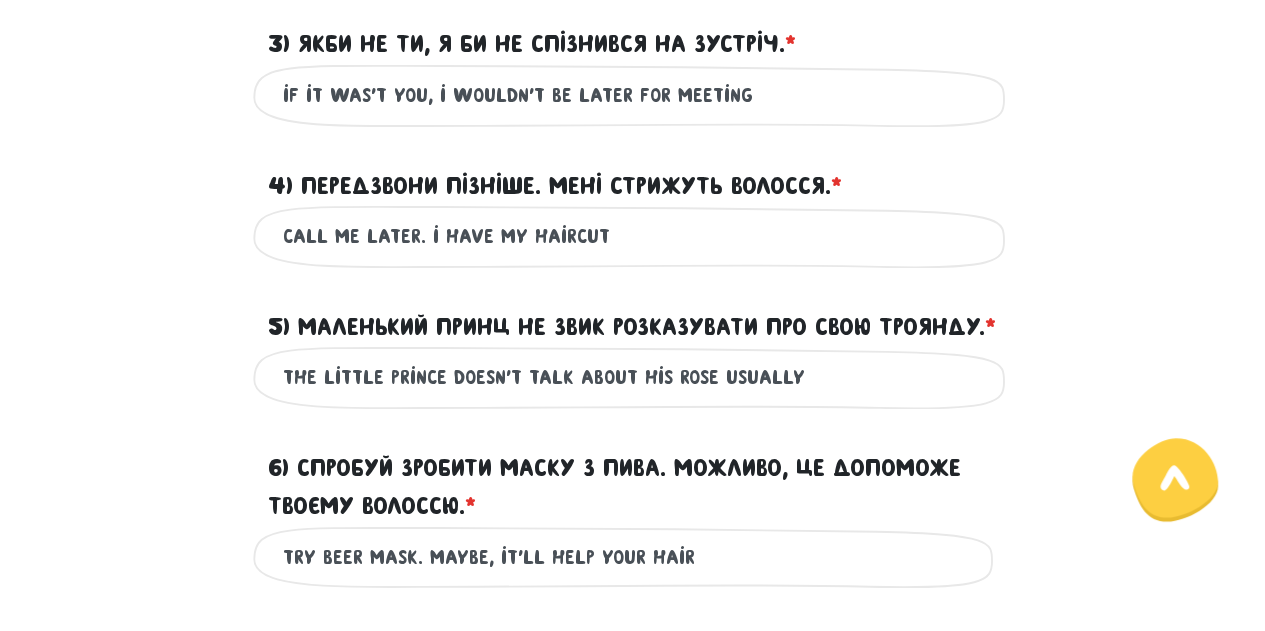 scroll, scrollTop: 914, scrollLeft: 0, axis: vertical 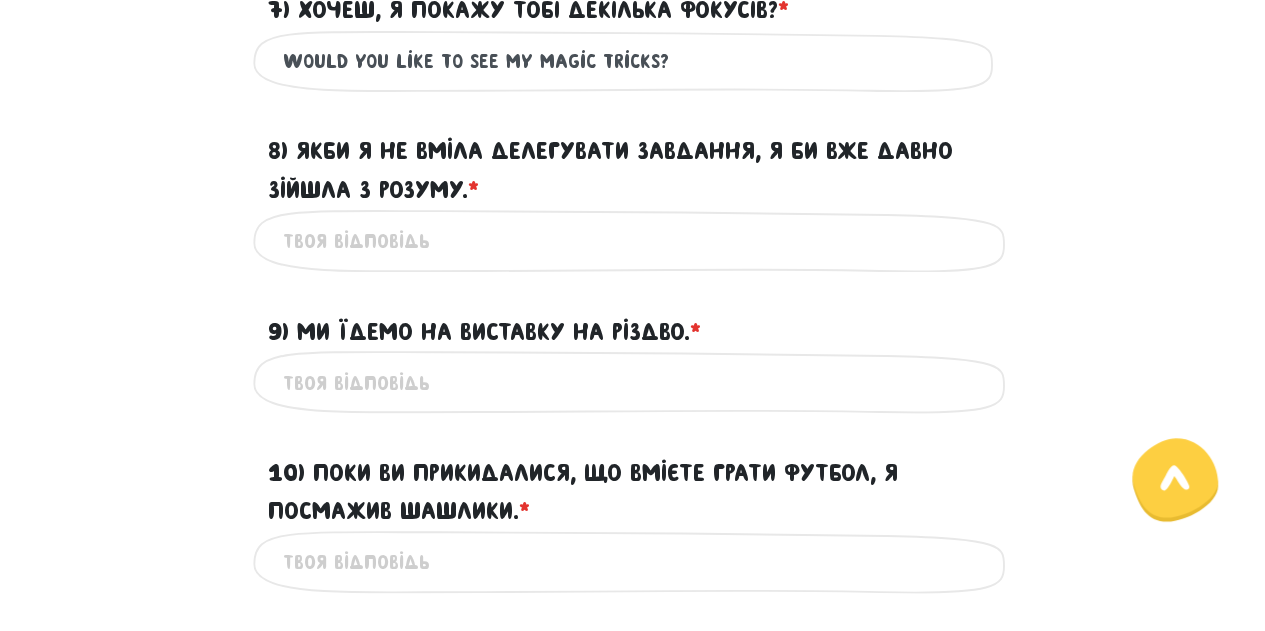 type on "would you like to see my magic tricks?" 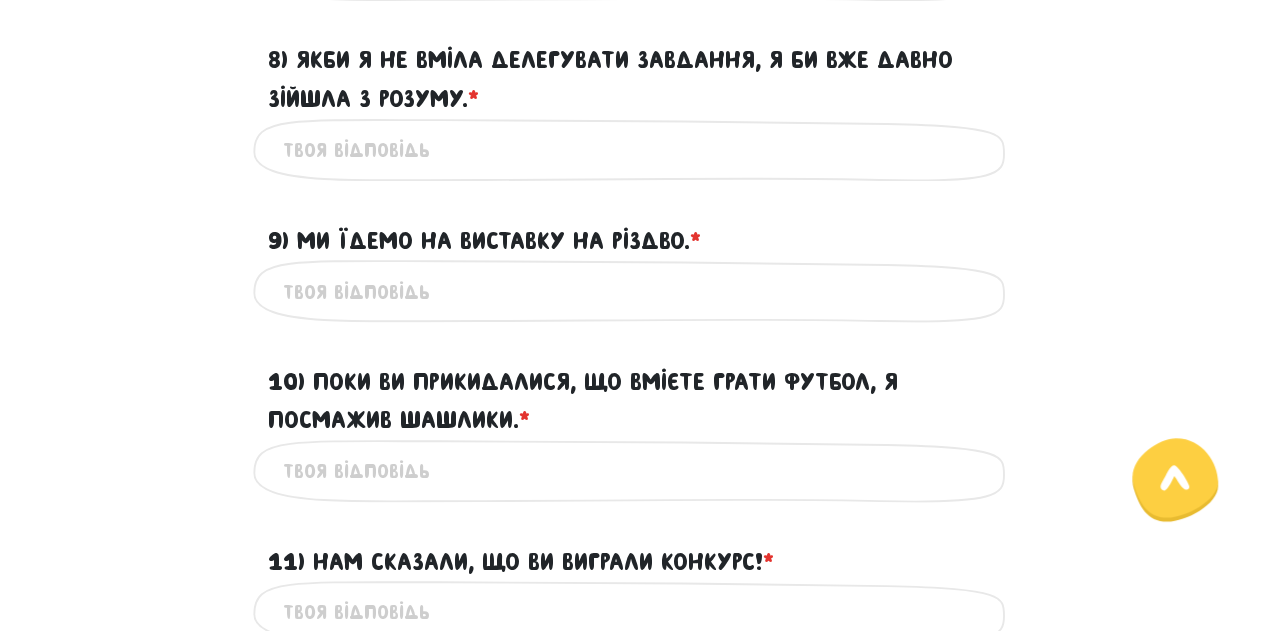 scroll, scrollTop: 1692, scrollLeft: 0, axis: vertical 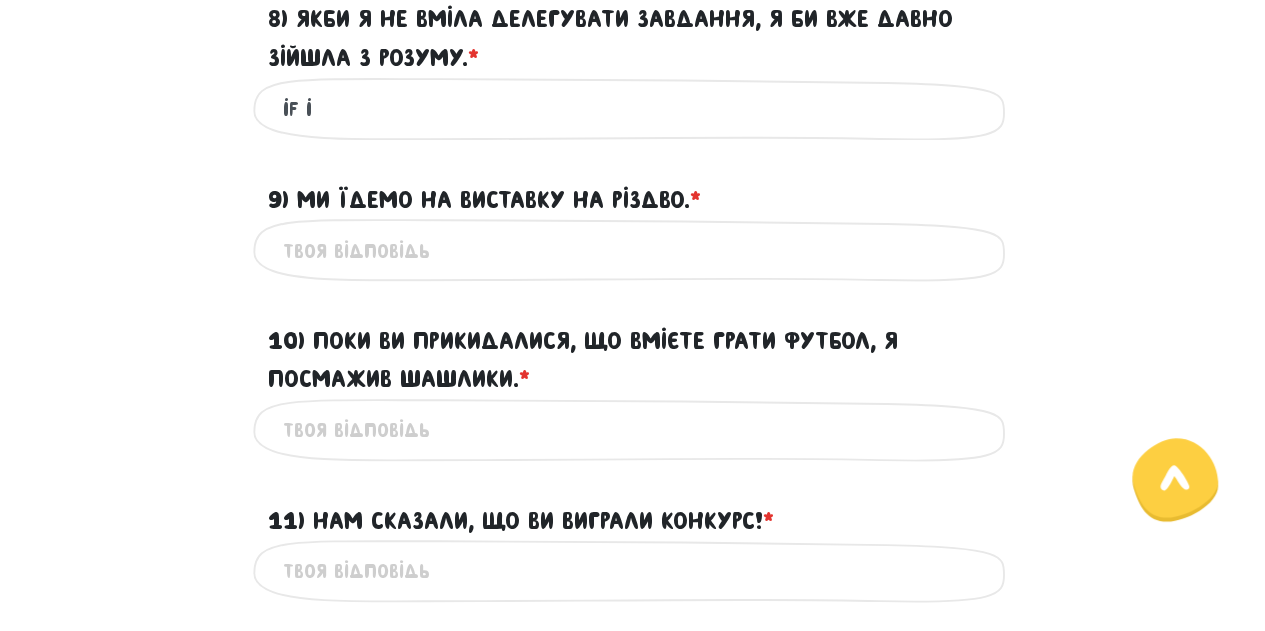 type on "if i" 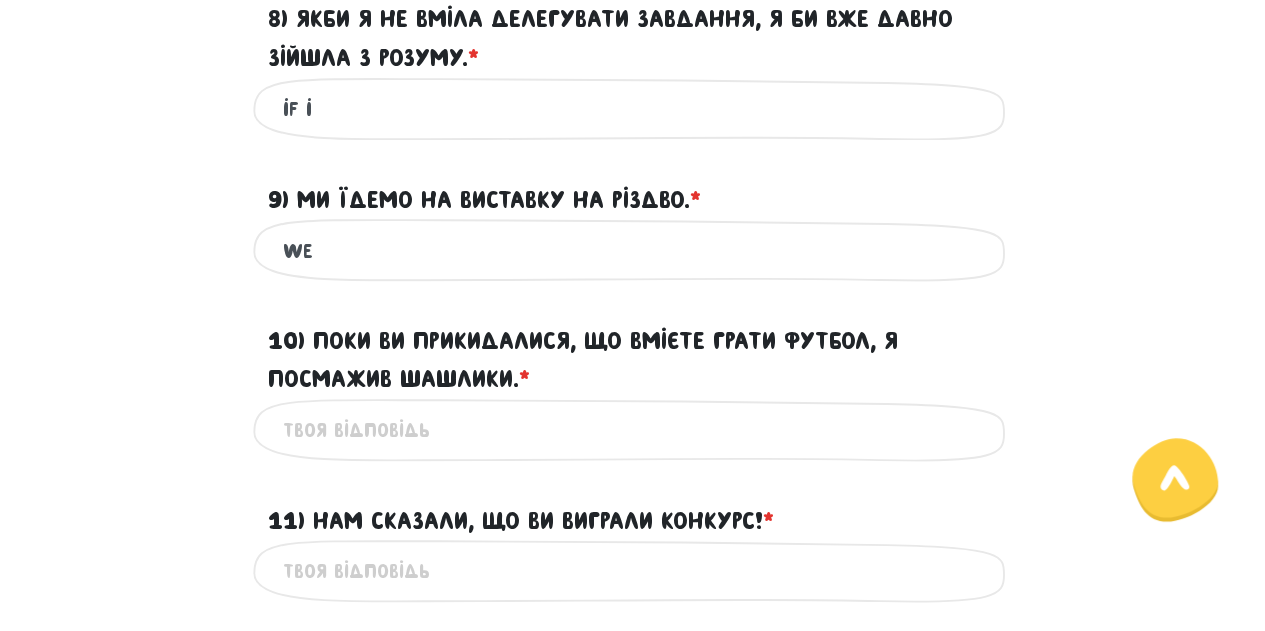 click on "we" at bounding box center [633, 249] 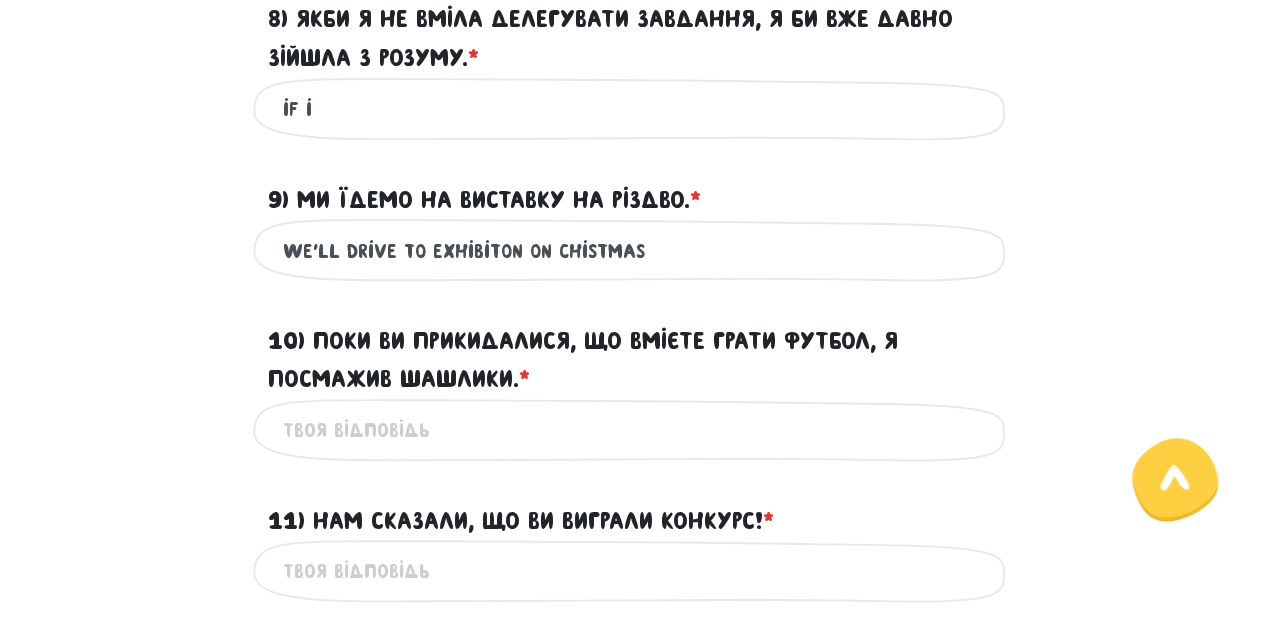 type on "we'll drive to exhibiton on chistmas" 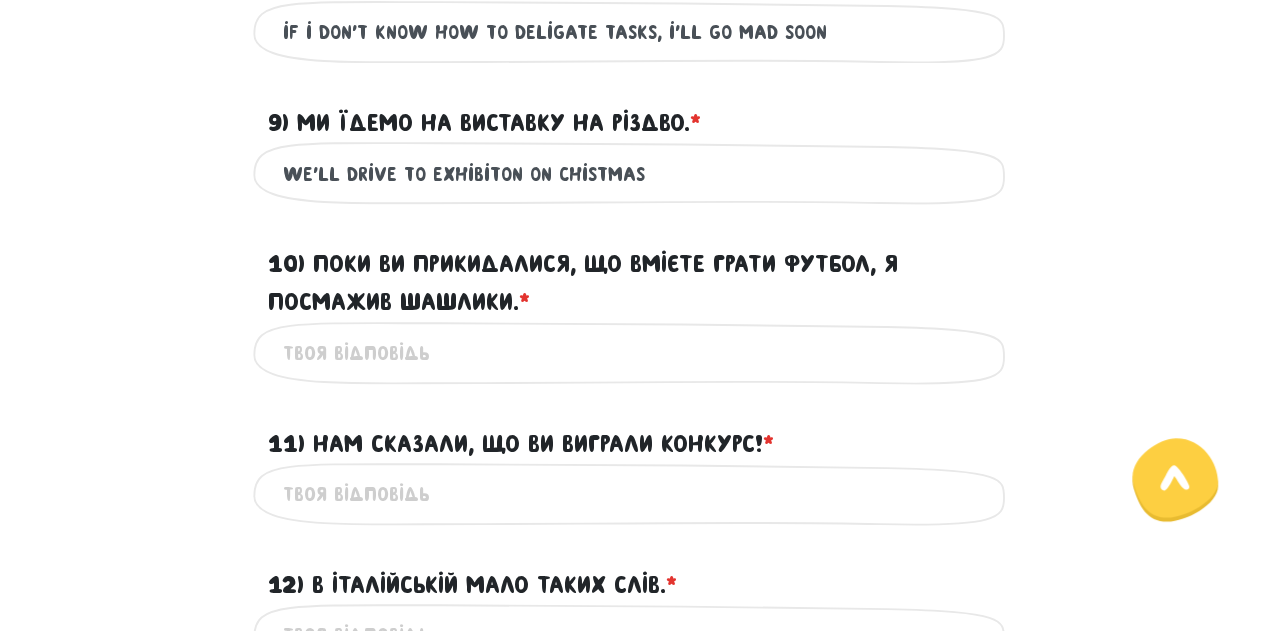 scroll, scrollTop: 1800, scrollLeft: 0, axis: vertical 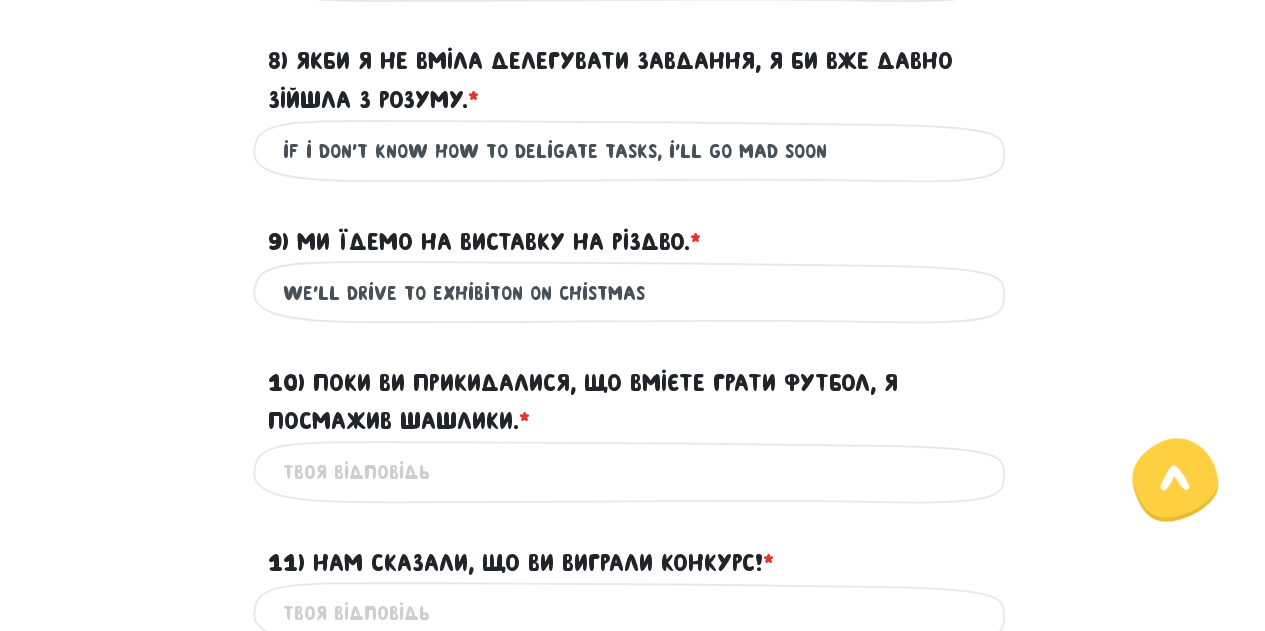 type on "if i don't know how to deligate tasks, i'll go mad soon" 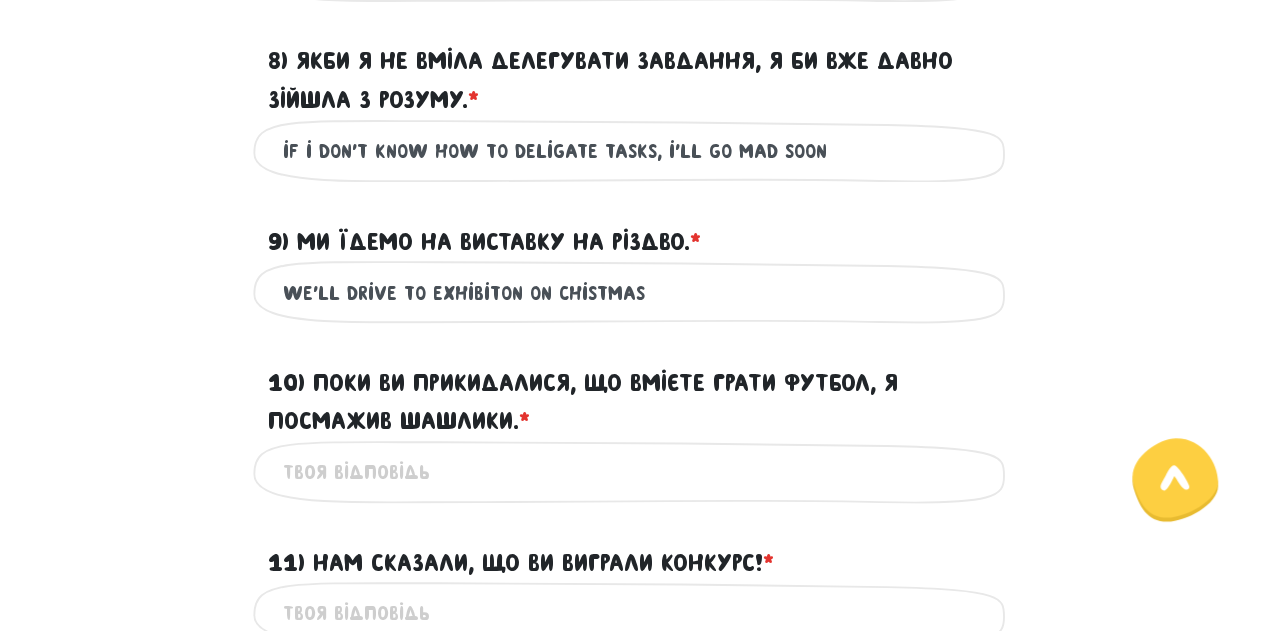 click on "10) Поки ви прикидалися, що вмієте грати футбол, я посмажив шашлики. *
?" at bounding box center [633, 471] 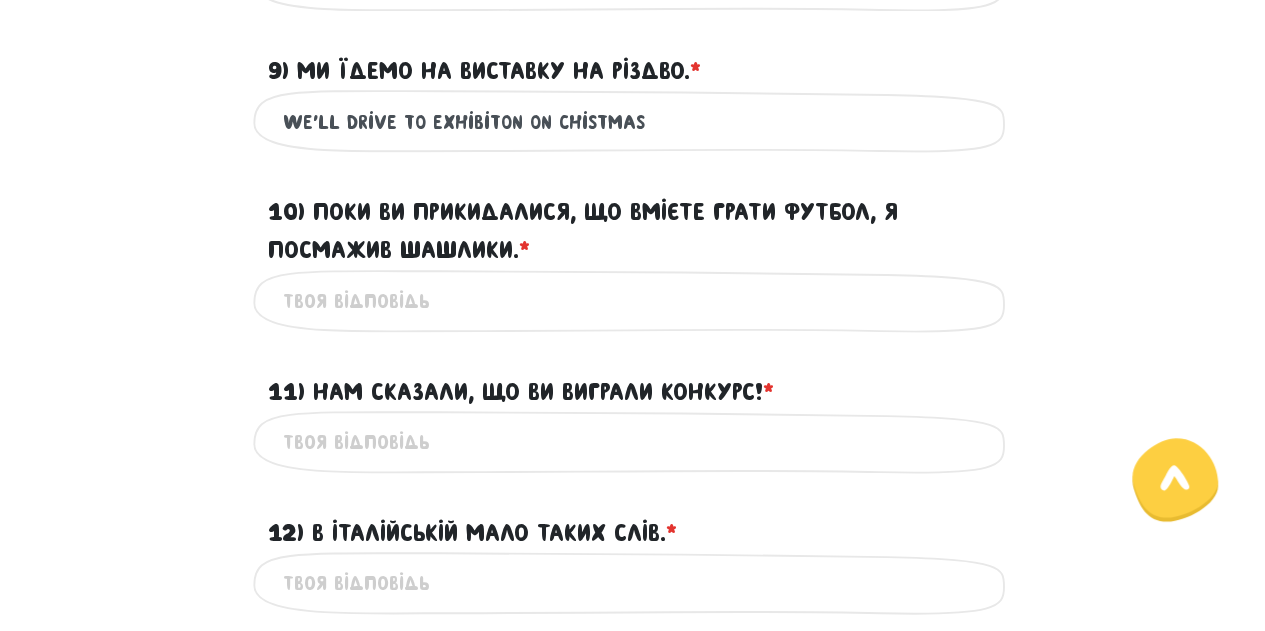 scroll, scrollTop: 1836, scrollLeft: 0, axis: vertical 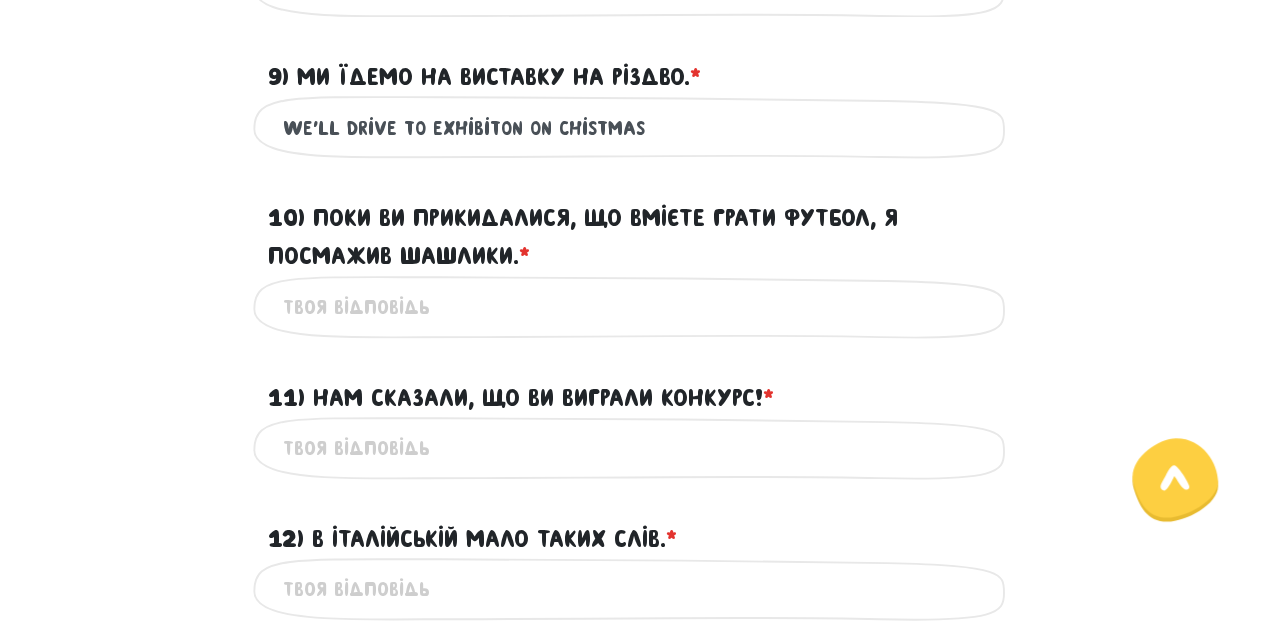 click on "we'll drive to exhibiton on chistmas" at bounding box center (633, 126) 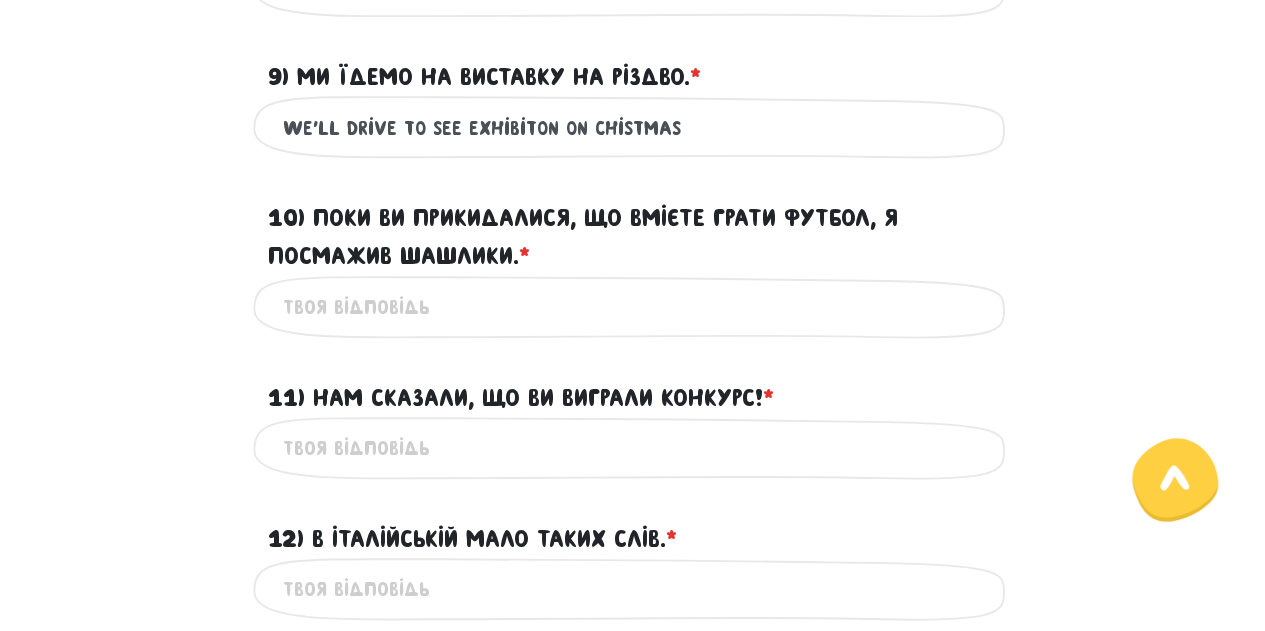 type on "we'll drive to see exhibiton on chistmas" 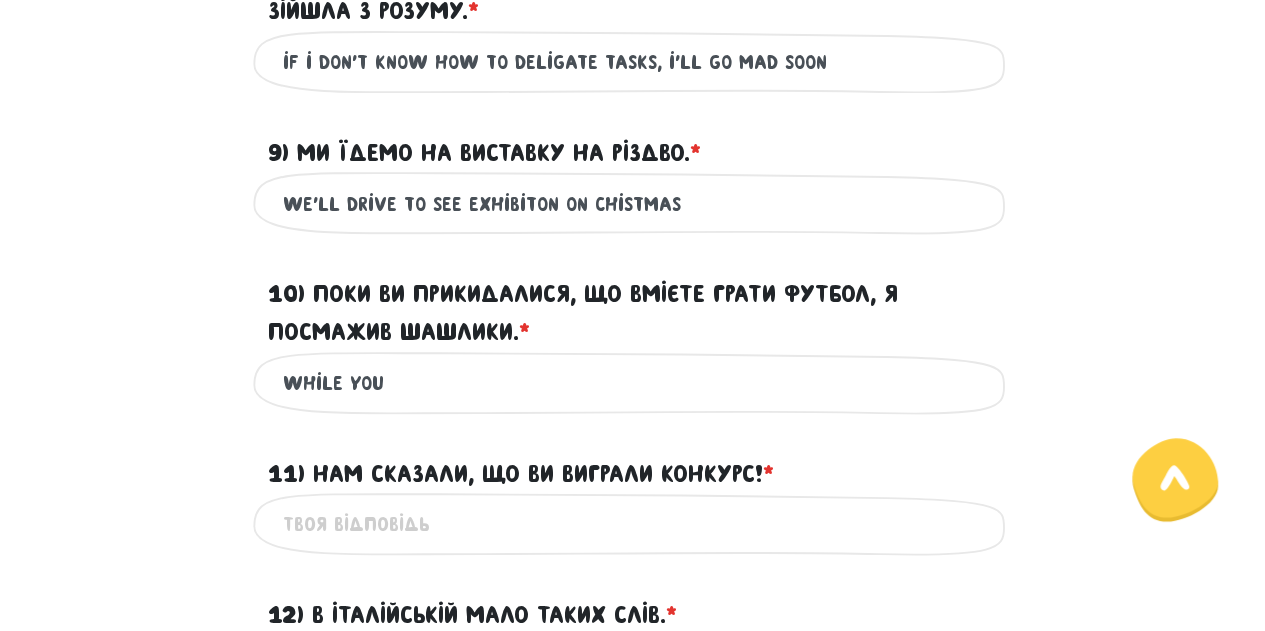 scroll, scrollTop: 1745, scrollLeft: 0, axis: vertical 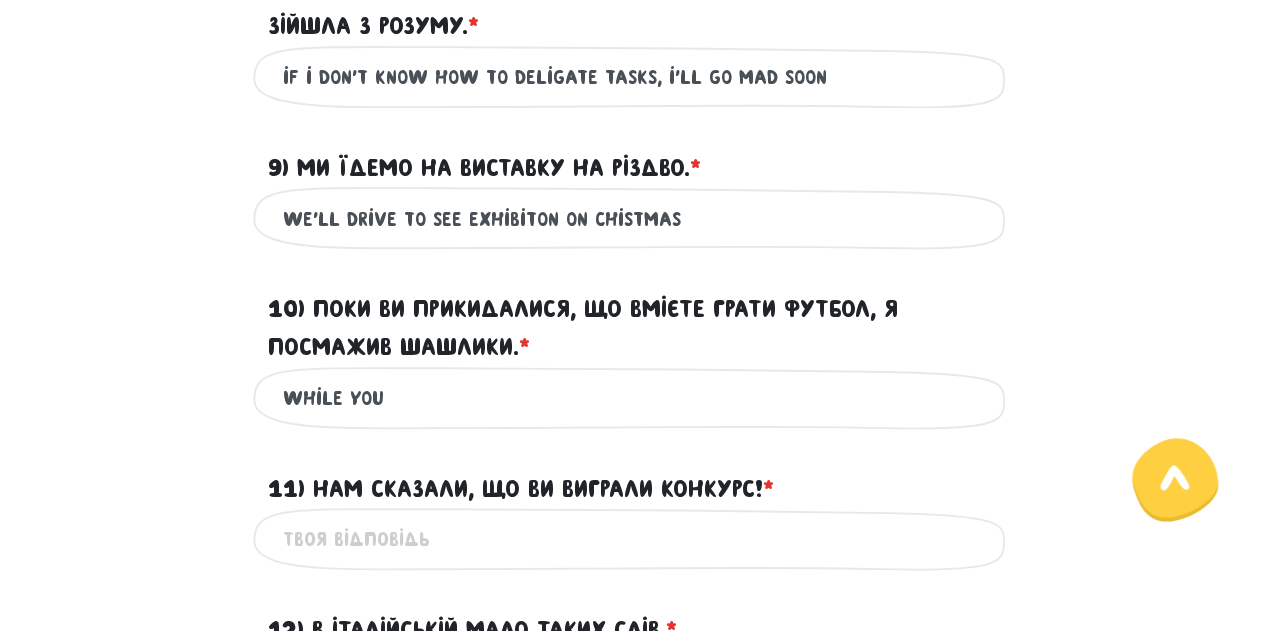 click on "we'll drive to see exhibiton on chistmas" at bounding box center (633, 217) 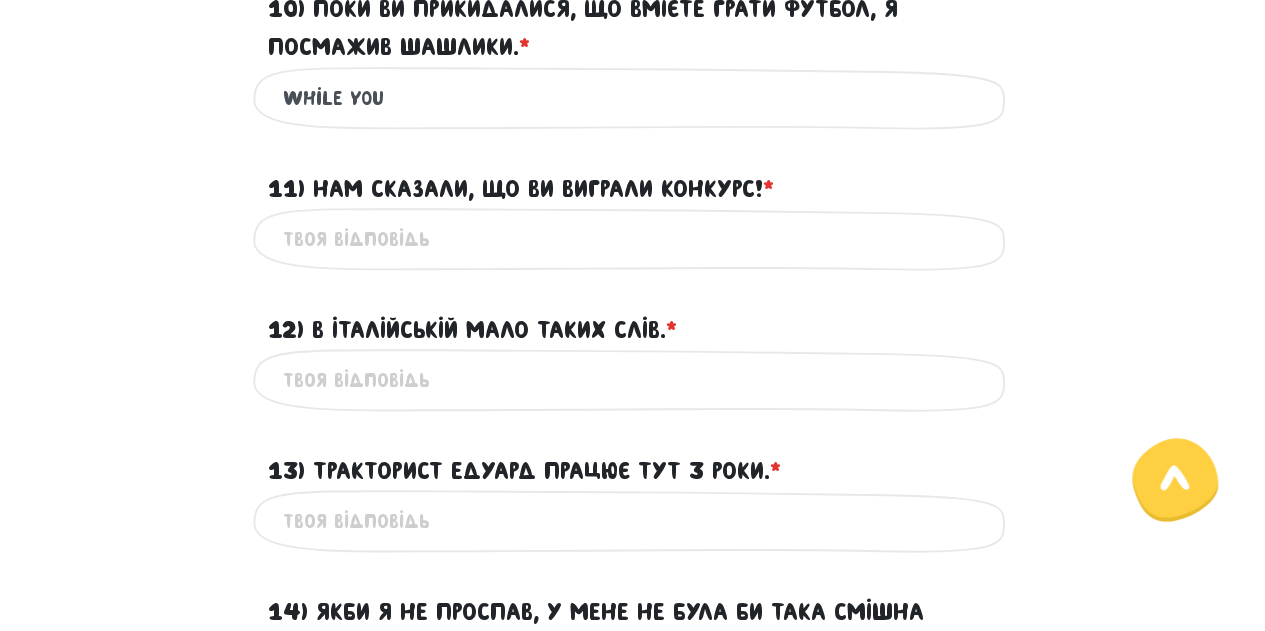 scroll, scrollTop: 2039, scrollLeft: 0, axis: vertical 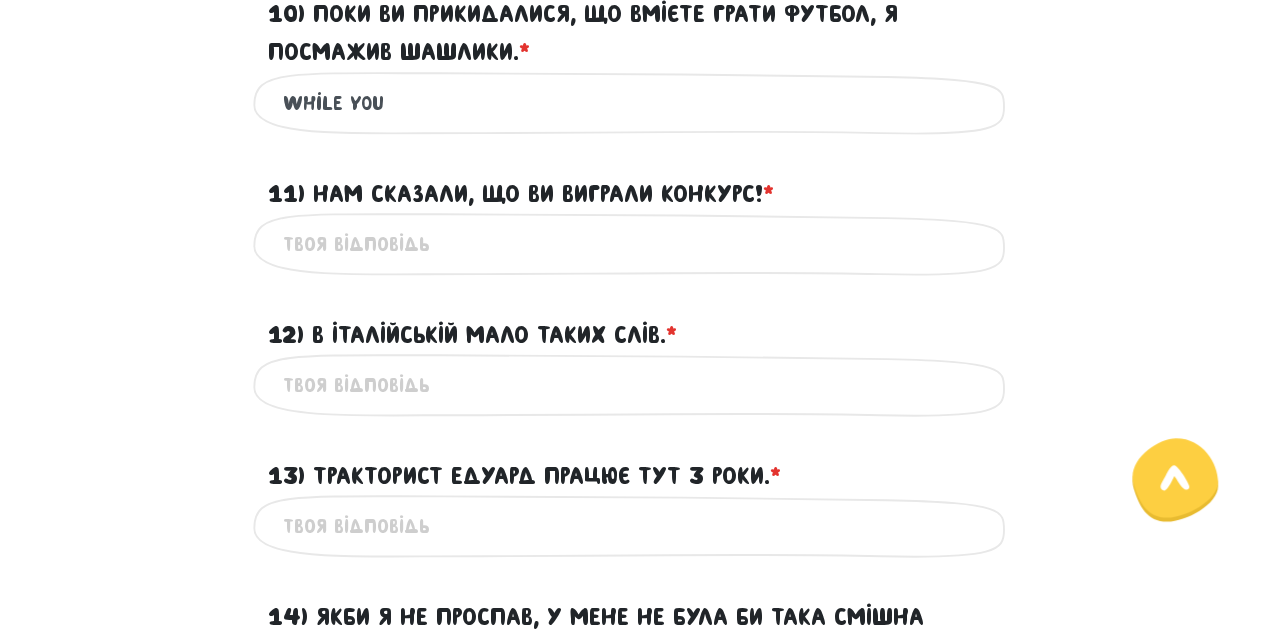click on "while you
Це обов'язкове поле" at bounding box center (633, 103) 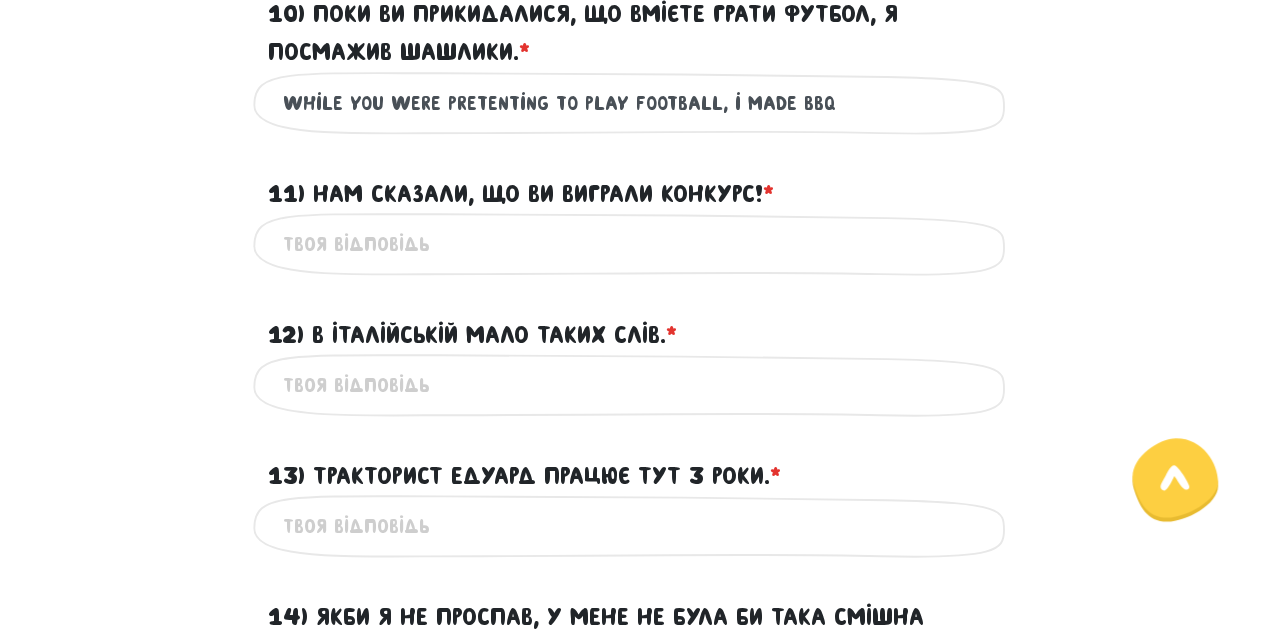 type on "while you were pretenting to play football, i made bbq" 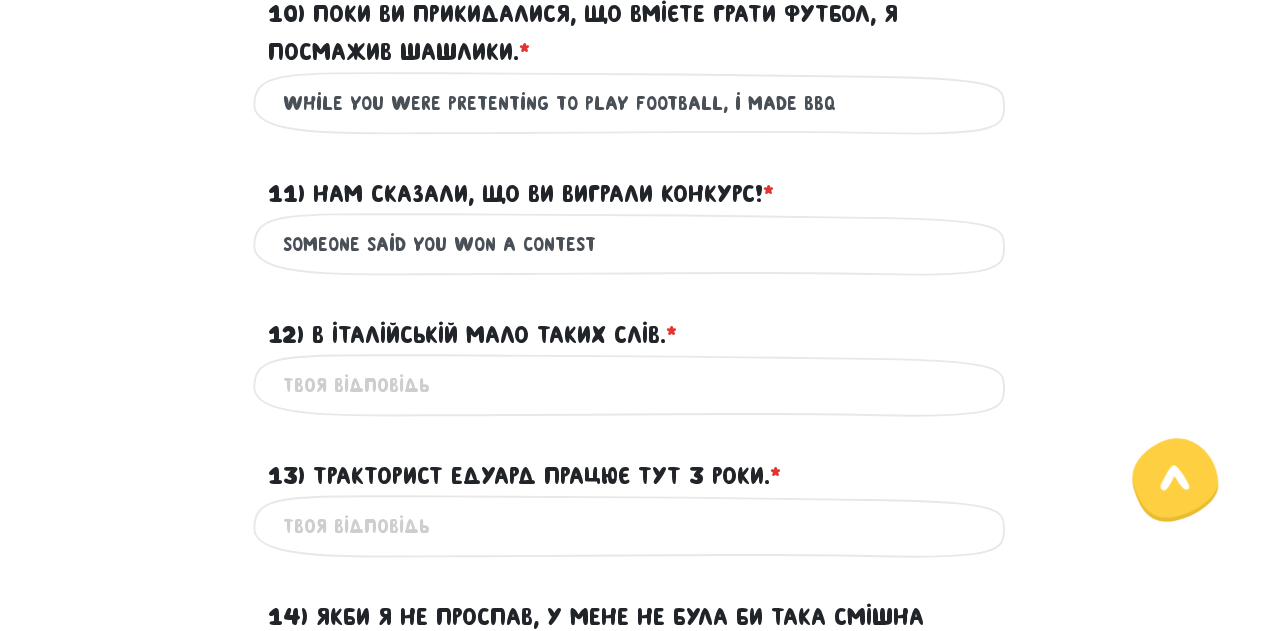 type on "someone said you won a contest" 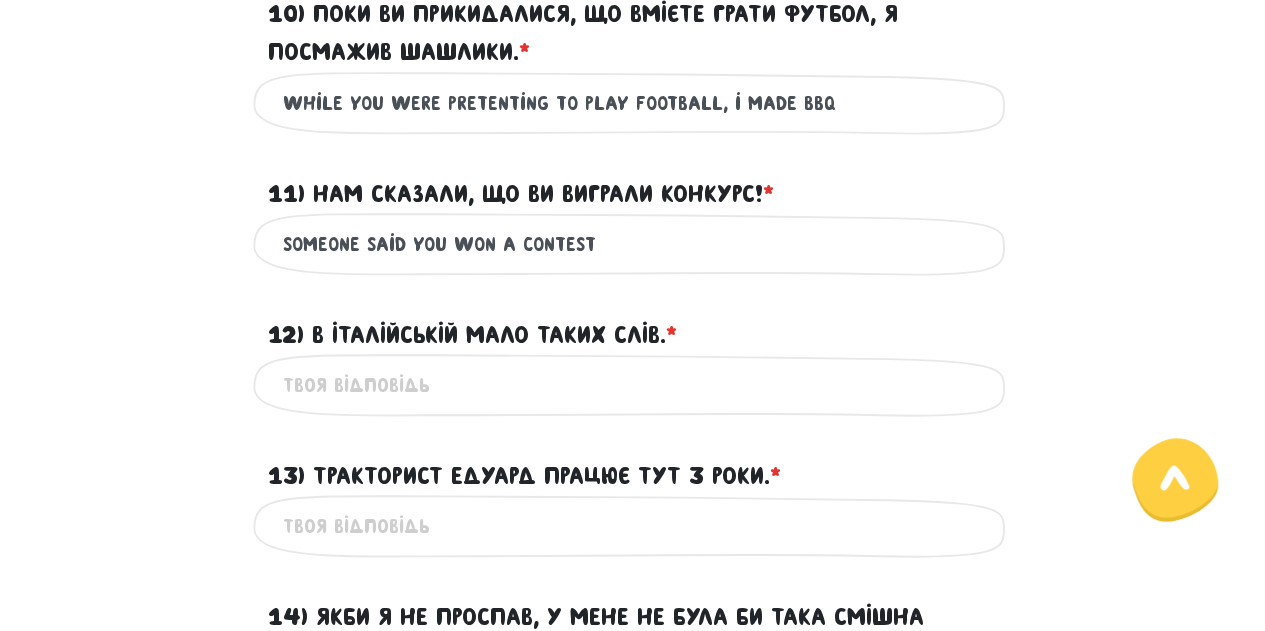 type on "I" 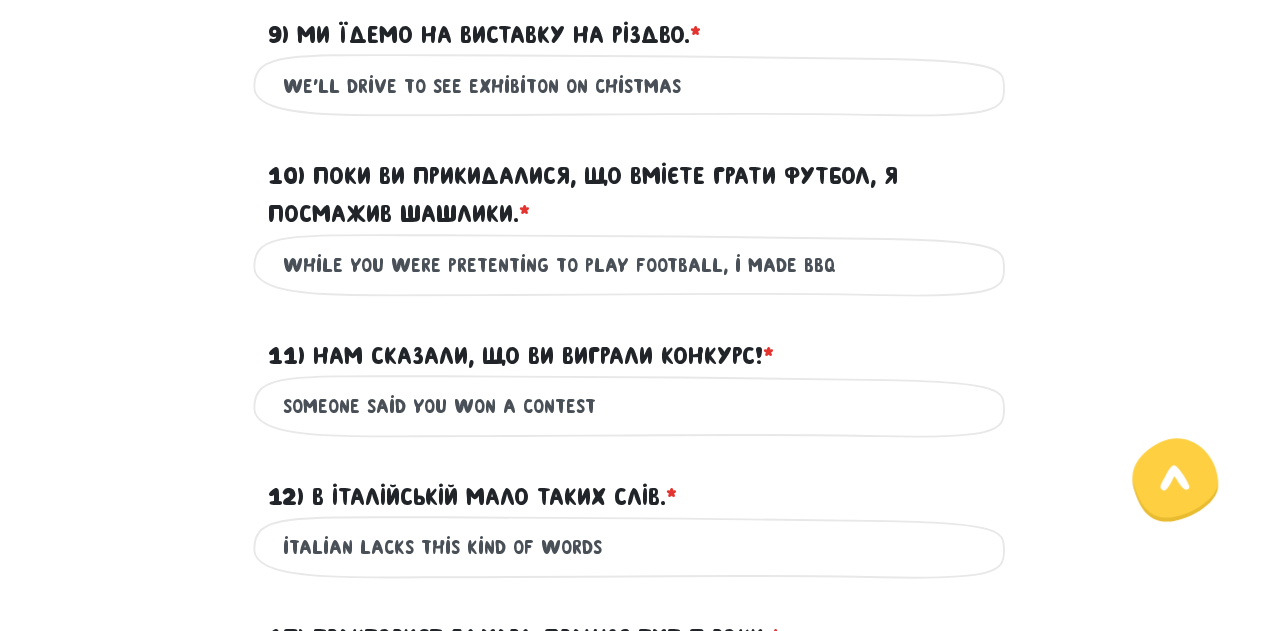 scroll, scrollTop: 1868, scrollLeft: 0, axis: vertical 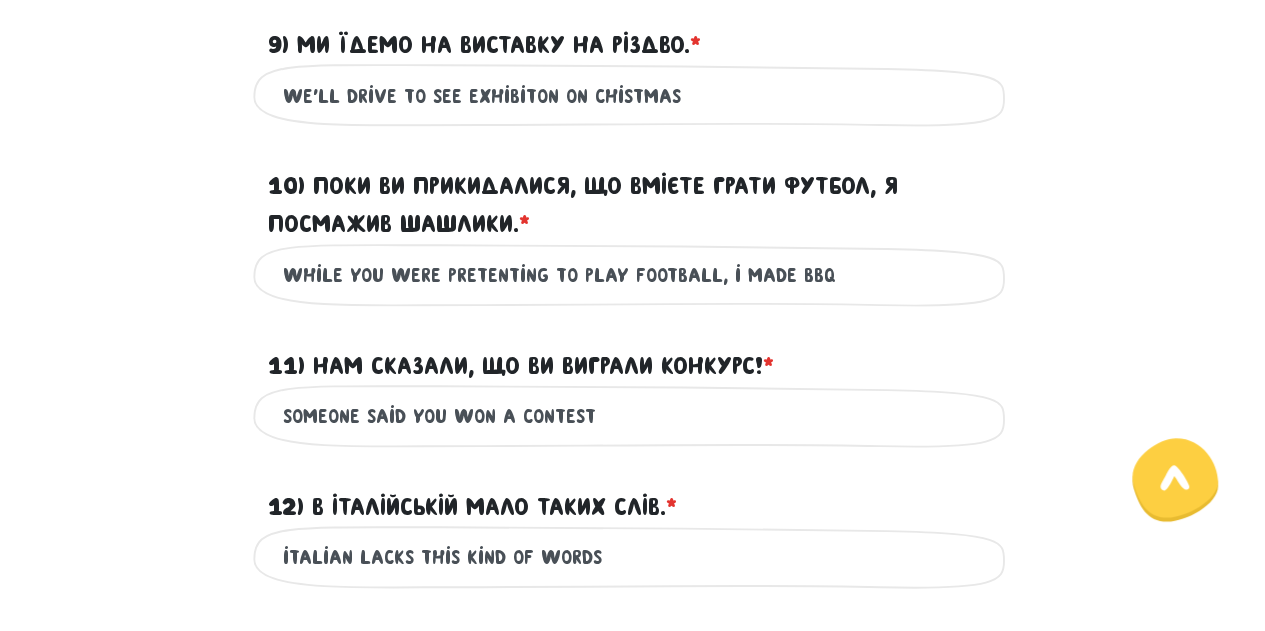 type on "italian lacks this kind of words" 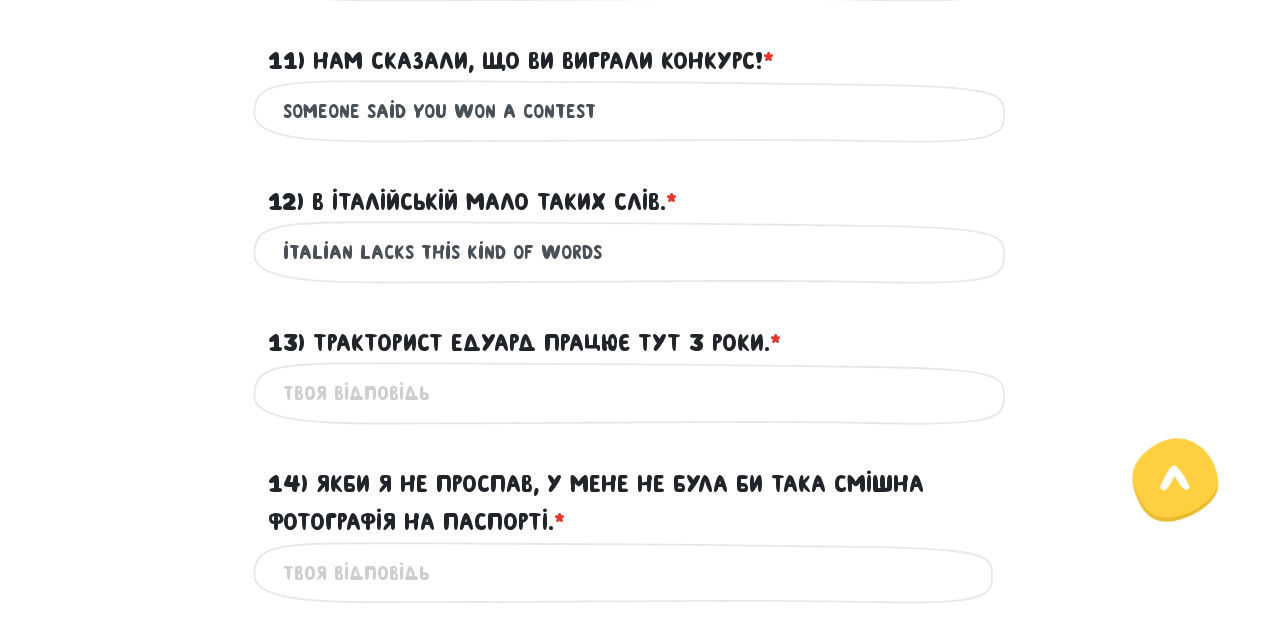 scroll, scrollTop: 2168, scrollLeft: 0, axis: vertical 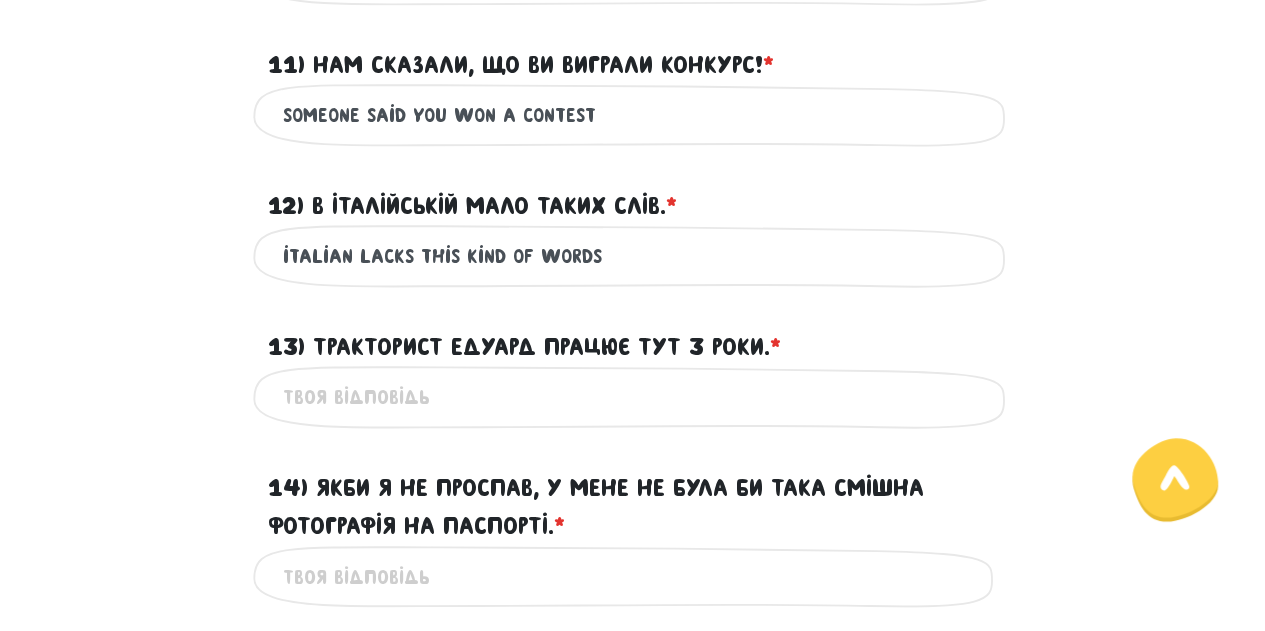 type on "while you were pretenting to know how to play football, i made bbq" 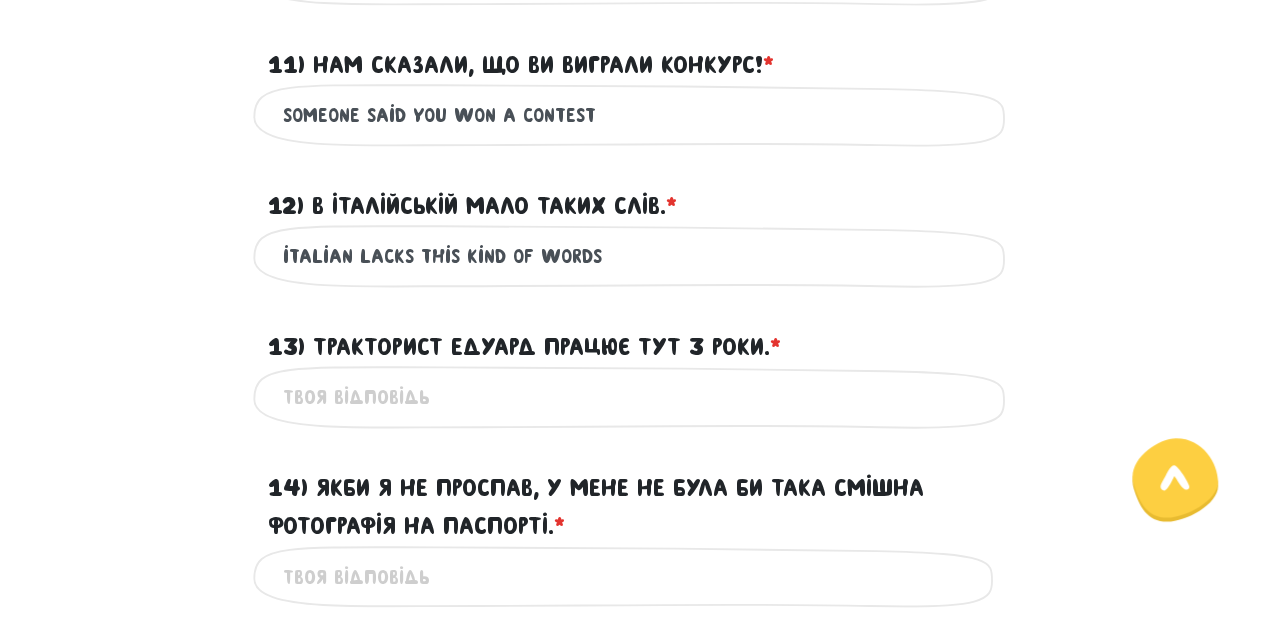 drag, startPoint x: 402, startPoint y: 149, endPoint x: 363, endPoint y: 134, distance: 41.785164 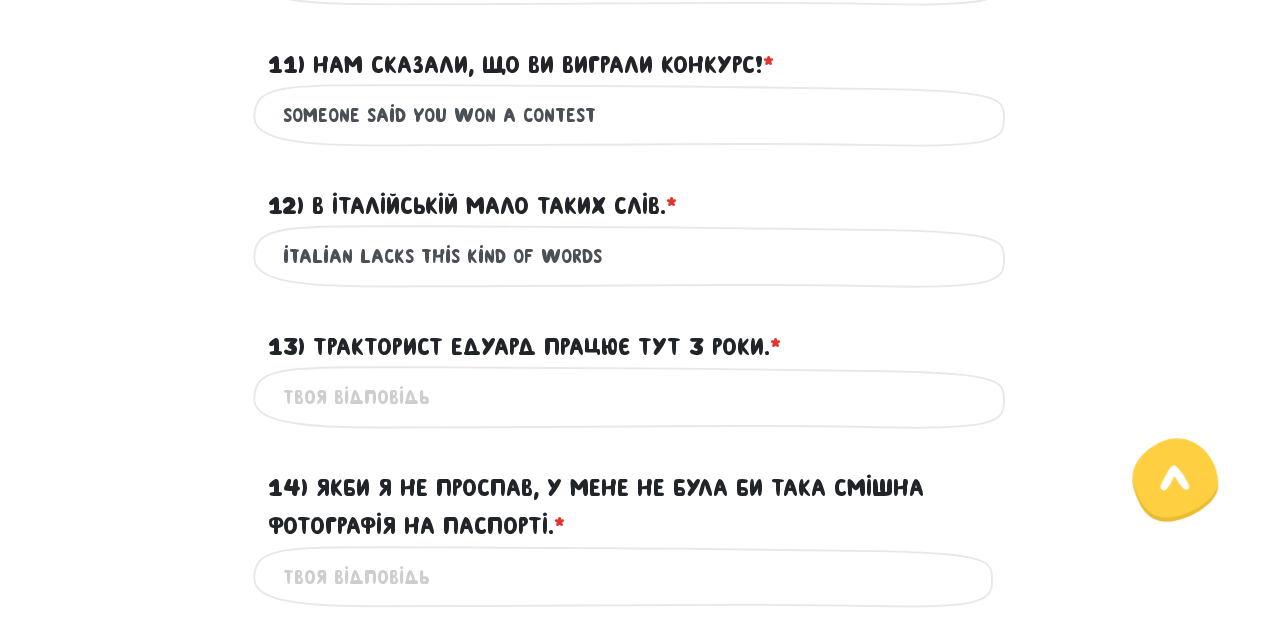 click on "someone said you won a contest" at bounding box center (633, 115) 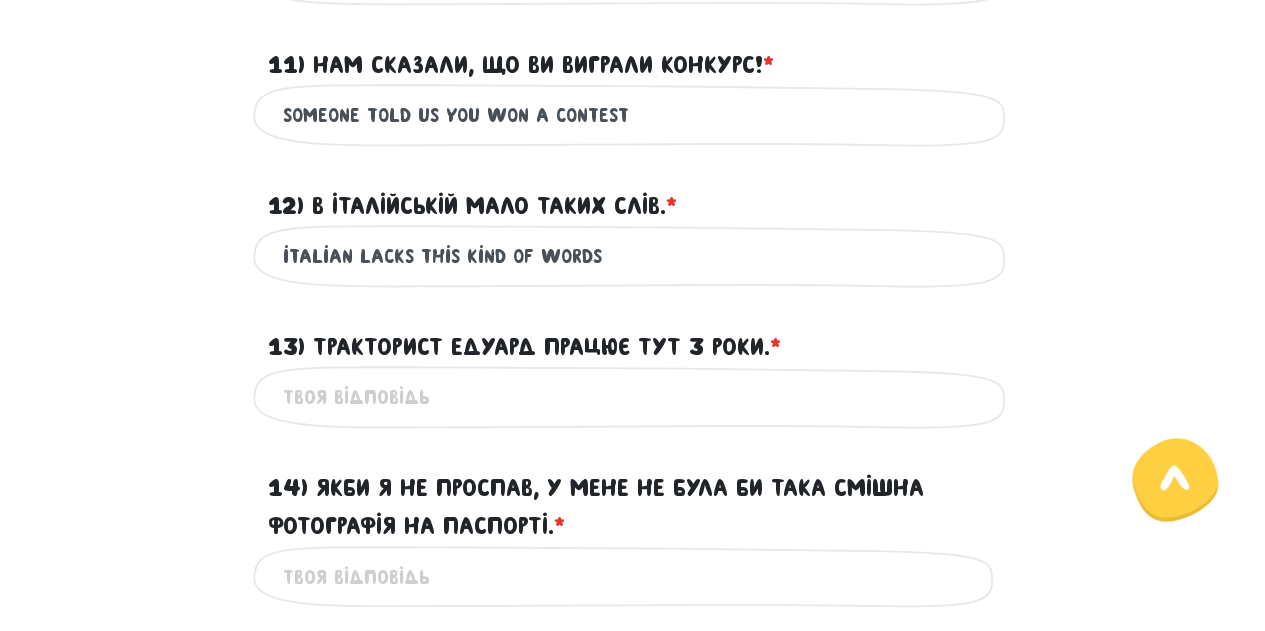 type on "someone told us you won a contest" 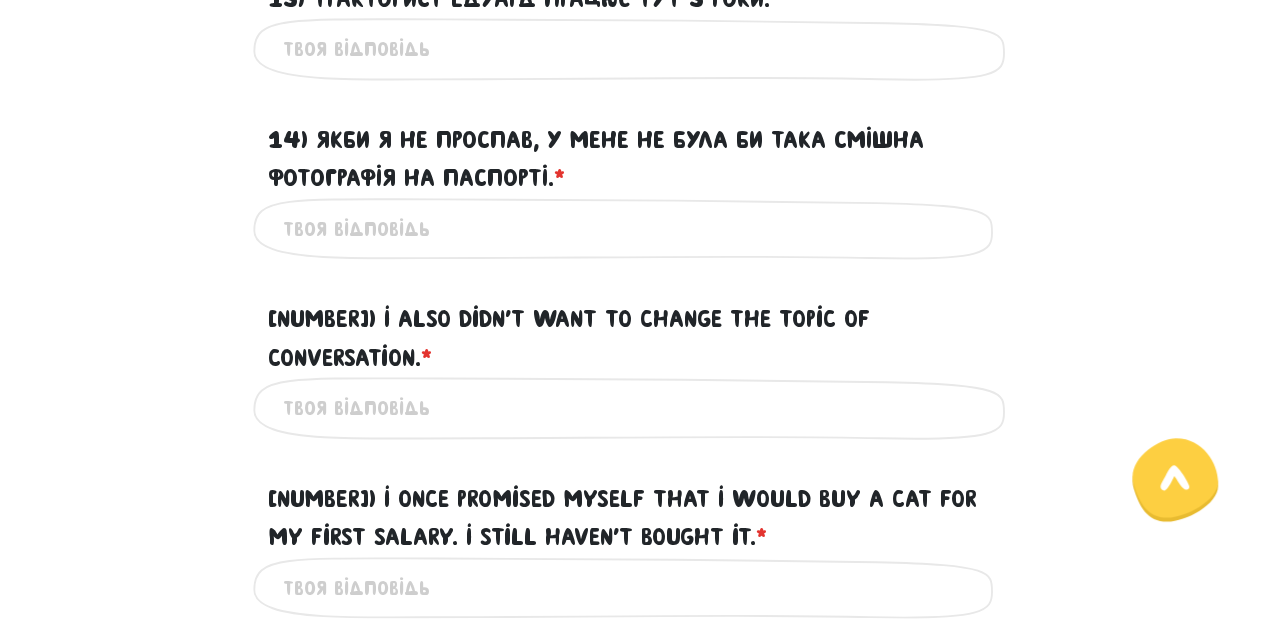 scroll, scrollTop: 2521, scrollLeft: 0, axis: vertical 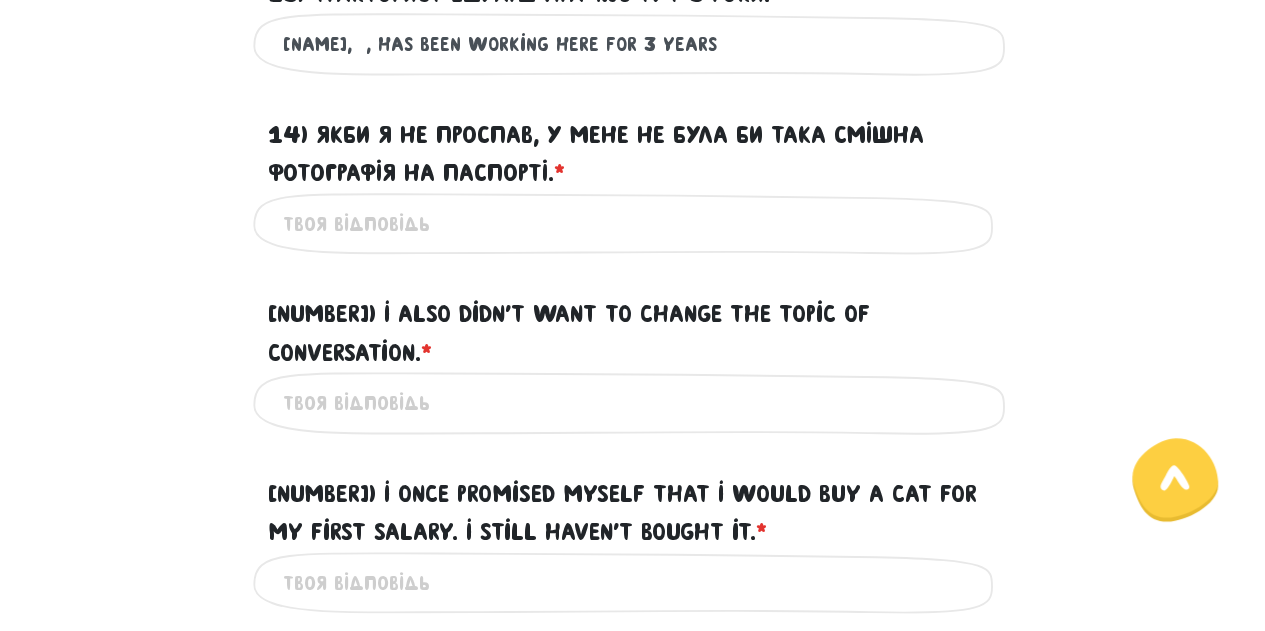 type on "Eduard,  , has been working here for 3 years" 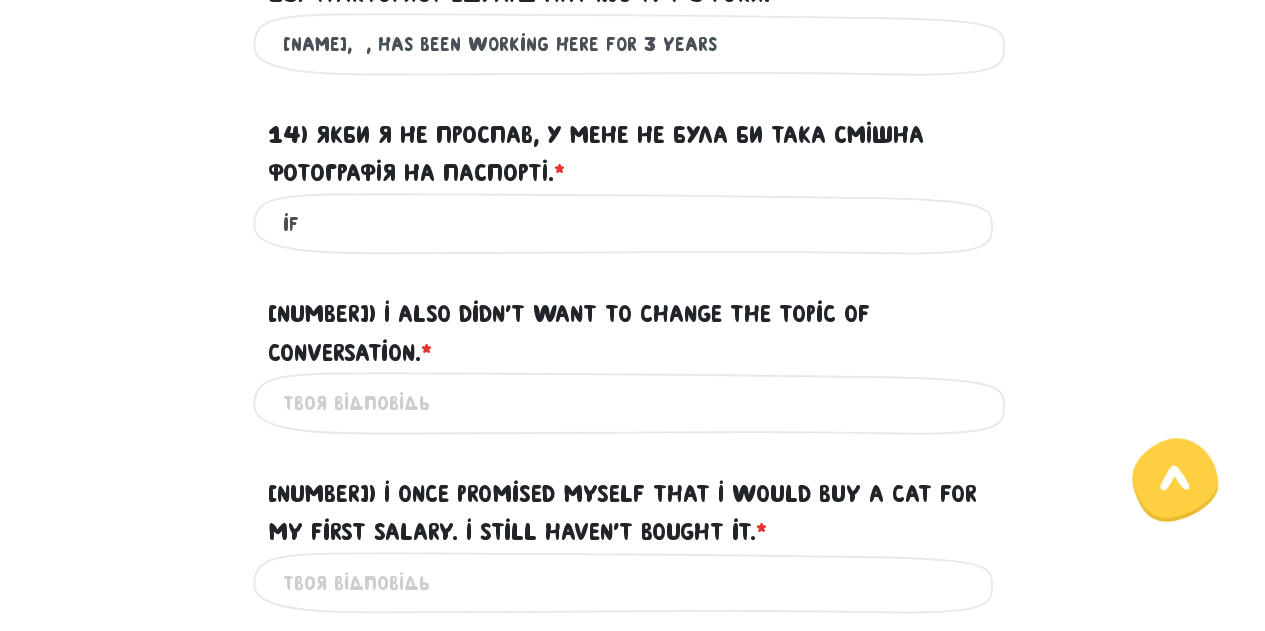 type on "if" 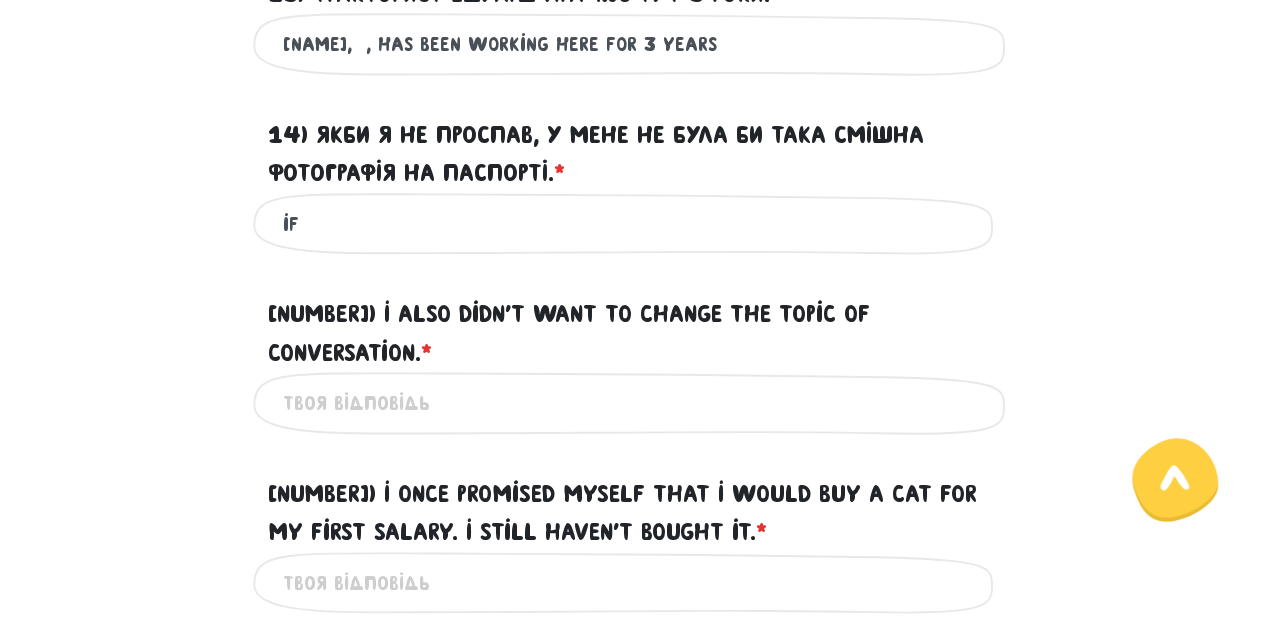 click on "Eduard,  , has been working here for 3 years" at bounding box center [633, 44] 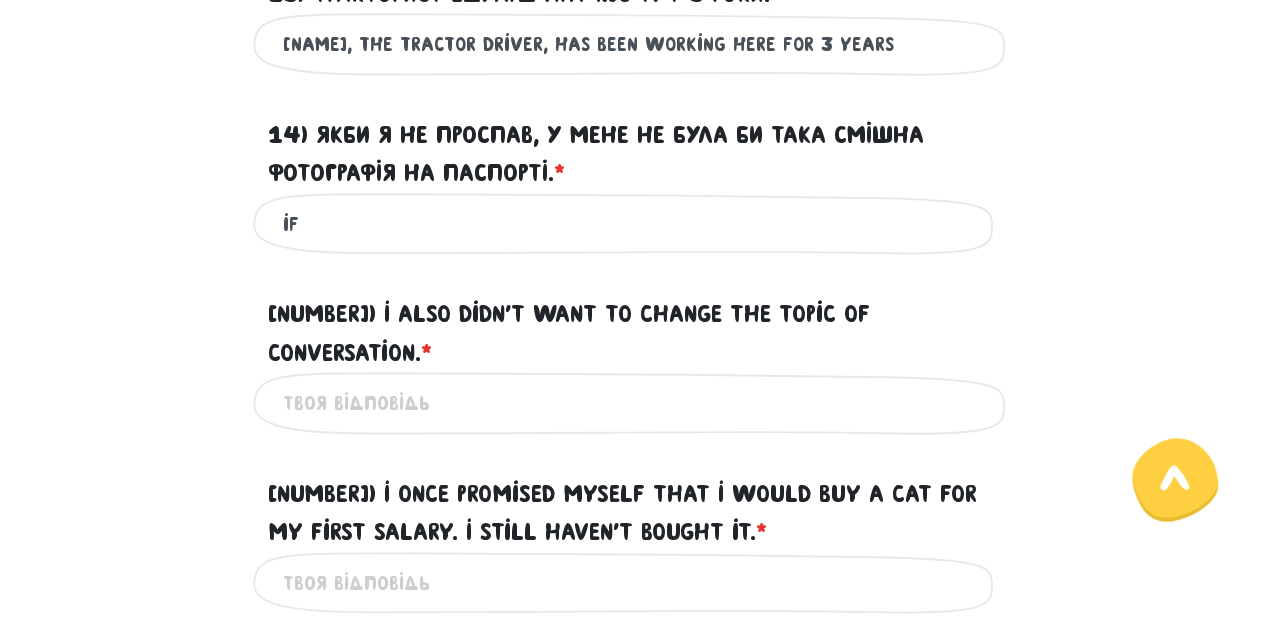 click on "if" at bounding box center [633, 224] 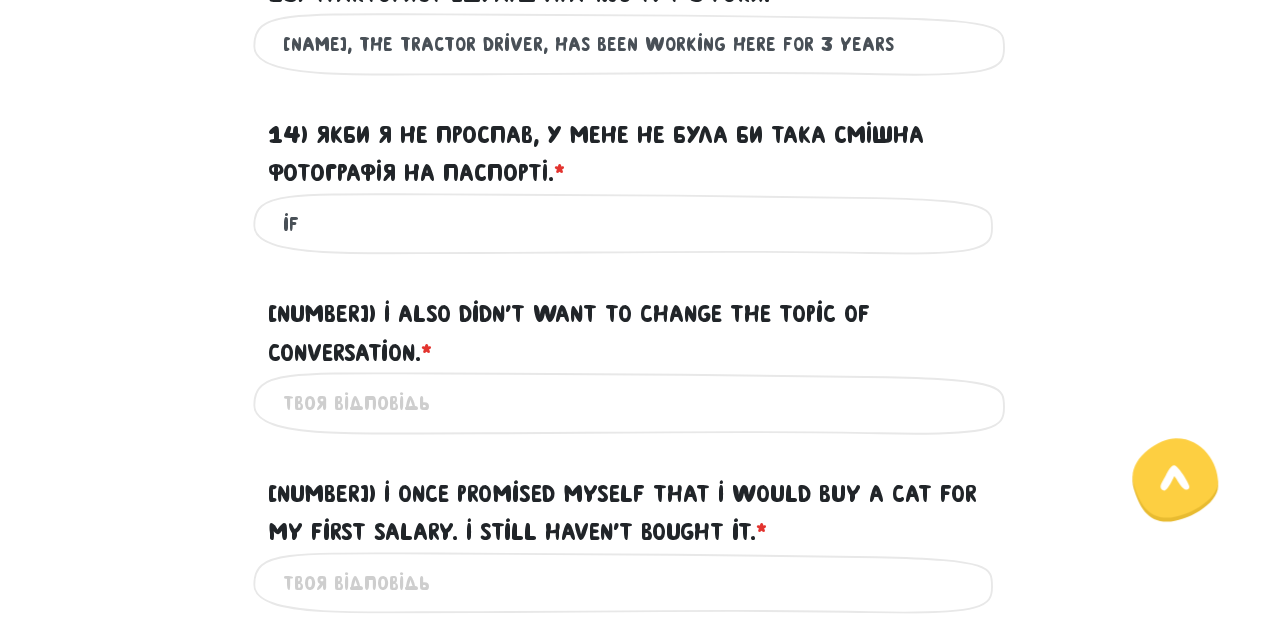 drag, startPoint x: 402, startPoint y: 75, endPoint x: 346, endPoint y: 83, distance: 56.568542 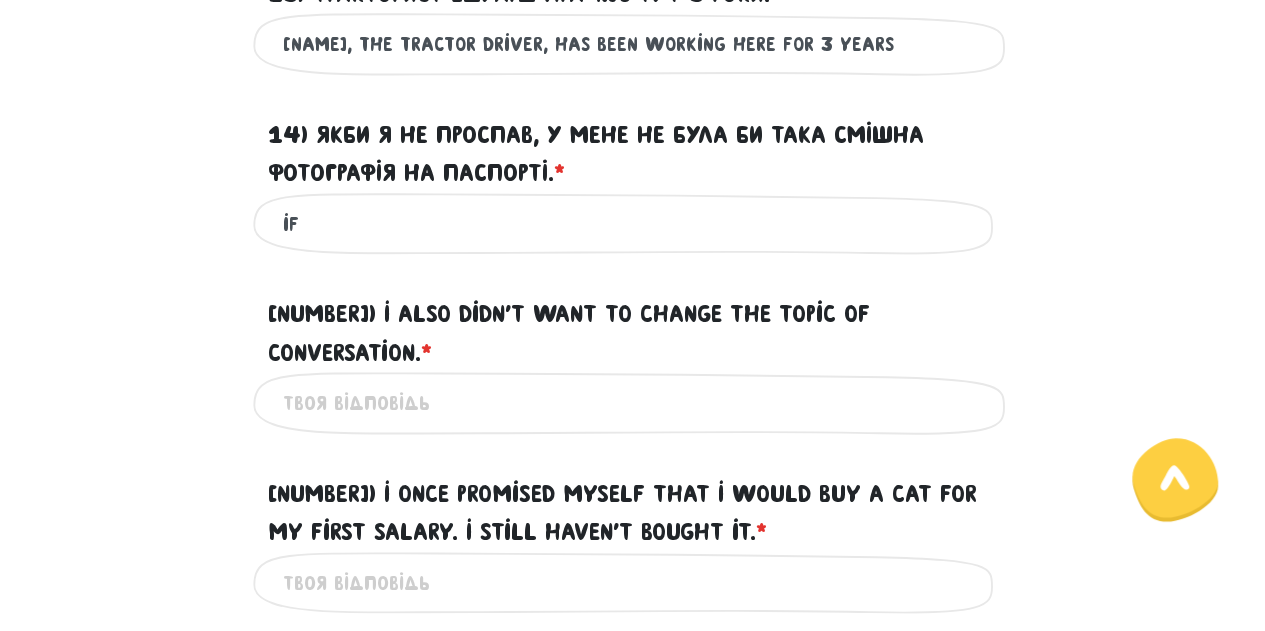 click on "Eduard, the tractor driver, has been working here for 3 years" at bounding box center (633, 44) 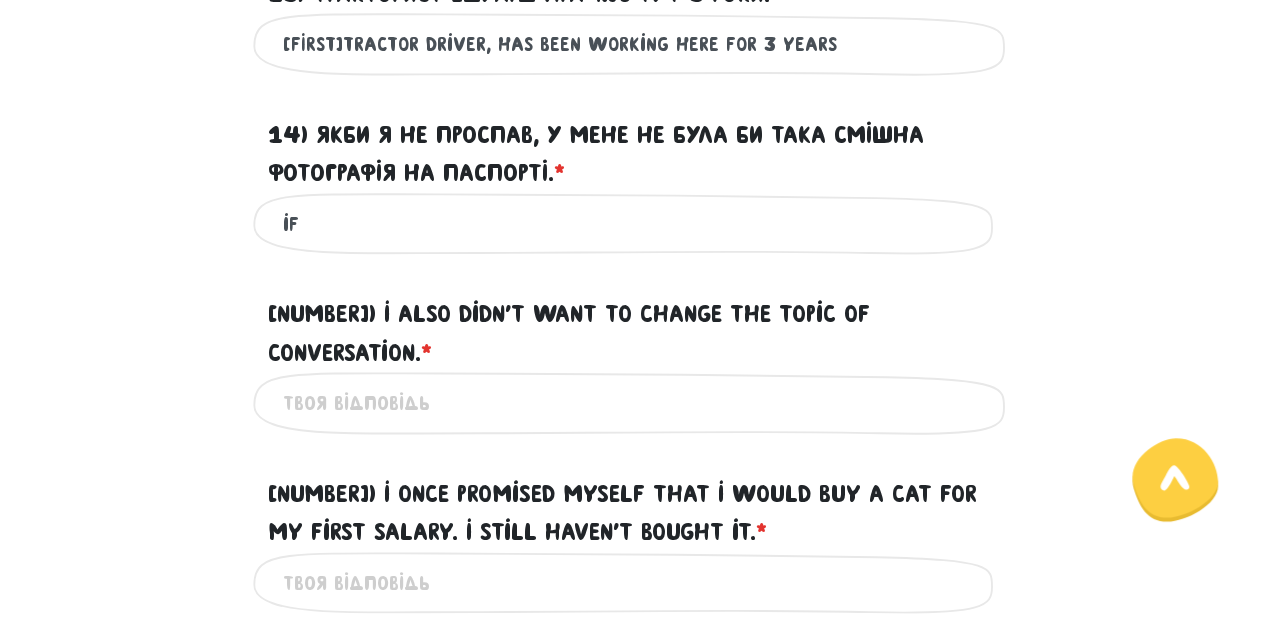 drag, startPoint x: 346, startPoint y: 83, endPoint x: 278, endPoint y: 85, distance: 68.0294 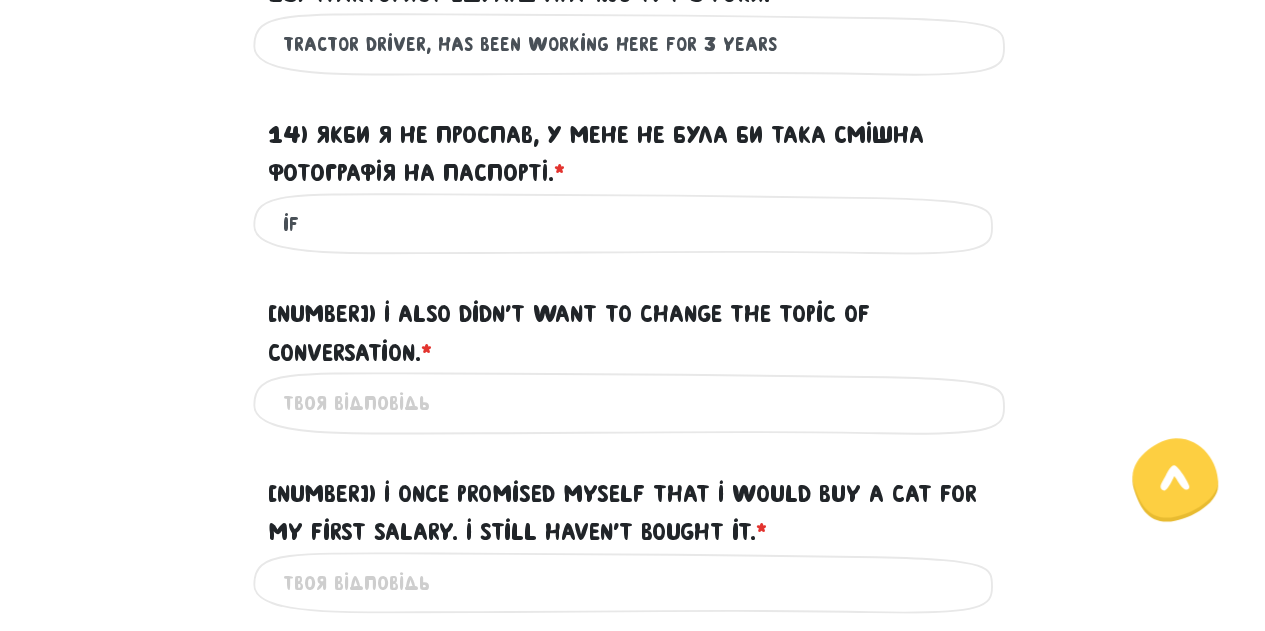 click on "tractor driver, has been working here for 3 years" at bounding box center [633, 44] 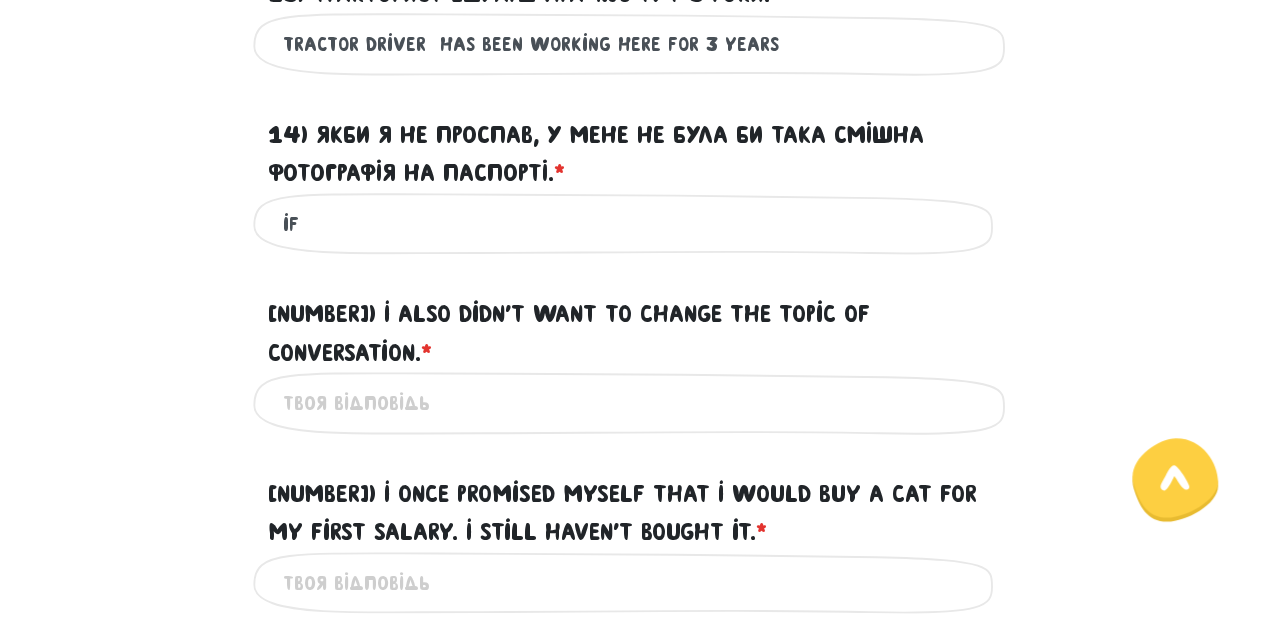 paste on "Eduard" 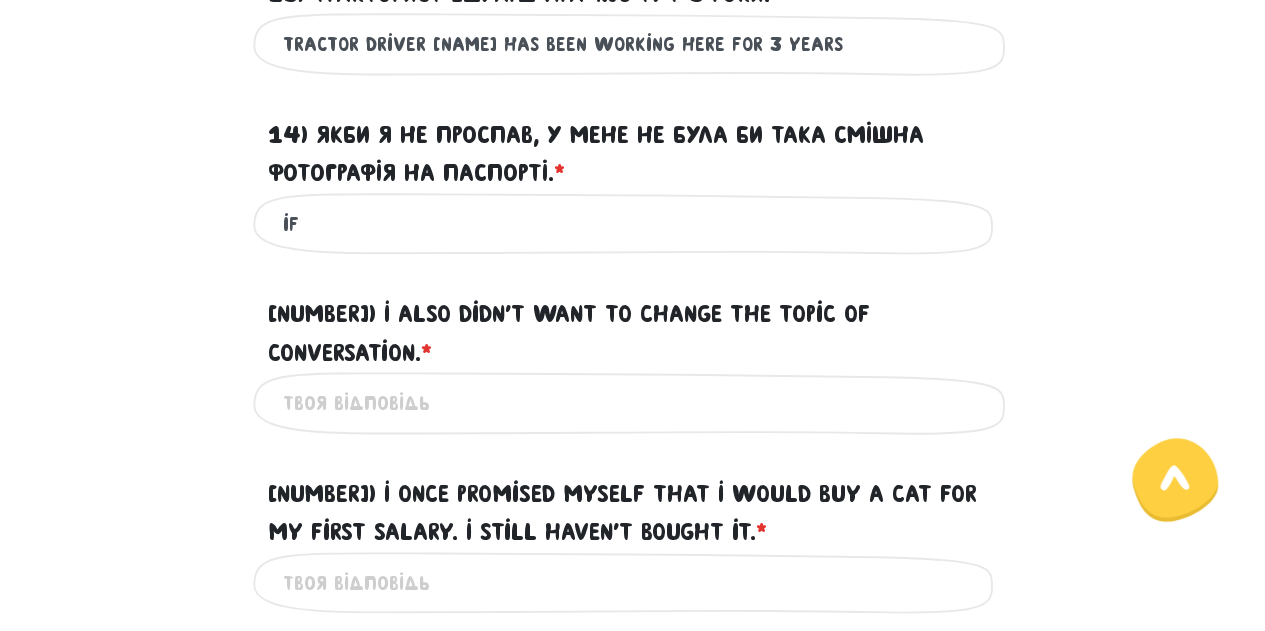 type on "tractor driver [NAME] has been working here for 3 years" 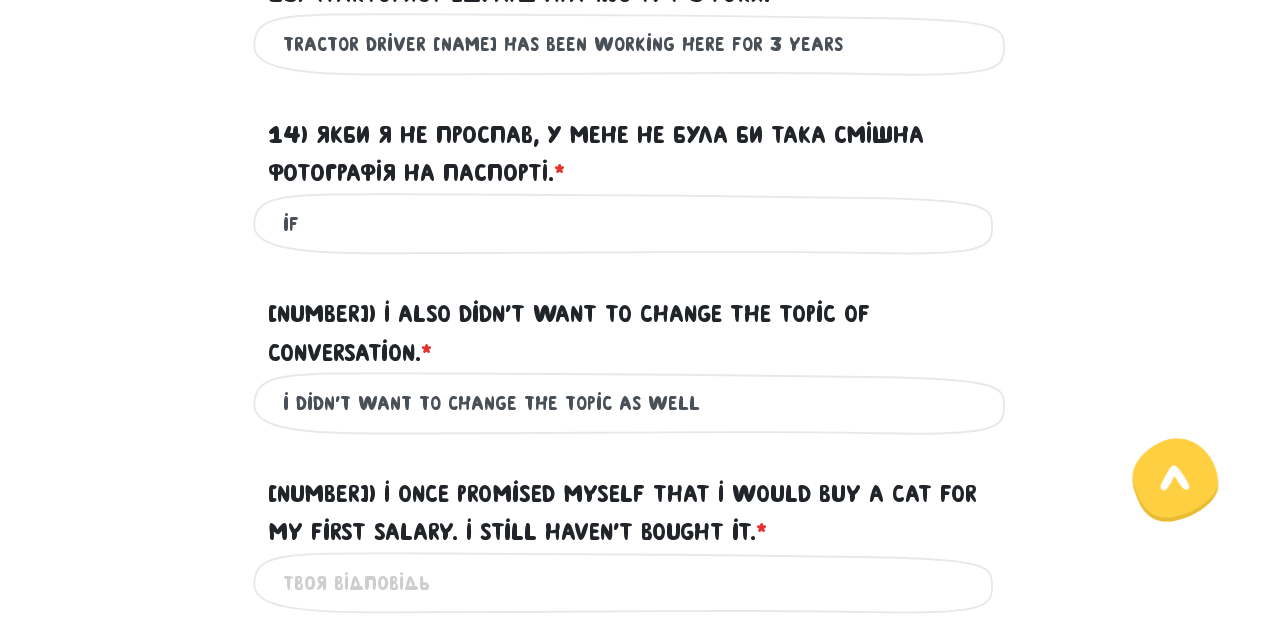 click on "i didn't want to change the topic as well" at bounding box center (633, 403) 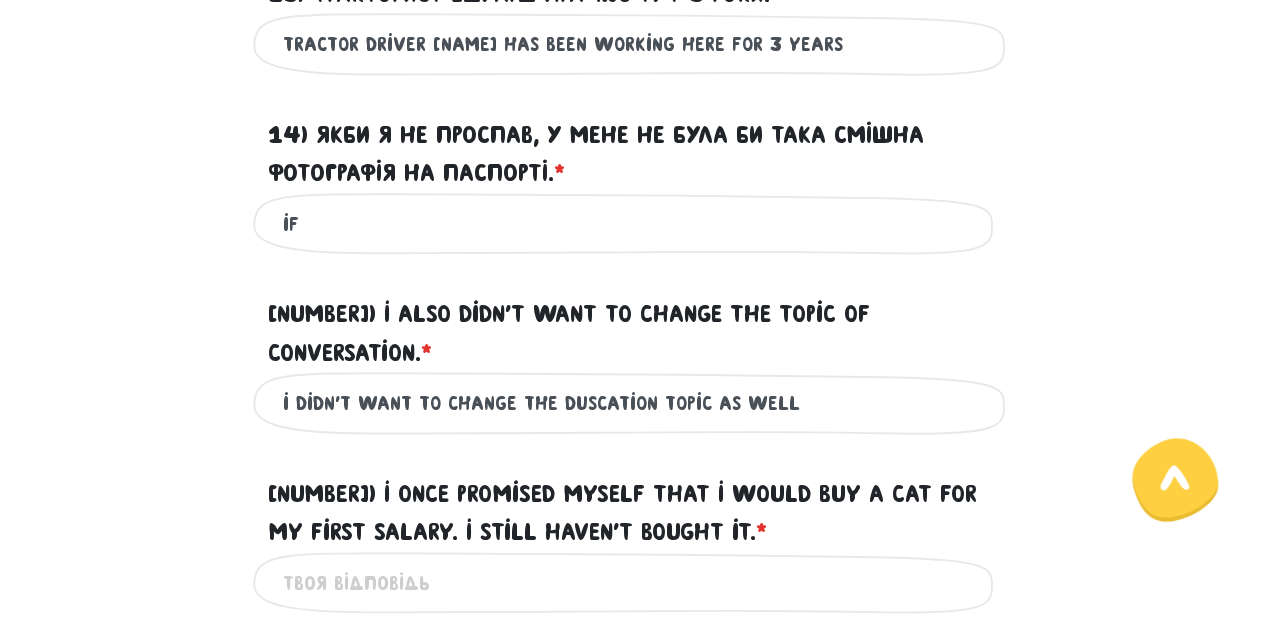 click on "i didn't want to change the duscation topic as well" at bounding box center (633, 403) 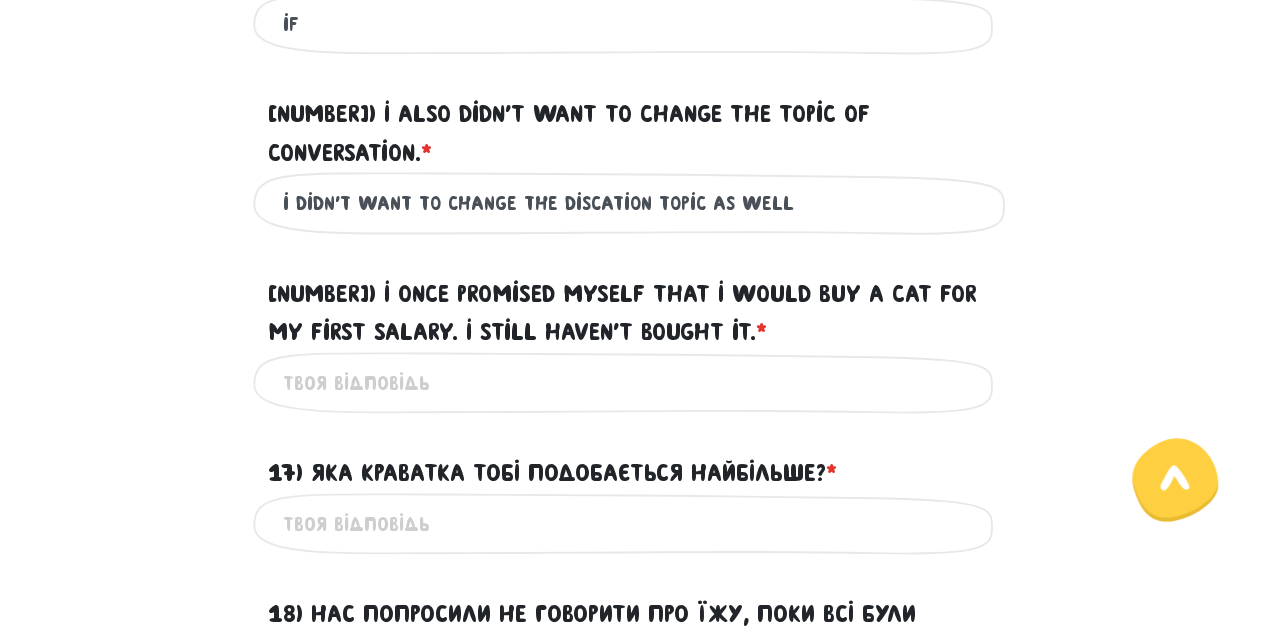scroll, scrollTop: 2750, scrollLeft: 0, axis: vertical 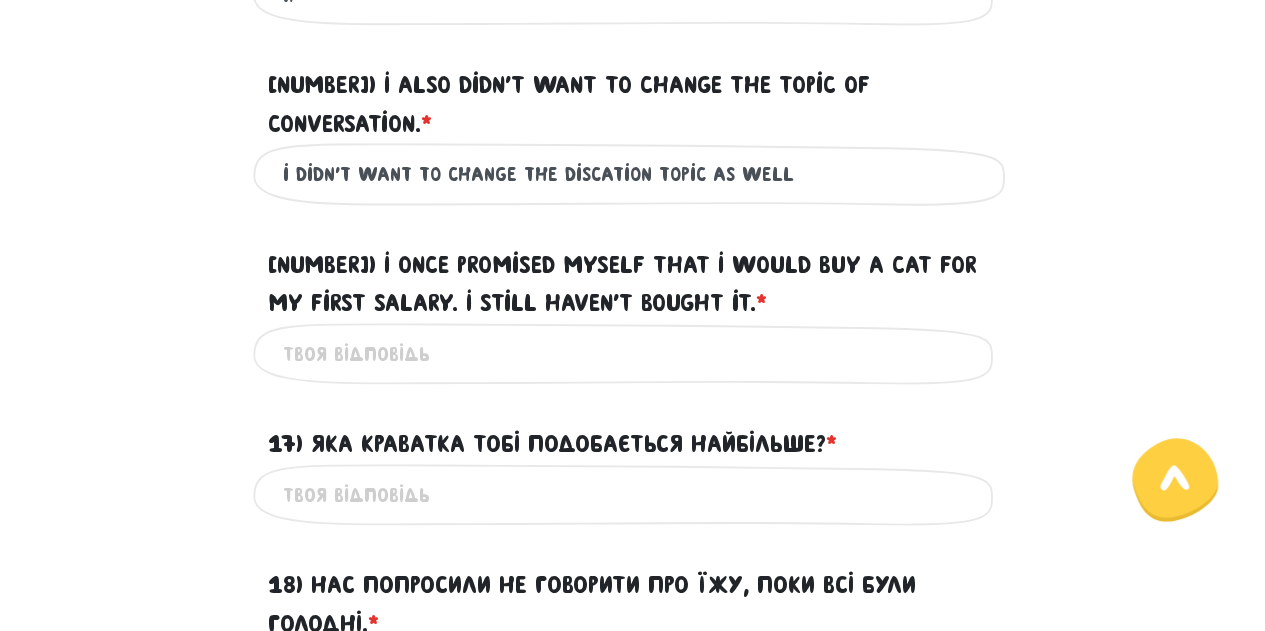 type on "i didn't want to change the discation topic as well" 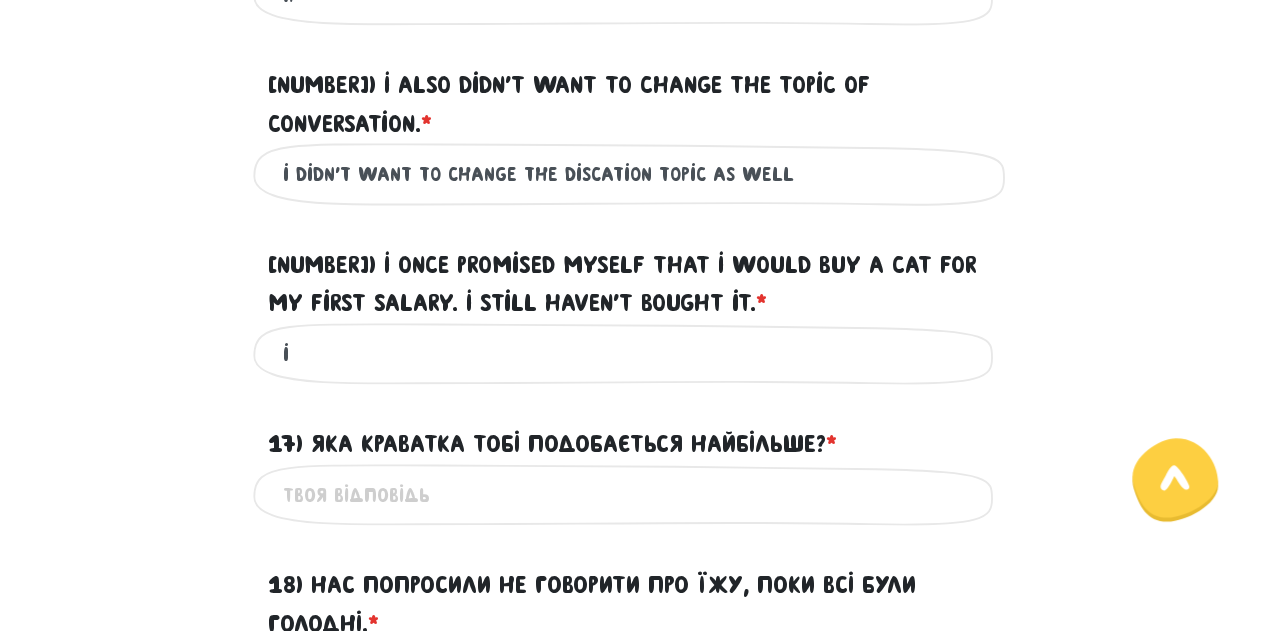 type on "i" 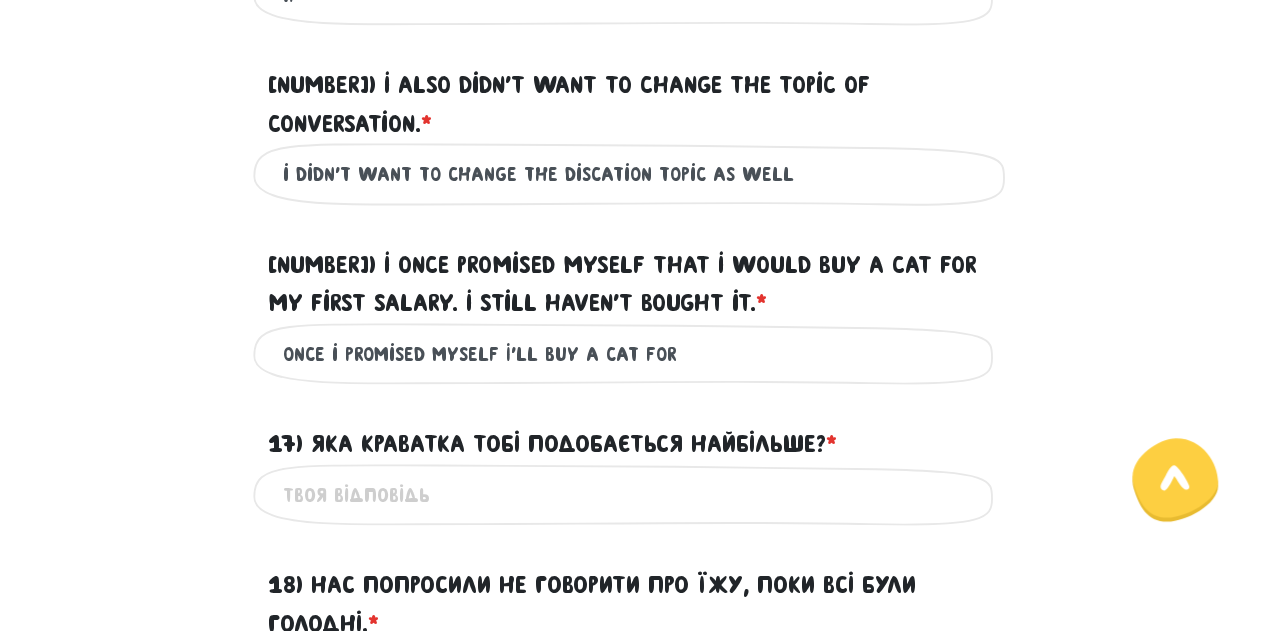 click on "once i promised myself I'll buy a cat for" at bounding box center (633, 354) 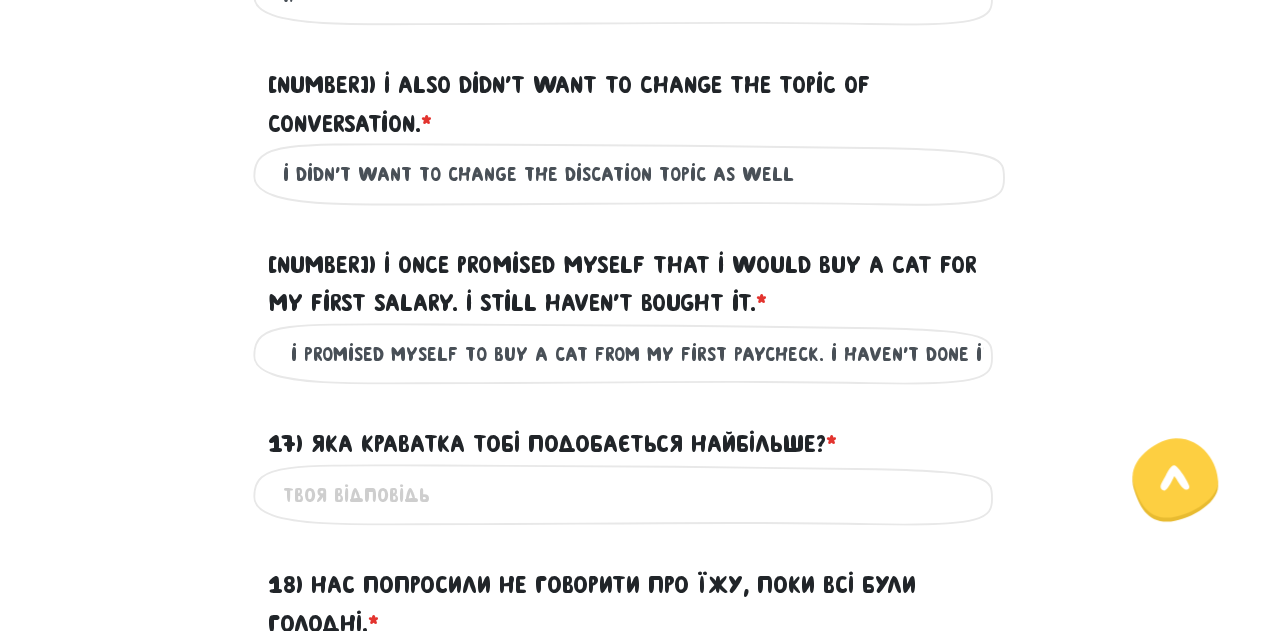 scroll, scrollTop: 0, scrollLeft: 0, axis: both 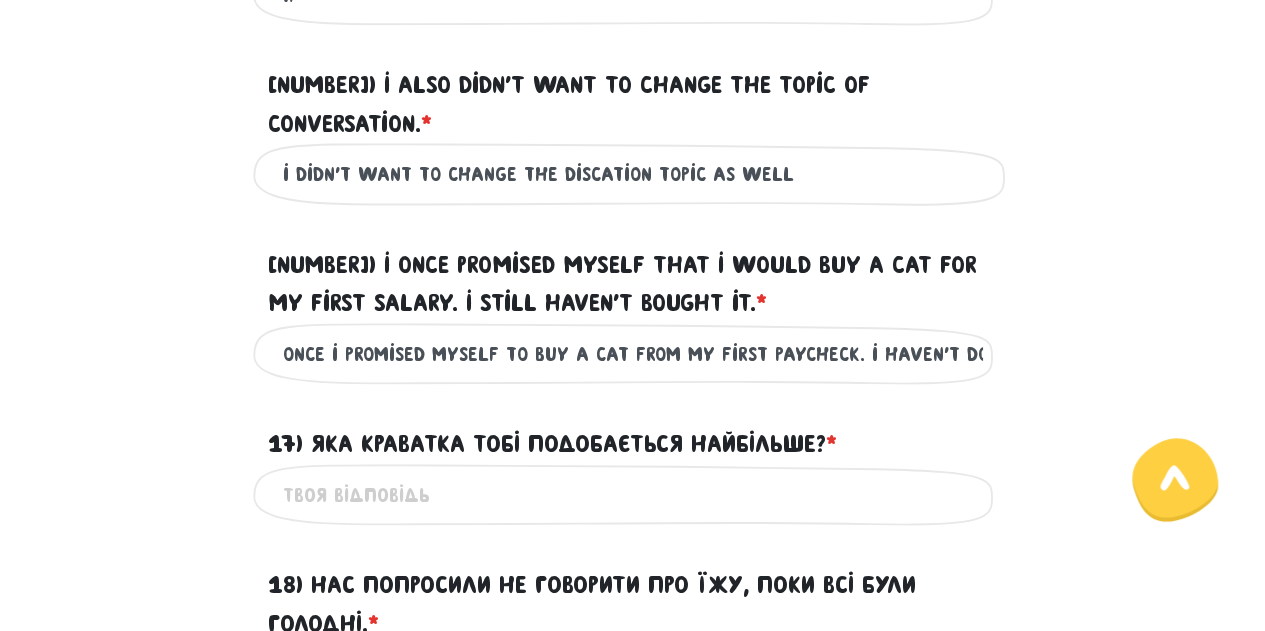 click on "once i promised myself to buy a cat from my first paycheck. i haven't done it yet" at bounding box center [633, 354] 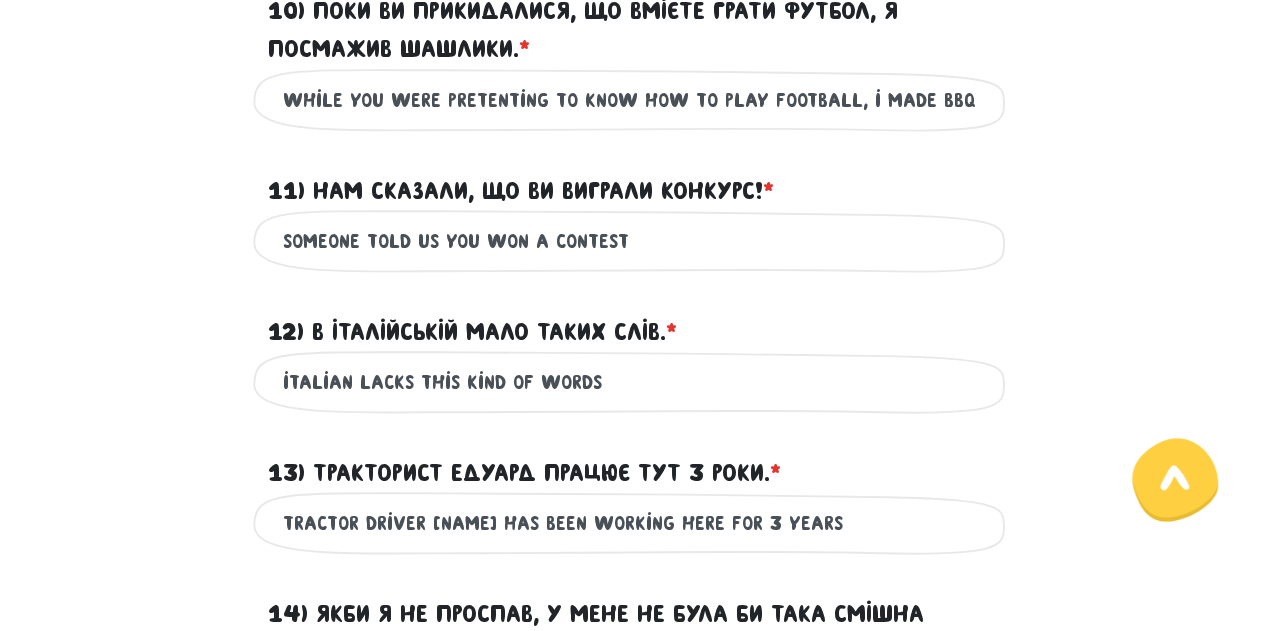 scroll, scrollTop: 2046, scrollLeft: 0, axis: vertical 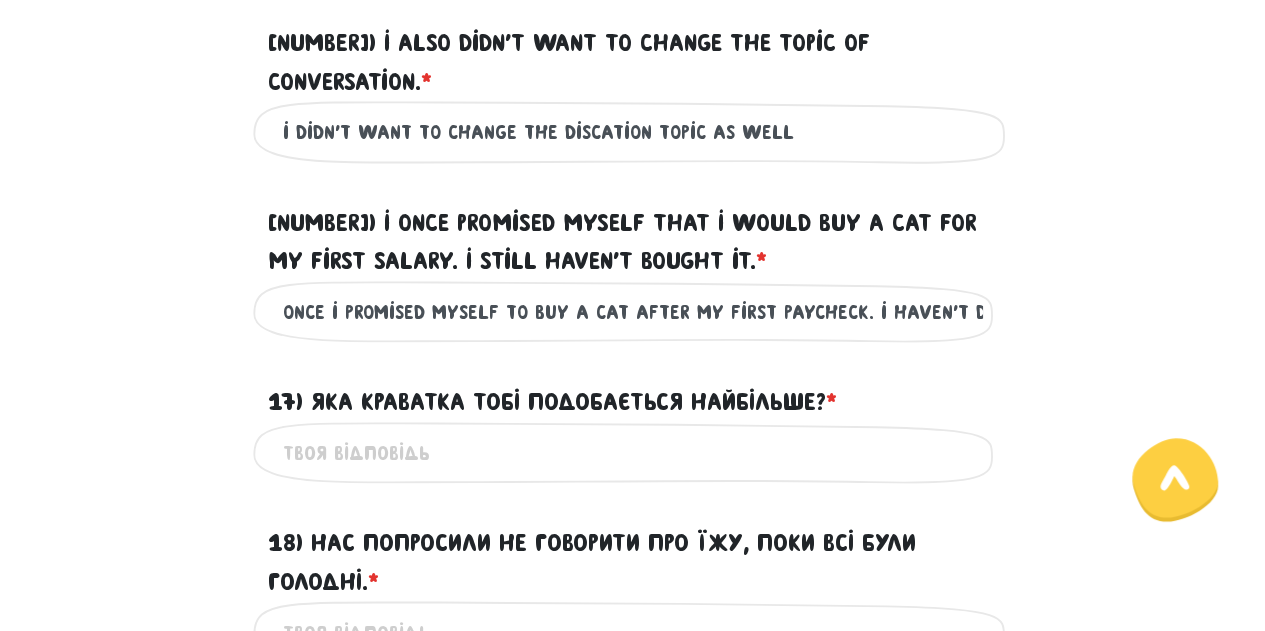 type on "once i promised myself to buy a cat after my first paycheck. i haven't done it yet" 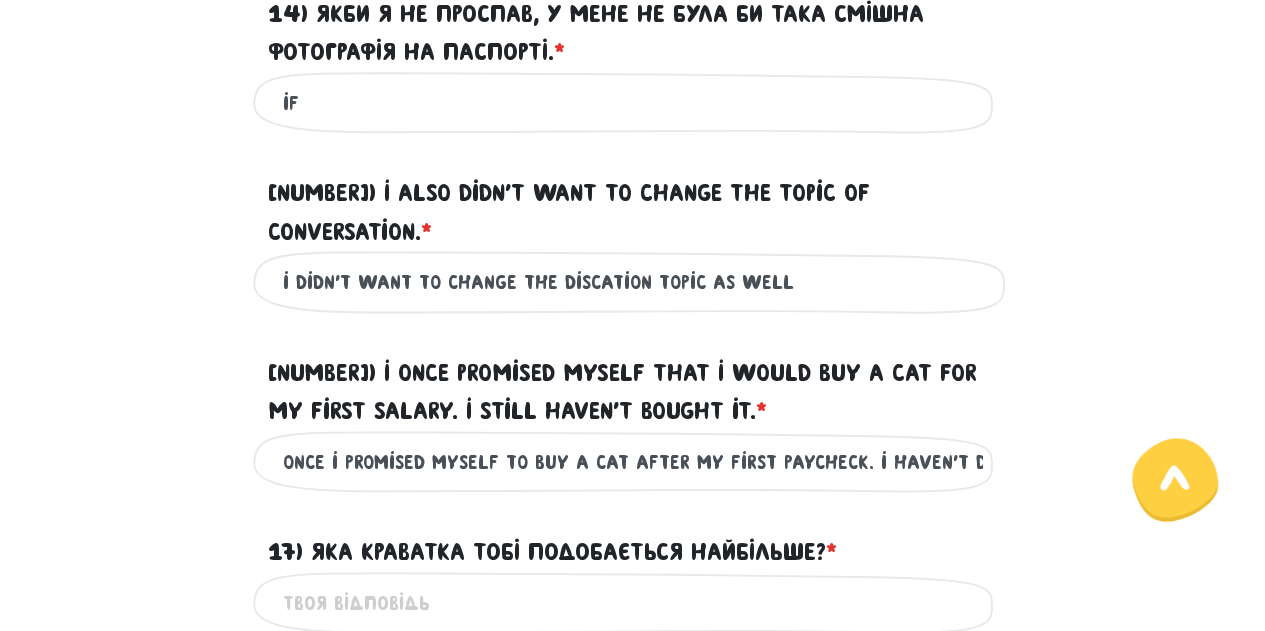 scroll, scrollTop: 2632, scrollLeft: 0, axis: vertical 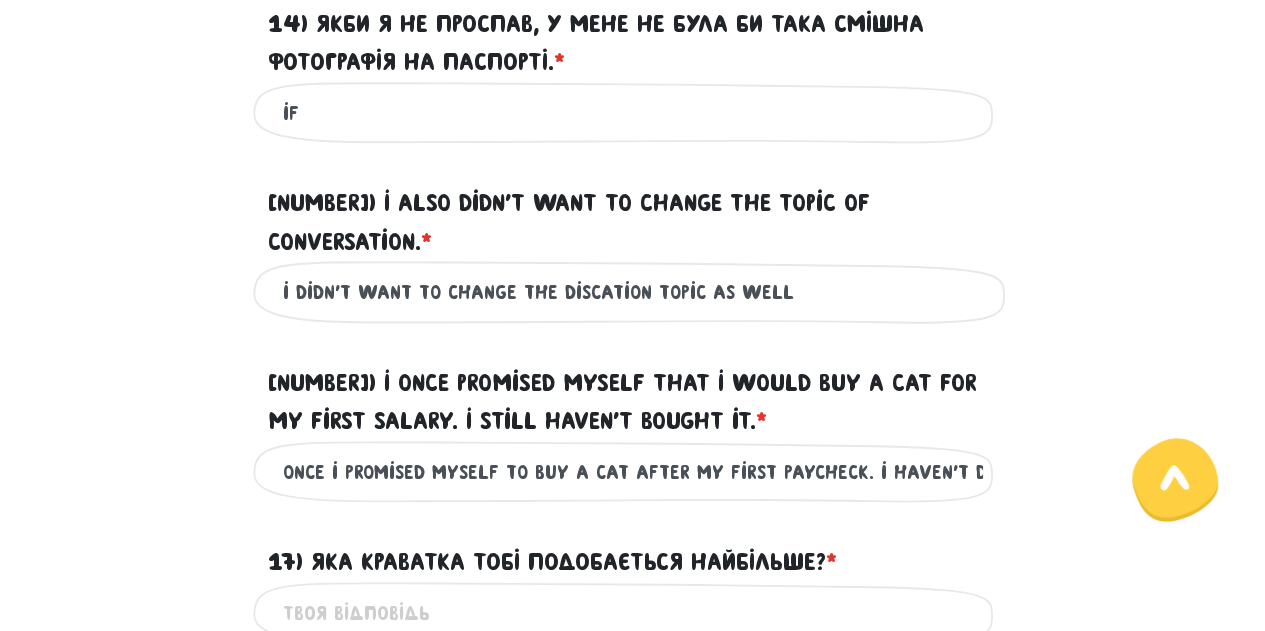 click on "if" at bounding box center [633, 113] 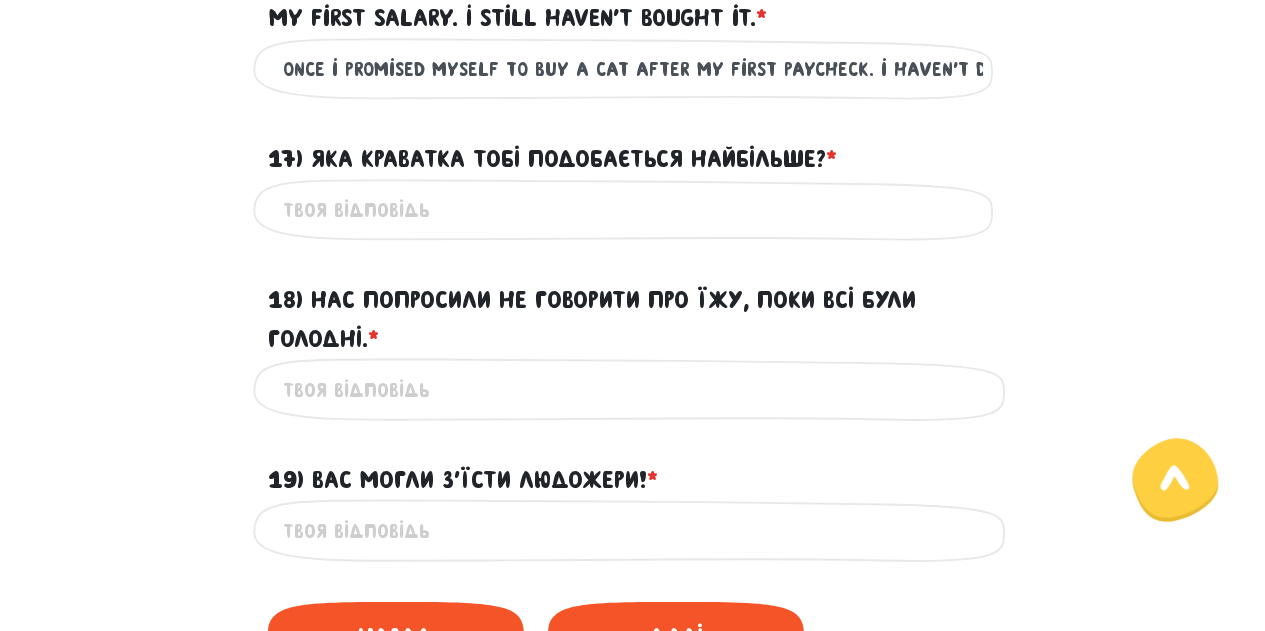 scroll, scrollTop: 3054, scrollLeft: 0, axis: vertical 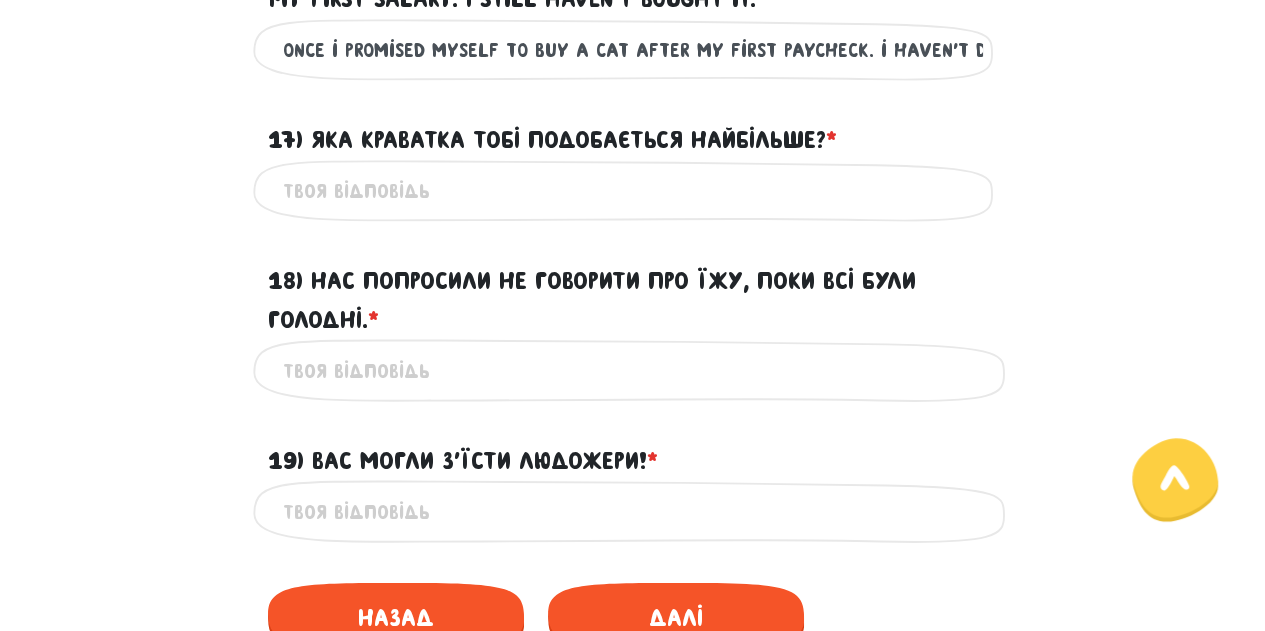 type on "if i didn't ovesleep, i wouldn't have funny id picture." 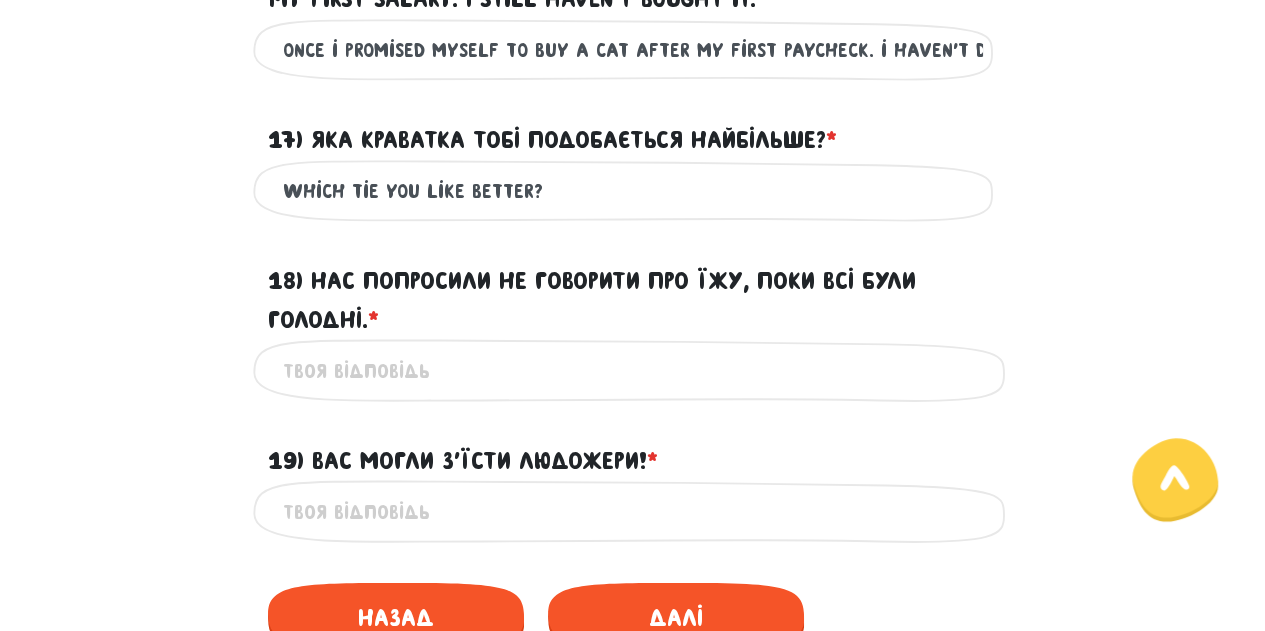 click on "Which tie you like better?" at bounding box center [633, 191] 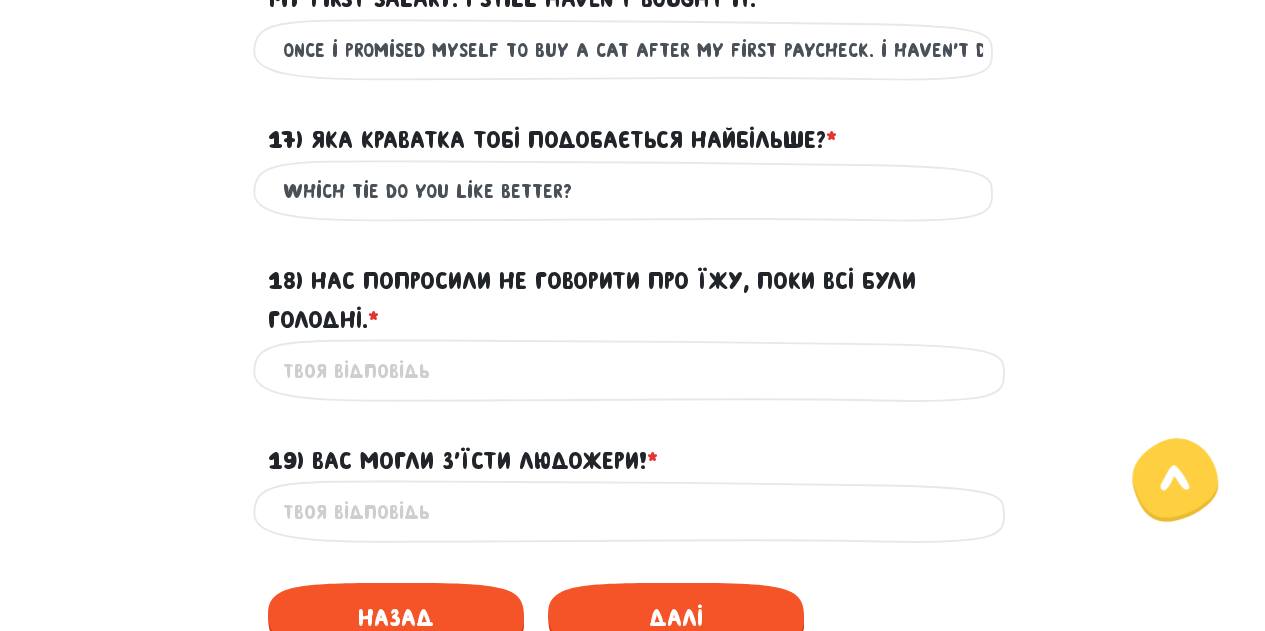 type on "Which tie do you like better?" 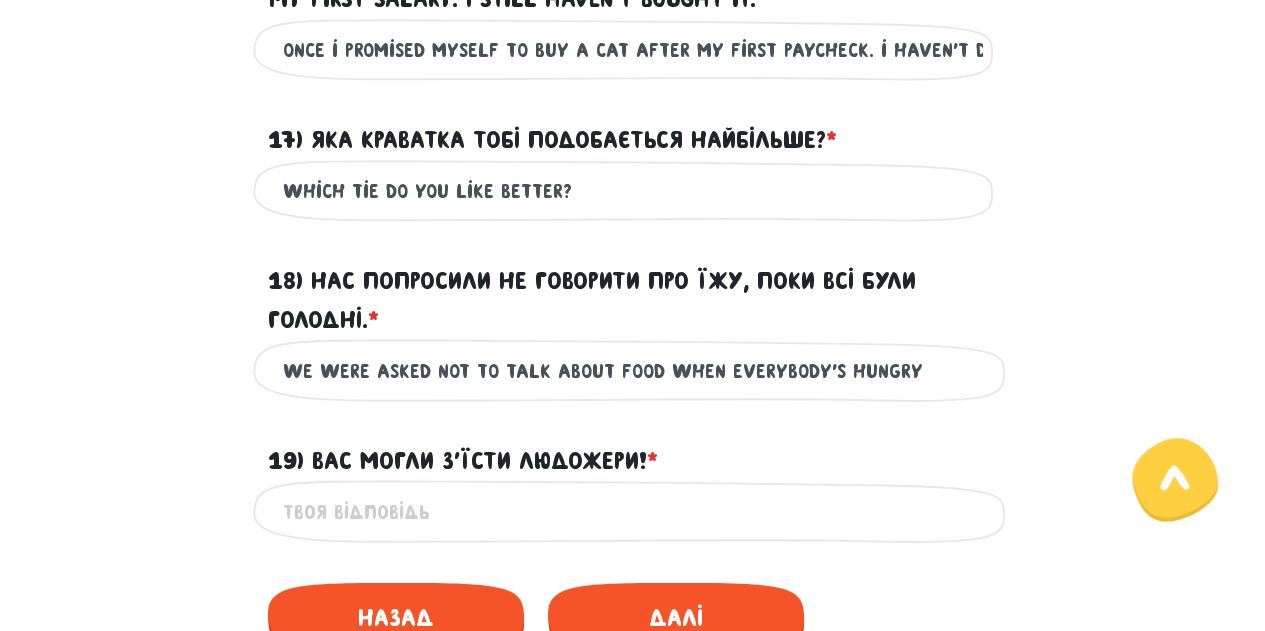 click on "we were asked not to talk about food when everybody's hungry" at bounding box center [633, 370] 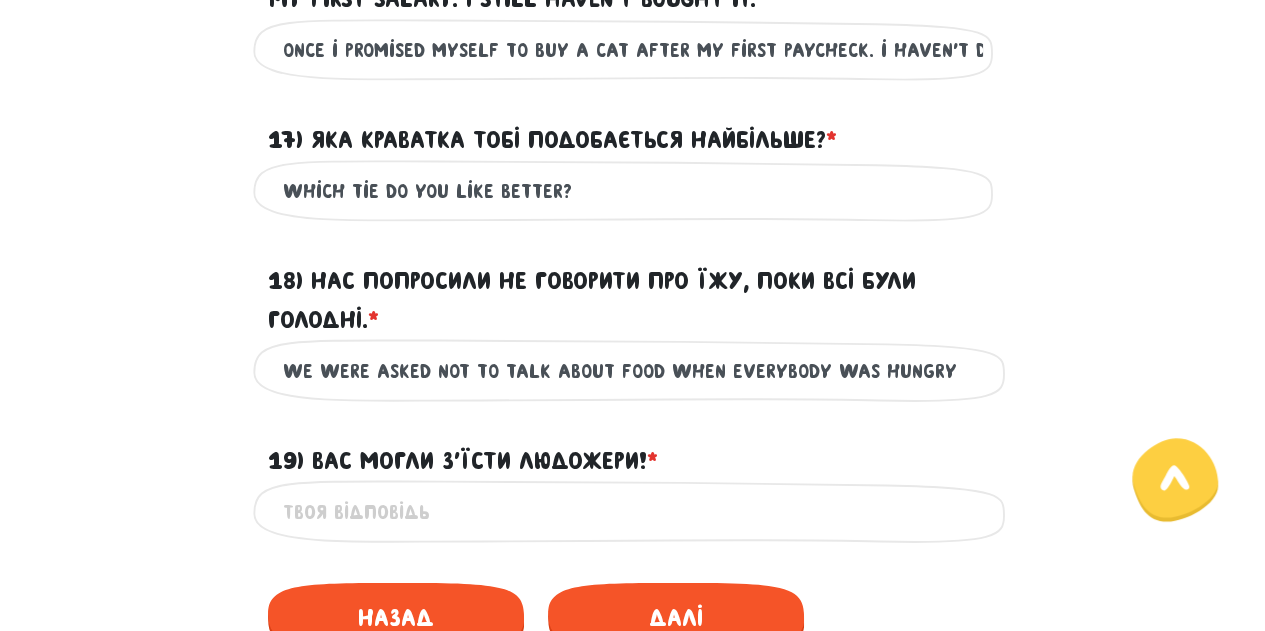 type on "we were asked not to talk about food when everybody was hungry" 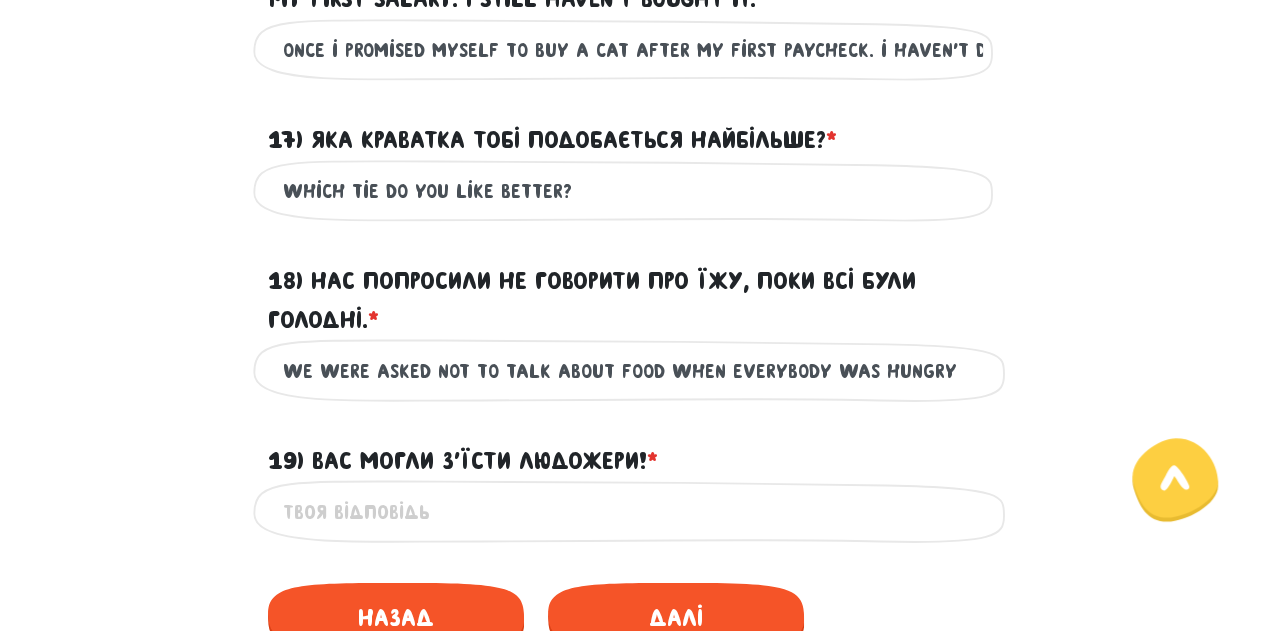 type on "O" 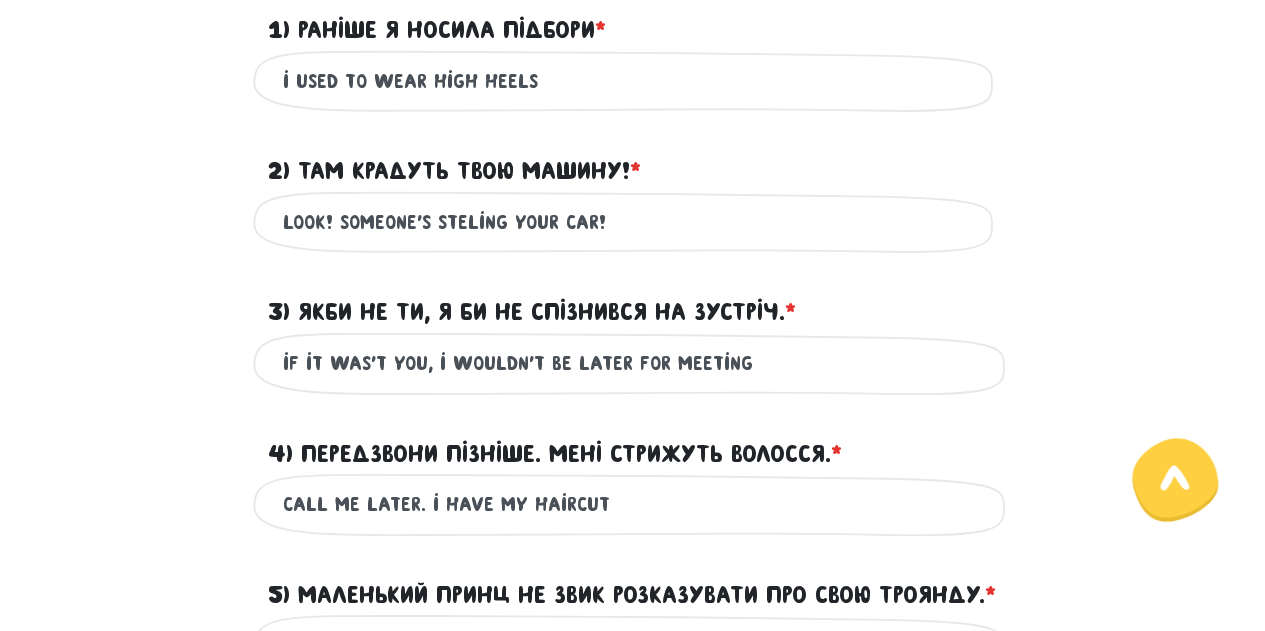 scroll, scrollTop: 685, scrollLeft: 0, axis: vertical 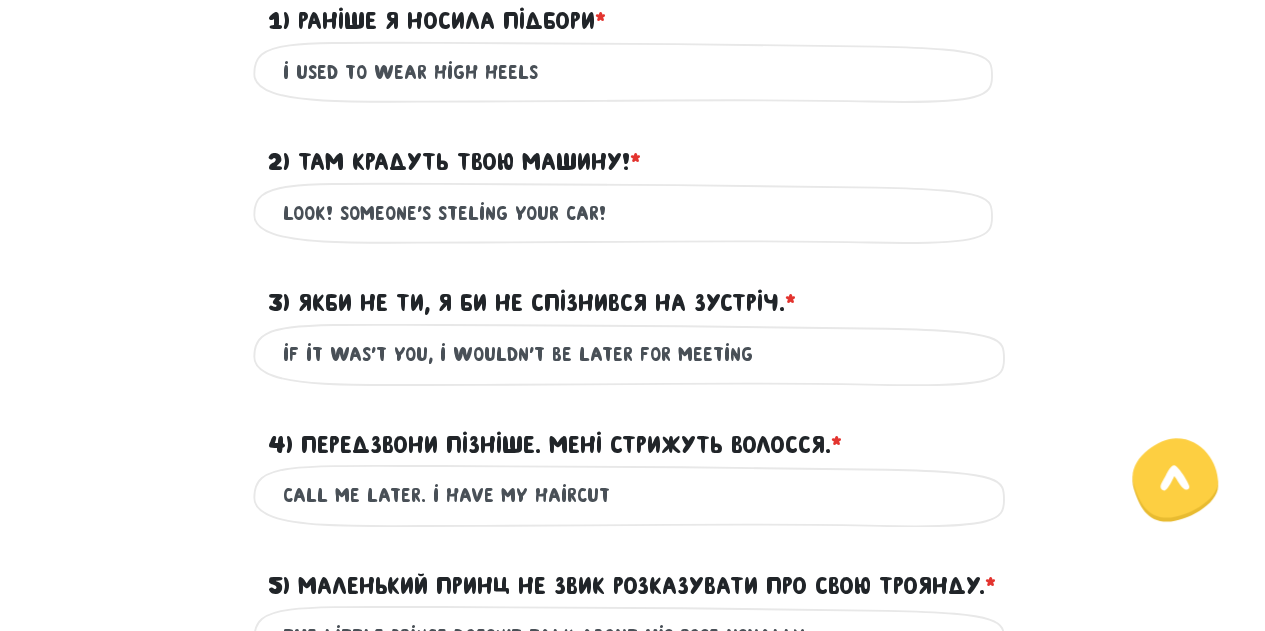 type on "orges could eat you!" 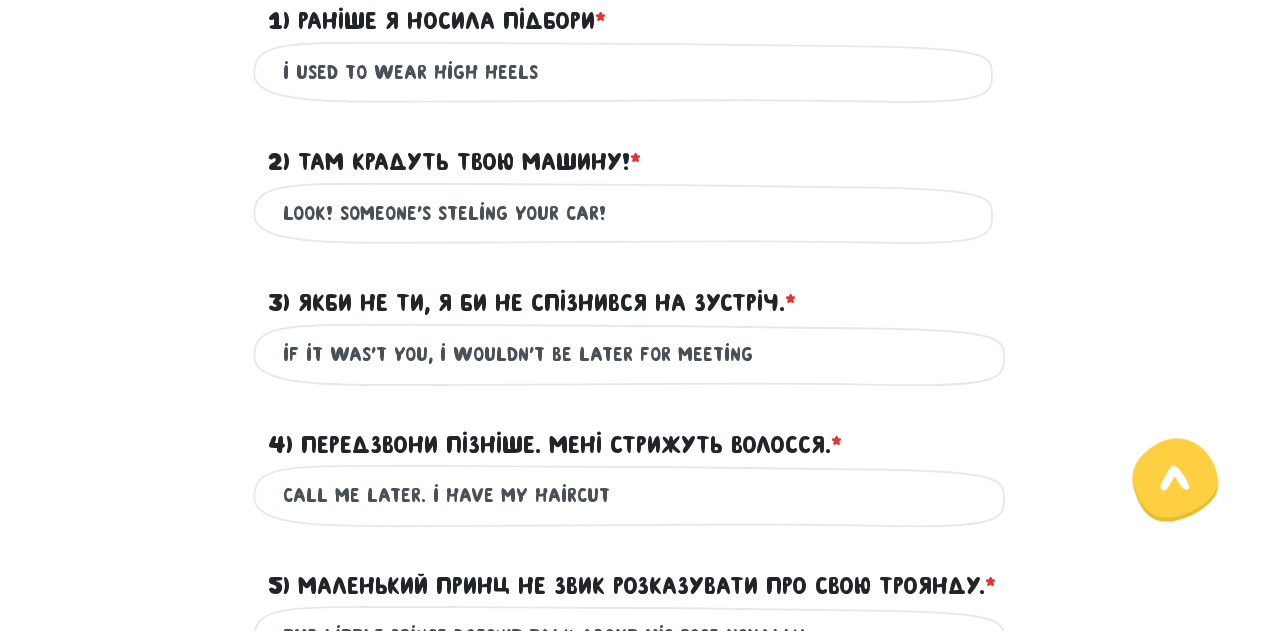 drag, startPoint x: 1249, startPoint y: 147, endPoint x: 1258, endPoint y: 173, distance: 27.513634 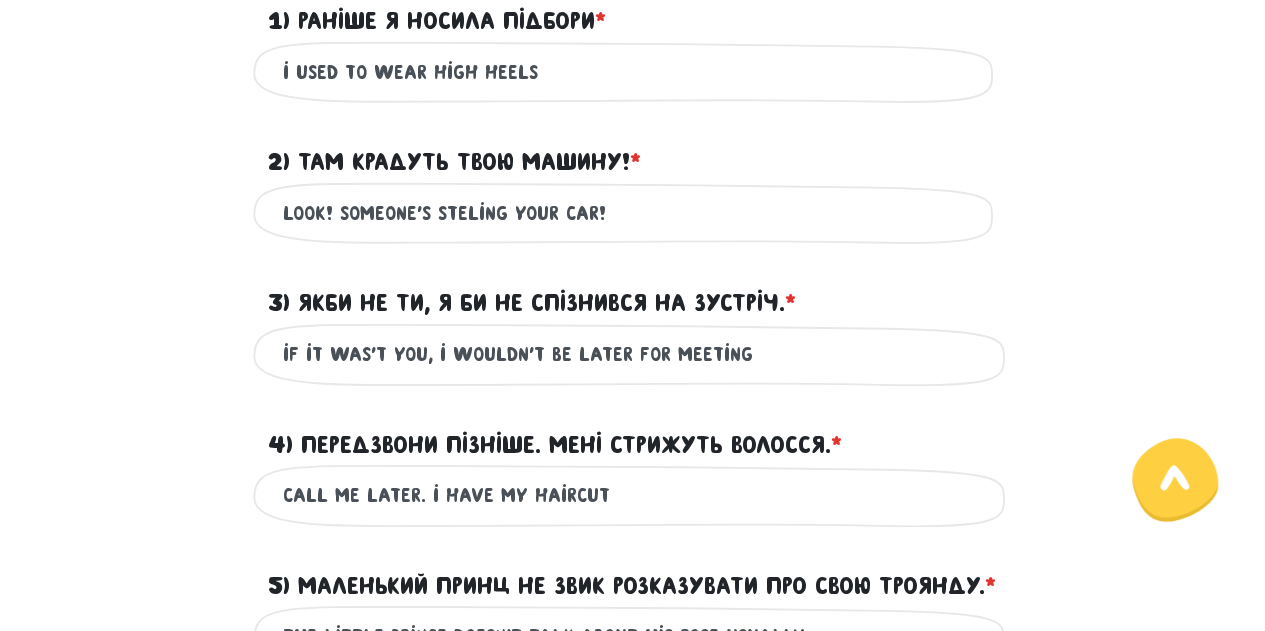 click on "Увага!
При перезавантаженні цієї сторінки ваші відповіді зберігаються на деякий час, але при подальшій роботі з браузером можуть втратитись. Будь ласка, постарайтеся пройти тест за один раз ☺️
Домовились
Тест для тічерів
Привіт!
?" at bounding box center [632, 1322] 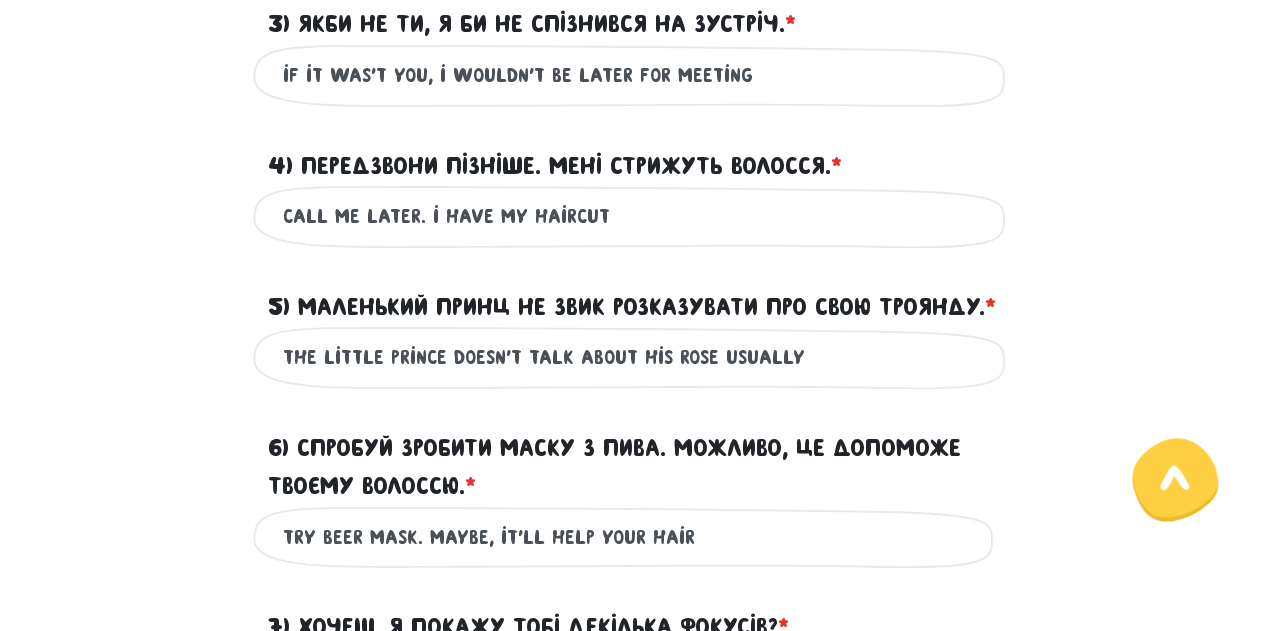 scroll, scrollTop: 915, scrollLeft: 0, axis: vertical 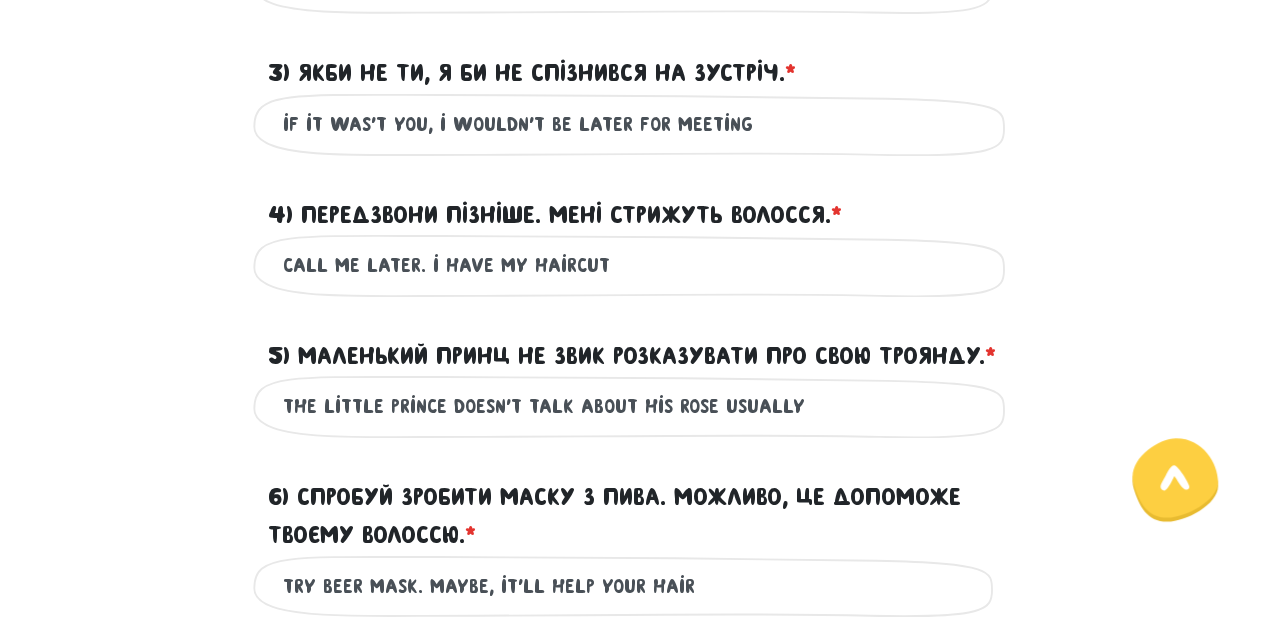 drag, startPoint x: 383, startPoint y: 123, endPoint x: 330, endPoint y: 126, distance: 53.08484 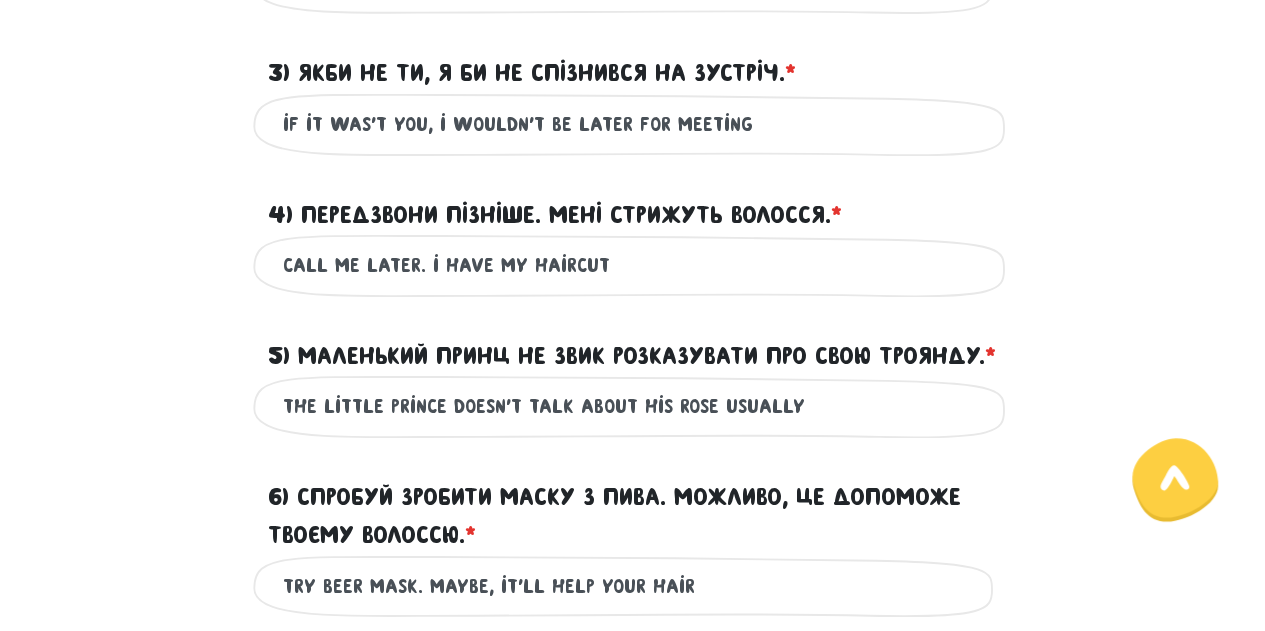 click on "if it was't you, i wouldn't be later for meeting" at bounding box center [633, 124] 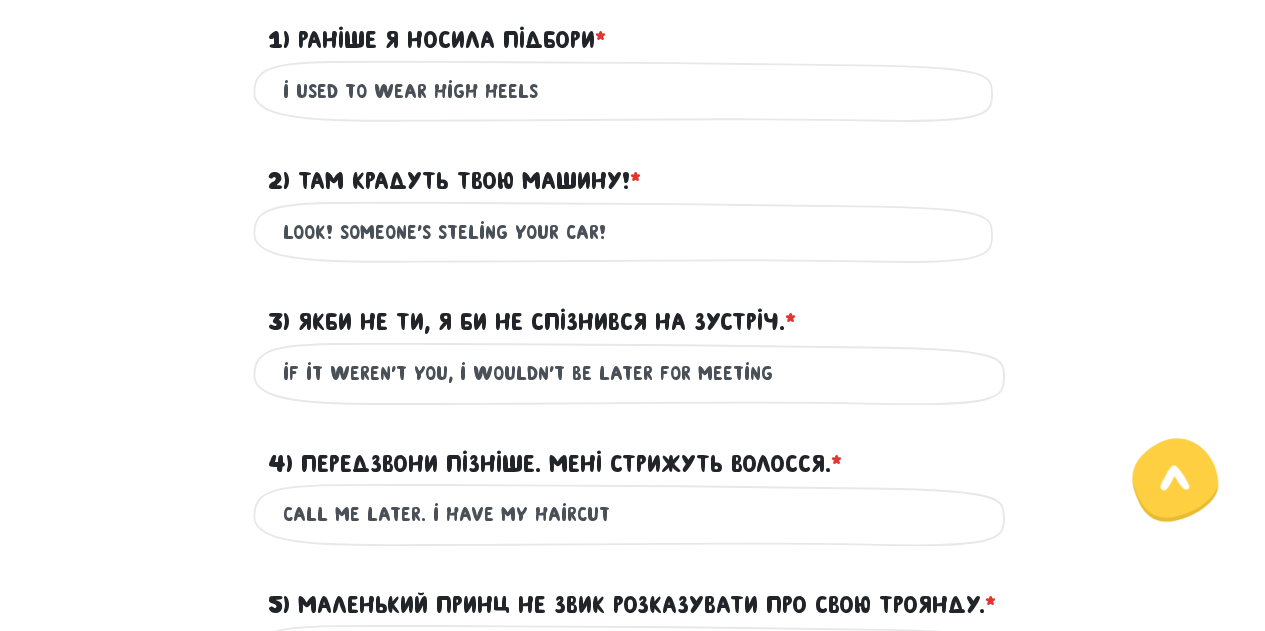 scroll, scrollTop: 670, scrollLeft: 0, axis: vertical 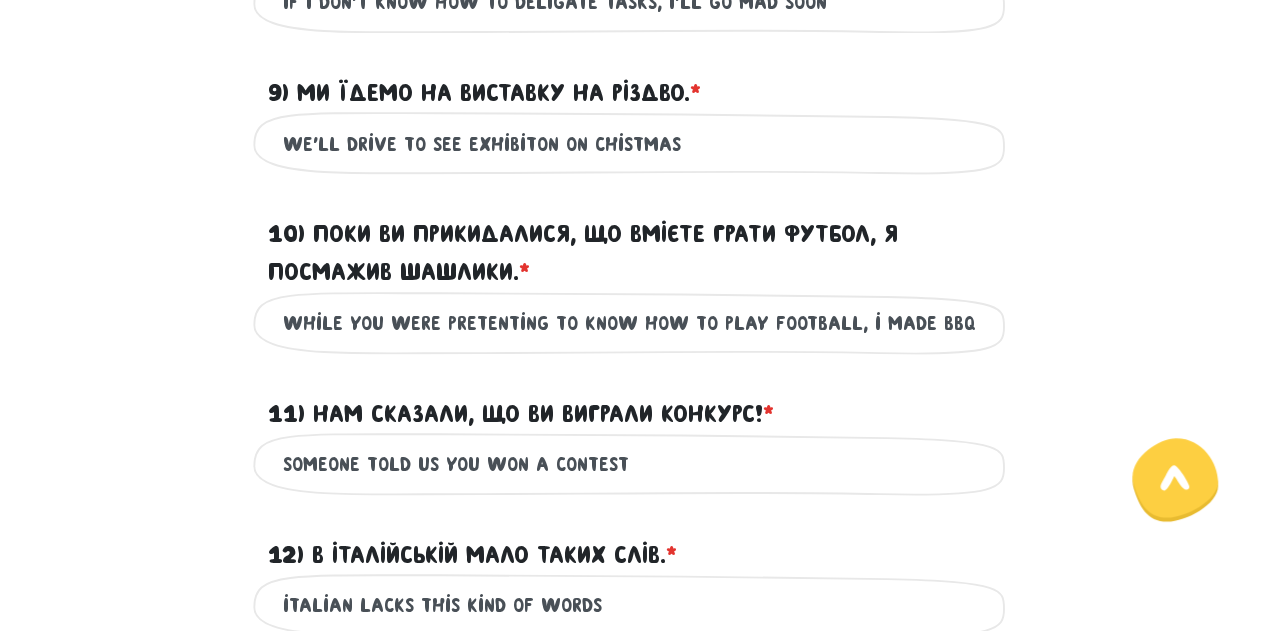 type on "if it weren't you, i wouldn't be later for meeting" 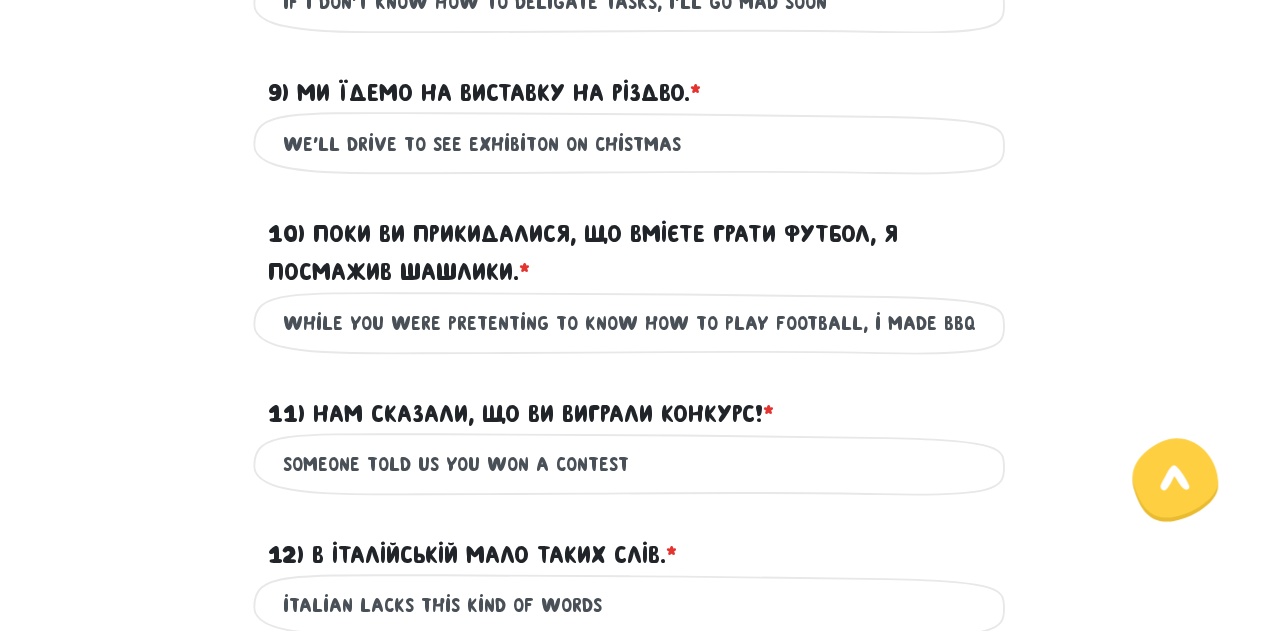 click on "if i don't know how to deligate tasks, i'll go mad soon" at bounding box center (633, 1) 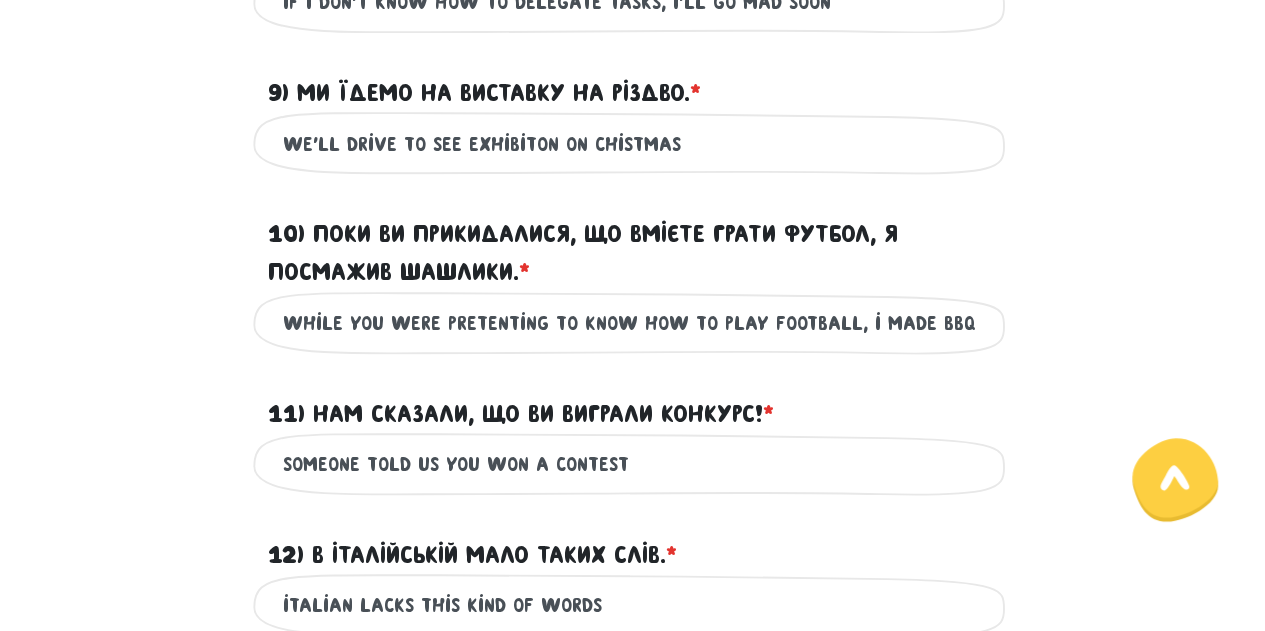 type on "if i don't know how to delegate tasks, i'll go mad soon" 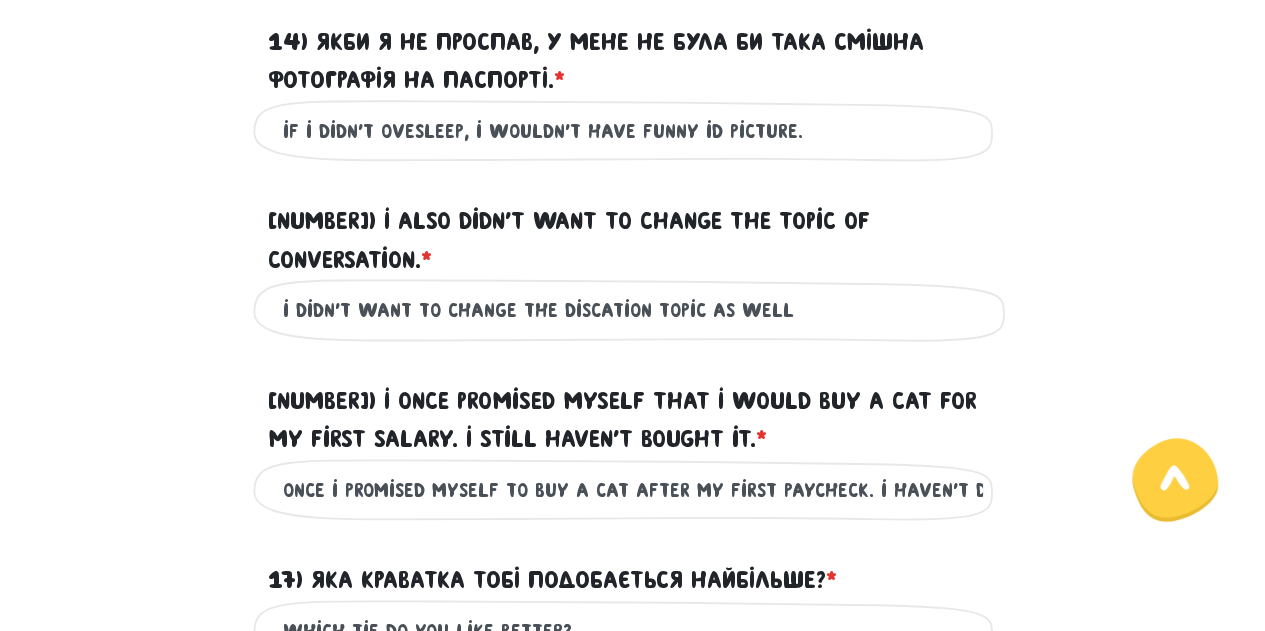 scroll, scrollTop: 2618, scrollLeft: 0, axis: vertical 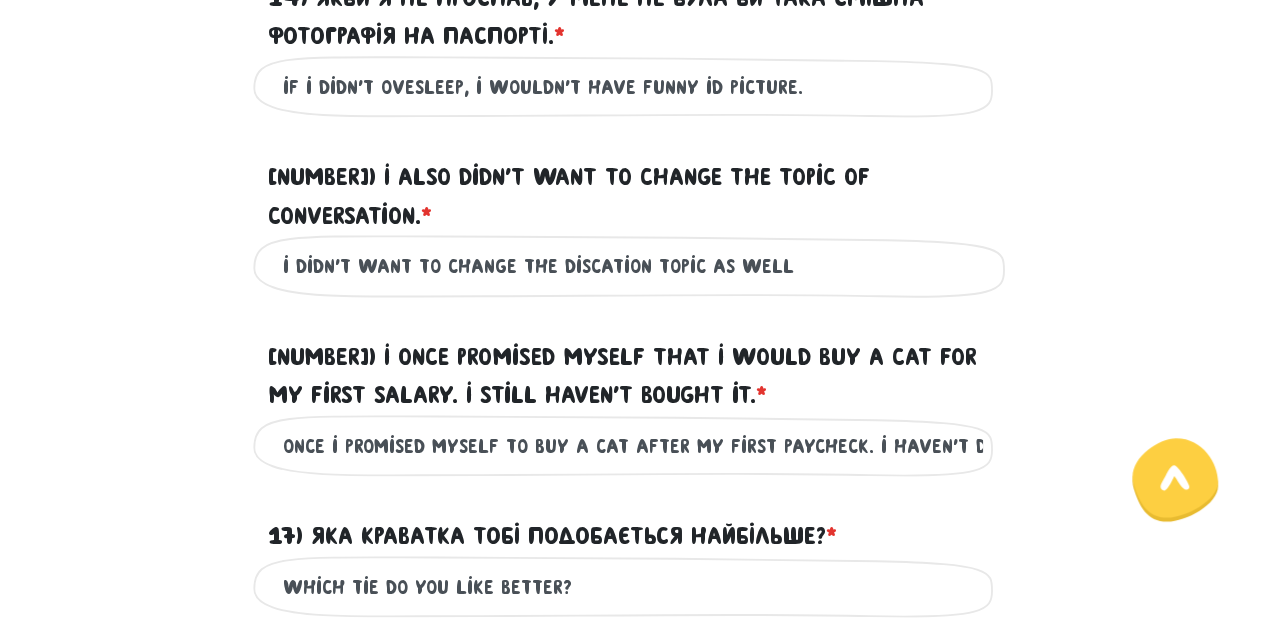 click on "if i didn't ovesleep, i wouldn't have funny id picture." at bounding box center (633, 87) 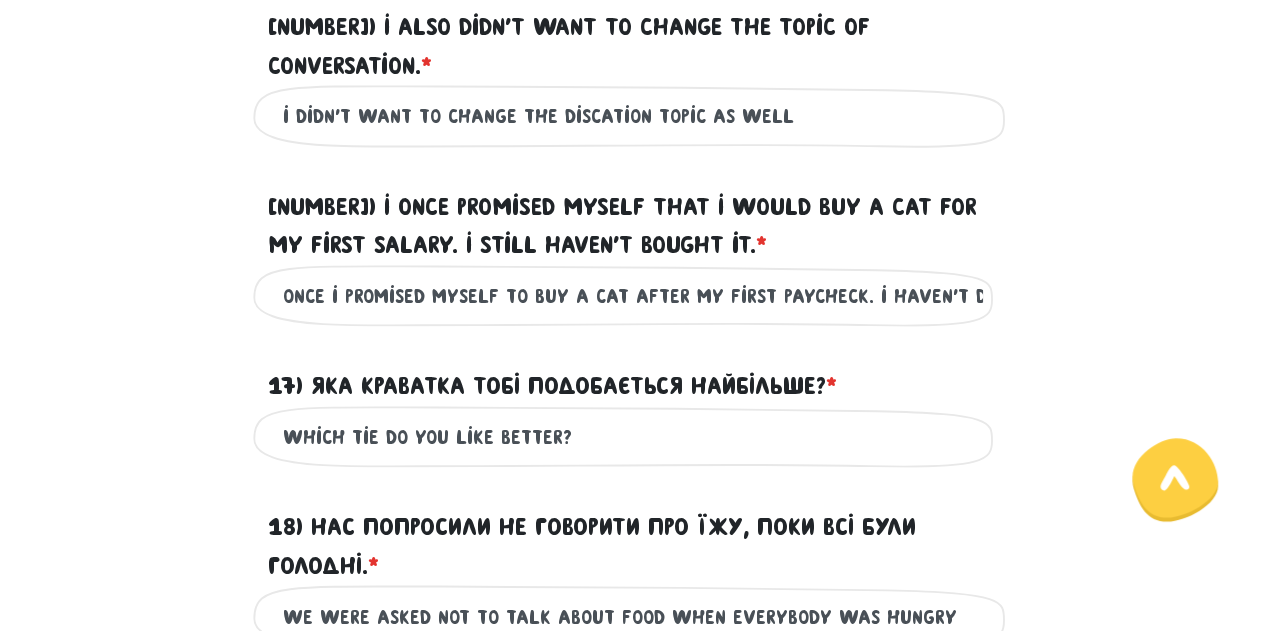scroll, scrollTop: 2814, scrollLeft: 0, axis: vertical 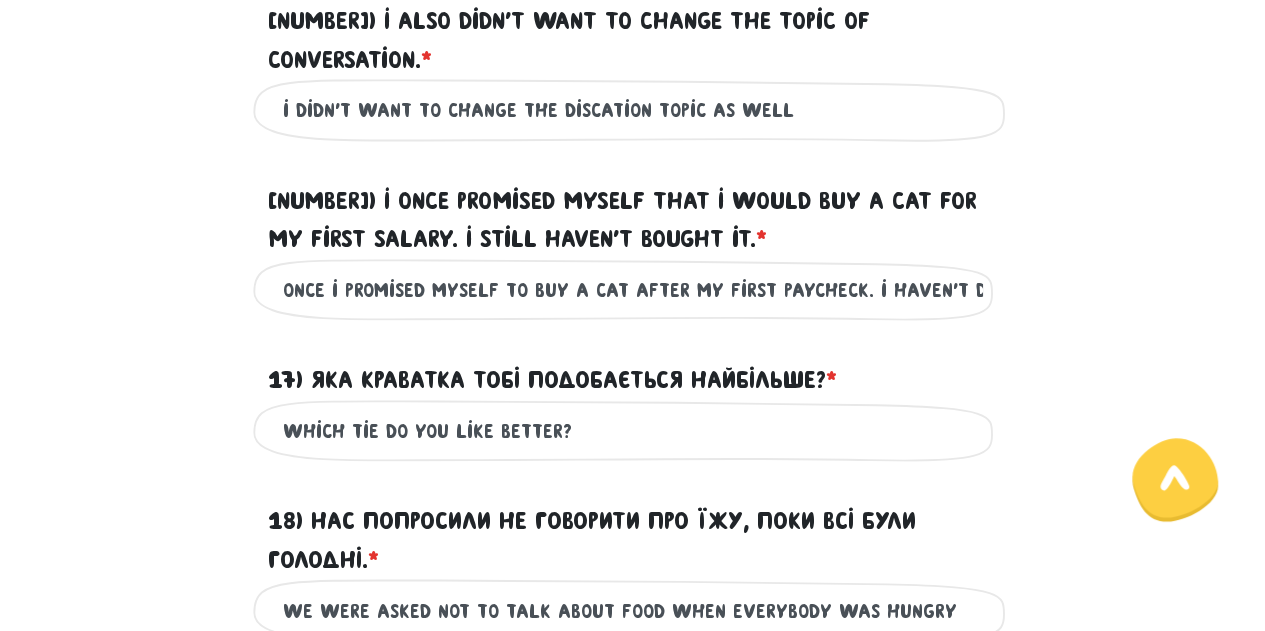 type on "if i didn't ovesleep, i wouldn't have funny id picture" 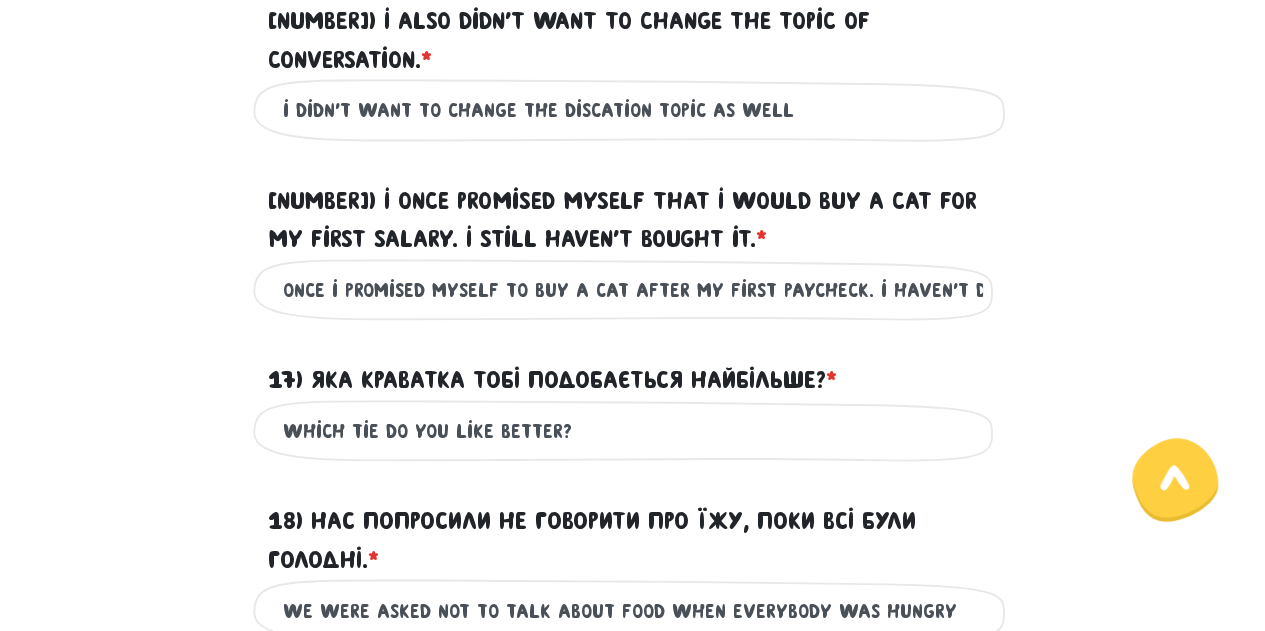 click on "i didn't want to change the discation topic as well" at bounding box center (633, 110) 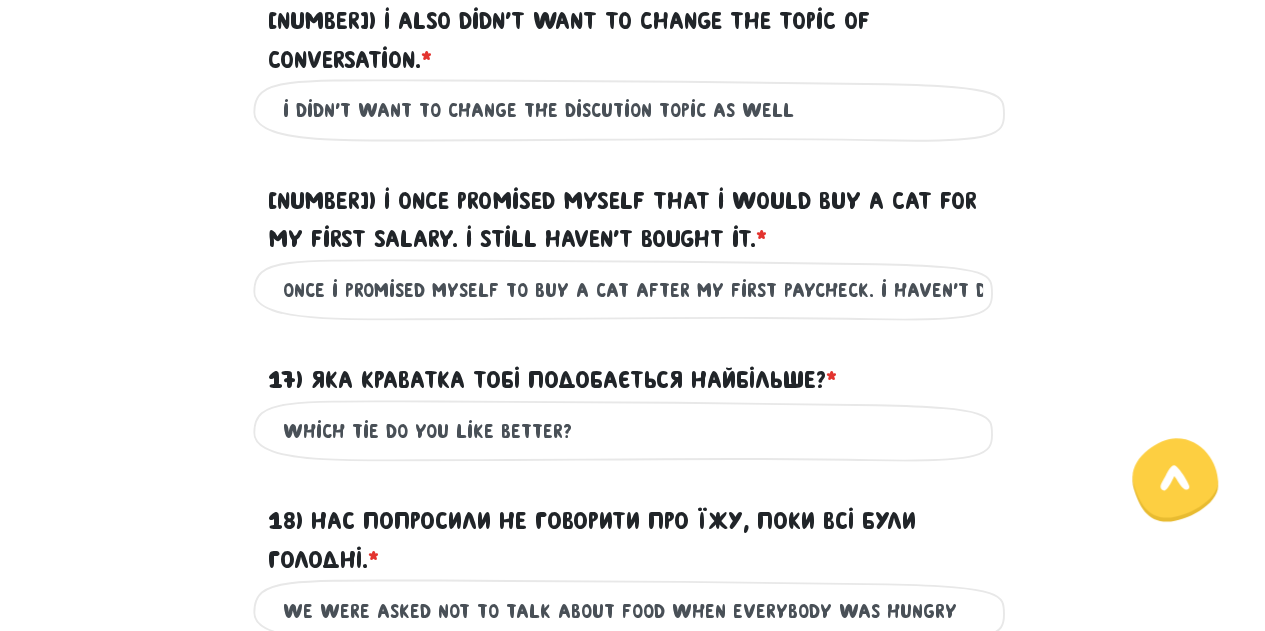 click on "i didn't want to change the discution topic as well" at bounding box center [633, 110] 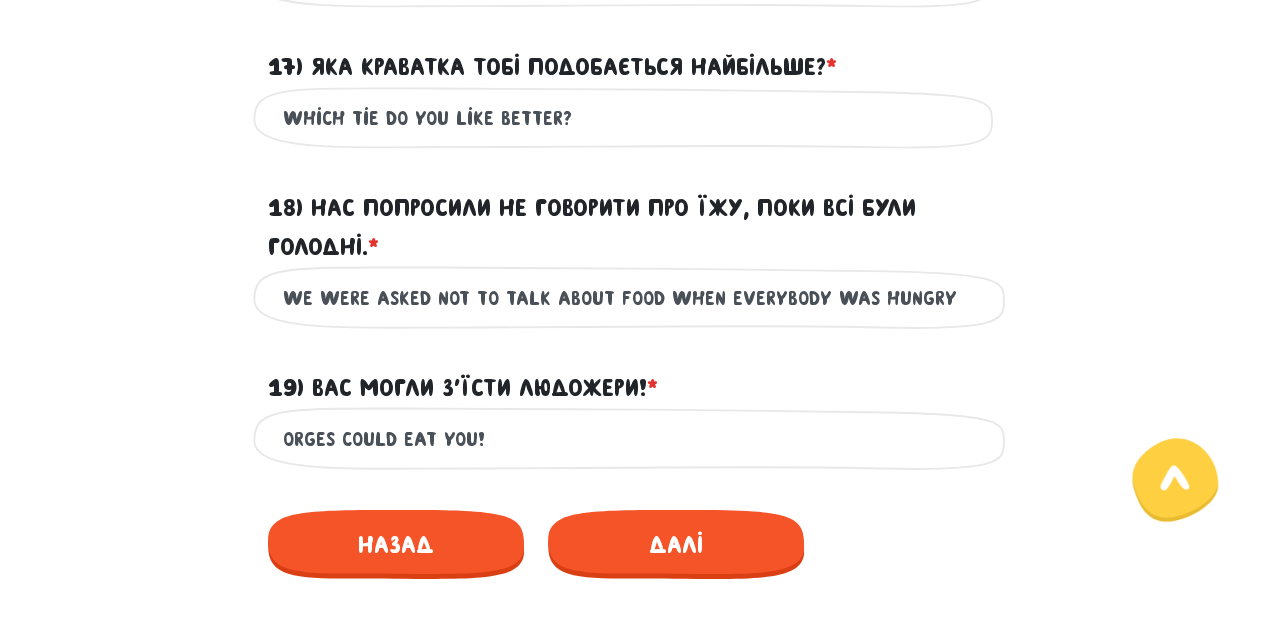 scroll, scrollTop: 3132, scrollLeft: 0, axis: vertical 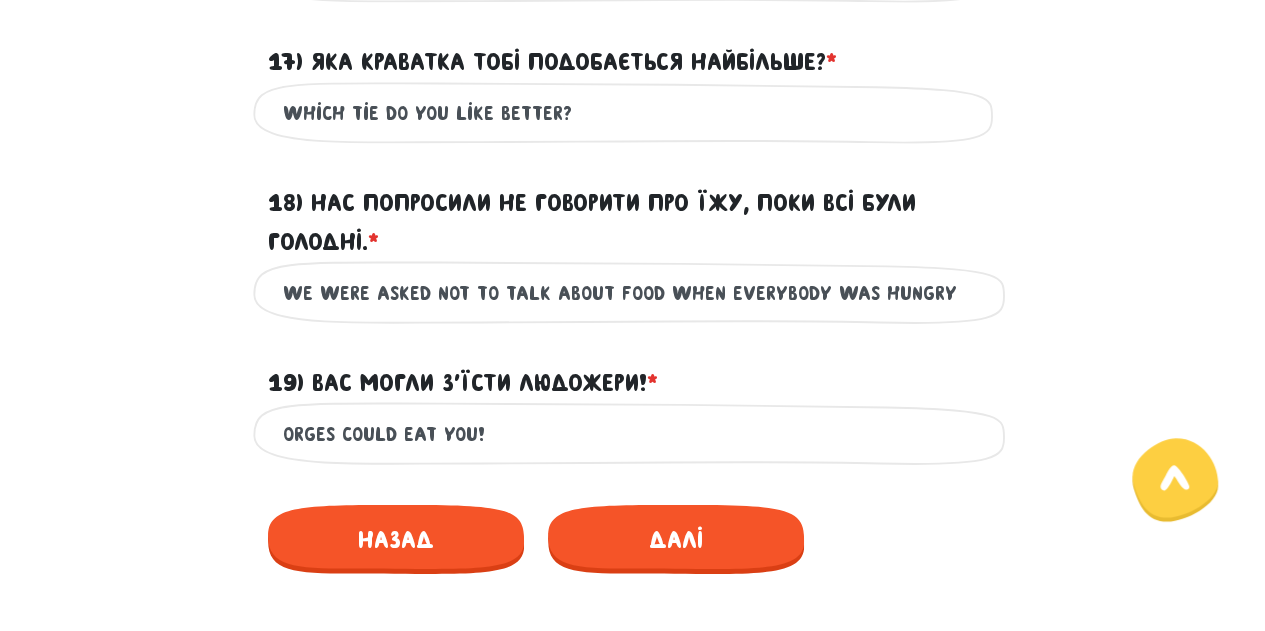 type on "i didn't want to change the discussion topic as well" 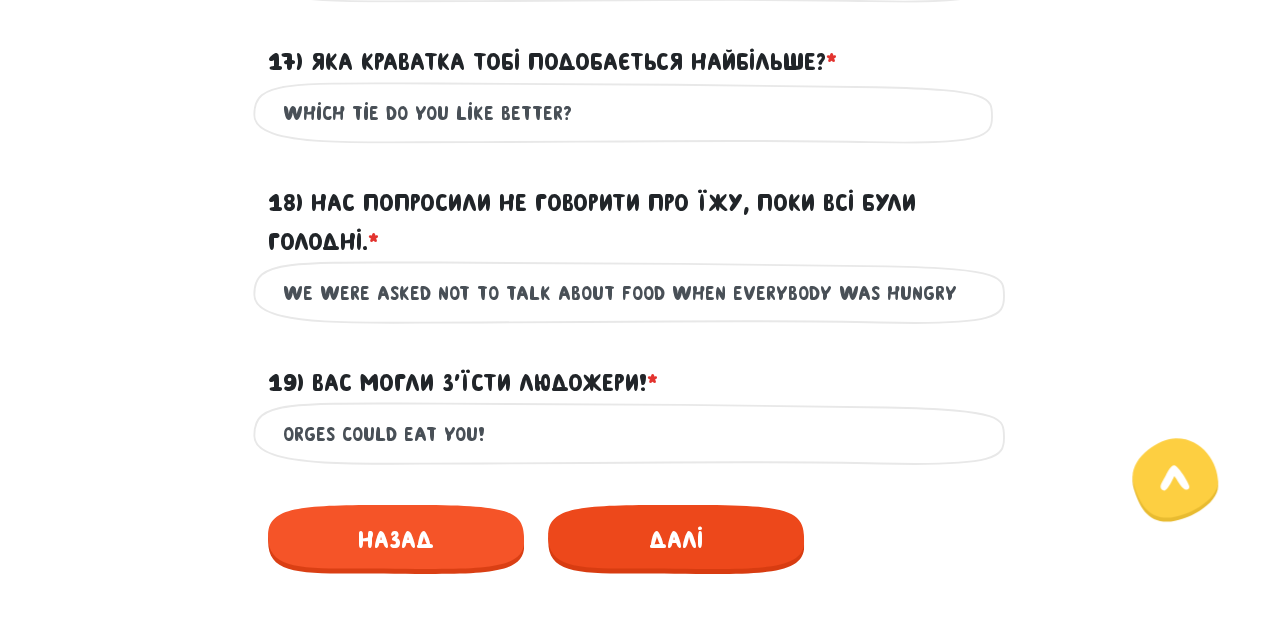 click on "Далі" at bounding box center [676, 539] 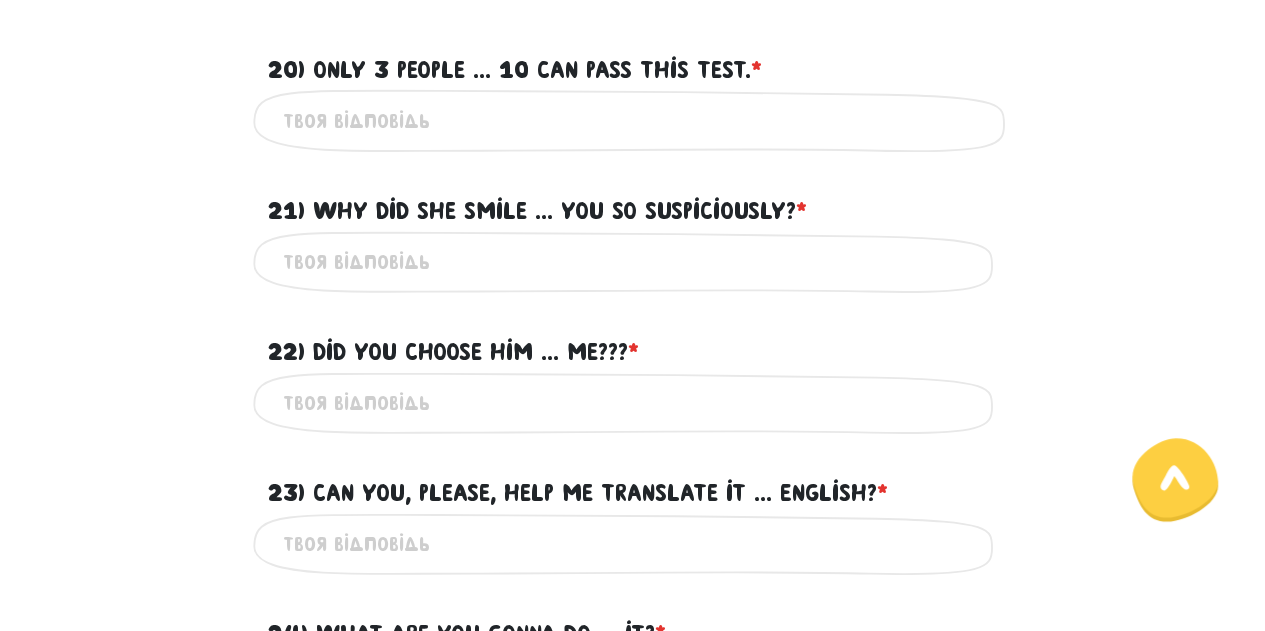 scroll, scrollTop: 573, scrollLeft: 0, axis: vertical 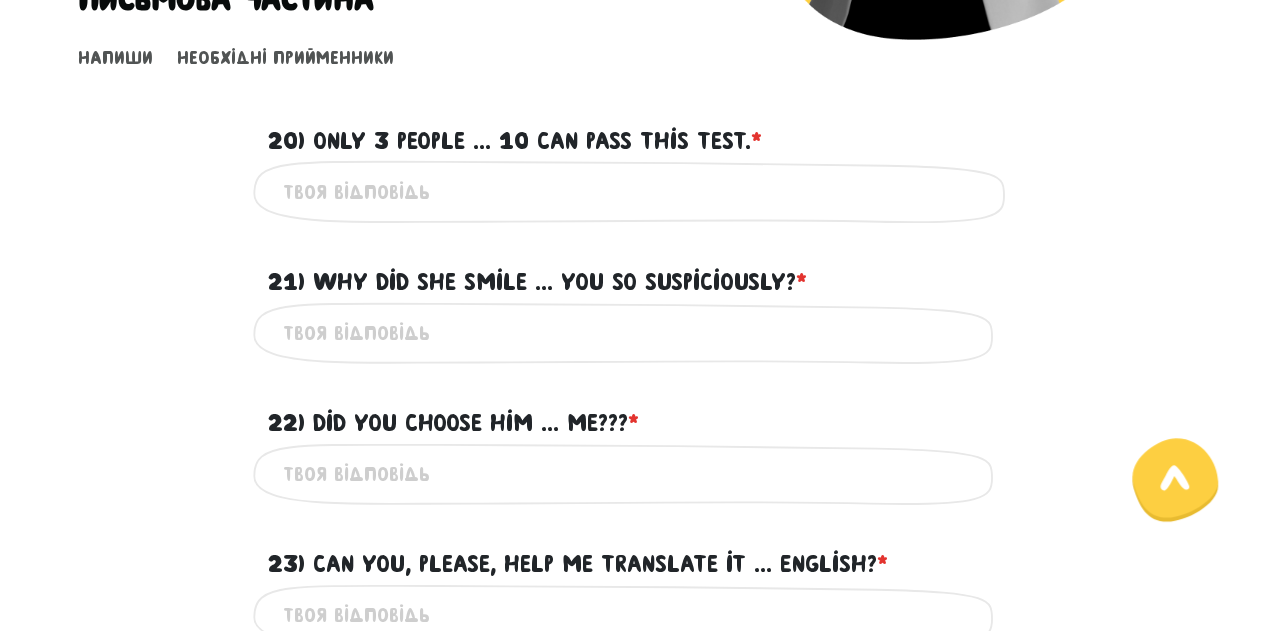 click on "20) Only 3 people ... 10 can pass this test. *
?" at bounding box center (633, 191) 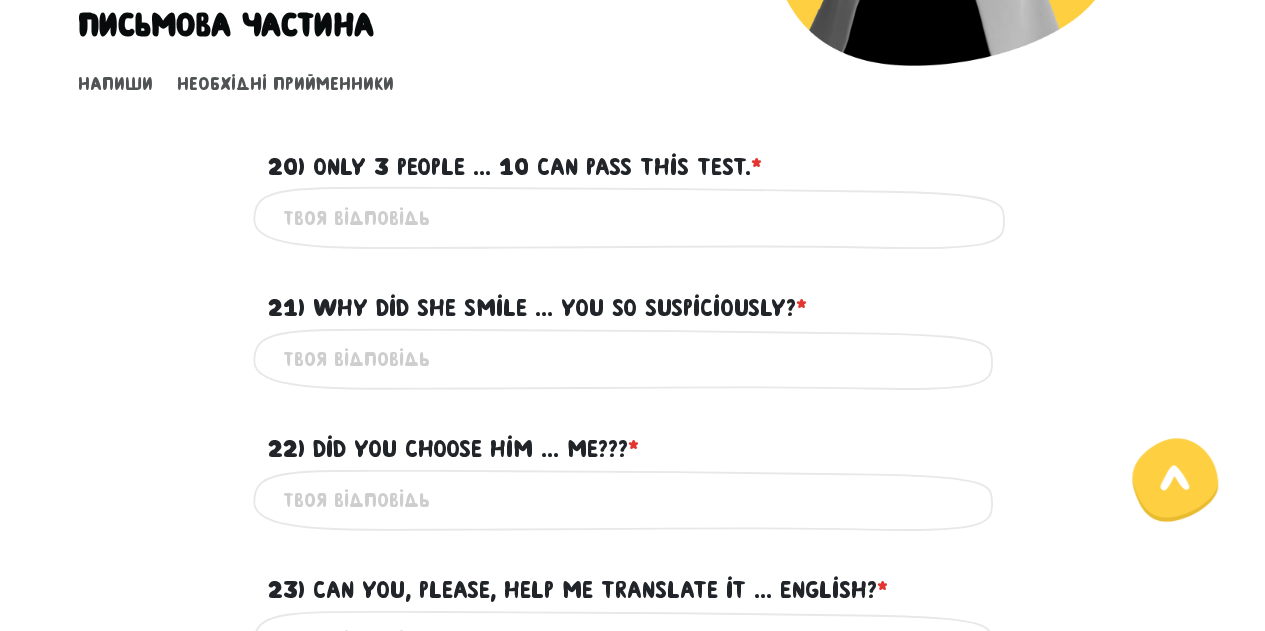 scroll, scrollTop: 594, scrollLeft: 0, axis: vertical 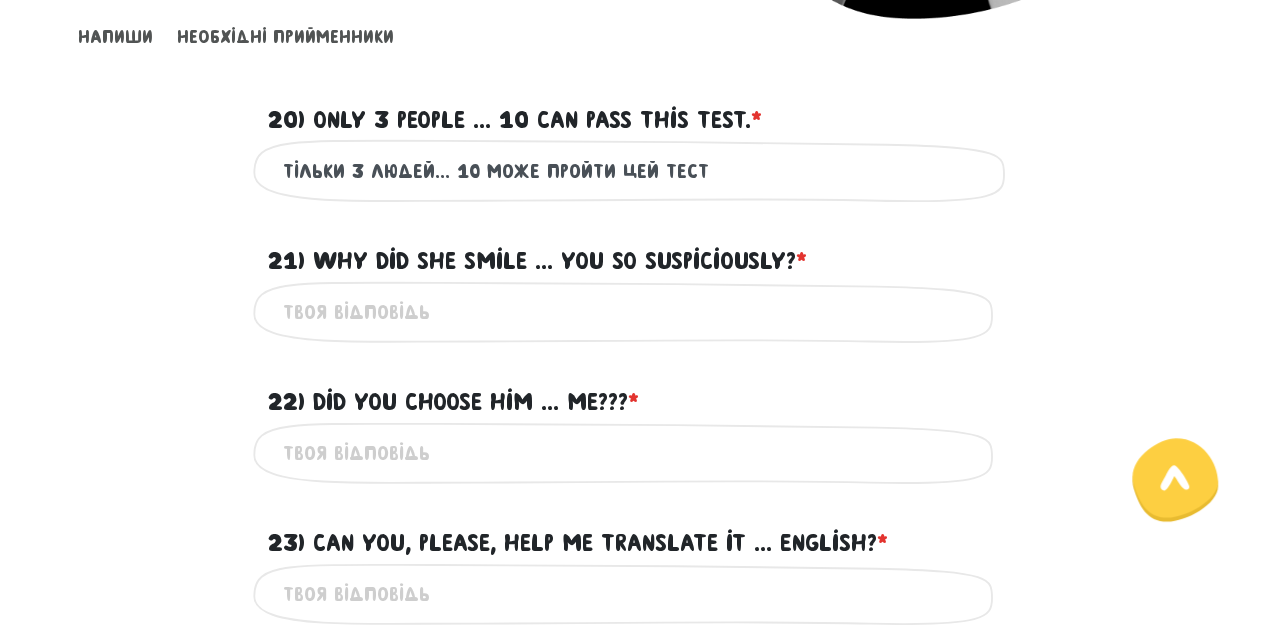 type on "тільки 3 людей... 10 може пройти цей тест" 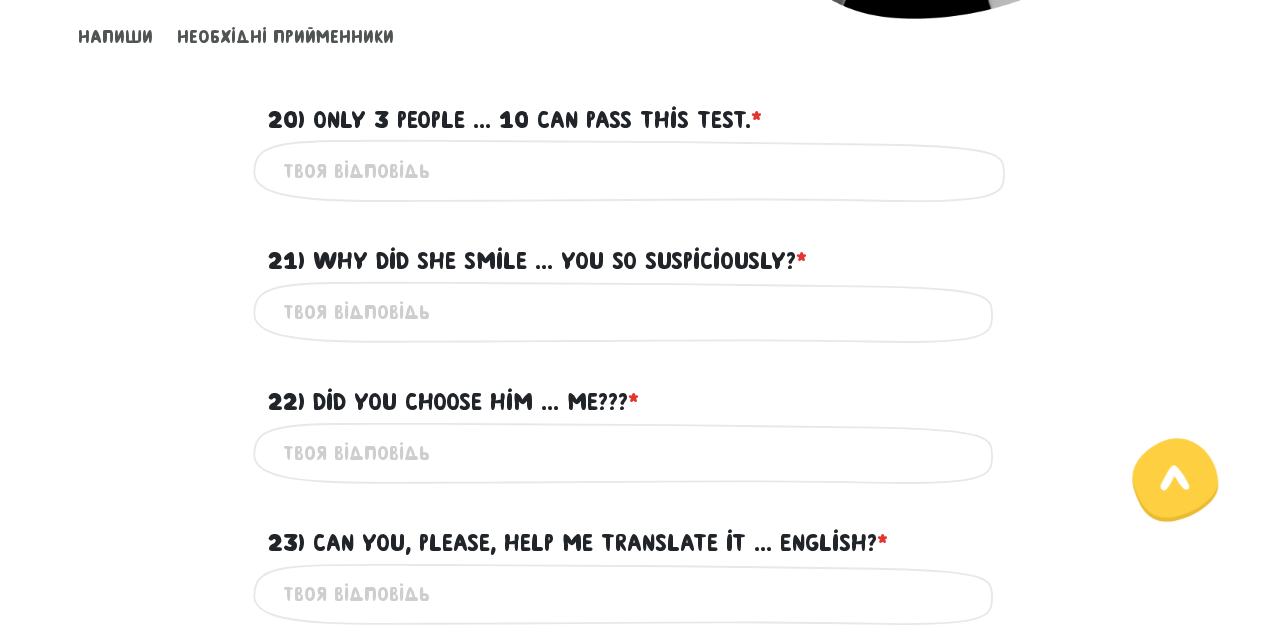 click on "Це обов'язкове поле" at bounding box center (633, 170) 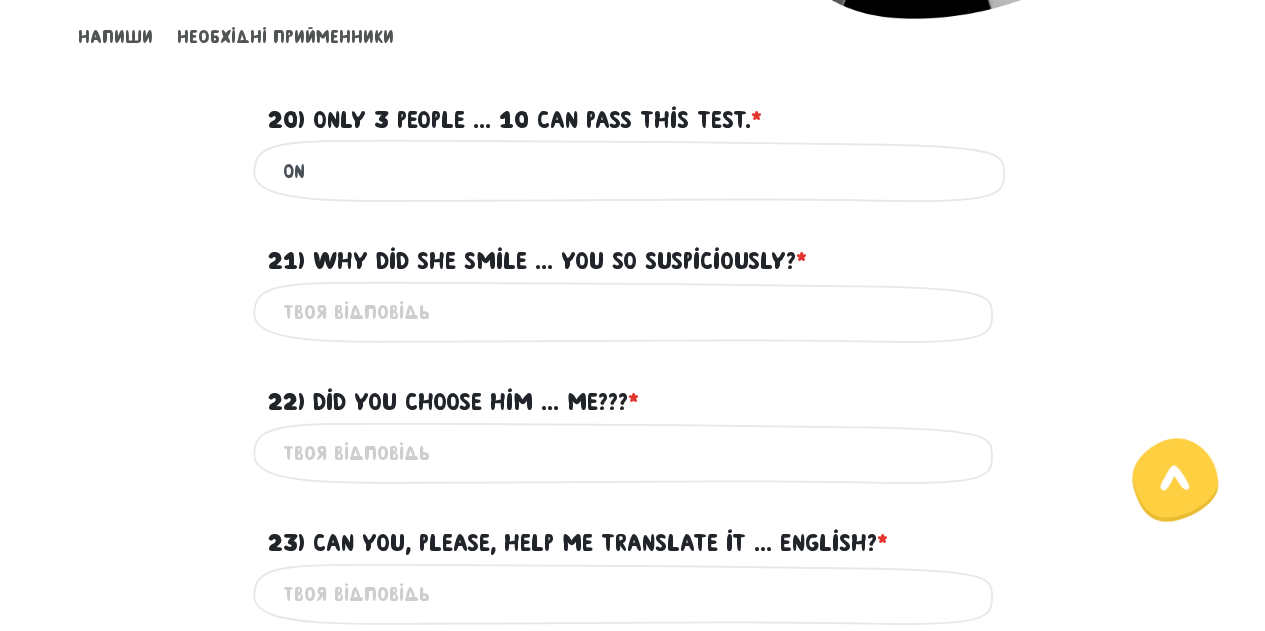 type on "o" 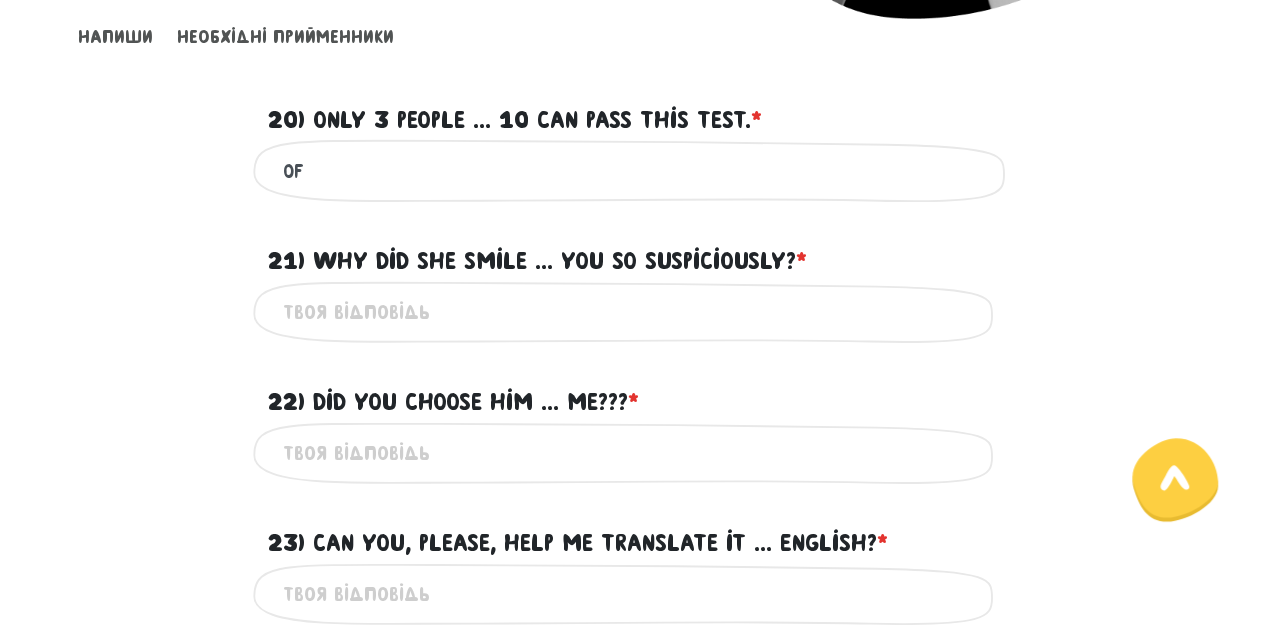 type on "of" 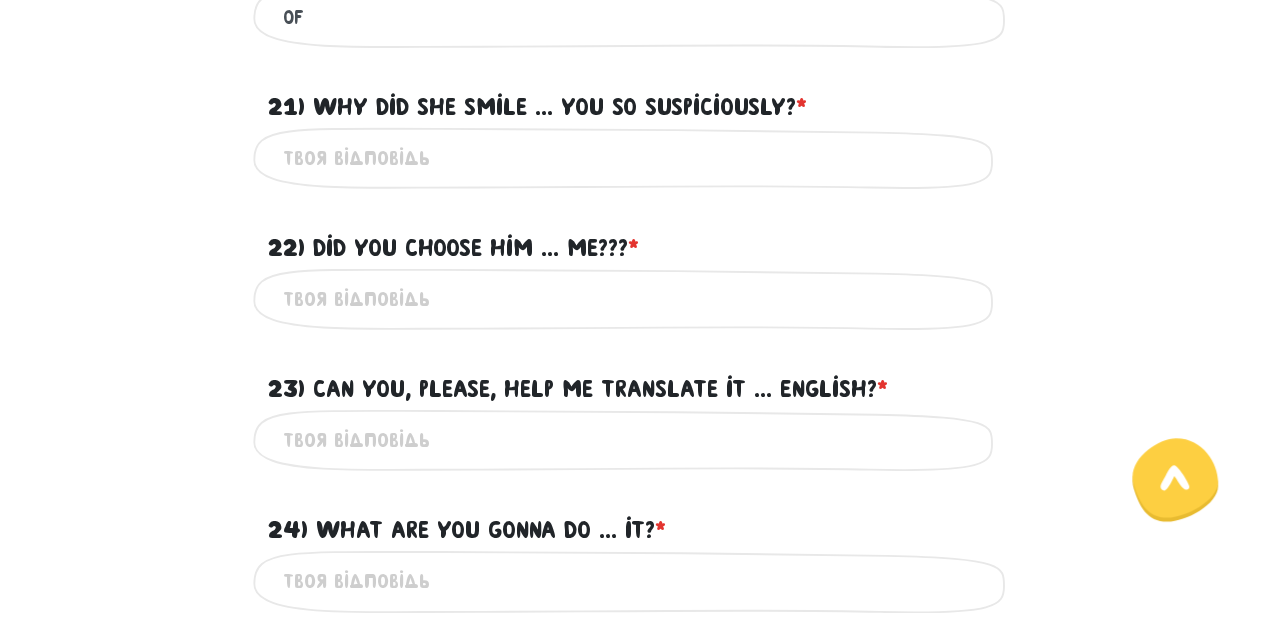 scroll, scrollTop: 757, scrollLeft: 0, axis: vertical 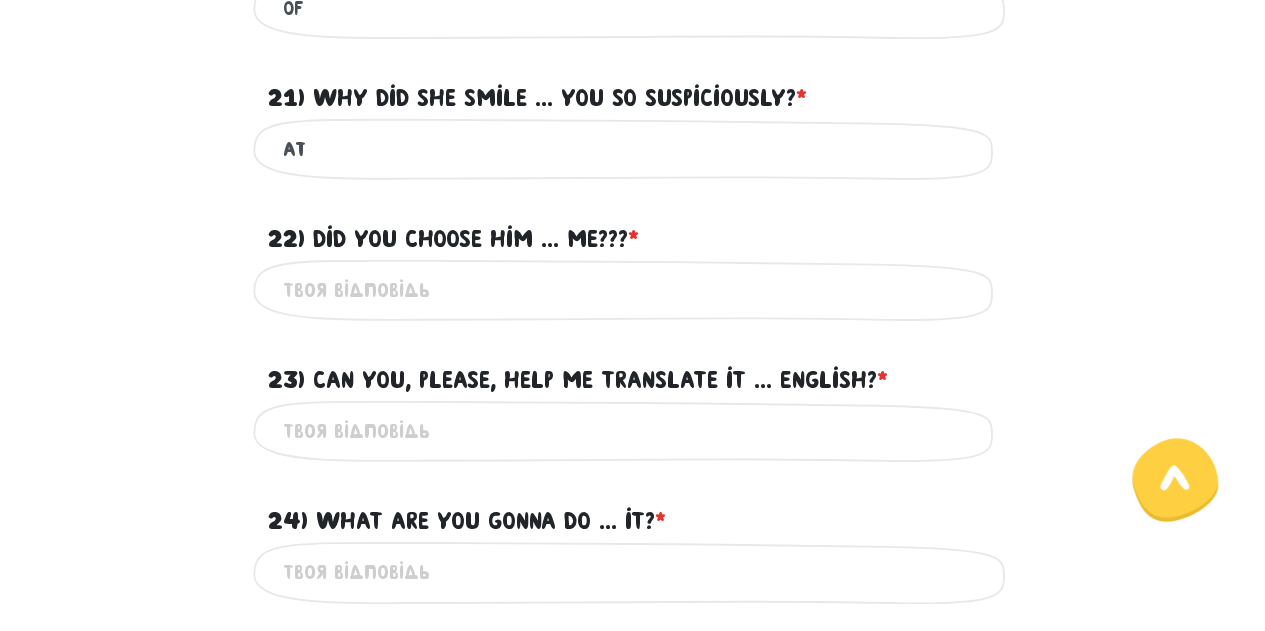 type on "at" 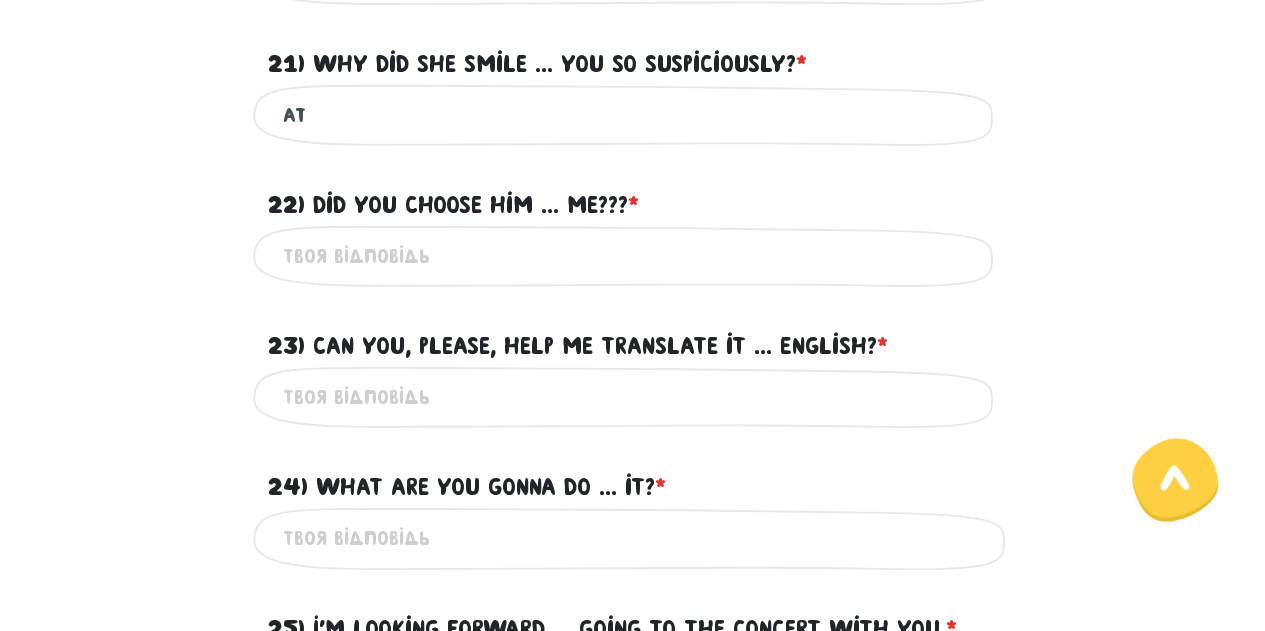 scroll, scrollTop: 805, scrollLeft: 0, axis: vertical 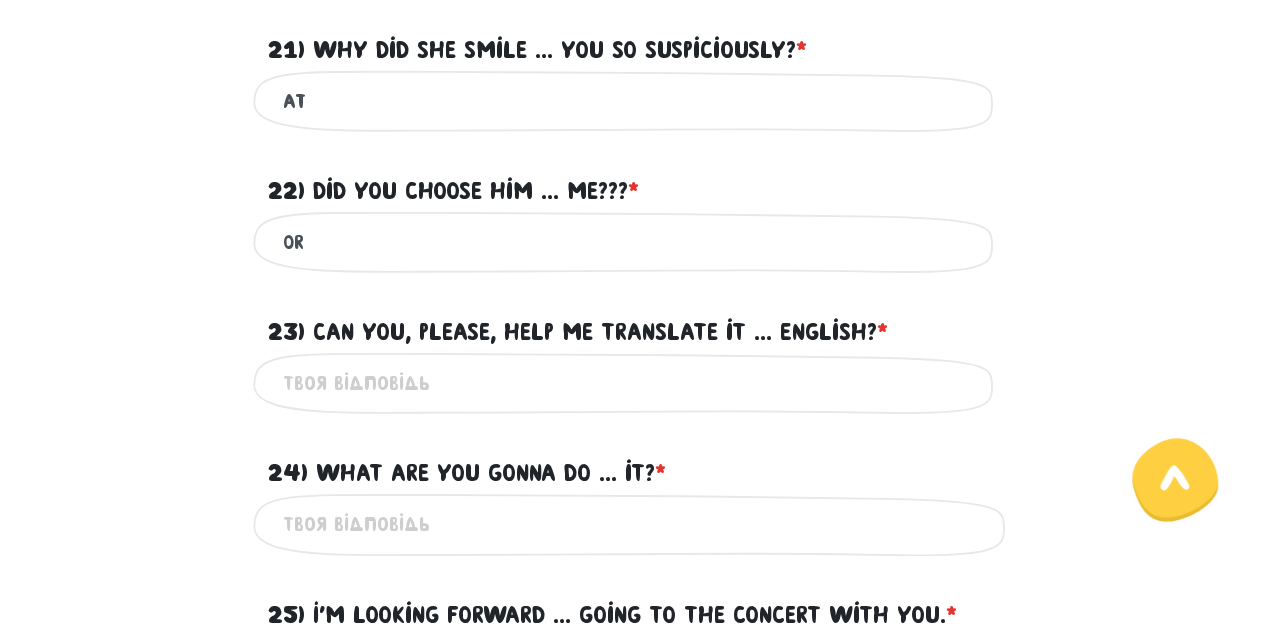 type on "or" 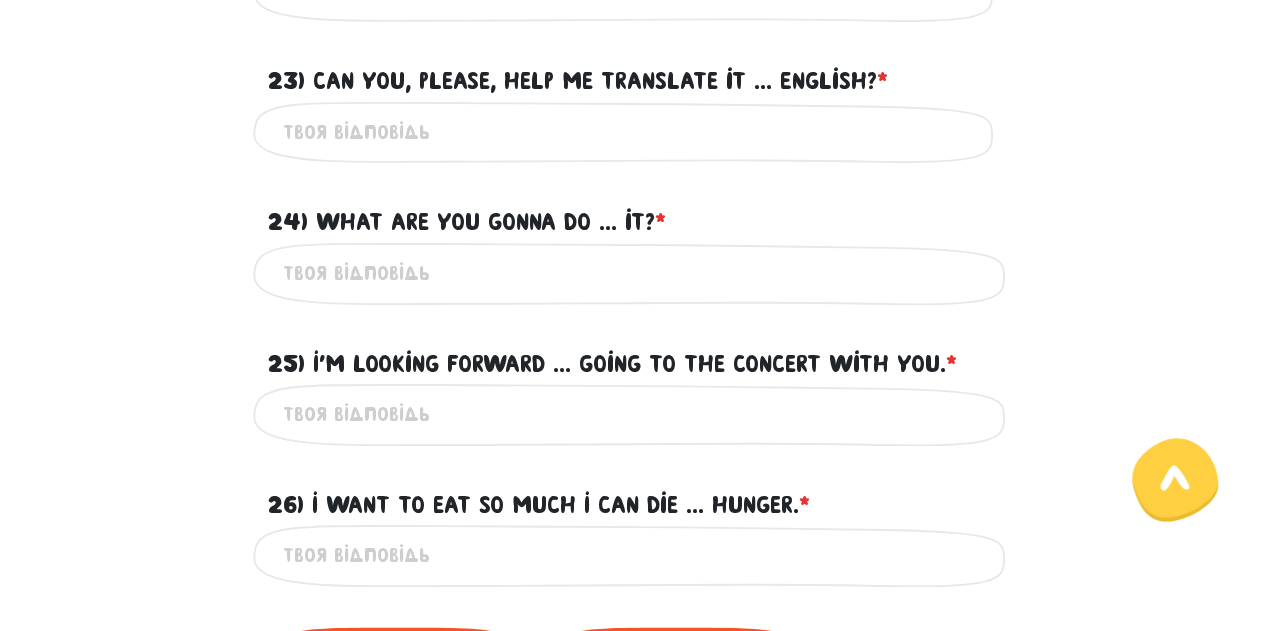 scroll, scrollTop: 1058, scrollLeft: 0, axis: vertical 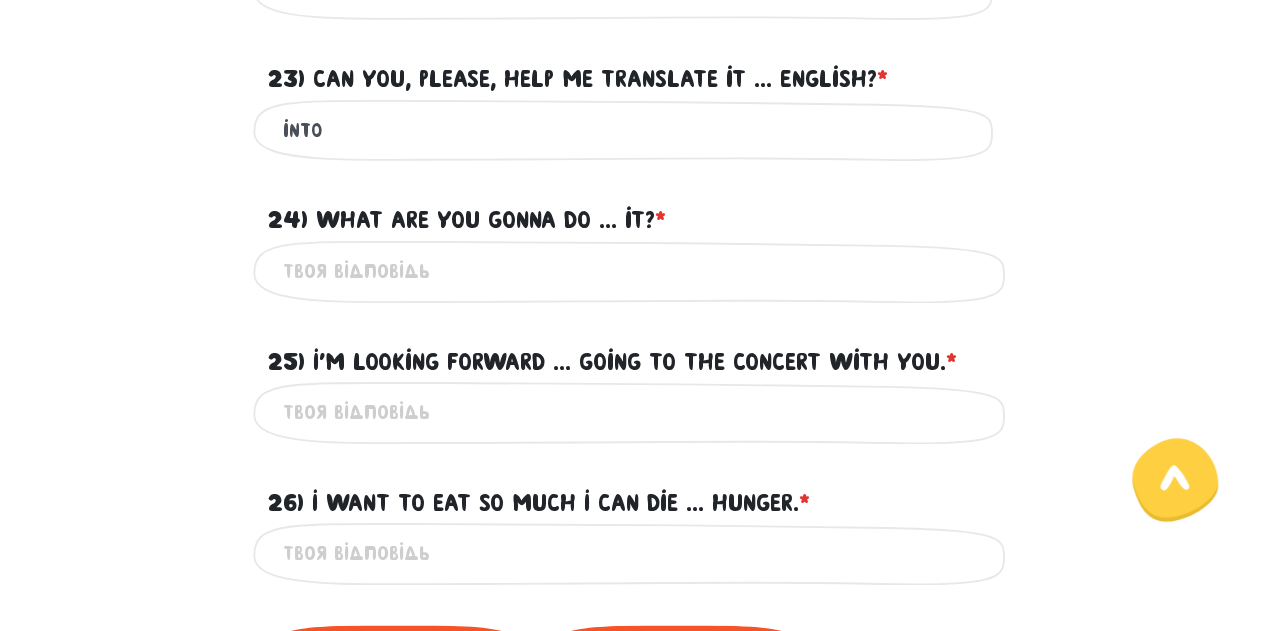 type on "into" 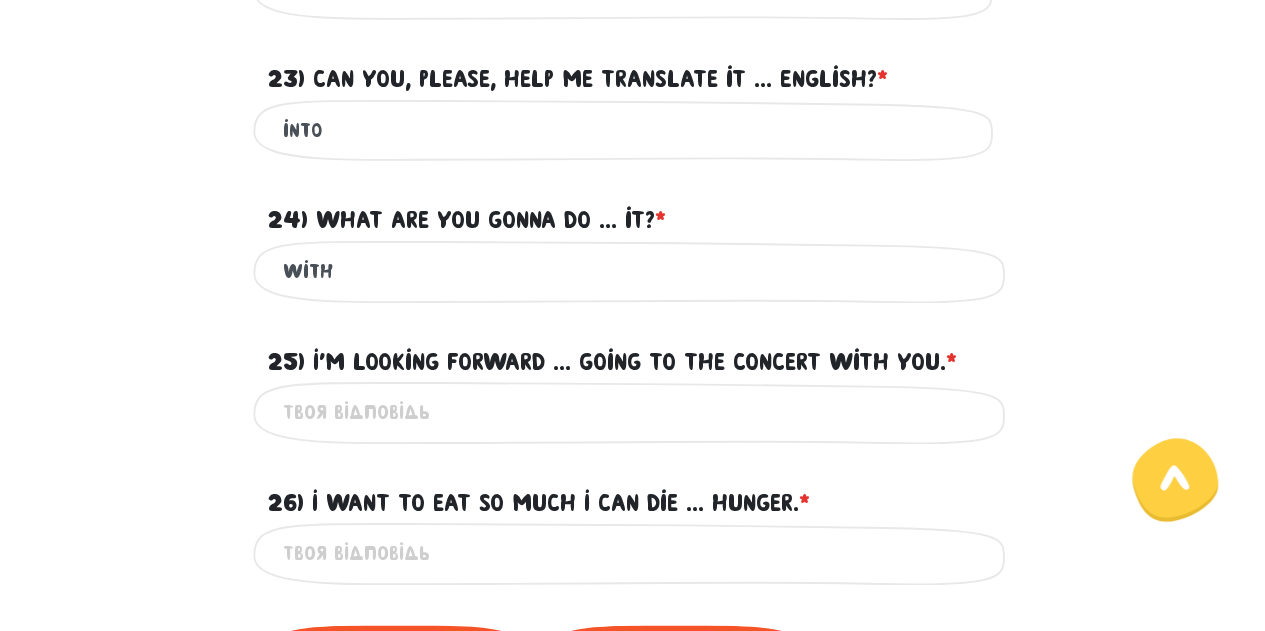 type on "with" 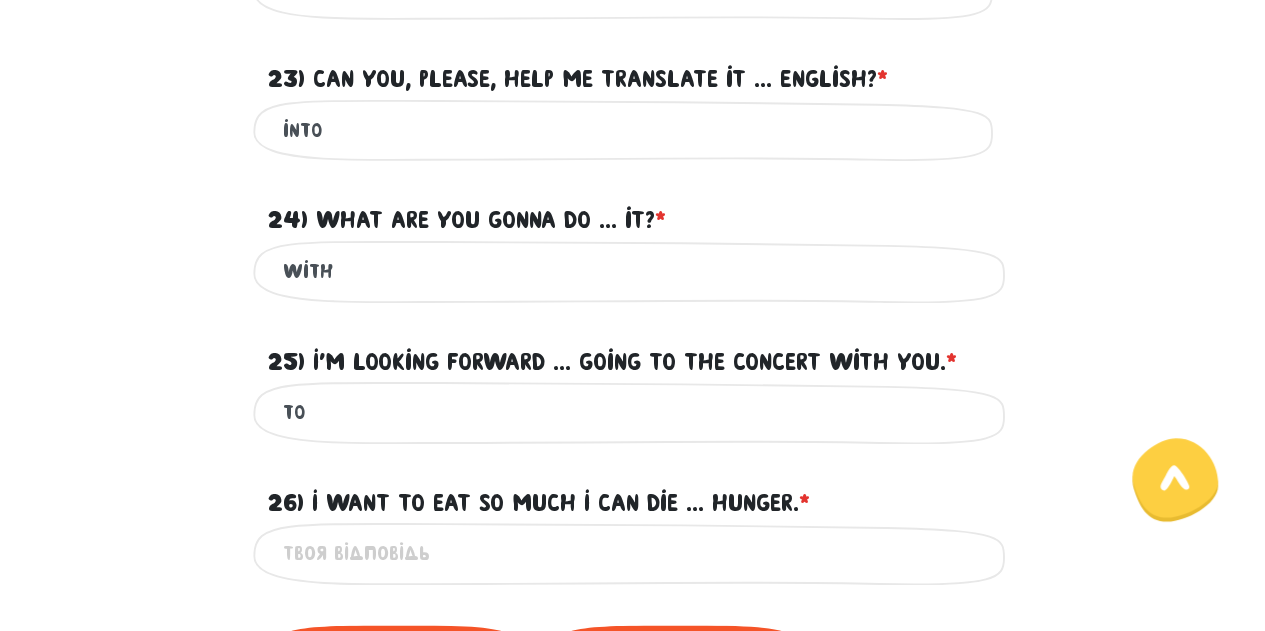 type on "to" 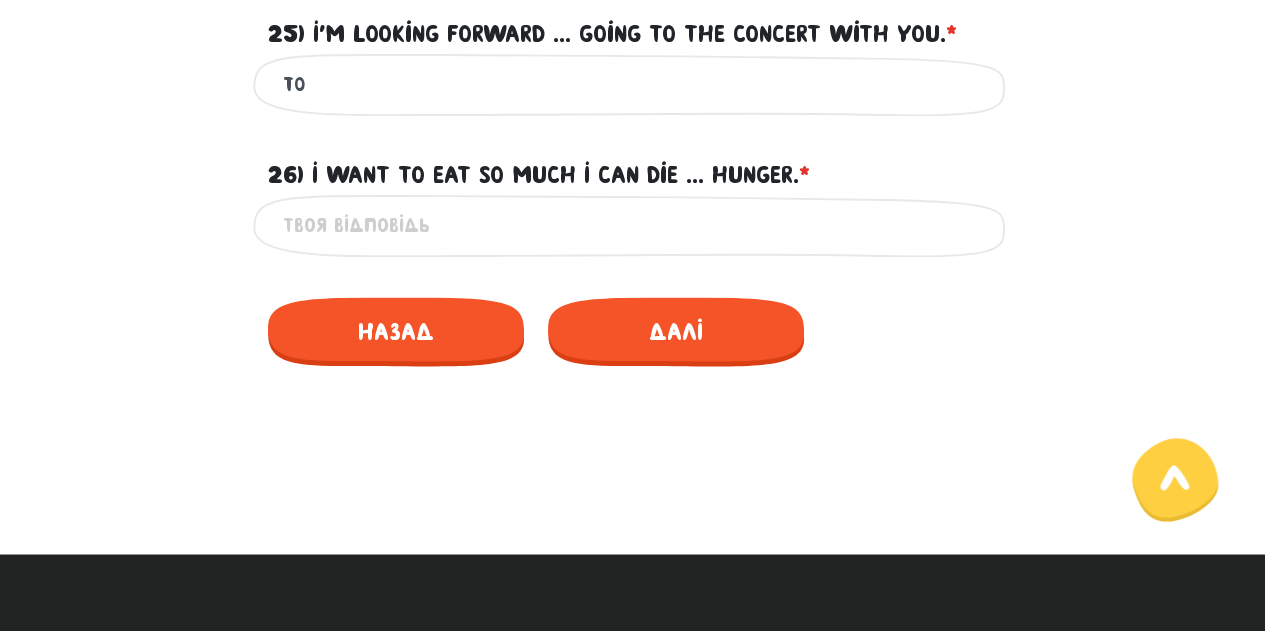 scroll, scrollTop: 1389, scrollLeft: 0, axis: vertical 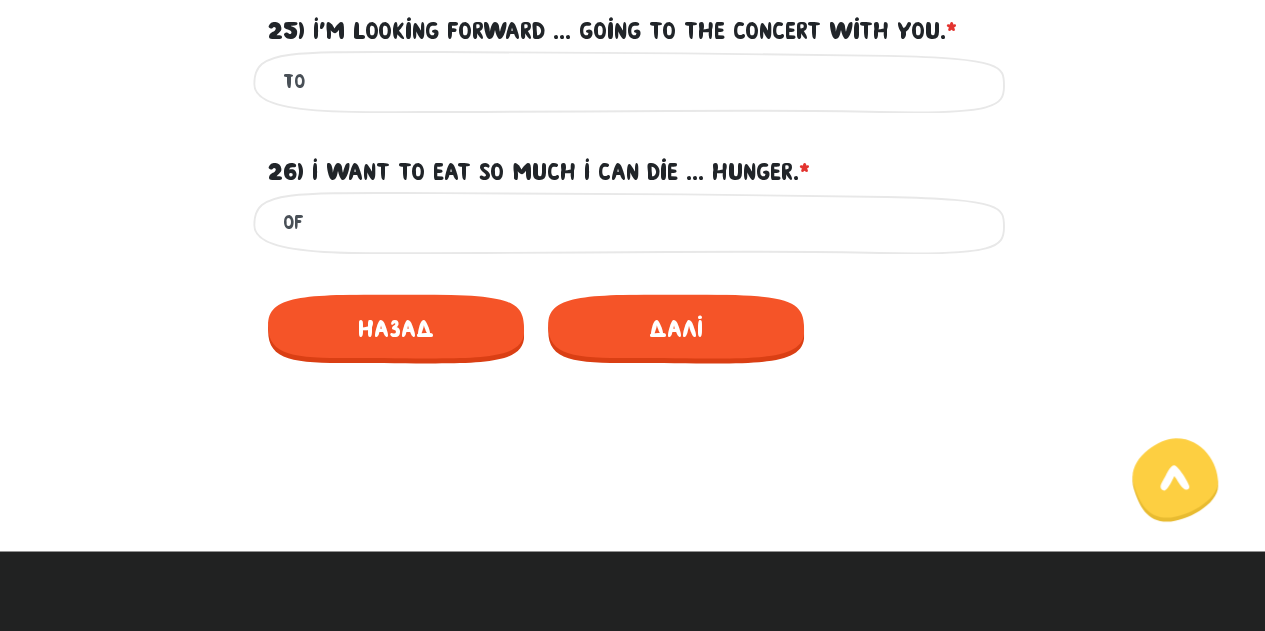 type on "of" 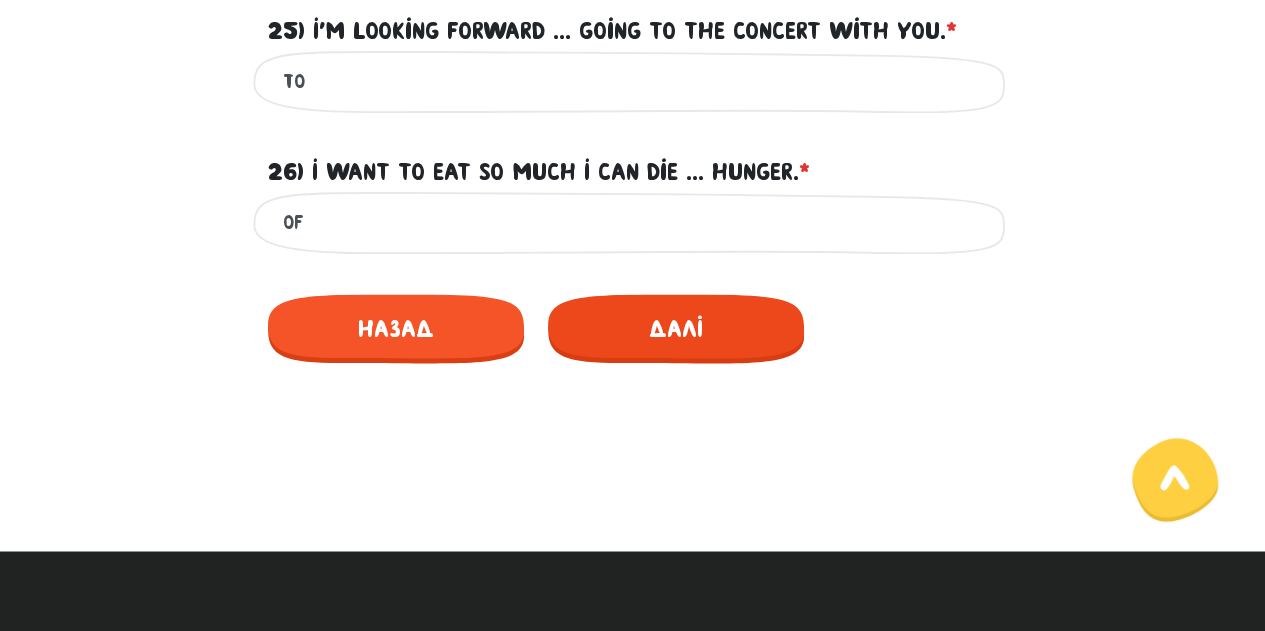 click on "Далі" at bounding box center [676, 328] 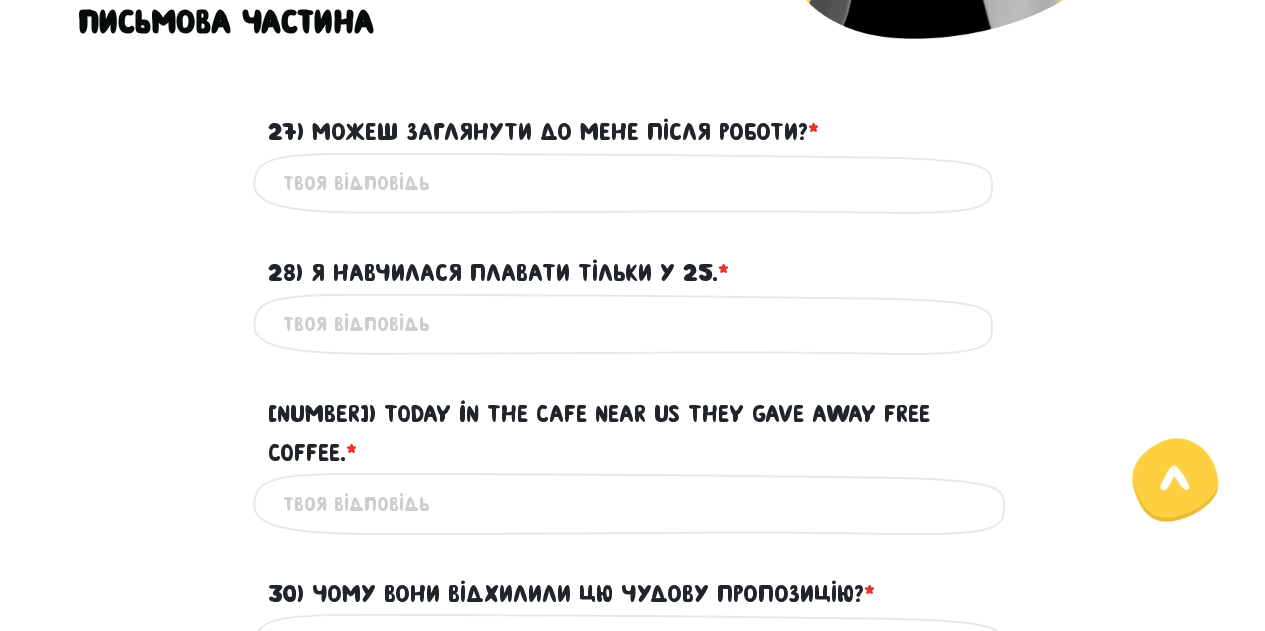scroll, scrollTop: 573, scrollLeft: 0, axis: vertical 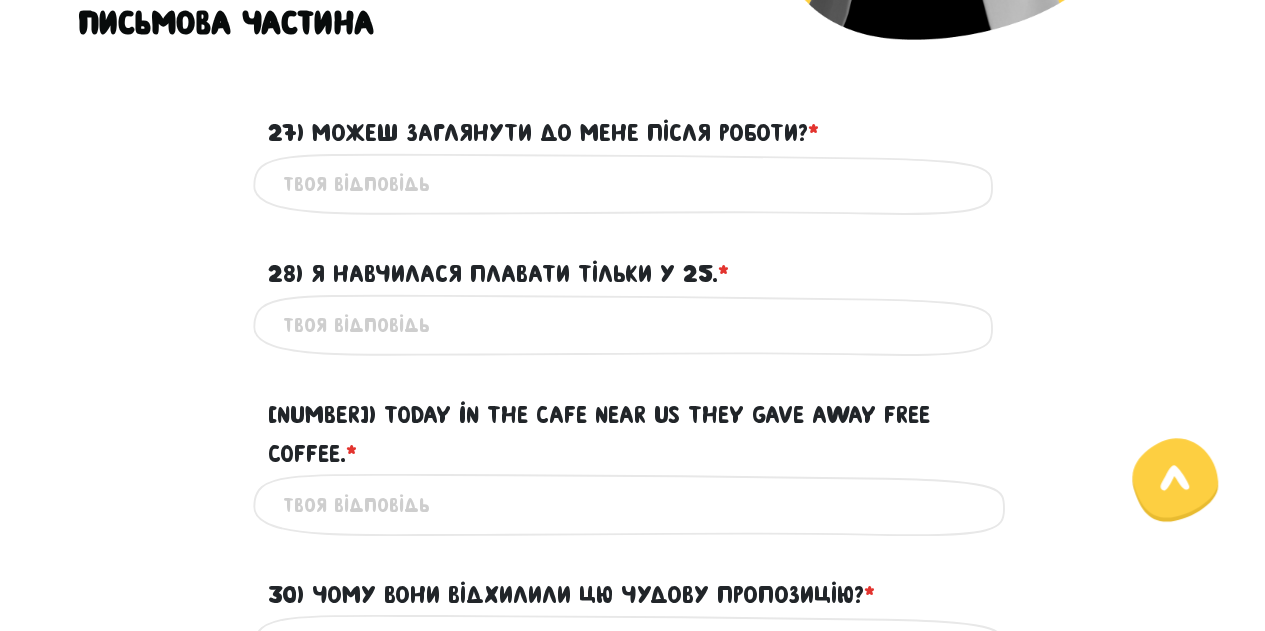 click on "27) Можеш заглянути до мене після роботи? *
?" at bounding box center (633, 184) 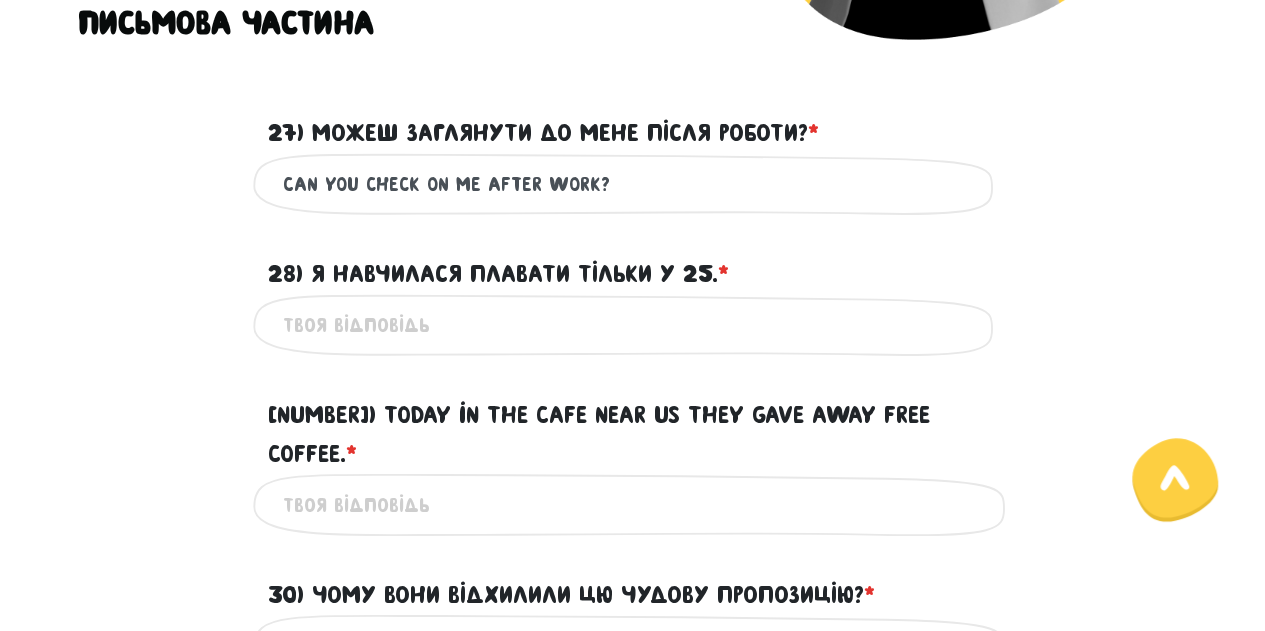 type on "Can you check on me after work?" 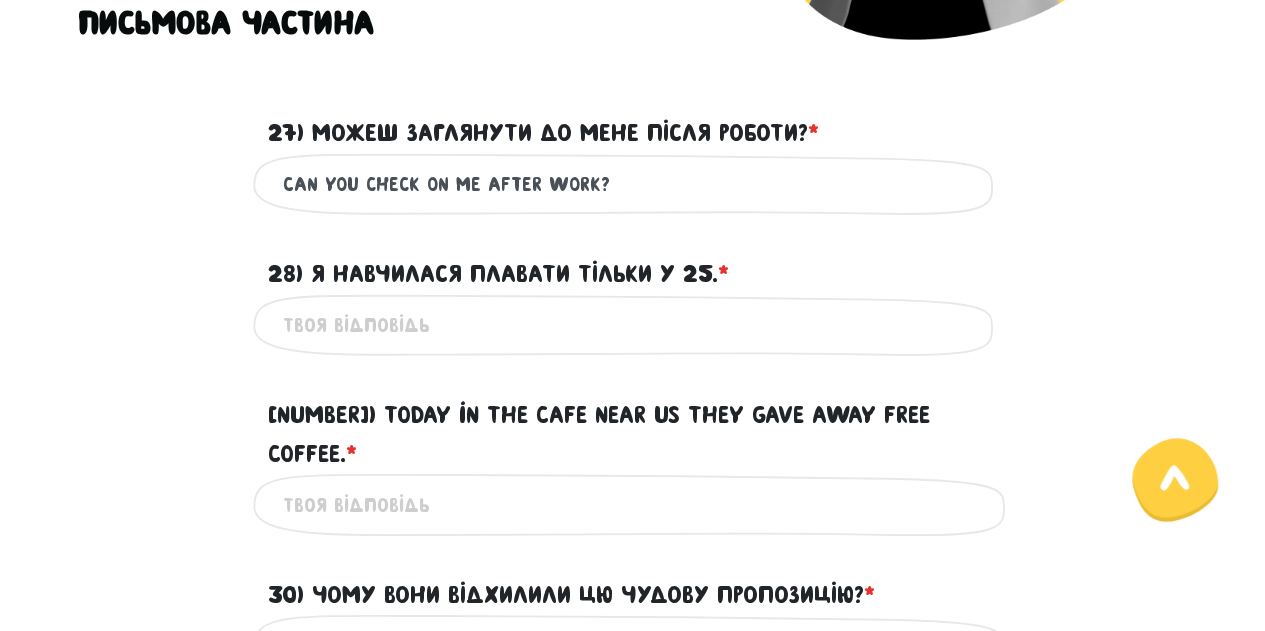 click on "28) Я навчилася плавати тільки у 25. *
?" at bounding box center [633, 325] 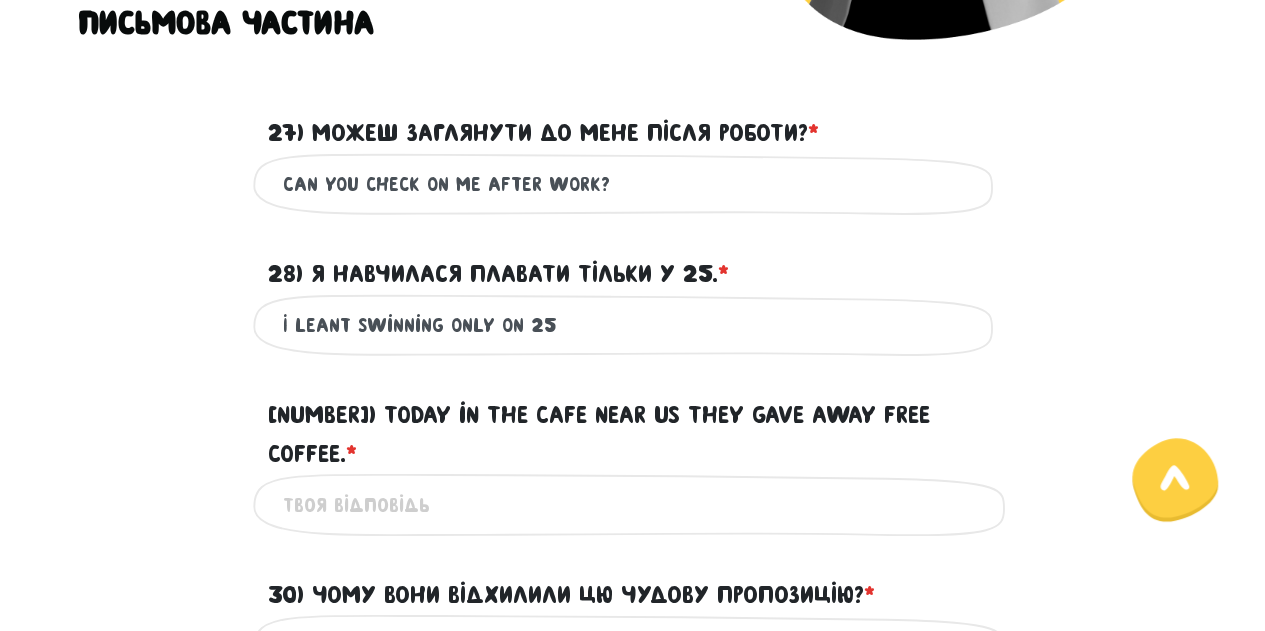 click on "30) Чому вони відхилили цю чудову пропозицію? *
?" at bounding box center [633, 583] 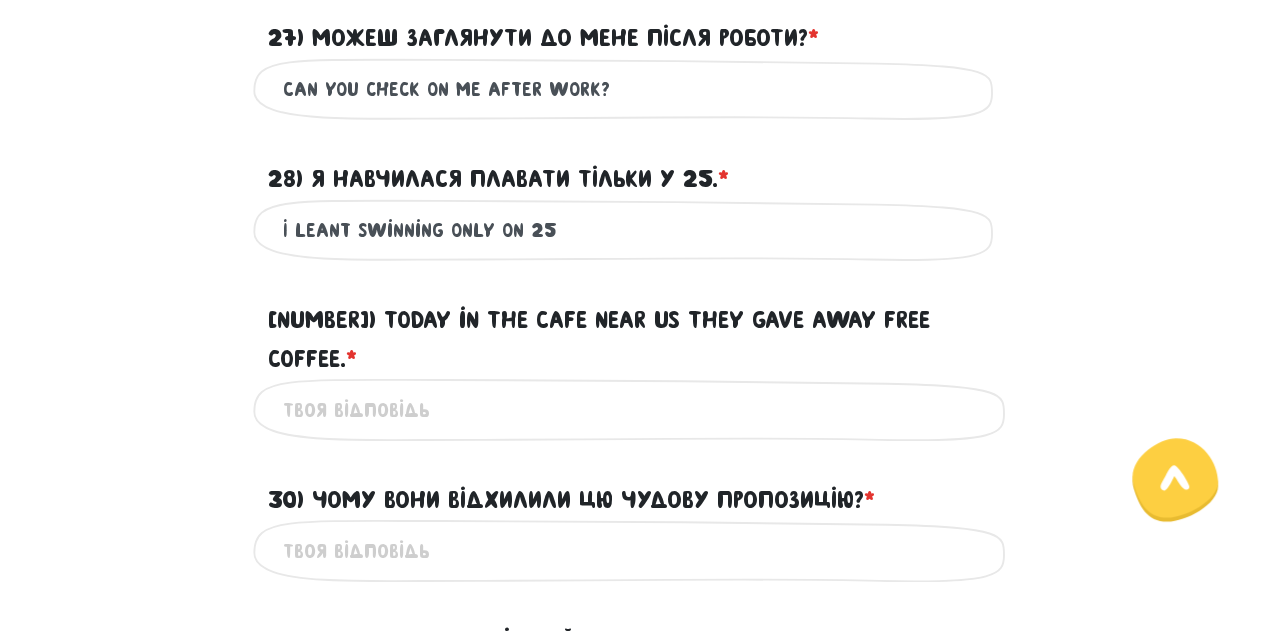 scroll, scrollTop: 671, scrollLeft: 0, axis: vertical 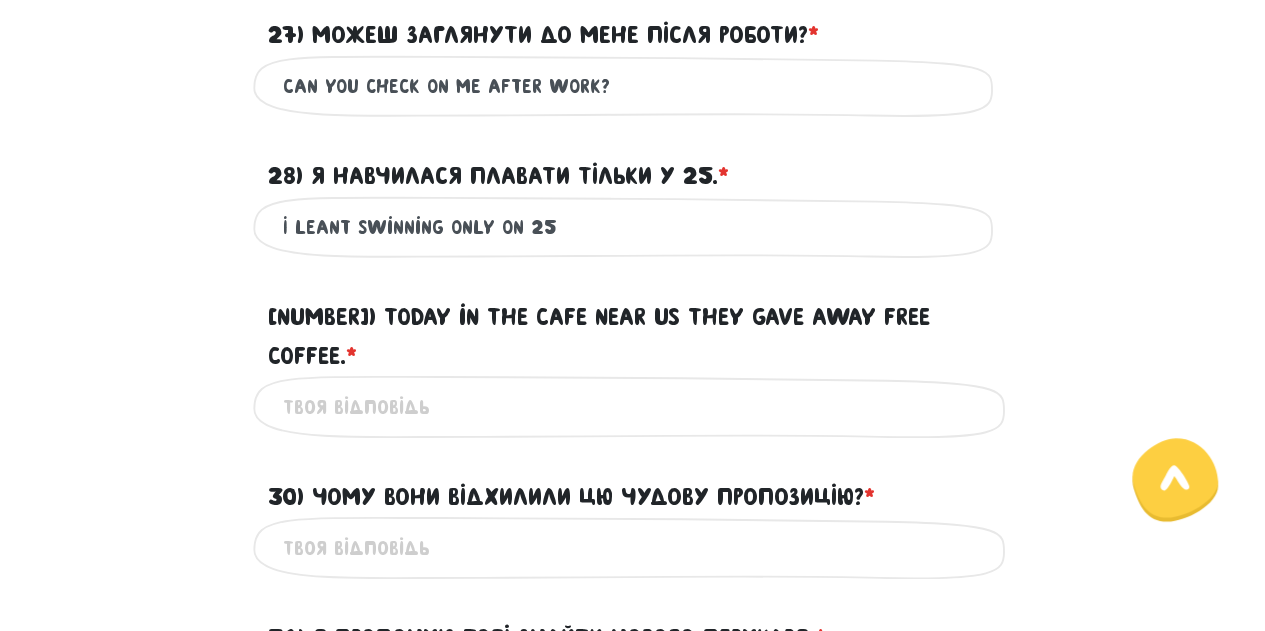 click on "I leant swinning only on 25" at bounding box center (633, 227) 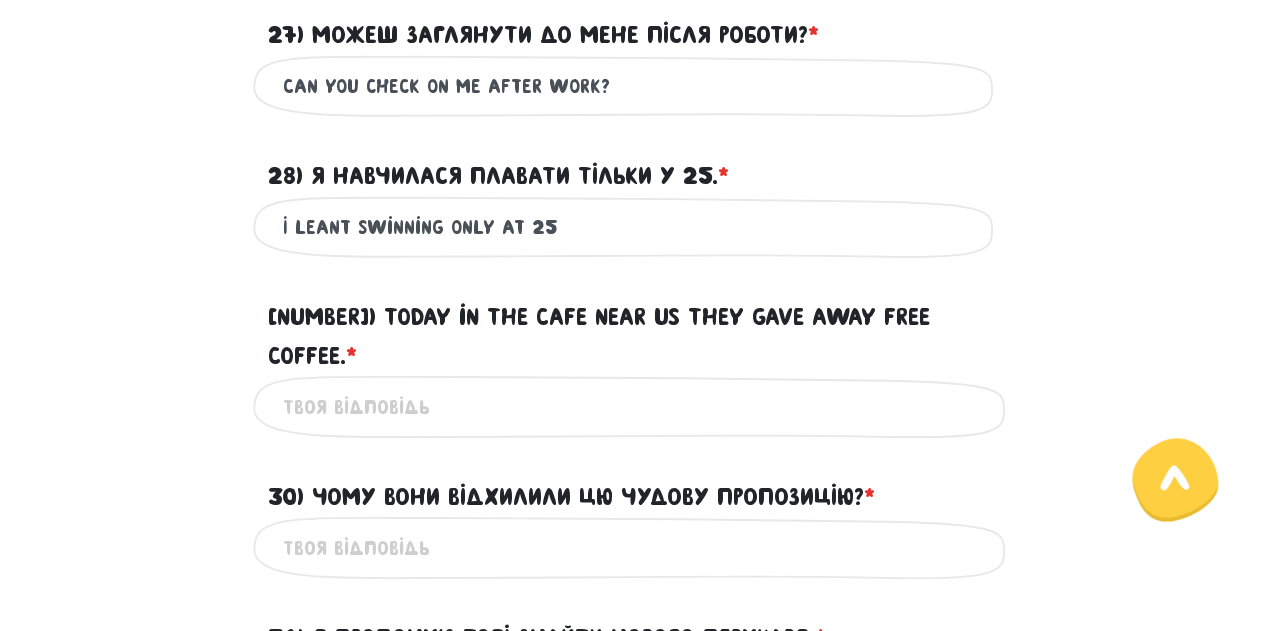 type on "I leant swinning only at 25" 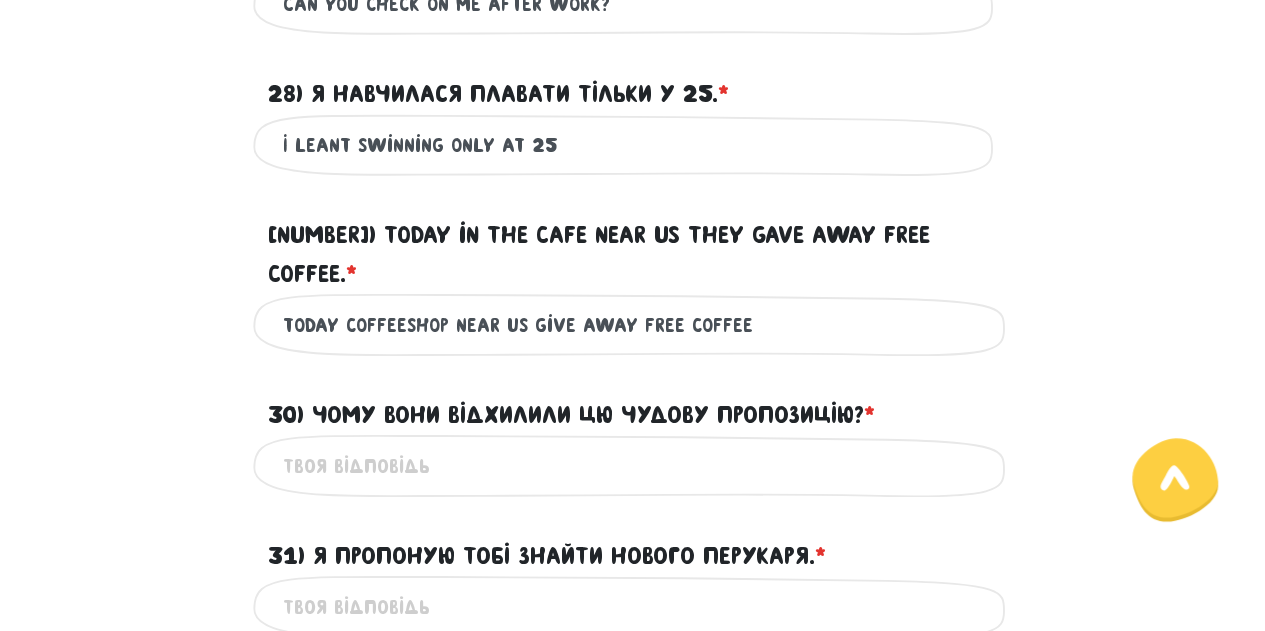scroll, scrollTop: 756, scrollLeft: 0, axis: vertical 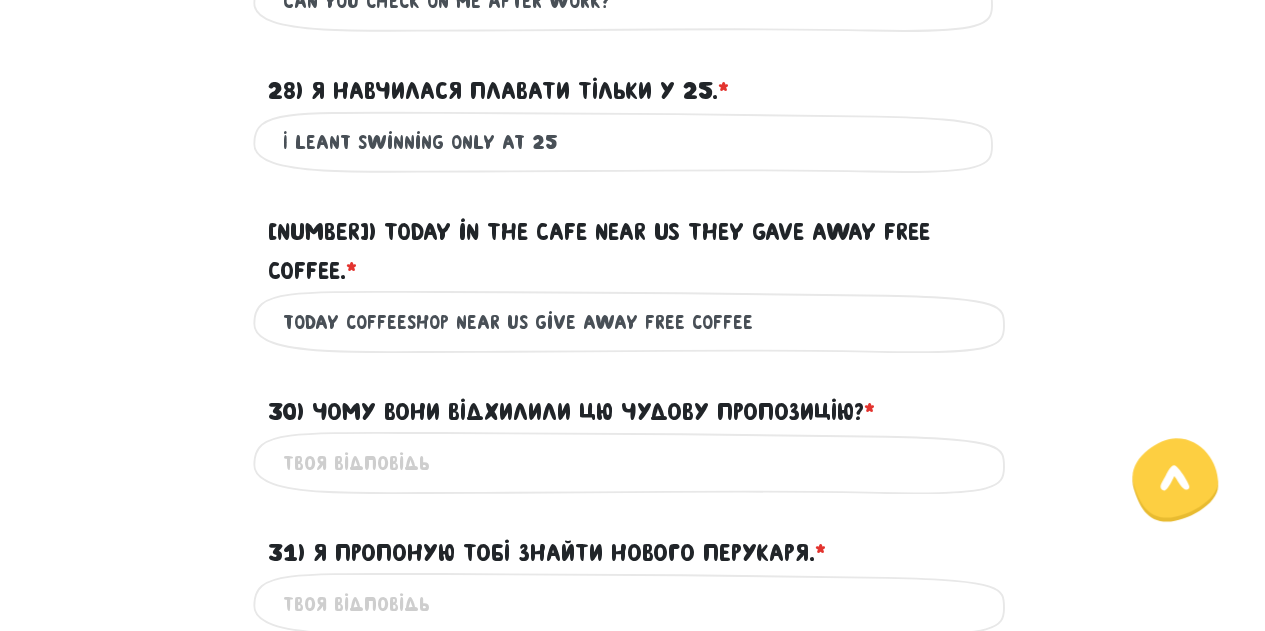 type on "today coffeeshop near us give away free coffee" 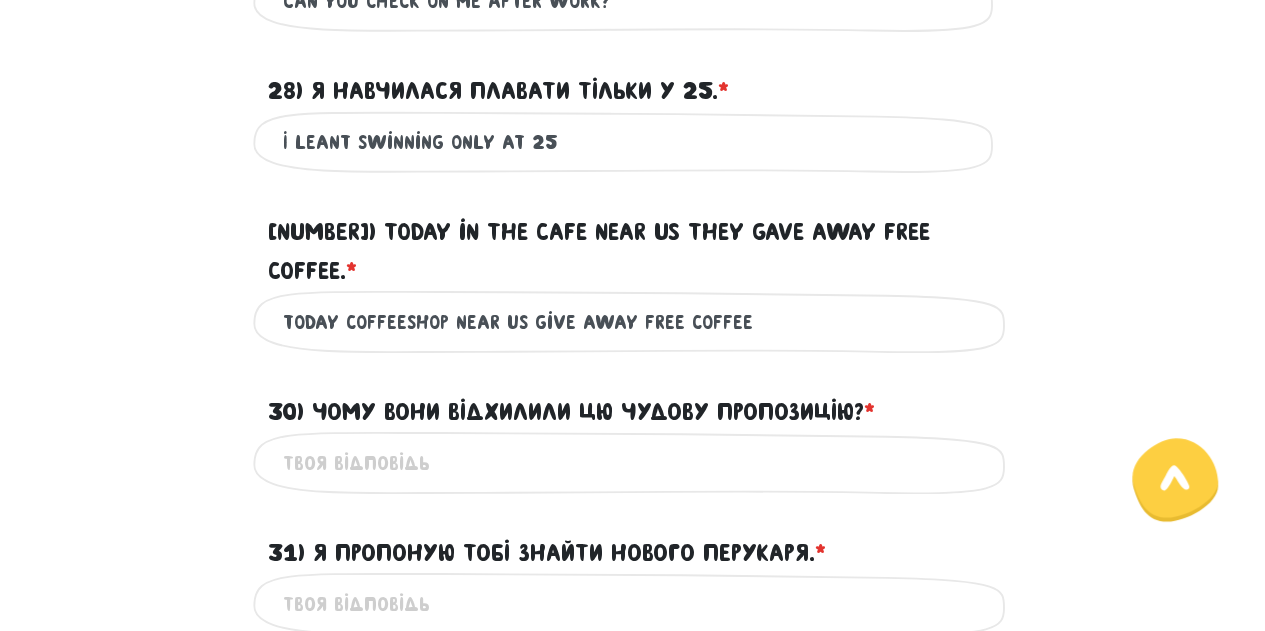 drag, startPoint x: 586, startPoint y: 144, endPoint x: 262, endPoint y: 125, distance: 324.5566 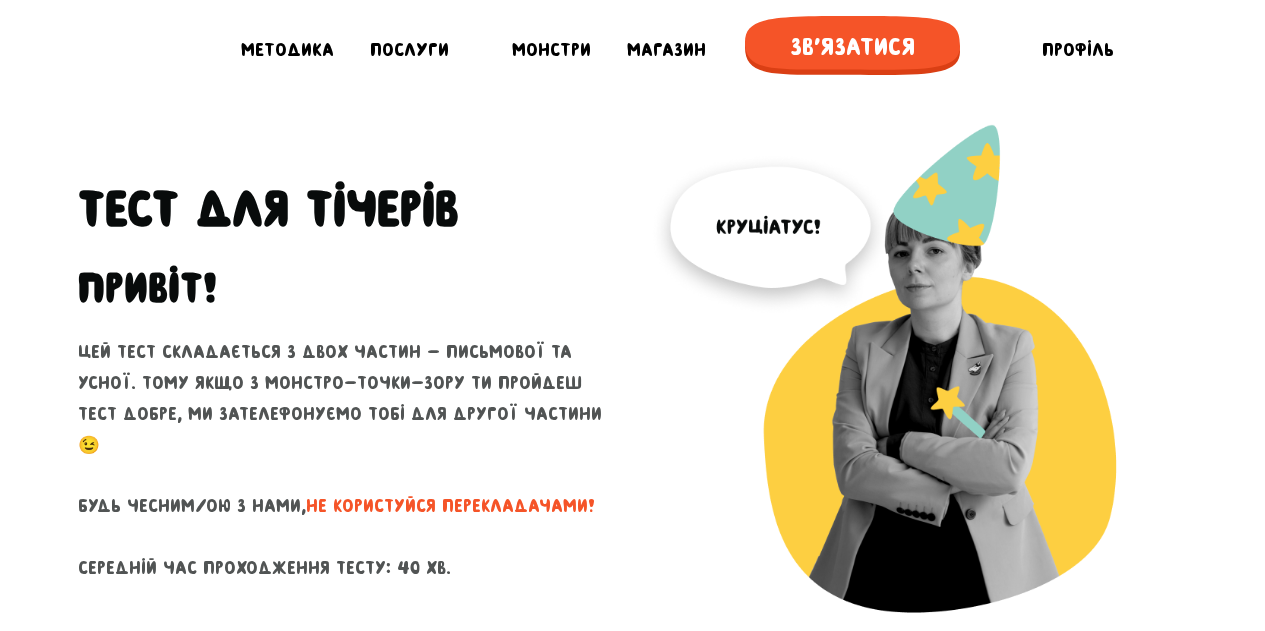 scroll, scrollTop: 756, scrollLeft: 0, axis: vertical 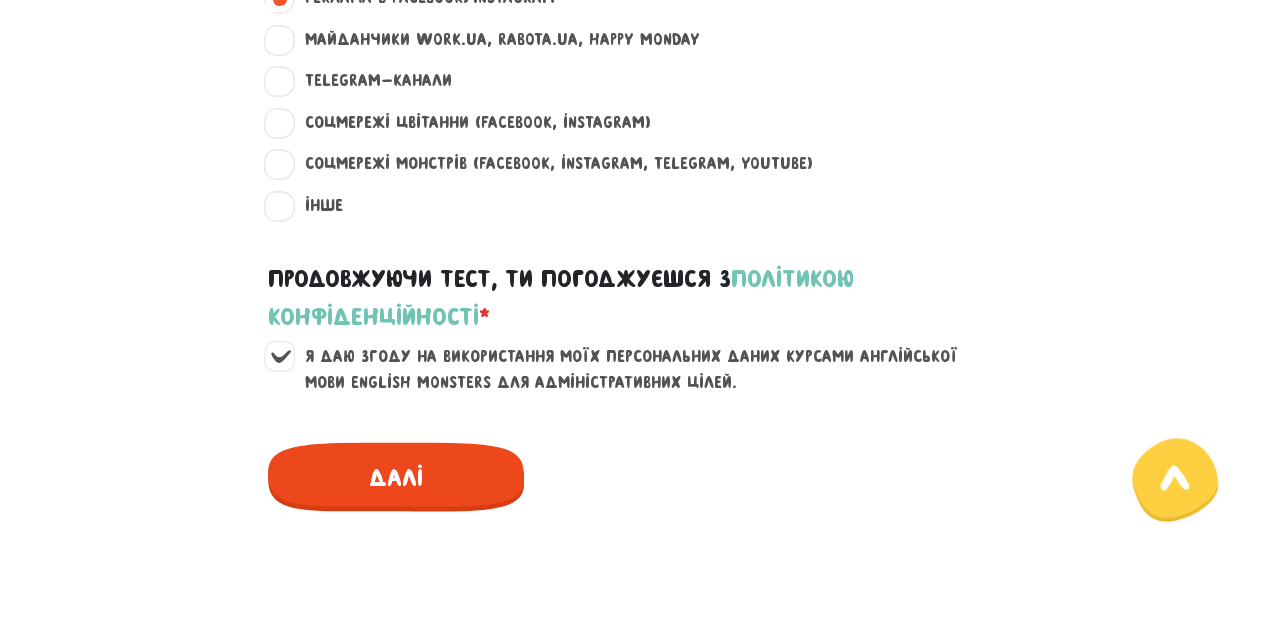 click on "Далі" at bounding box center (396, 476) 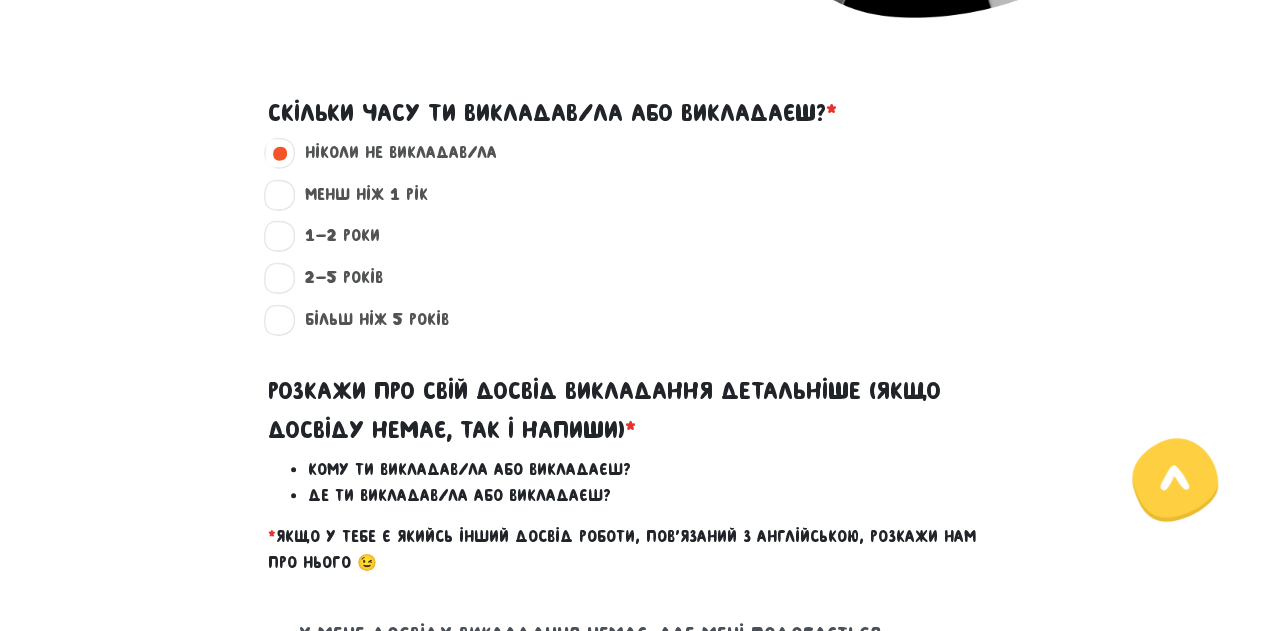 scroll, scrollTop: 573, scrollLeft: 0, axis: vertical 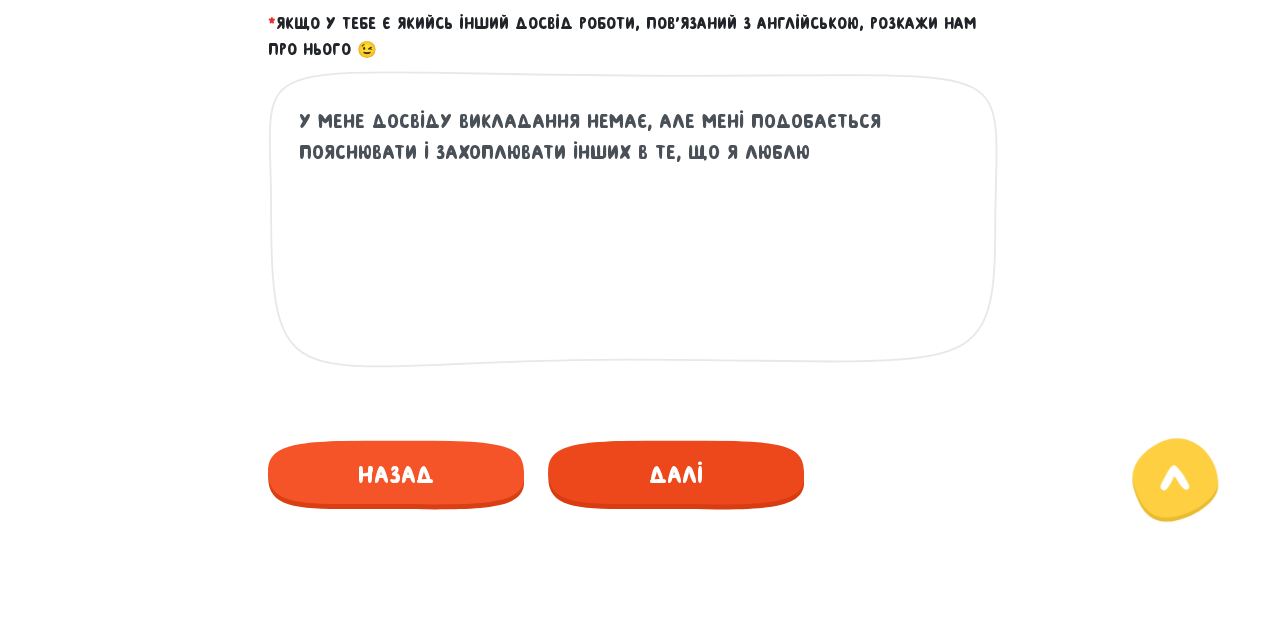 click on "Далі" at bounding box center (676, 474) 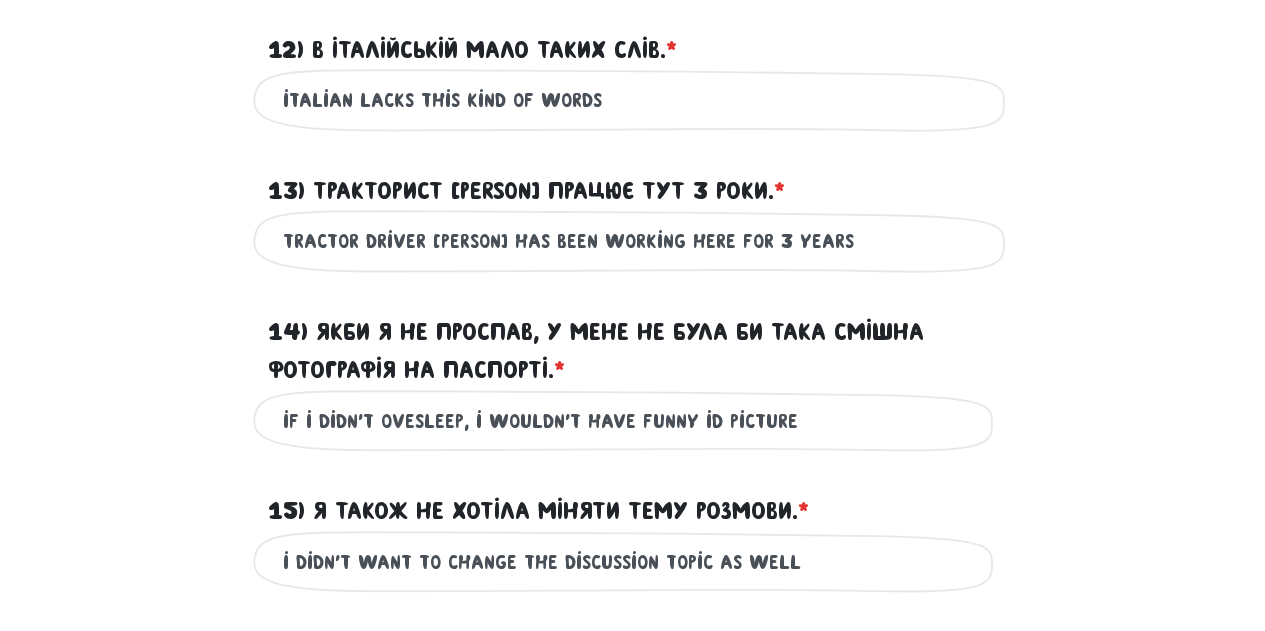 scroll, scrollTop: 573, scrollLeft: 0, axis: vertical 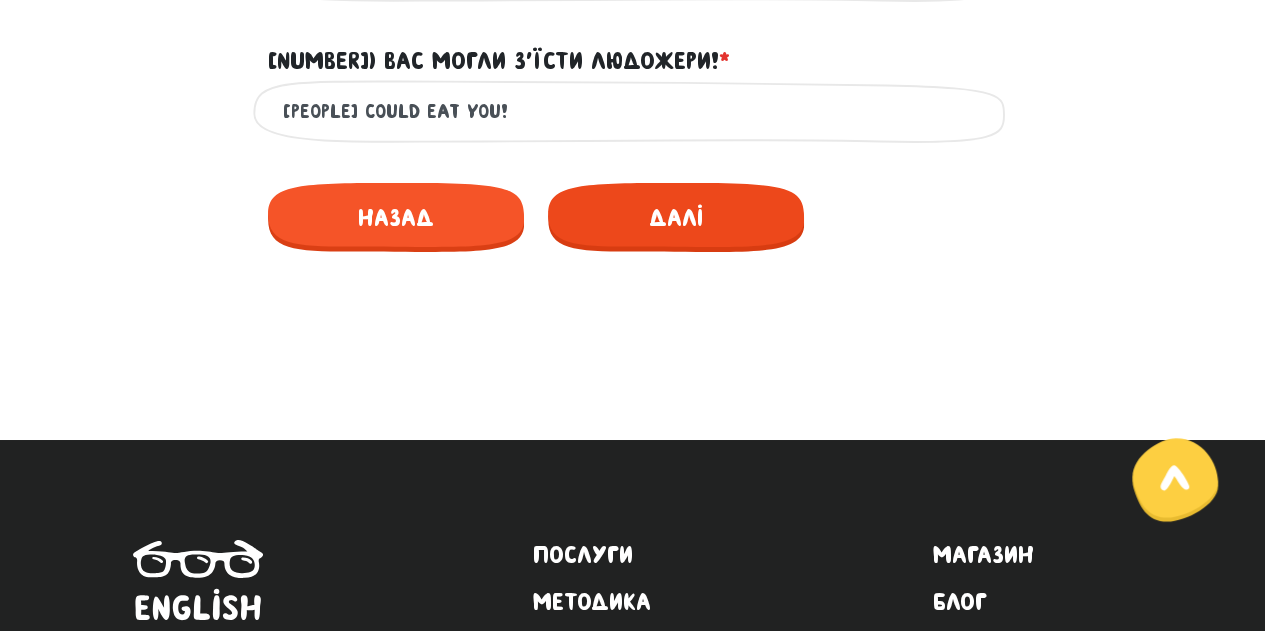 click on "Далі" at bounding box center [676, 217] 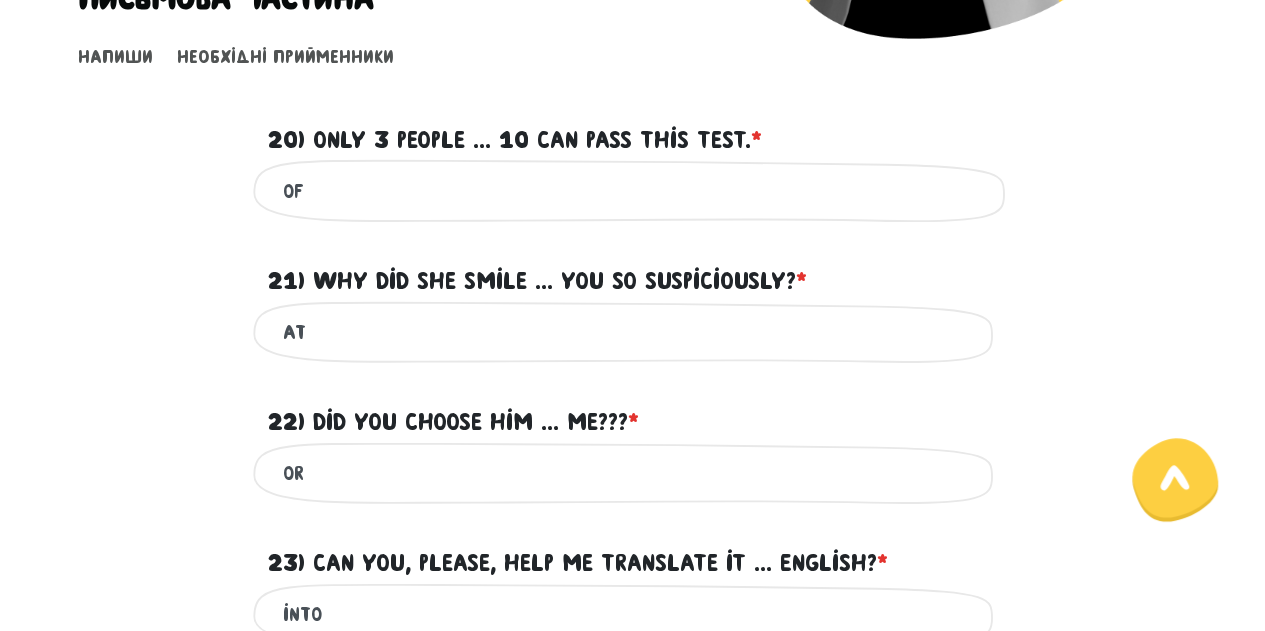 scroll, scrollTop: 573, scrollLeft: 0, axis: vertical 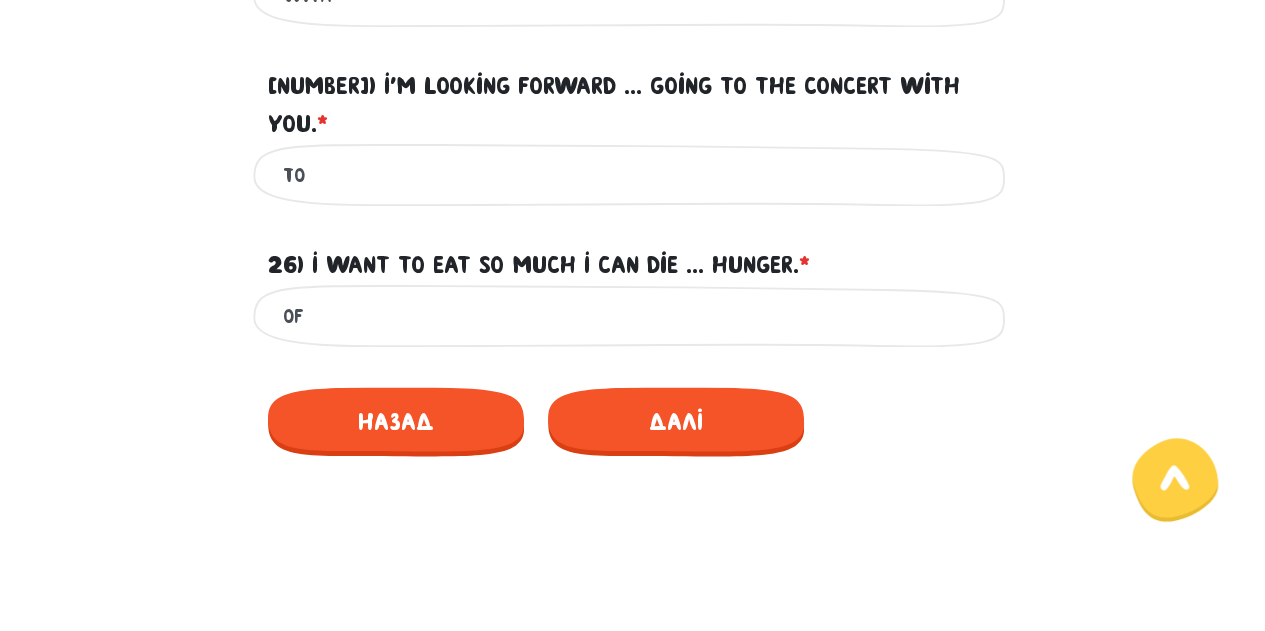 click on "Назад
Далі" at bounding box center [633, 417] 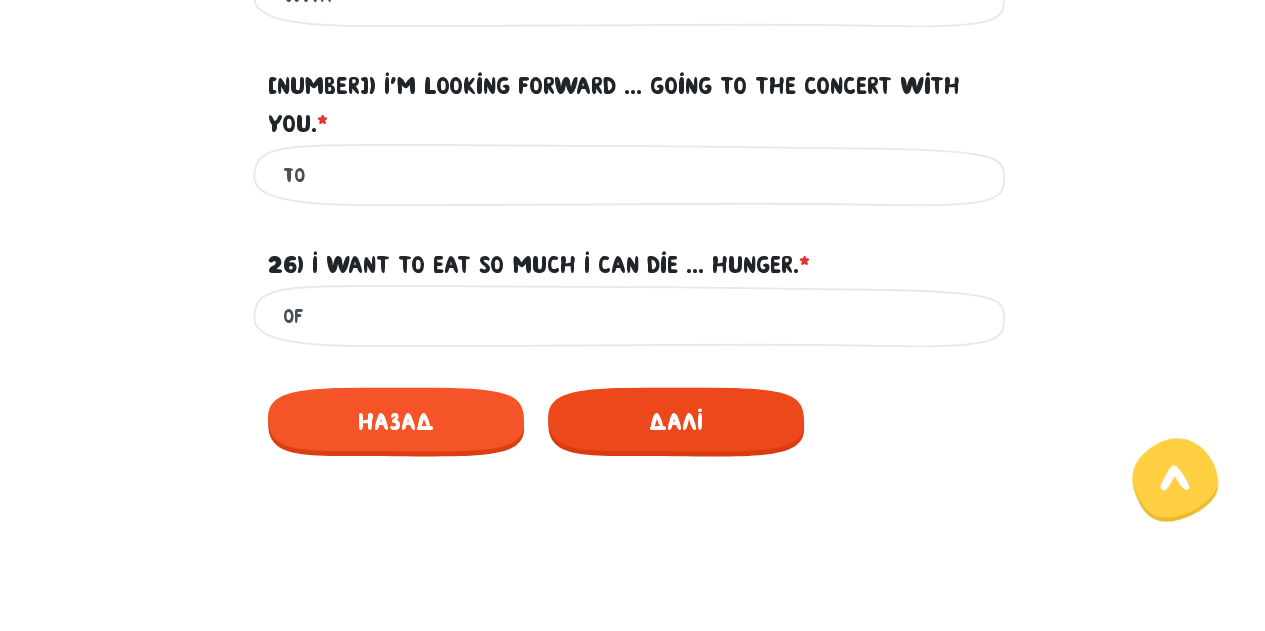 click on "Далі" at bounding box center [676, 421] 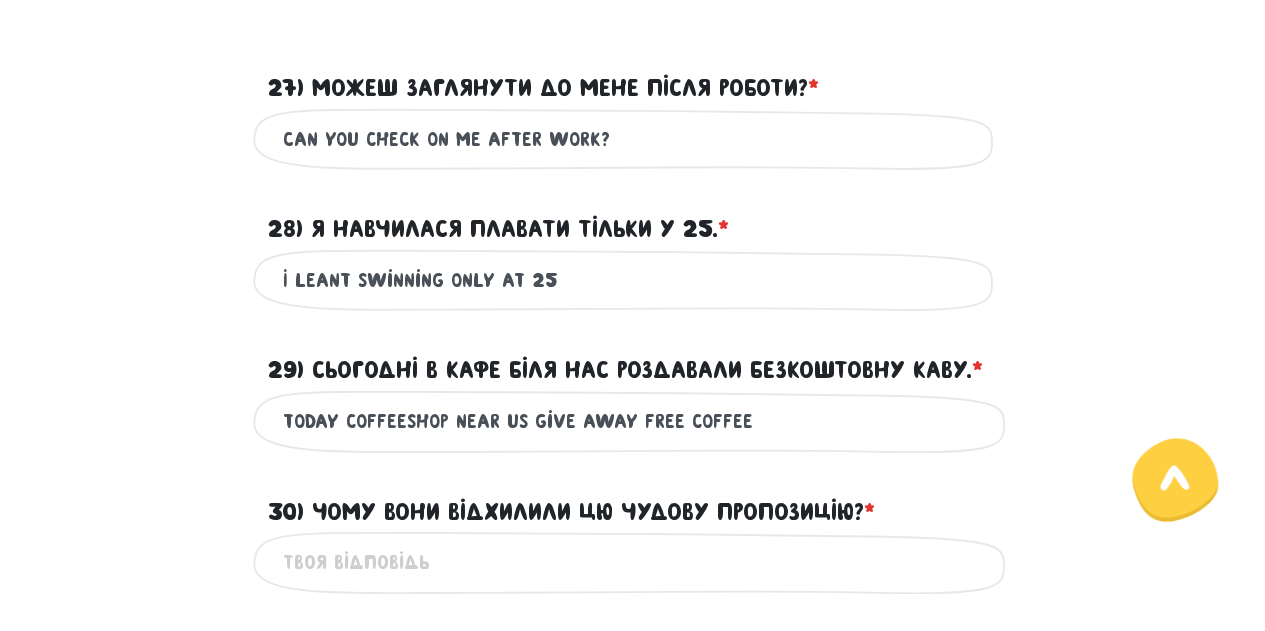 scroll, scrollTop: 573, scrollLeft: 0, axis: vertical 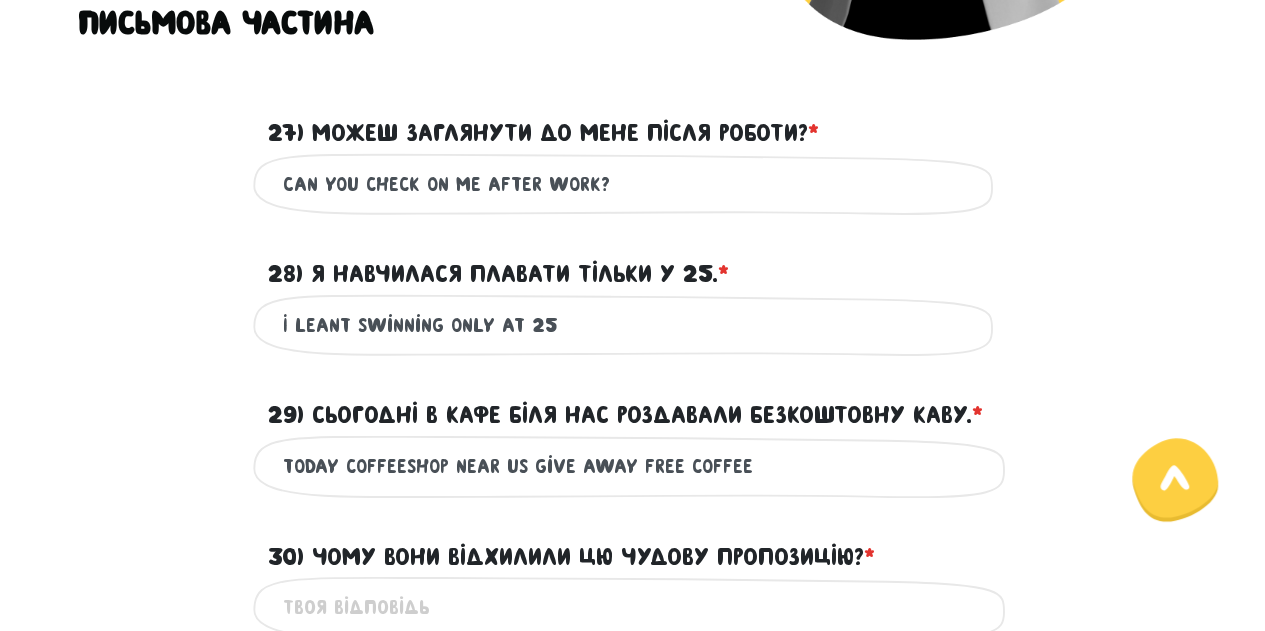 click on "I leant swinning only at 25" at bounding box center [633, 325] 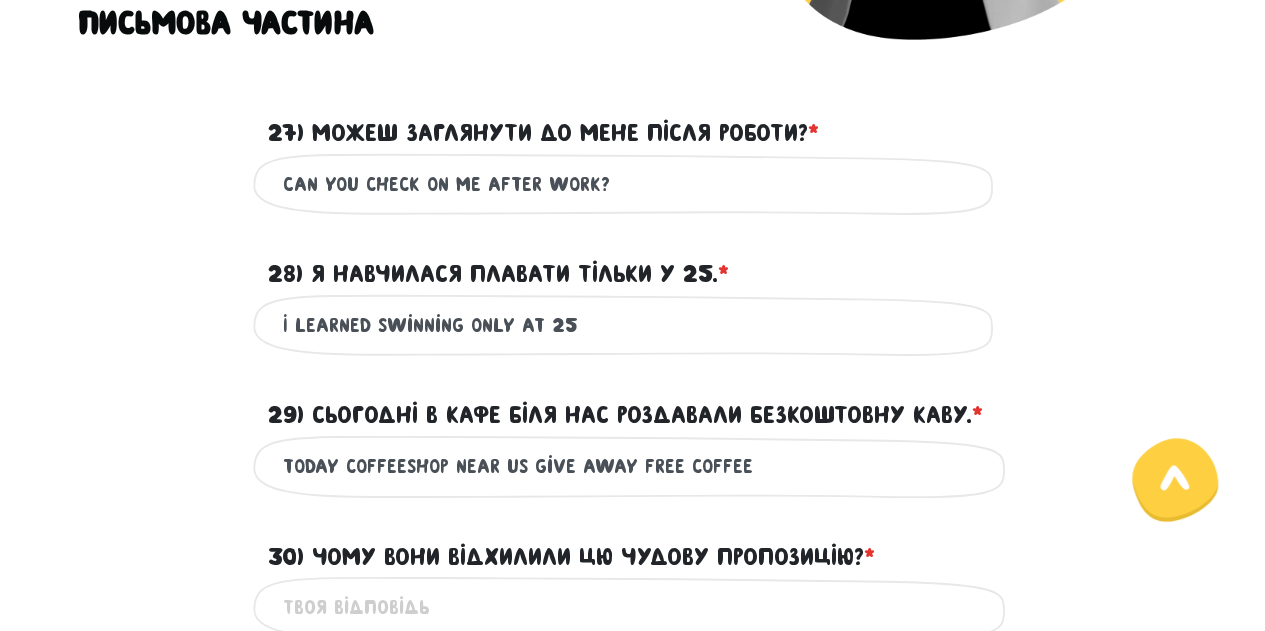 click on "I learned swinning only at 25" at bounding box center (633, 325) 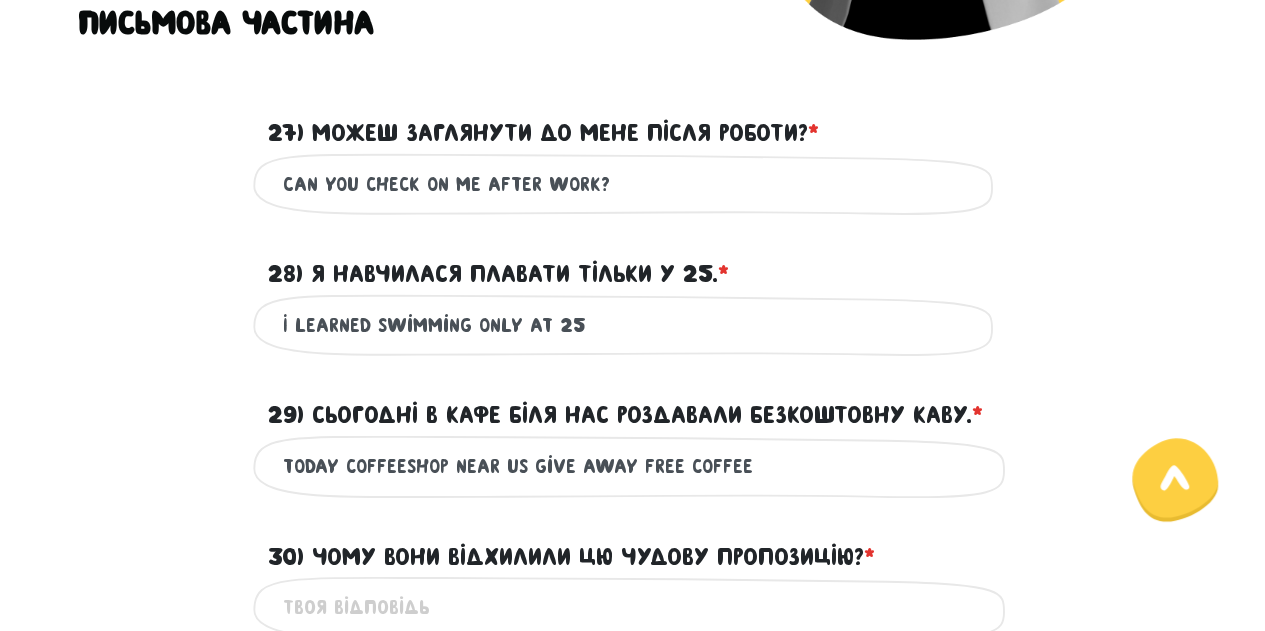 drag, startPoint x: 465, startPoint y: 321, endPoint x: 372, endPoint y: 323, distance: 93.0215 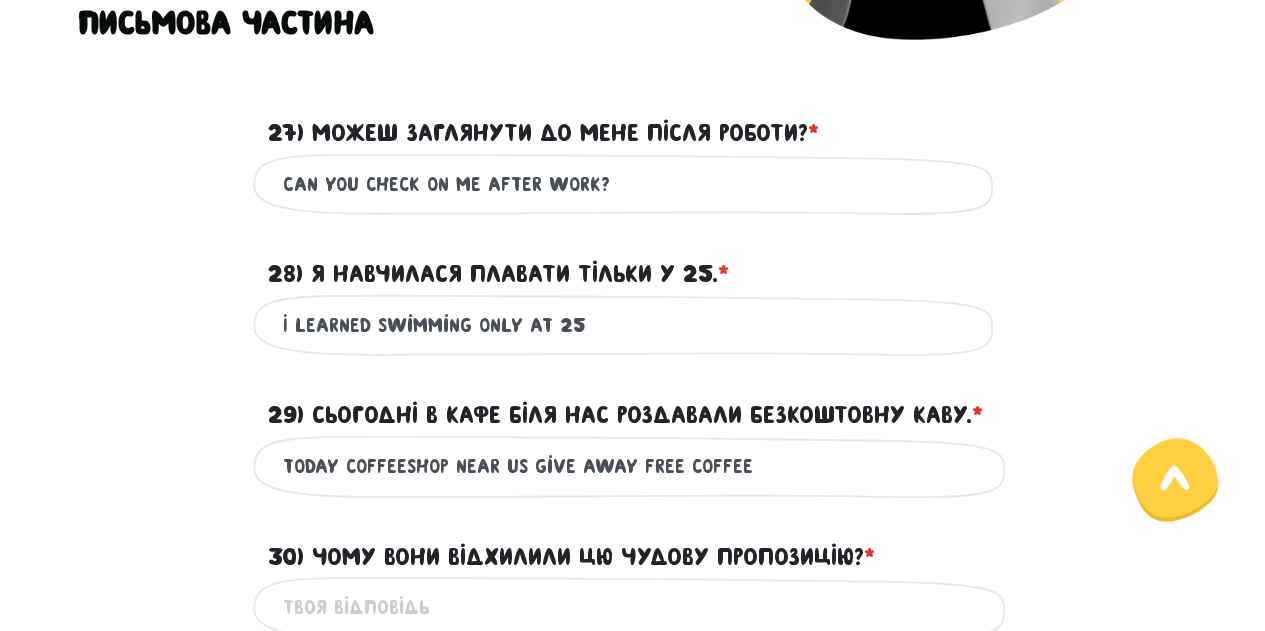 click on "I learned swimming only at 25" at bounding box center [633, 325] 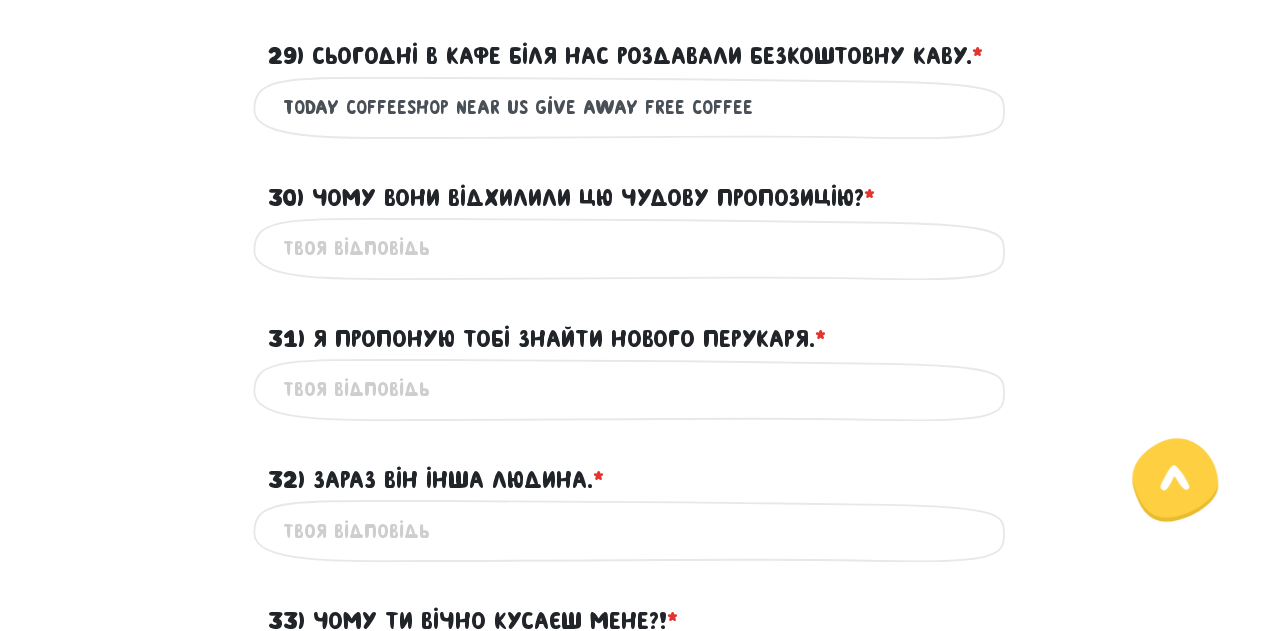 scroll, scrollTop: 941, scrollLeft: 0, axis: vertical 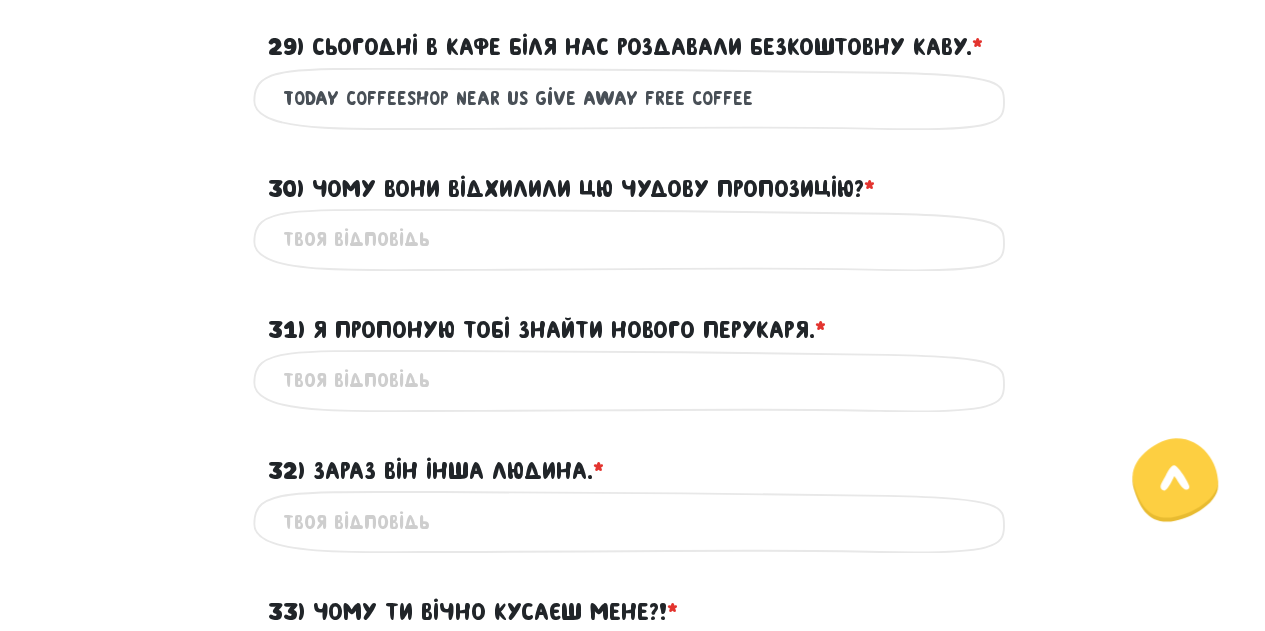 type on "I learned to swim only at 25" 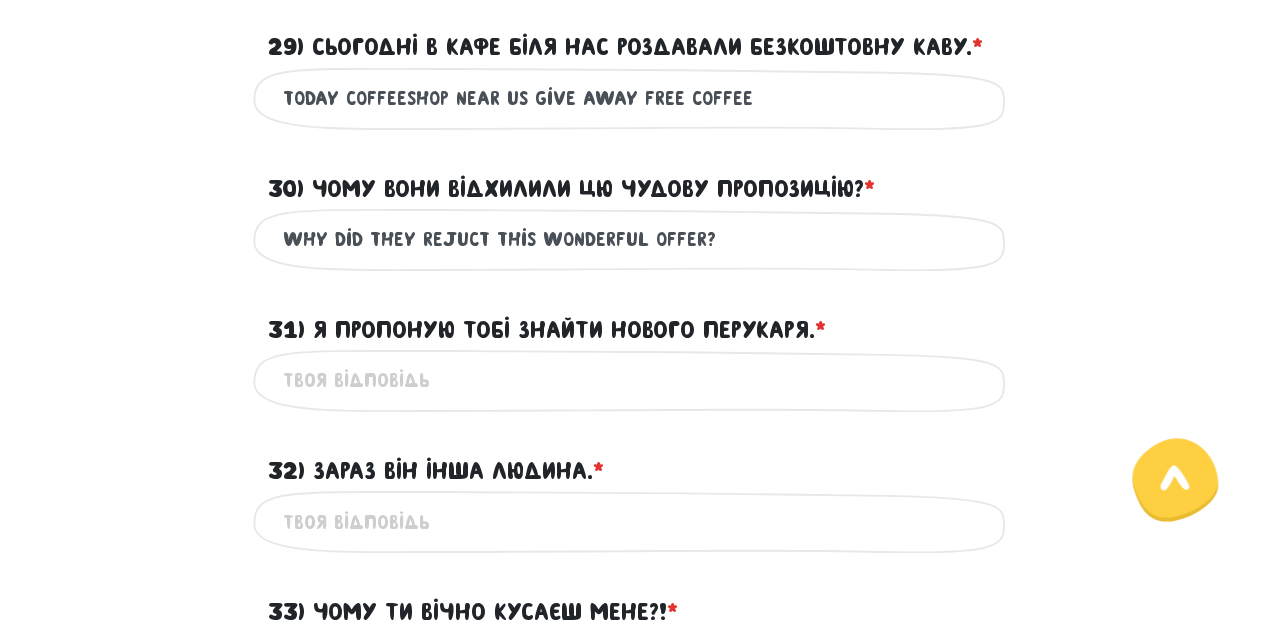 click on "Why did they rejuct this wonderful offer?" at bounding box center (633, 239) 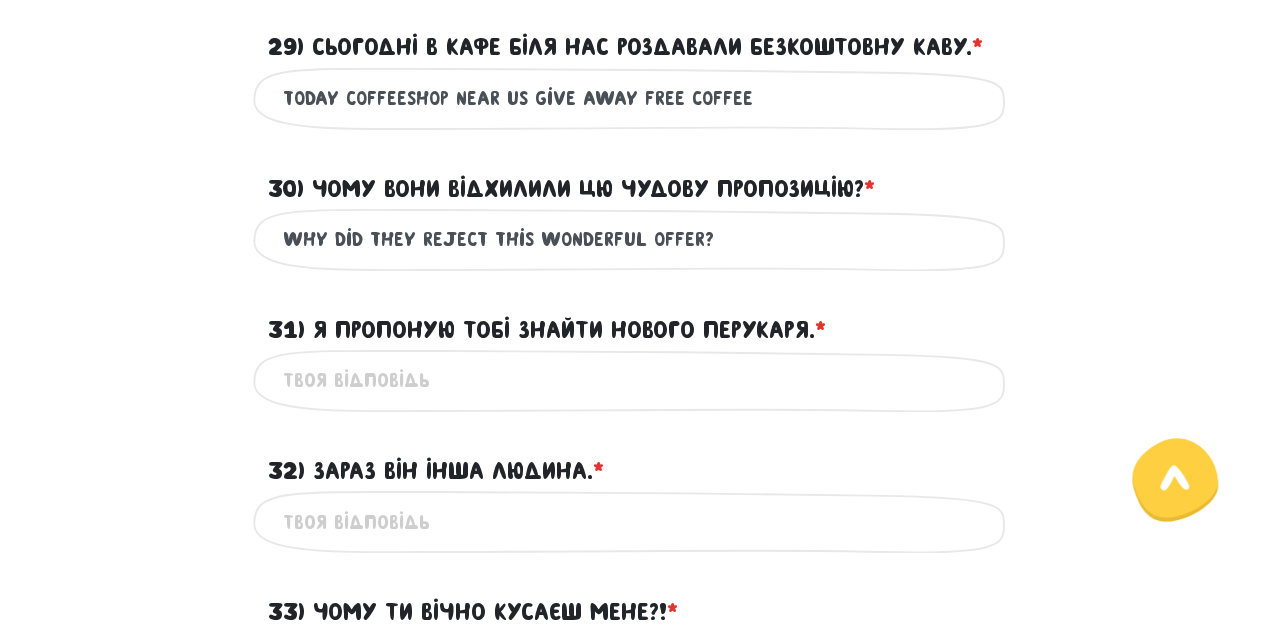 type on "Why did they reject this wonderful offer?" 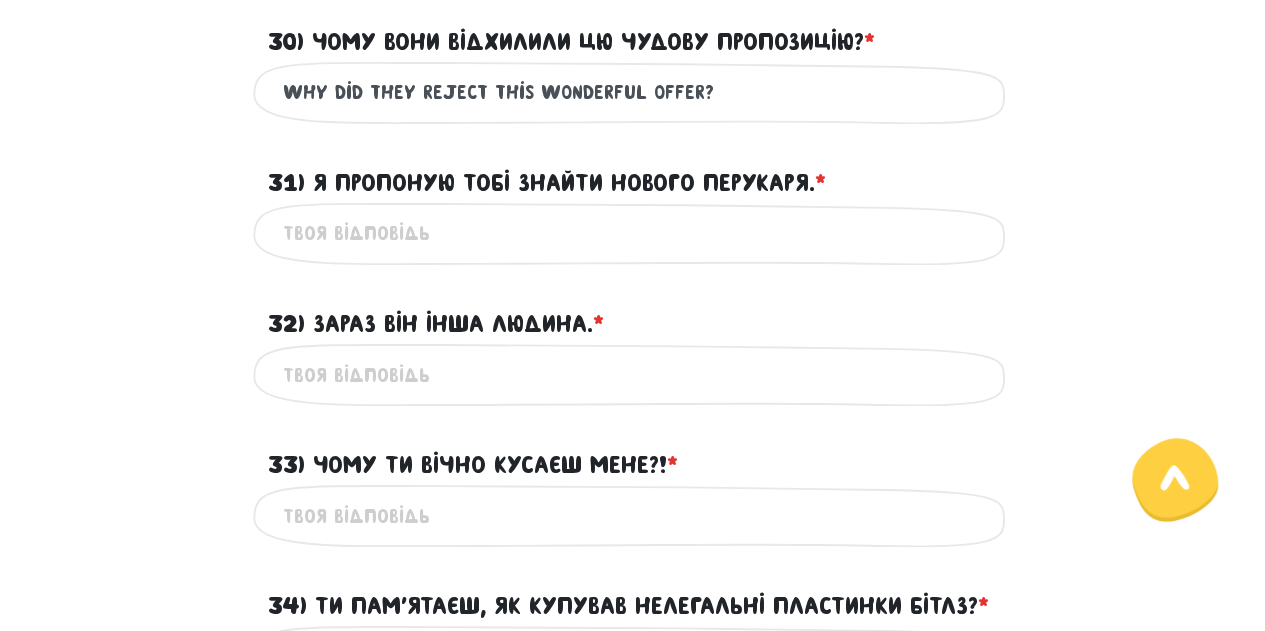 scroll, scrollTop: 1084, scrollLeft: 0, axis: vertical 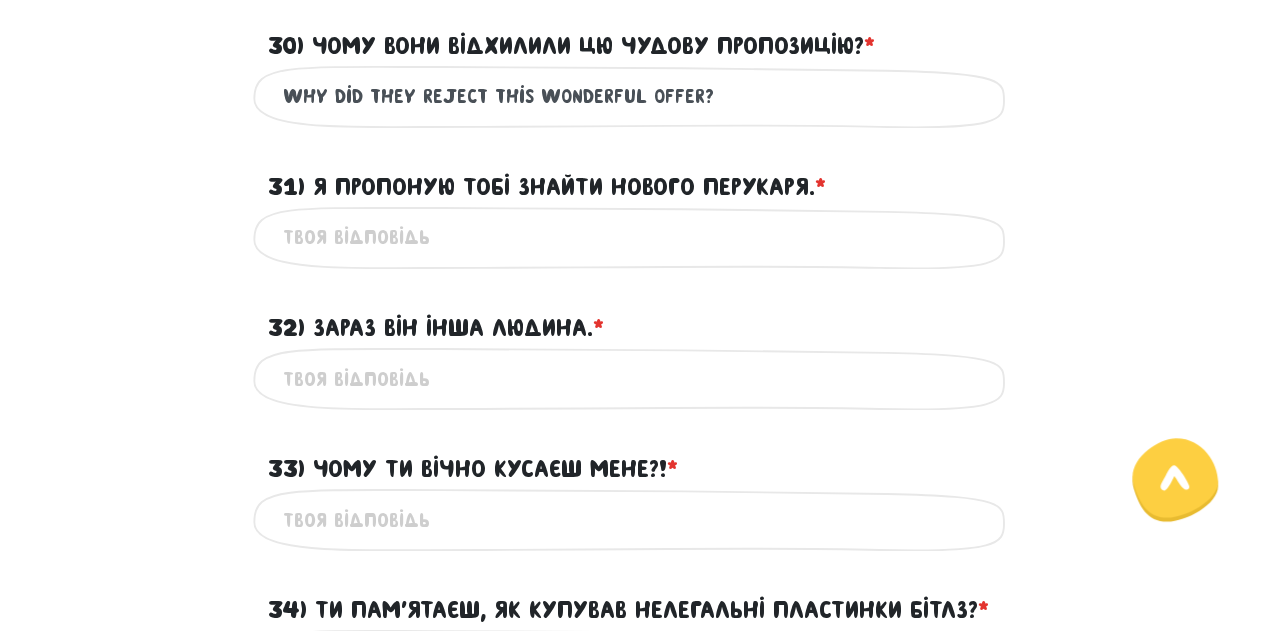 click on "32) Зараз він інша людина. *
?" at bounding box center (633, 378) 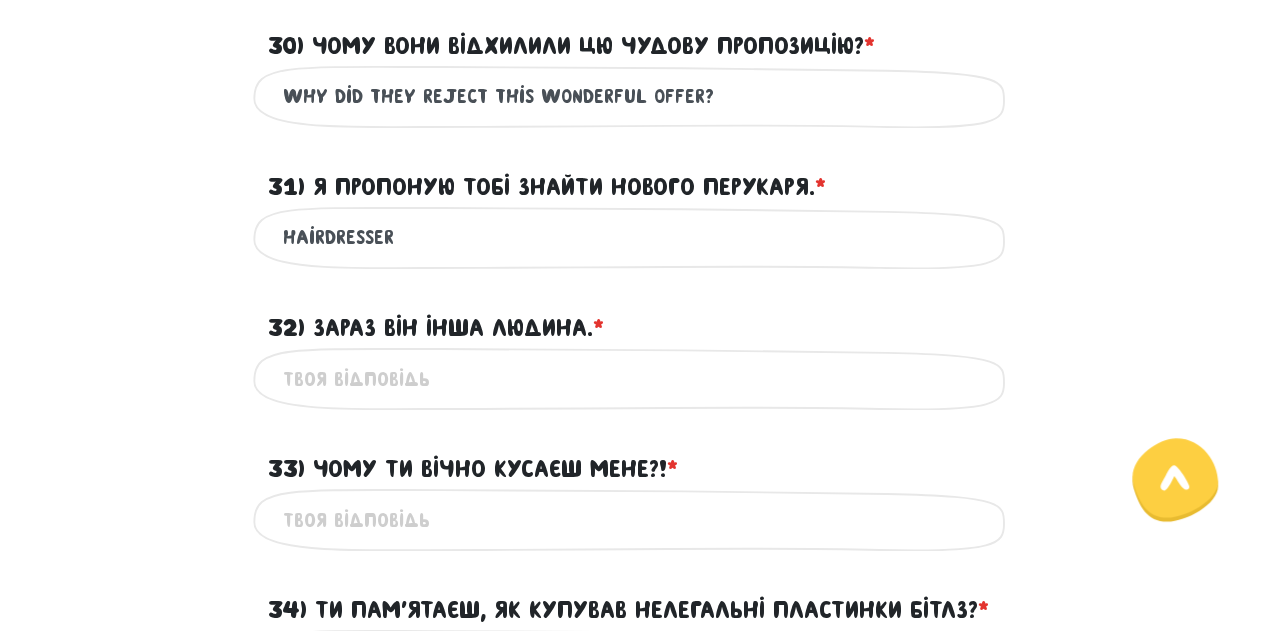 click on "hairdresser" at bounding box center [633, 237] 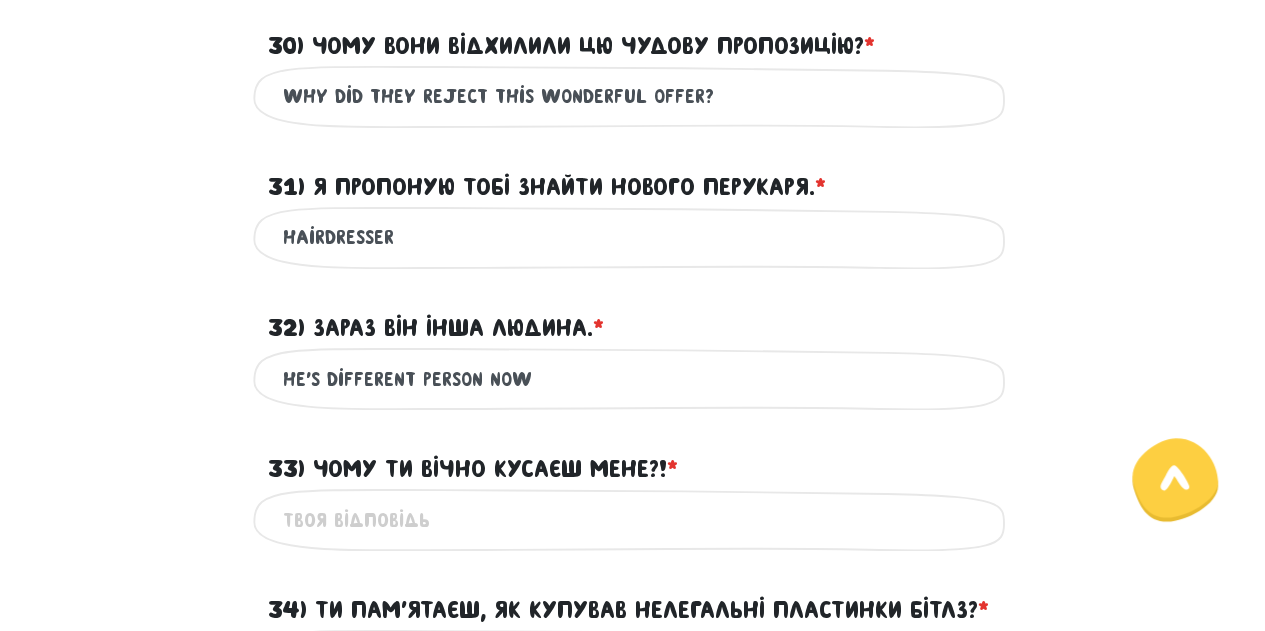 type on "he's different person now" 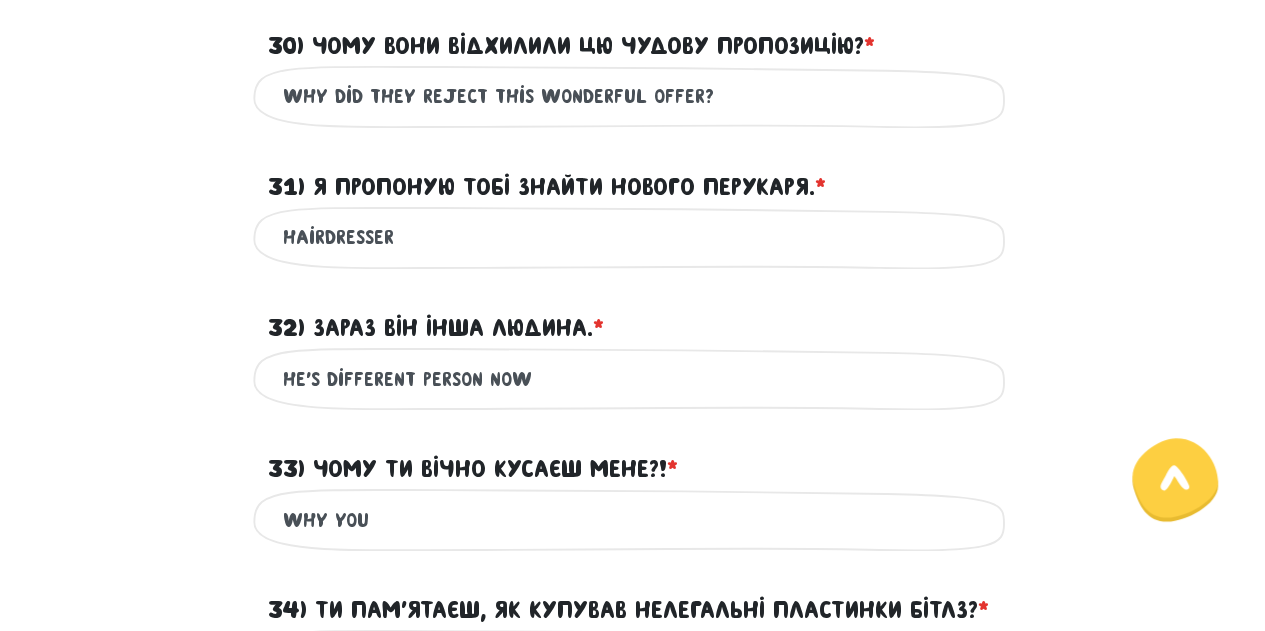 click on "why you" at bounding box center [633, 519] 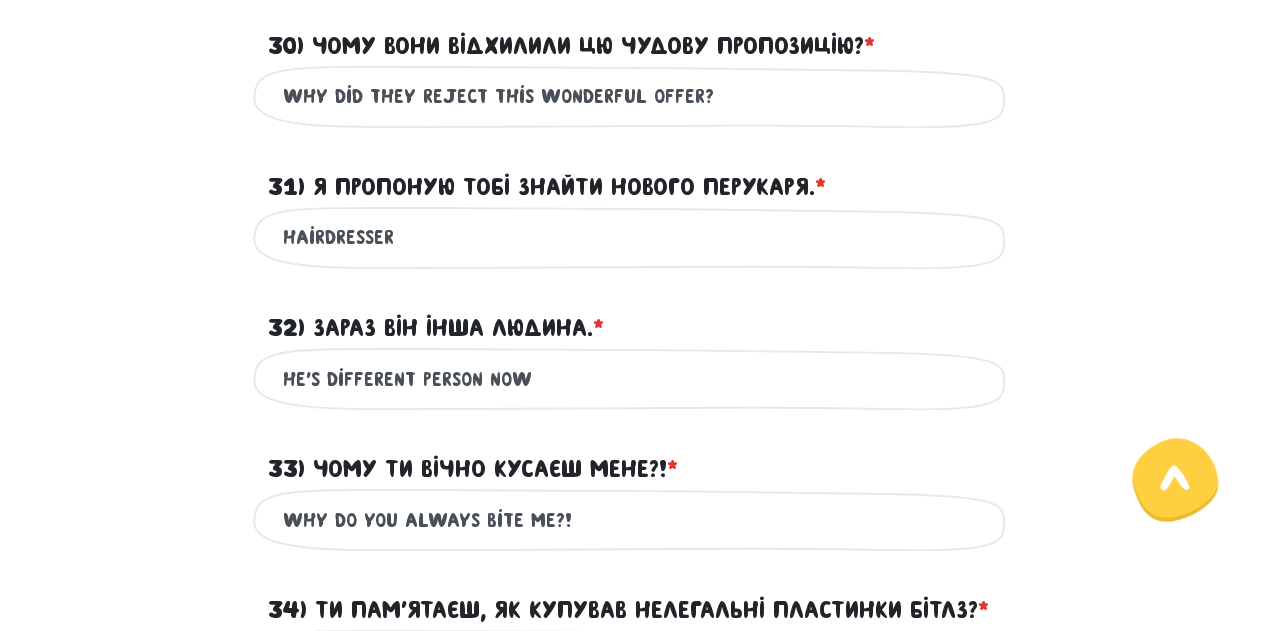 type on "why do you always bite me?!" 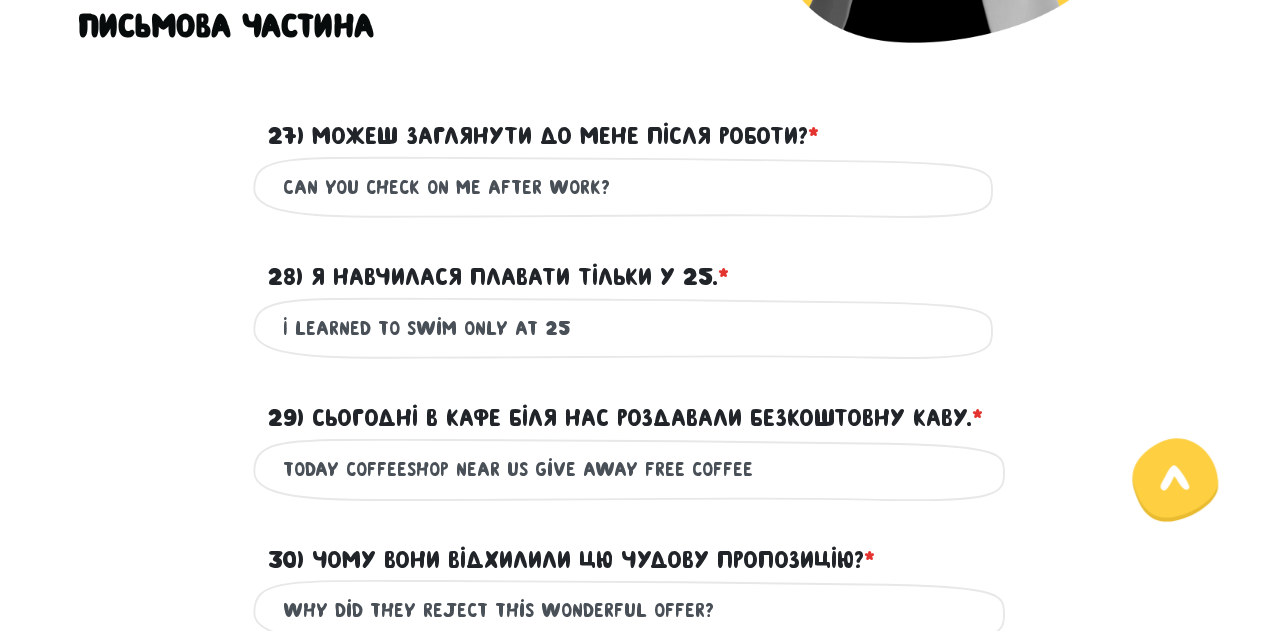 scroll, scrollTop: 0, scrollLeft: 0, axis: both 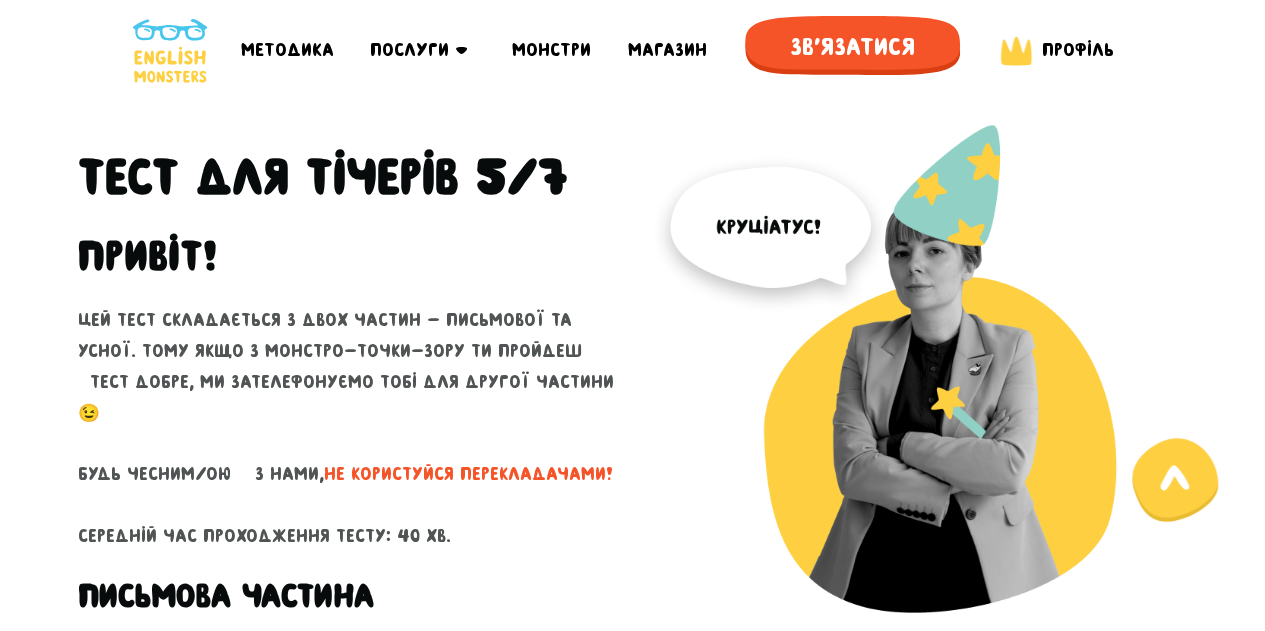 drag, startPoint x: 284, startPoint y: 241, endPoint x: 446, endPoint y: -121, distance: 396.59552 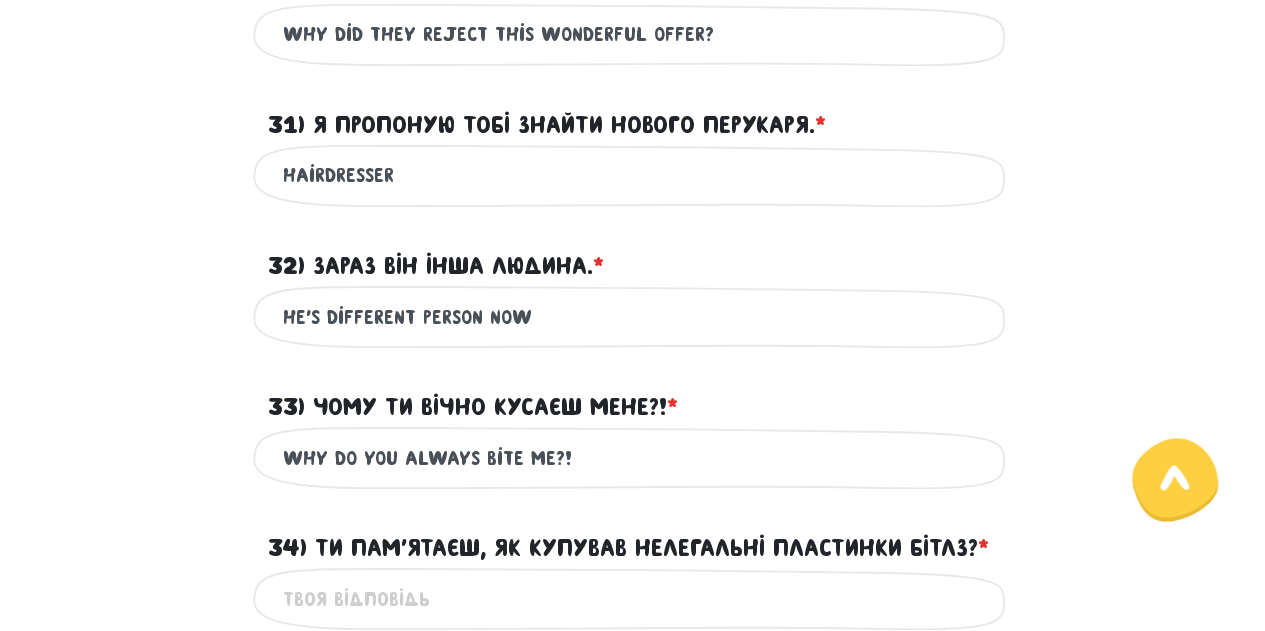 scroll, scrollTop: 1143, scrollLeft: 0, axis: vertical 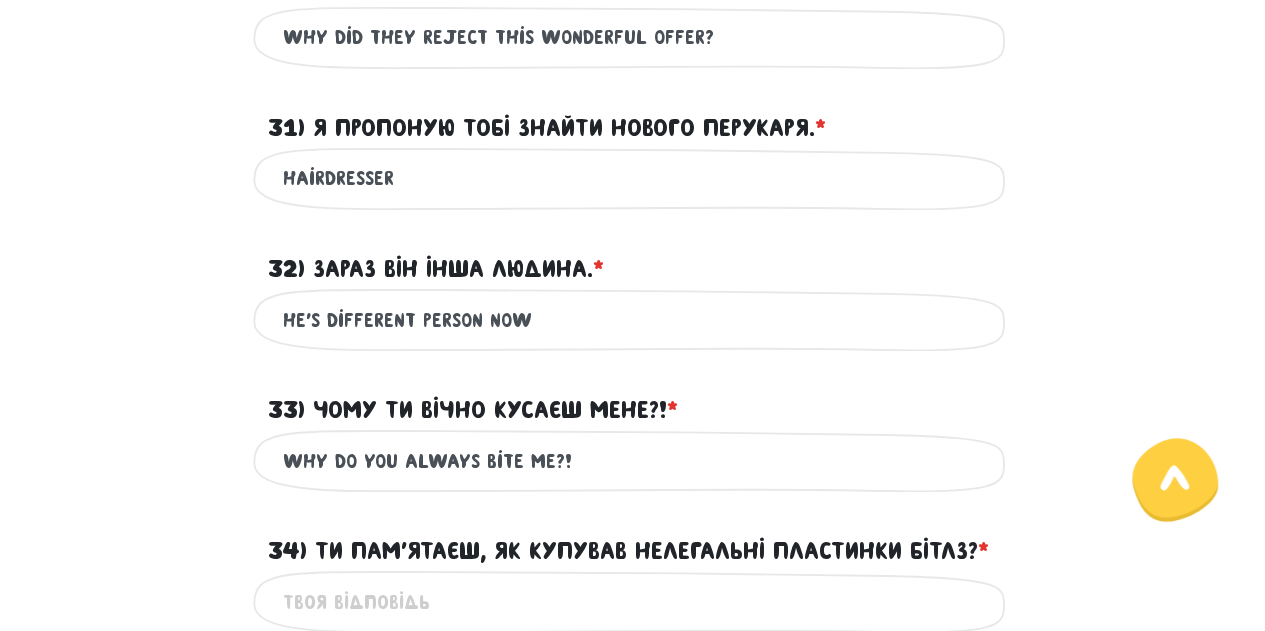 click on "hairdresser" at bounding box center (633, 178) 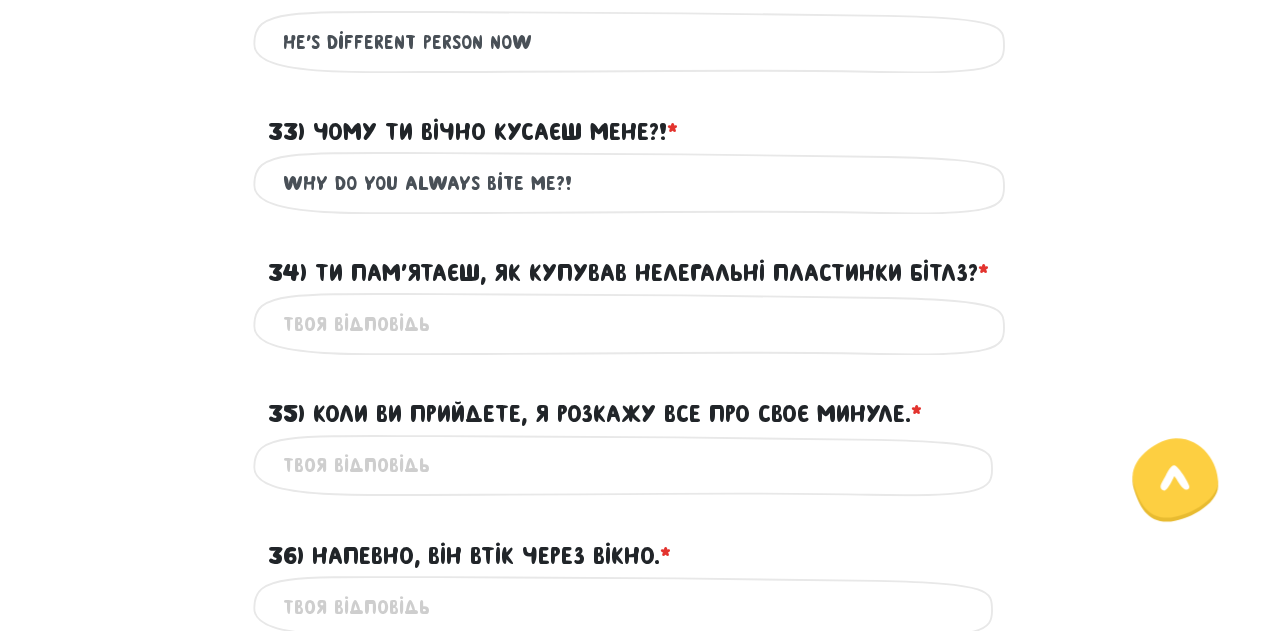 scroll, scrollTop: 1434, scrollLeft: 0, axis: vertical 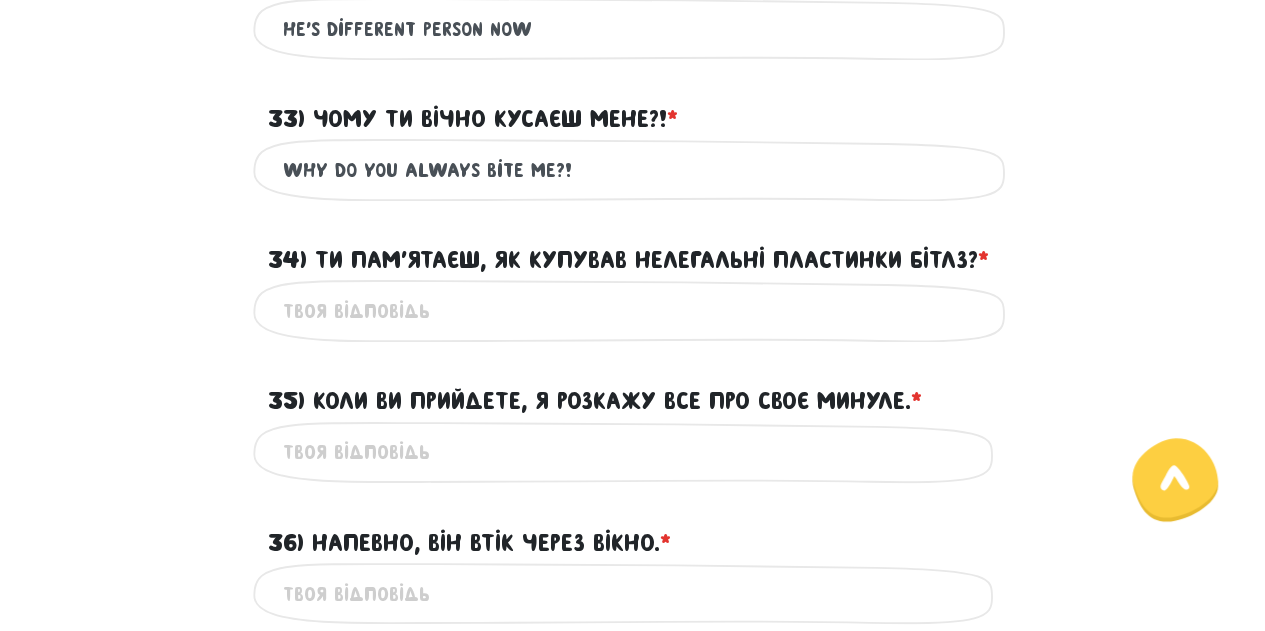 type on "i'd like to find you a new hairdresser" 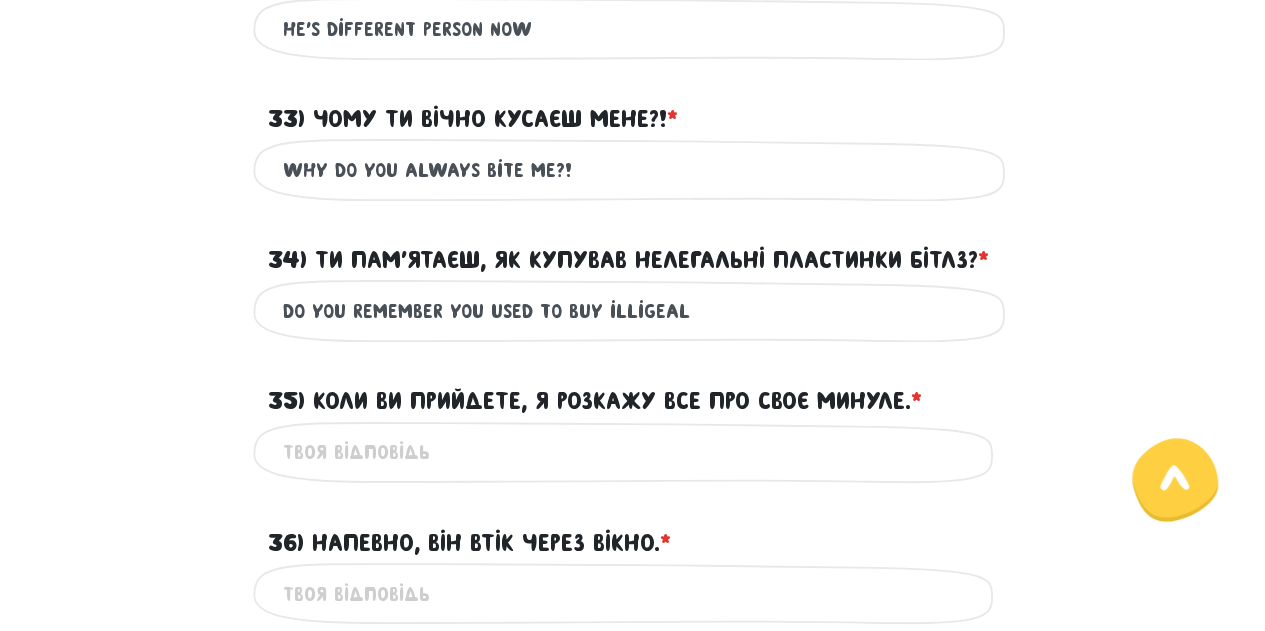 click on "Do you remember you used to buy illigeal" at bounding box center [633, 310] 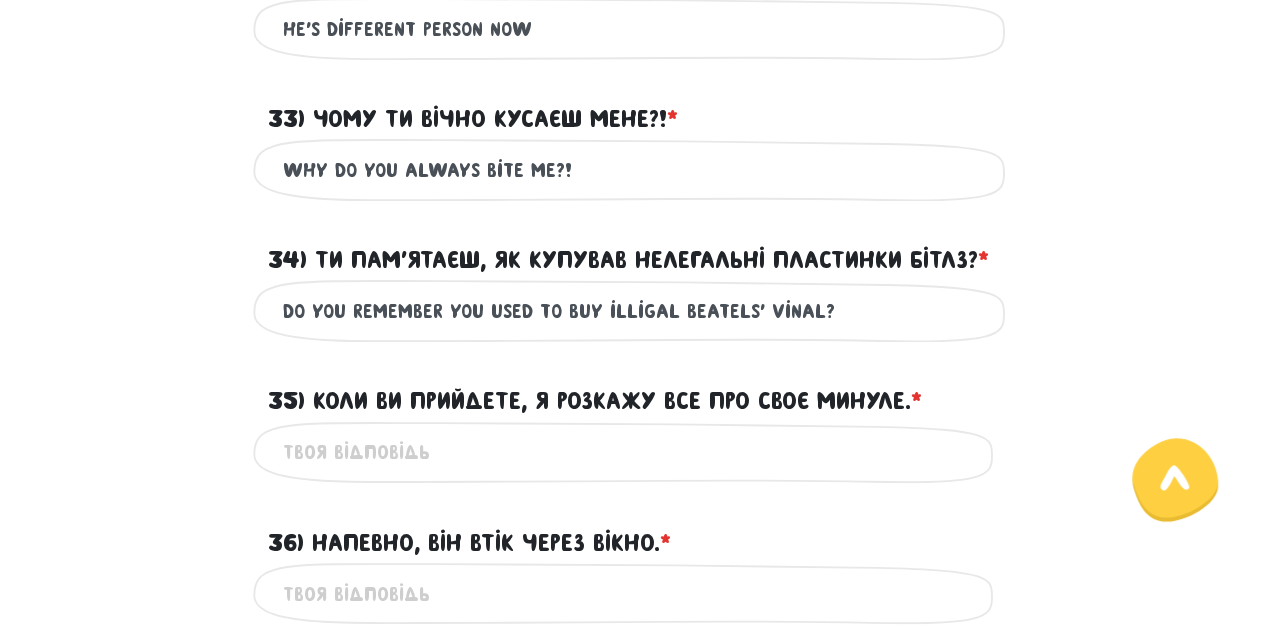 click on "Do you remember you used to buy illigal beatels' vinal?" at bounding box center [633, 310] 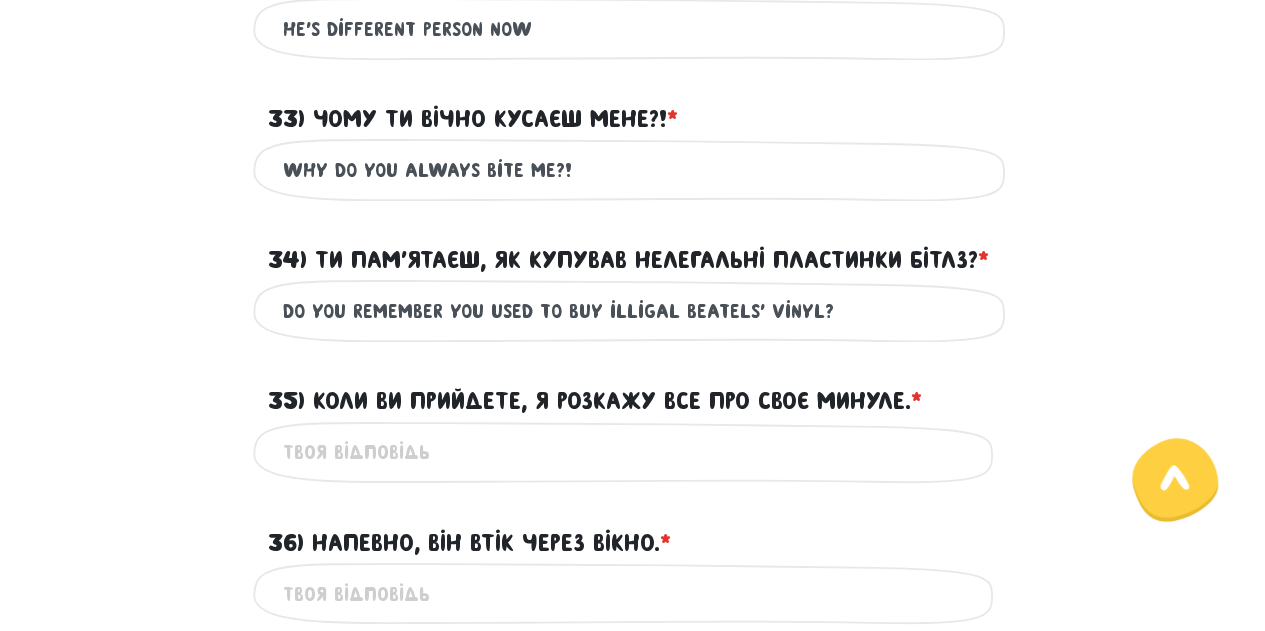 drag, startPoint x: 882, startPoint y: 301, endPoint x: 238, endPoint y: 299, distance: 644.0031 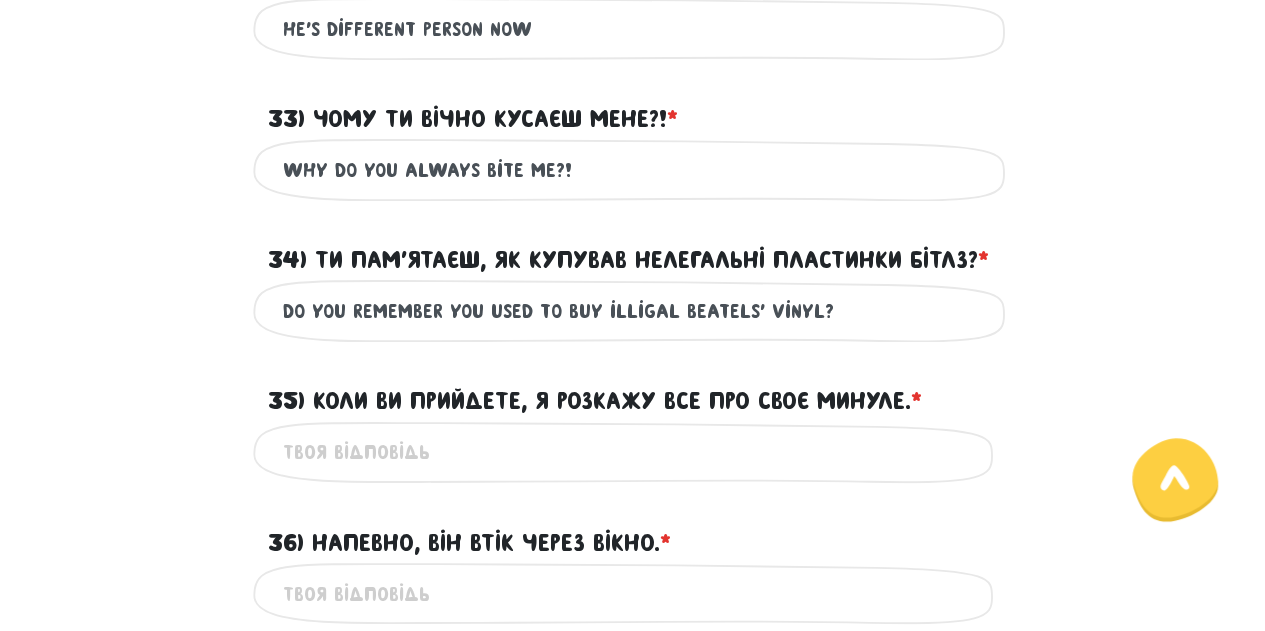 click on "Do you remember you used to buy illigal beatels' vinyl?
Це обов'язкове поле" at bounding box center [633, 310] 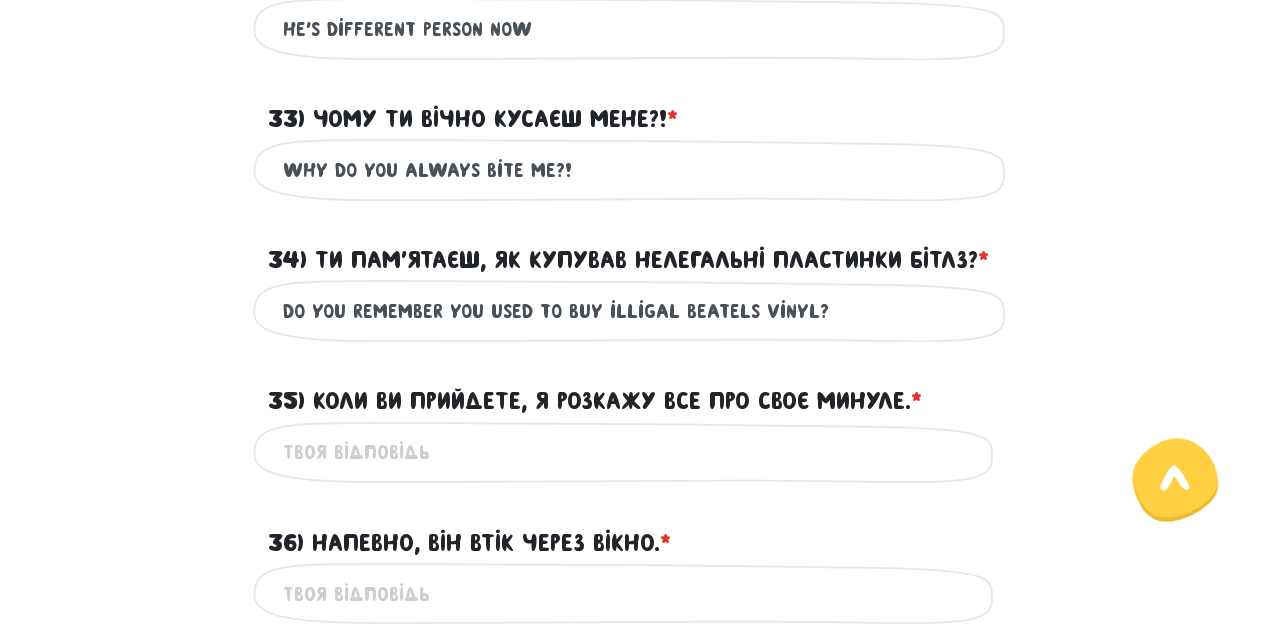 click on "Do you remember you used to buy illigal beatels vinyl?" at bounding box center [633, 310] 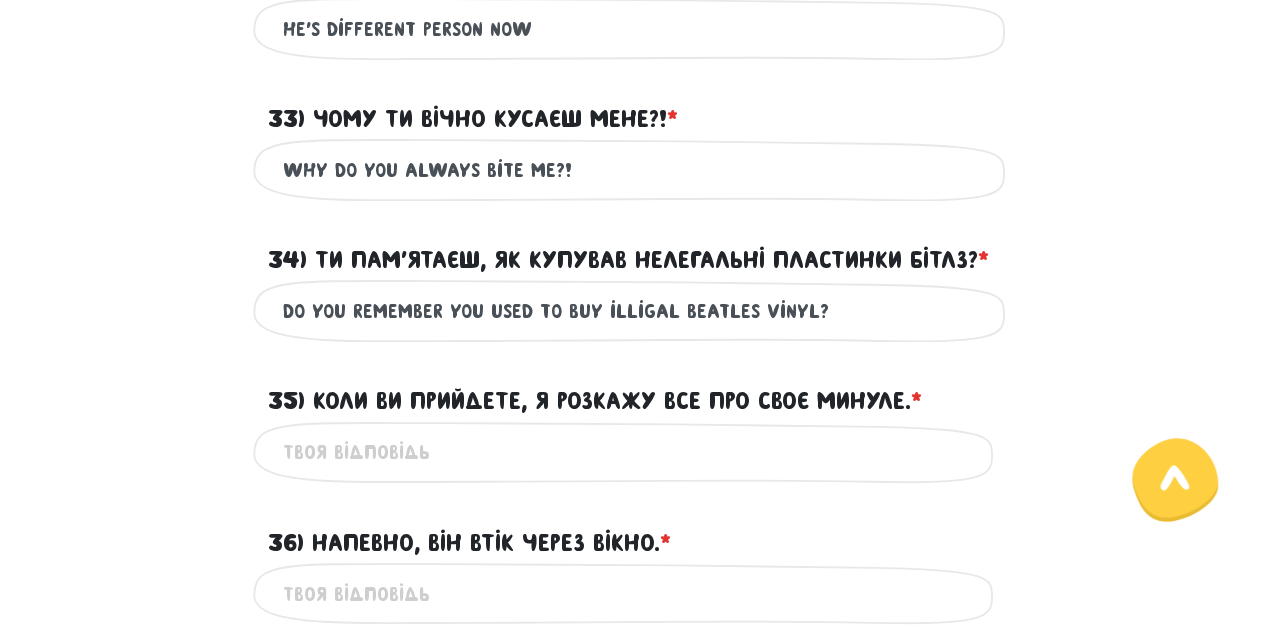 type on "Do you remember you used to buy illigal beatles vinyl?" 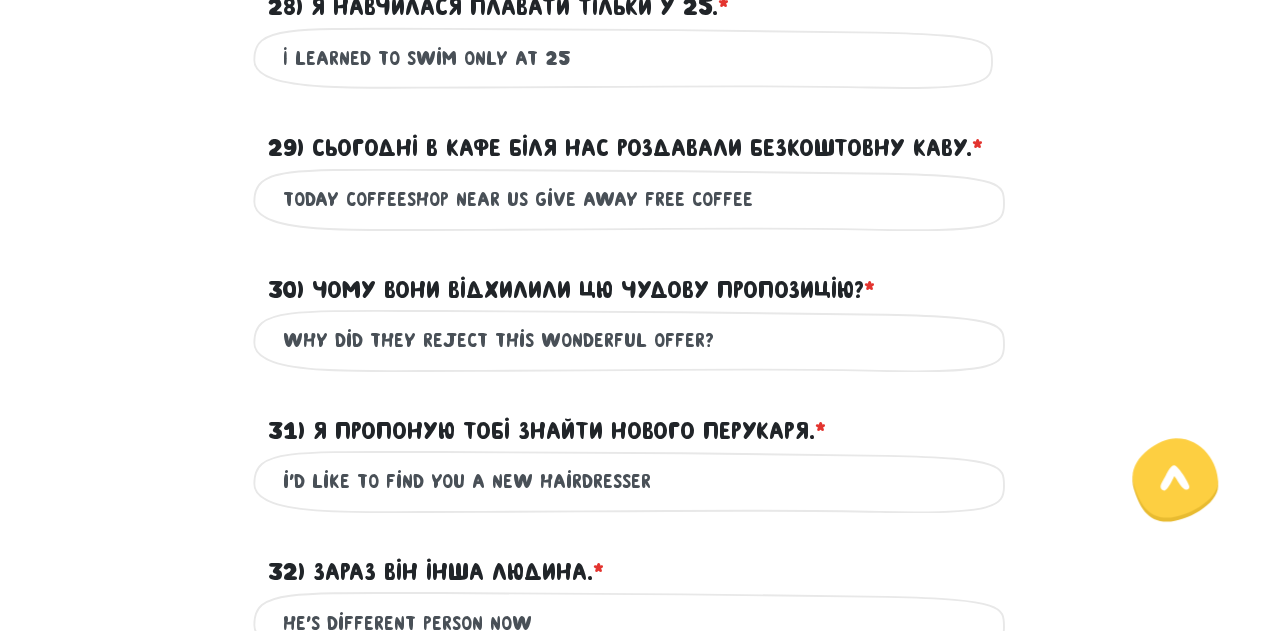 scroll, scrollTop: 850, scrollLeft: 0, axis: vertical 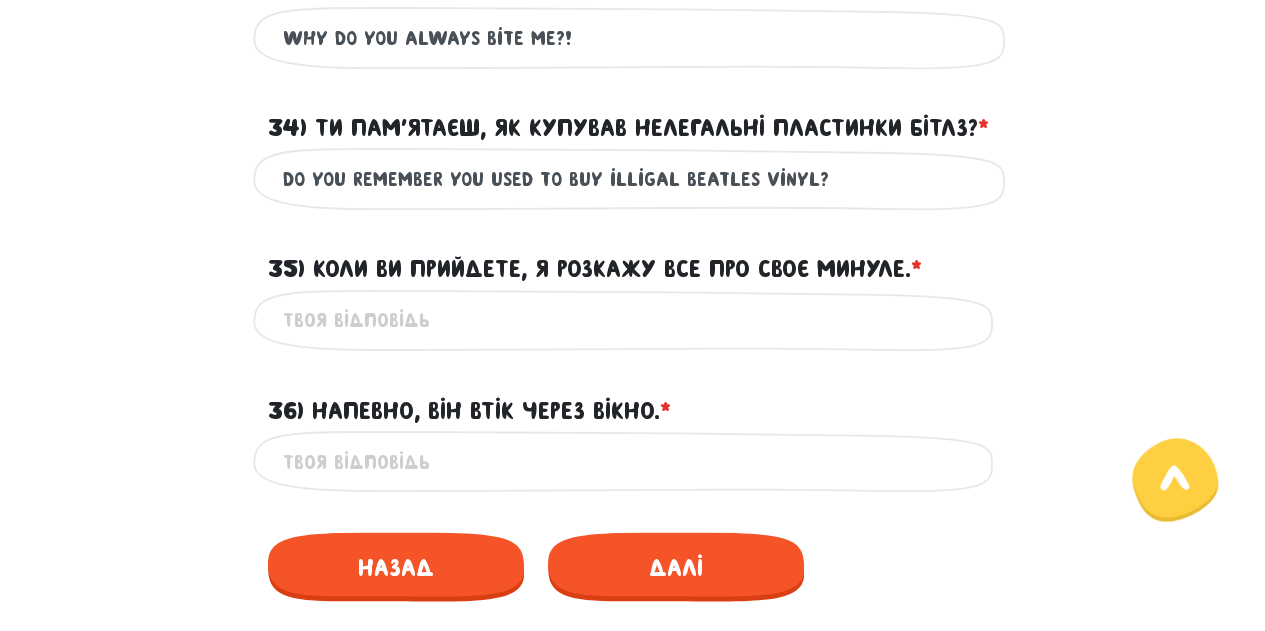 click on "35) Коли ви прийдете, я розкажу все про своє минуле. *
?" at bounding box center (633, 320) 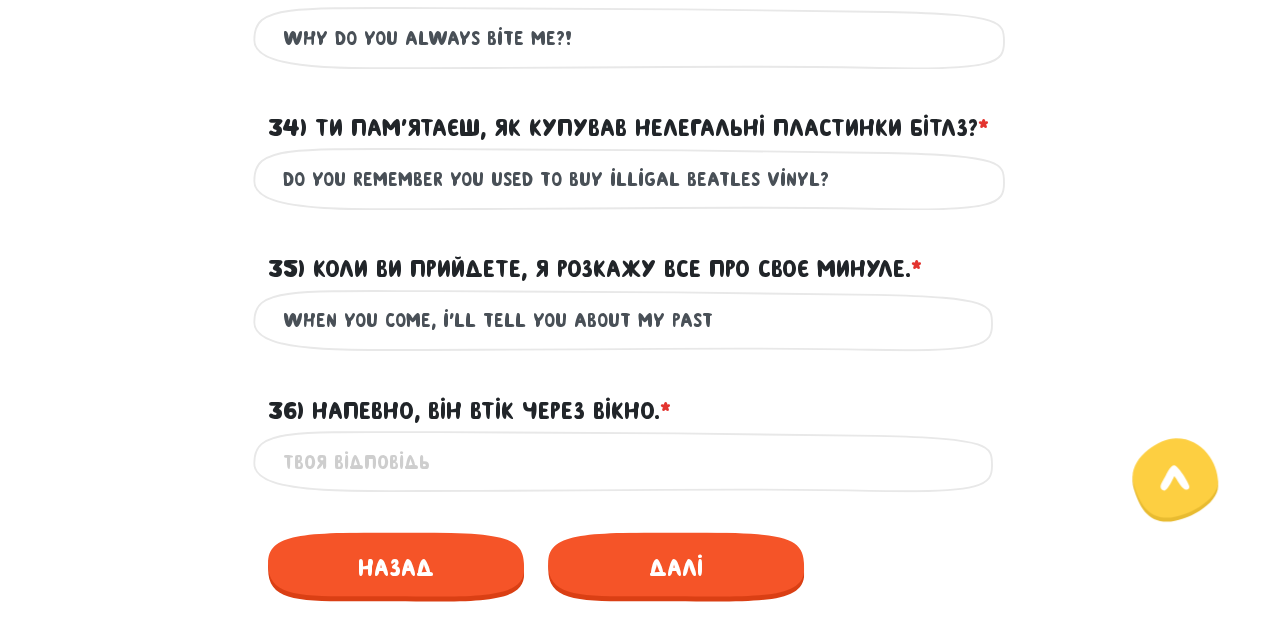 type on "WHen you come, i'll tell you about my past" 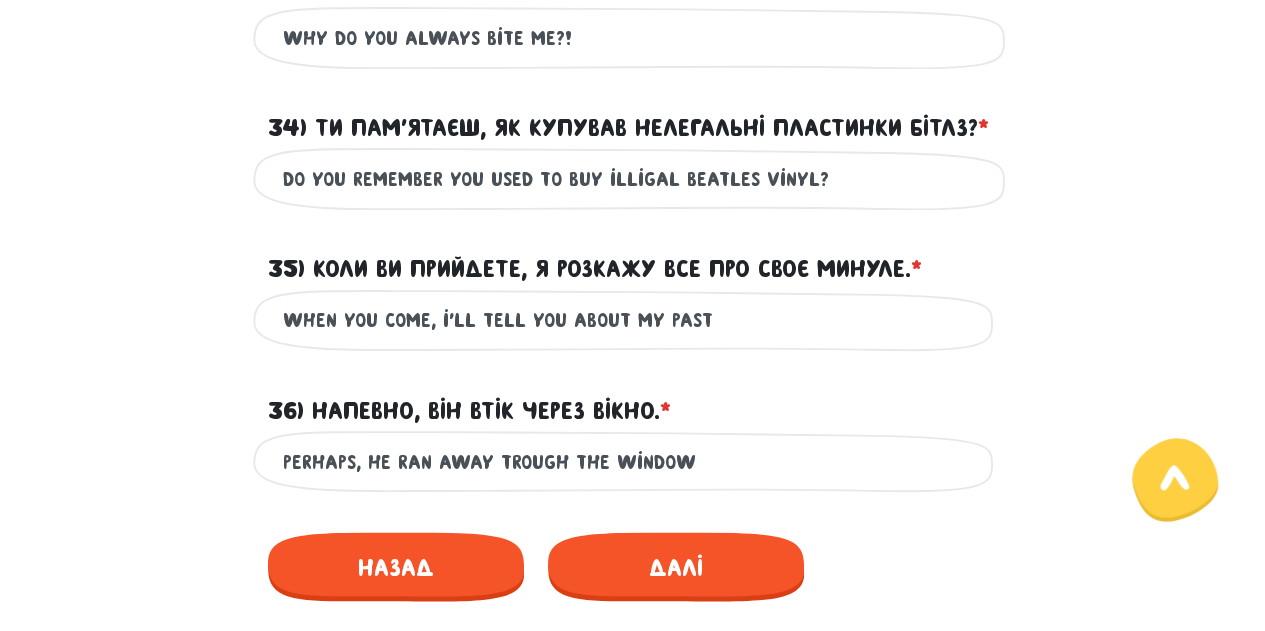 type on "Perhaps, he ran away trough the window" 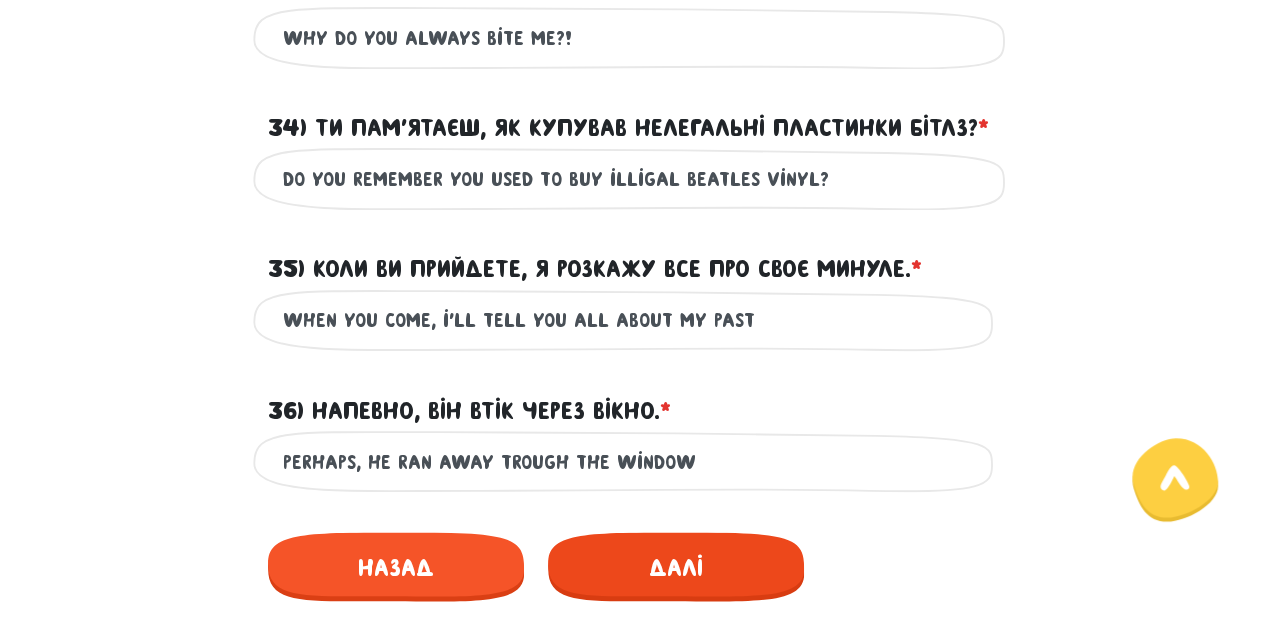 type on "WHen you come, i'll tell you all about my [PERSONAL_INFO]" 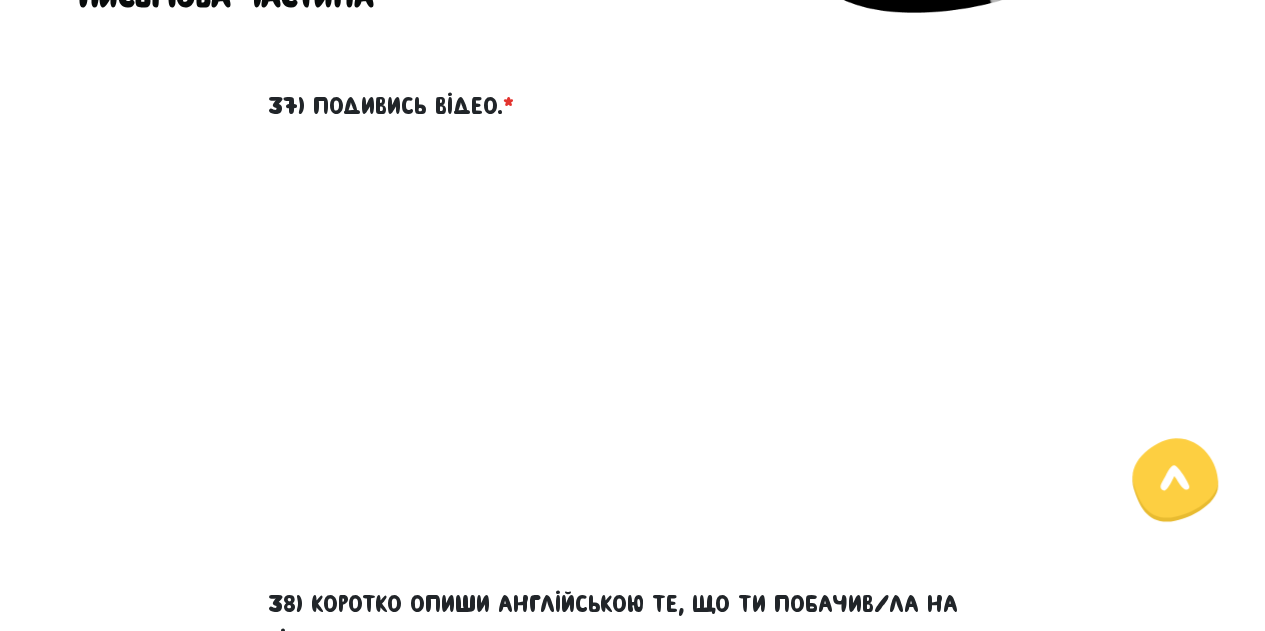 scroll, scrollTop: 573, scrollLeft: 0, axis: vertical 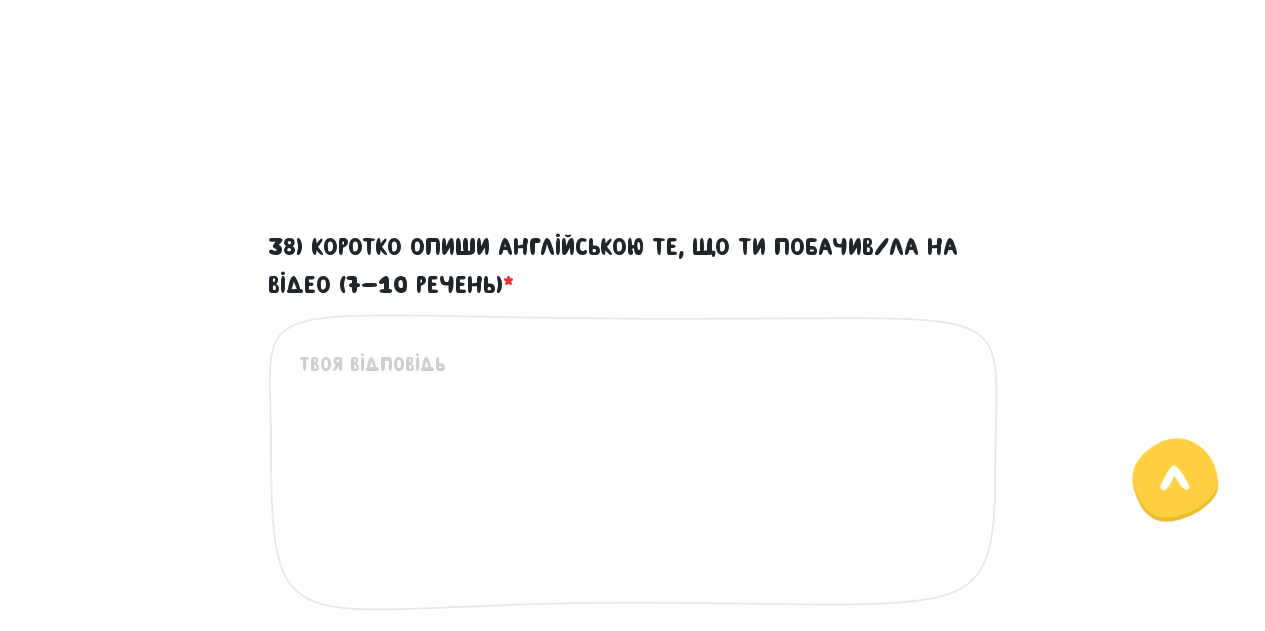 click on "38) Коротко опиши англійською те, що ти побачив/ла на відео (7-10 речень)
*" at bounding box center (634, 472) 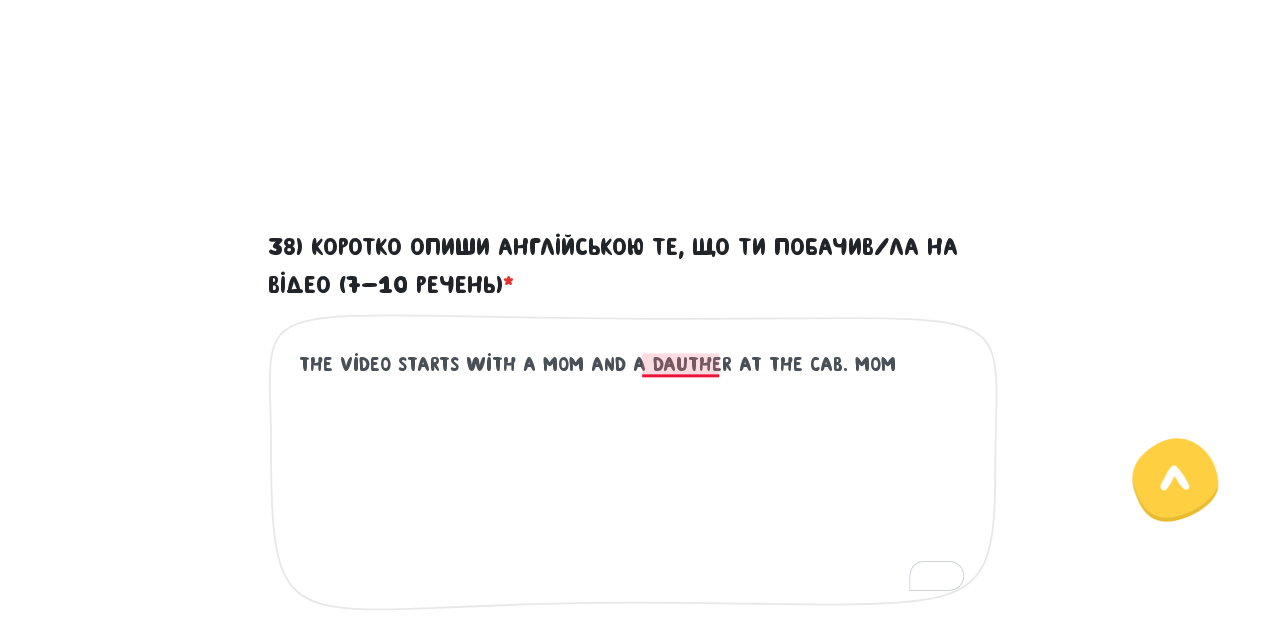 click on "The video starts with a mom and a dauther at the cab. mom" at bounding box center (634, 472) 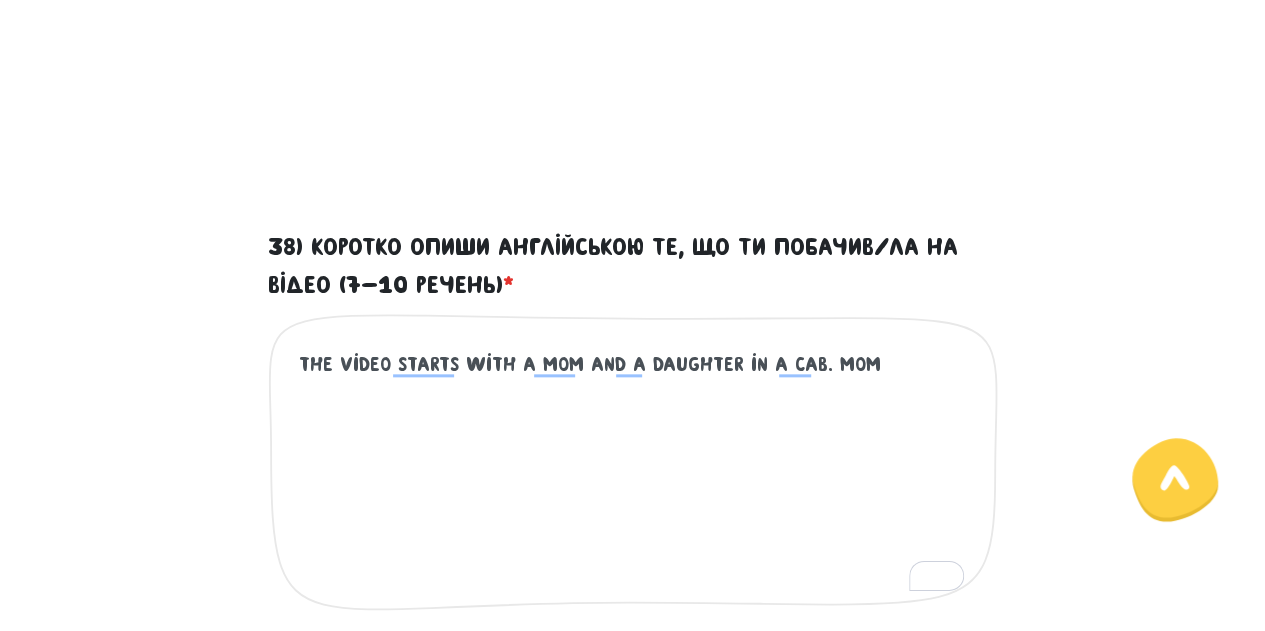 click on "The video starts with a mom and a daughter in a cab. mom" at bounding box center (634, 472) 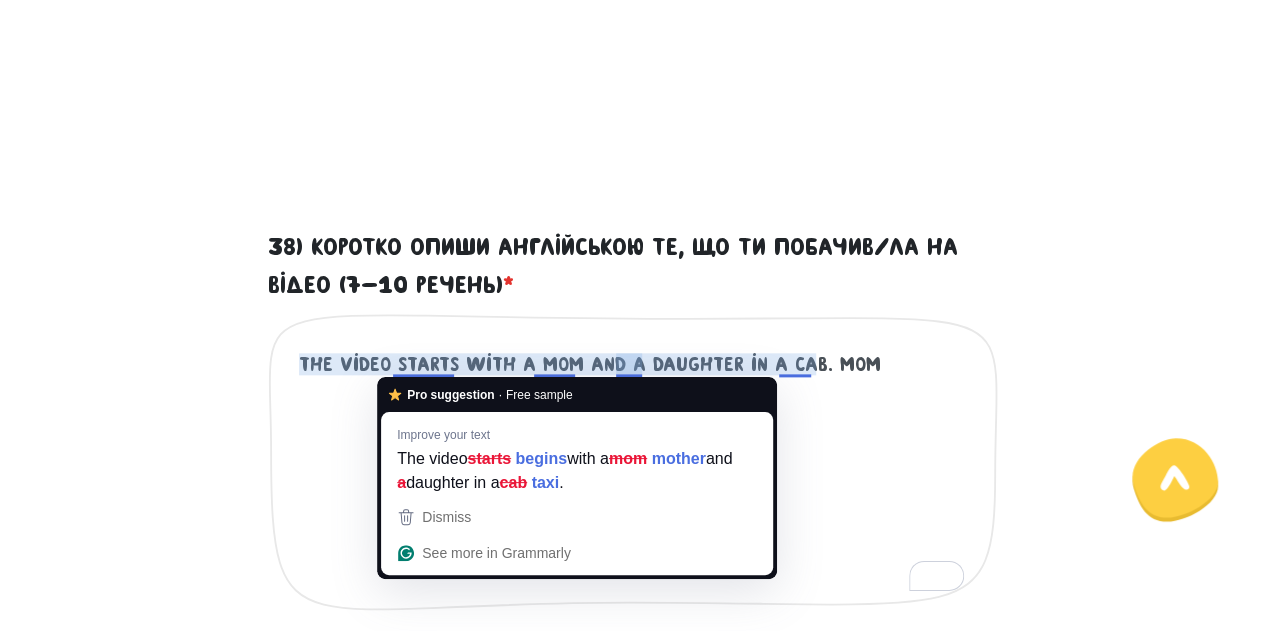 click on "The video starts with a mom and a daughter in a cab. mom" at bounding box center (634, 472) 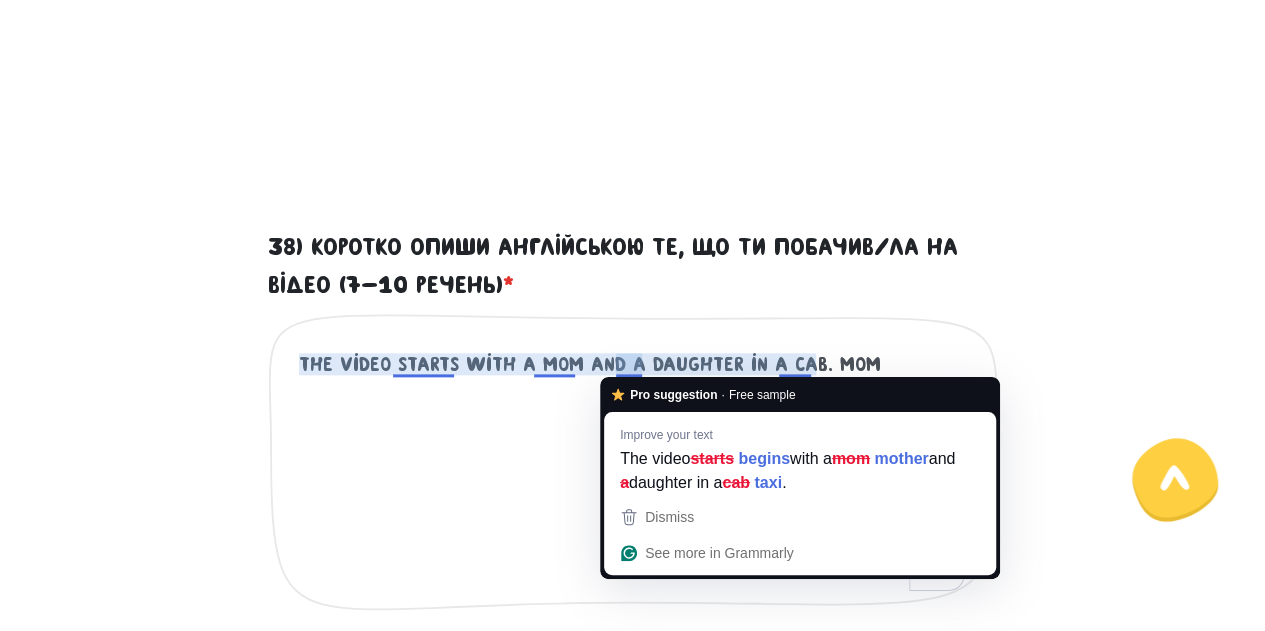 click on "The video starts with a mom and a daughter in a cab. mom" at bounding box center [634, 472] 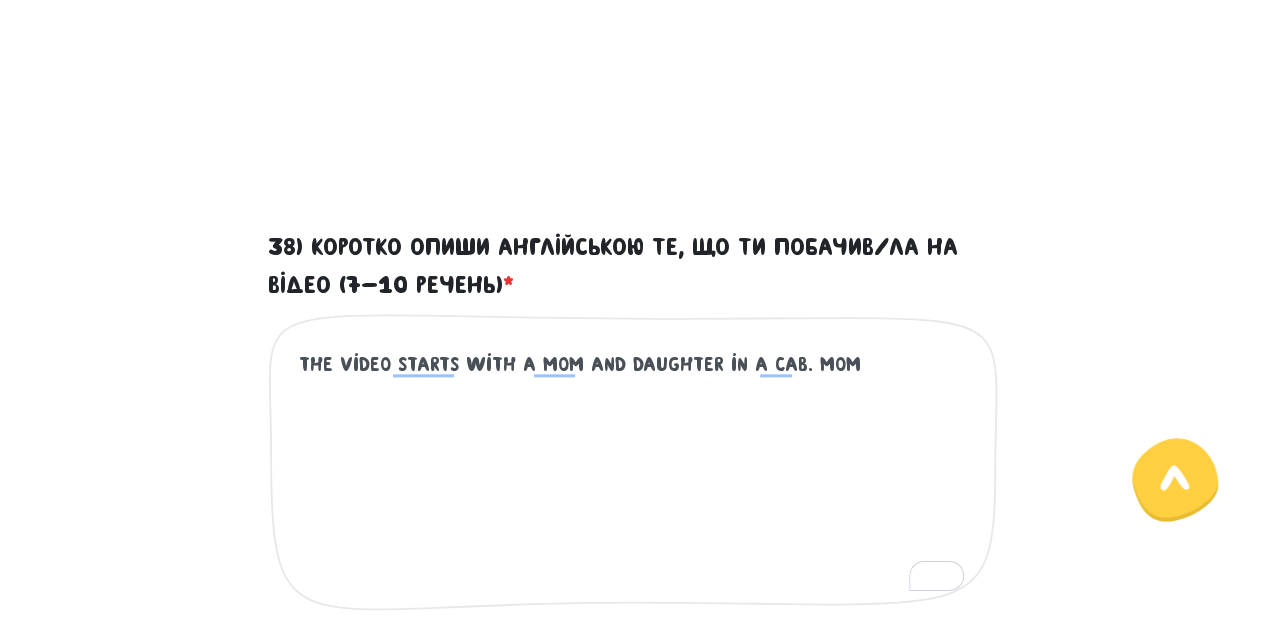 click on "The video starts with a mom and daughter in a cab. mom" at bounding box center [634, 472] 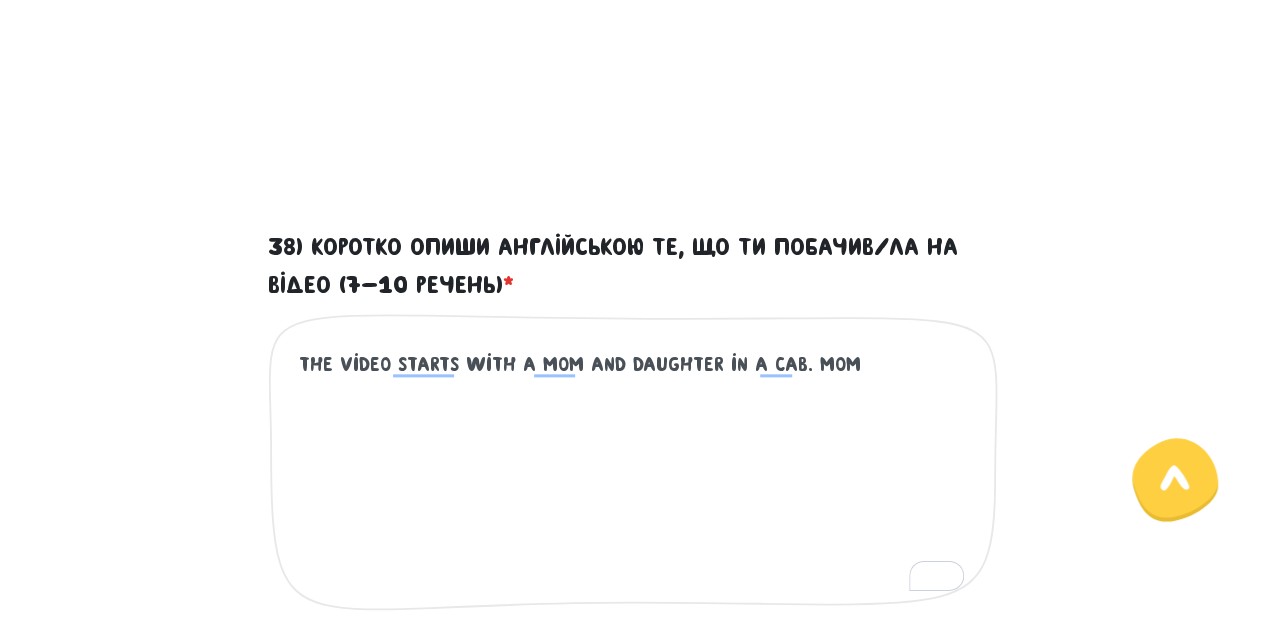 click on "The video starts with a mom and daughter in a cab. mom" at bounding box center (634, 472) 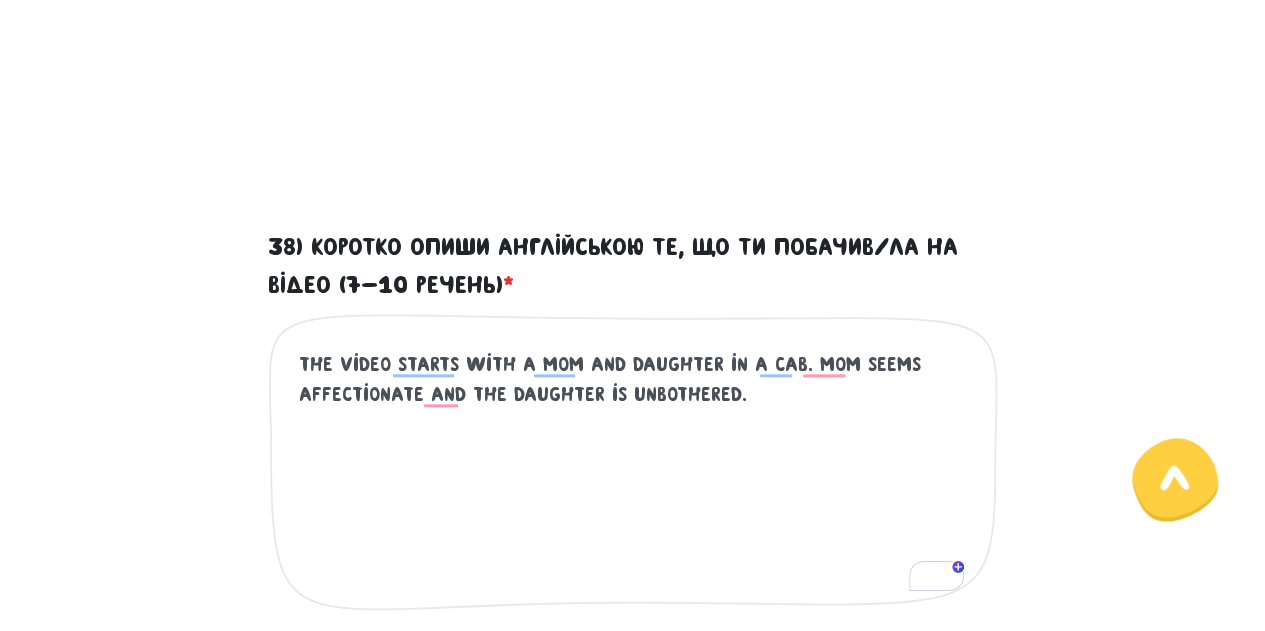 click on "The video starts with a mom and daughter in a cab. mom seems affectionate and the daughter is unbothered." at bounding box center [634, 472] 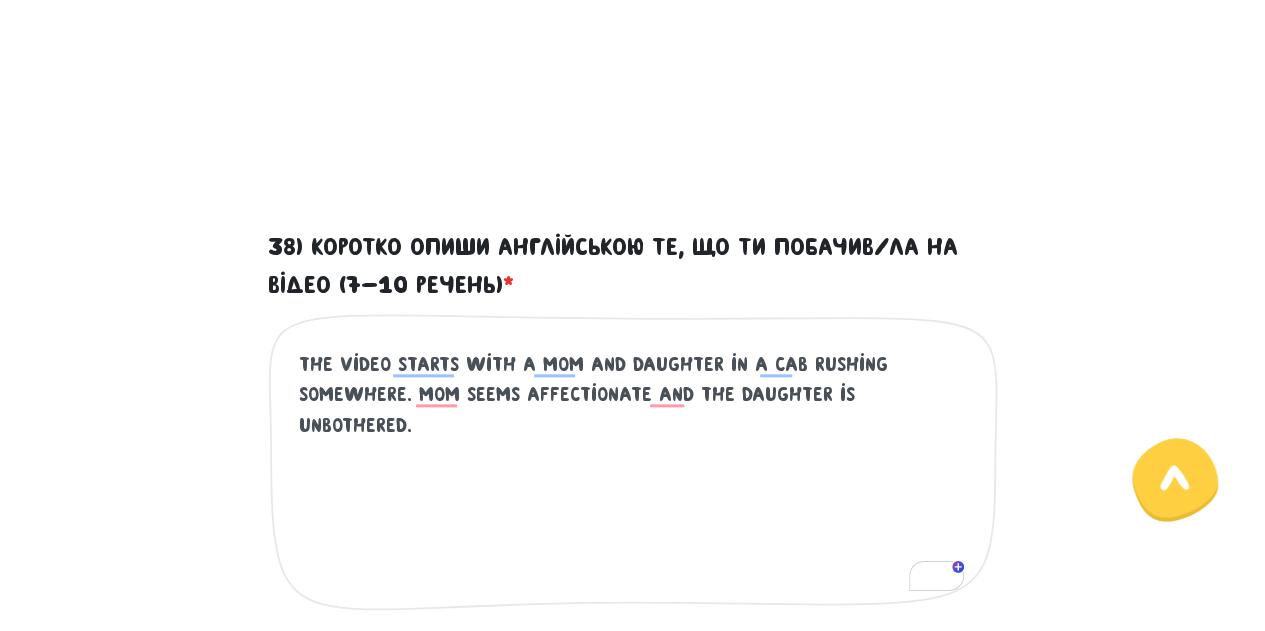click on "The video starts with a mom and daughter in a cab rushing somewhere. mom seems affectionate and the daughter is unbothered." at bounding box center (634, 472) 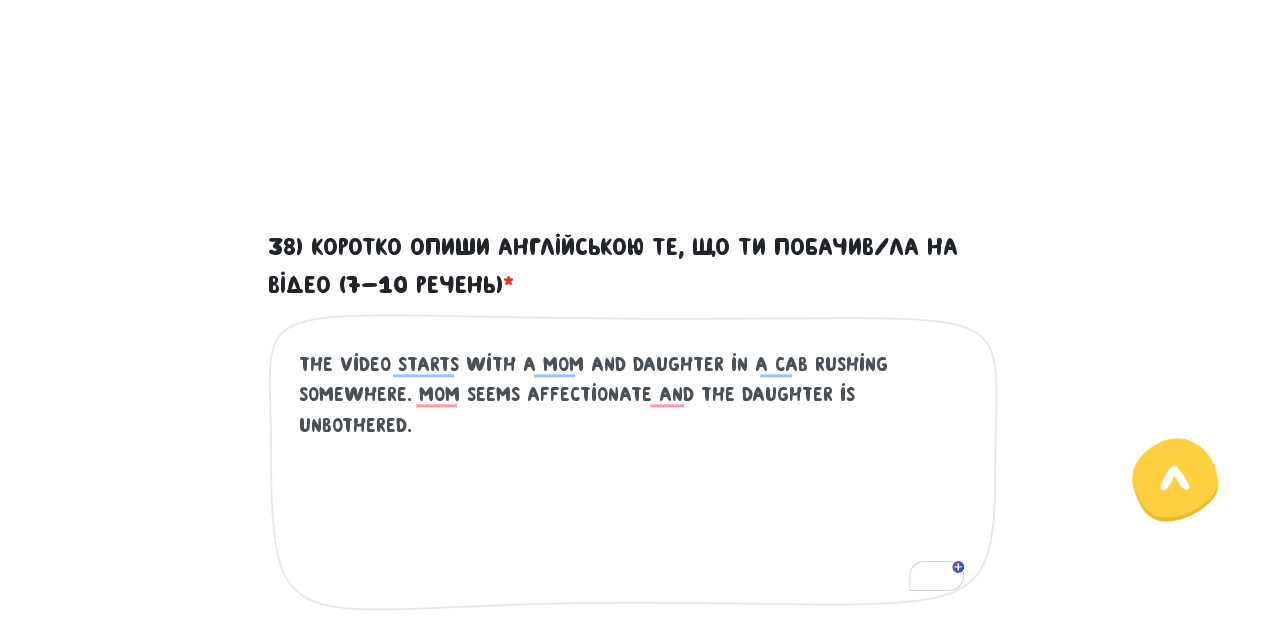 click on "The video starts with a mom and daughter in a cab rushing somewhere. mom seems affectionate and the daughter is unbothered." at bounding box center (634, 472) 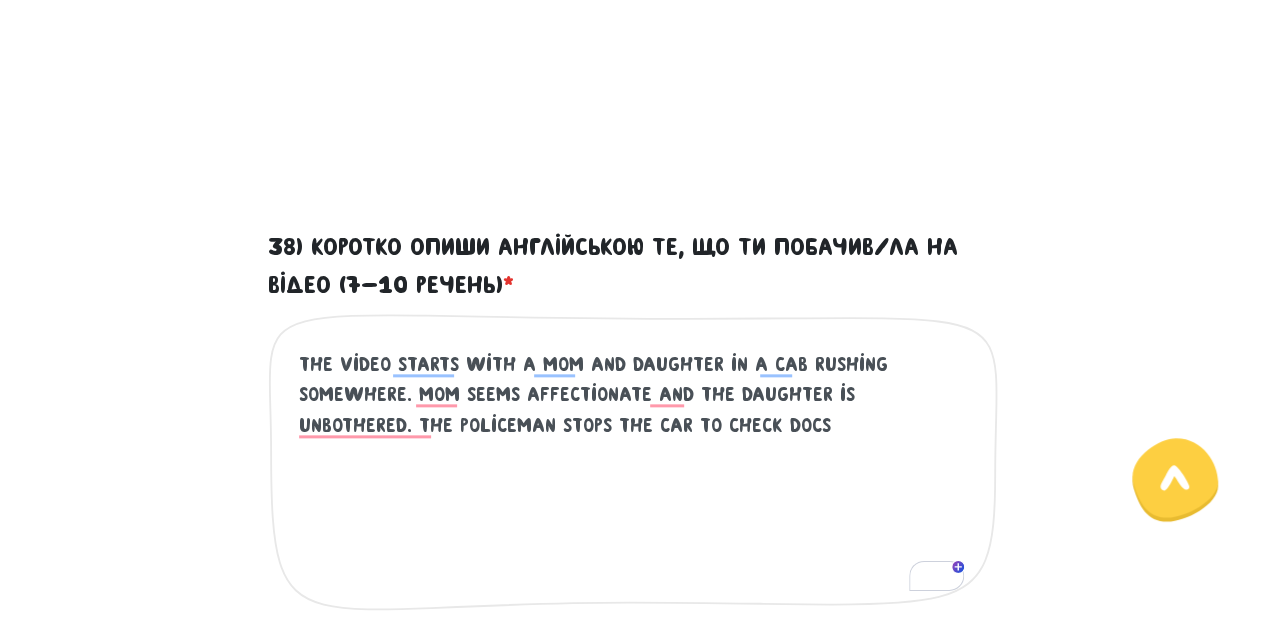 click on "The video starts with a mom and daughter in a cab rushing somewhere. mom seems affectionate and the daughter is unbothered. the policeman stops the car to check docs" at bounding box center (634, 472) 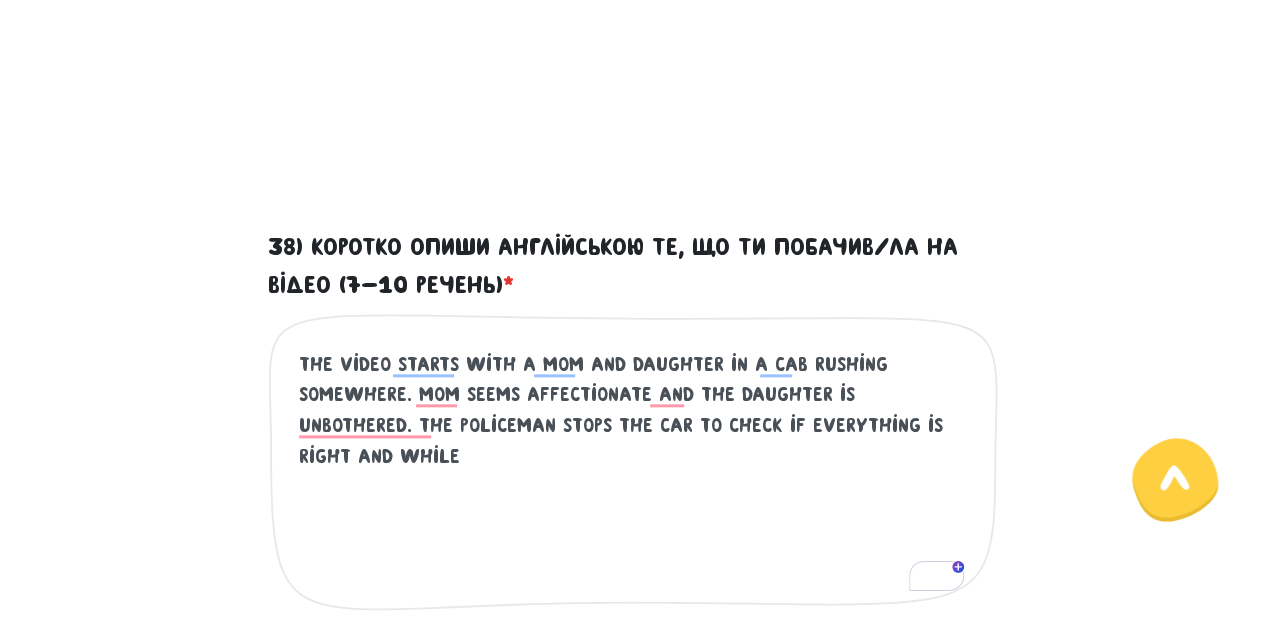 click on "The video starts with a mom and daughter in a cab rushing somewhere. mom seems affectionate and the daughter is unbothered. the policeman stops the car to check if everything is right and while" at bounding box center (634, 472) 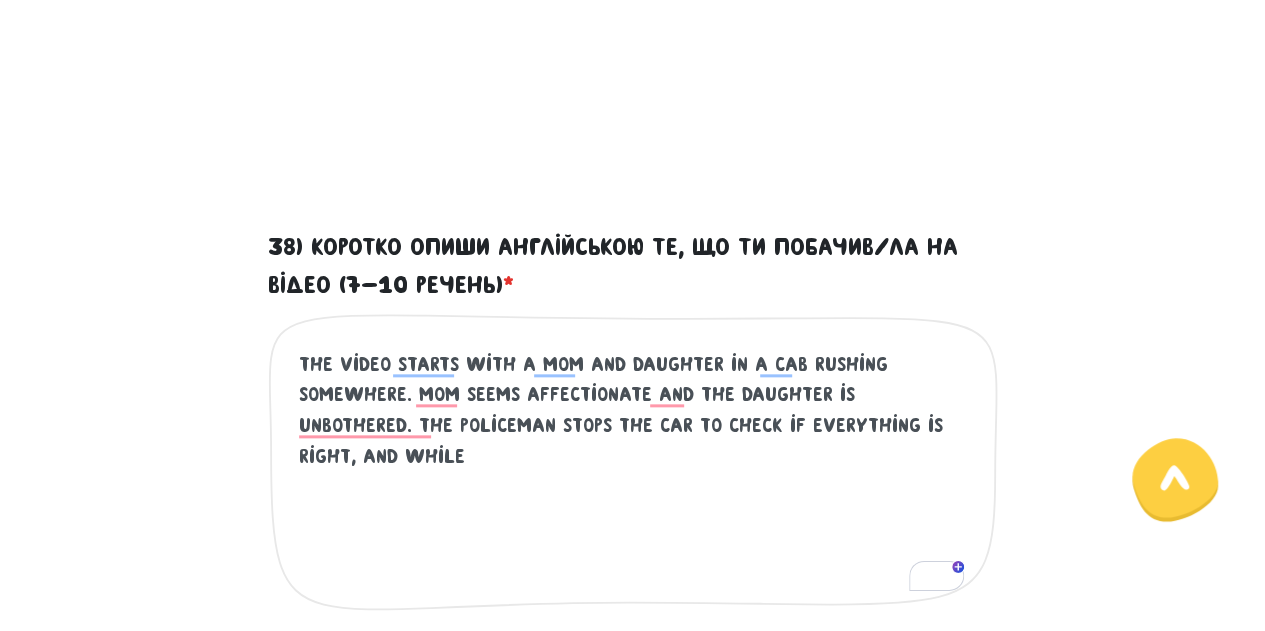 click on "The video starts with a mom and daughter in a cab rushing somewhere. mom seems affectionate and the daughter is unbothered. the policeman stops the car to check if everything is right, and while" at bounding box center [634, 472] 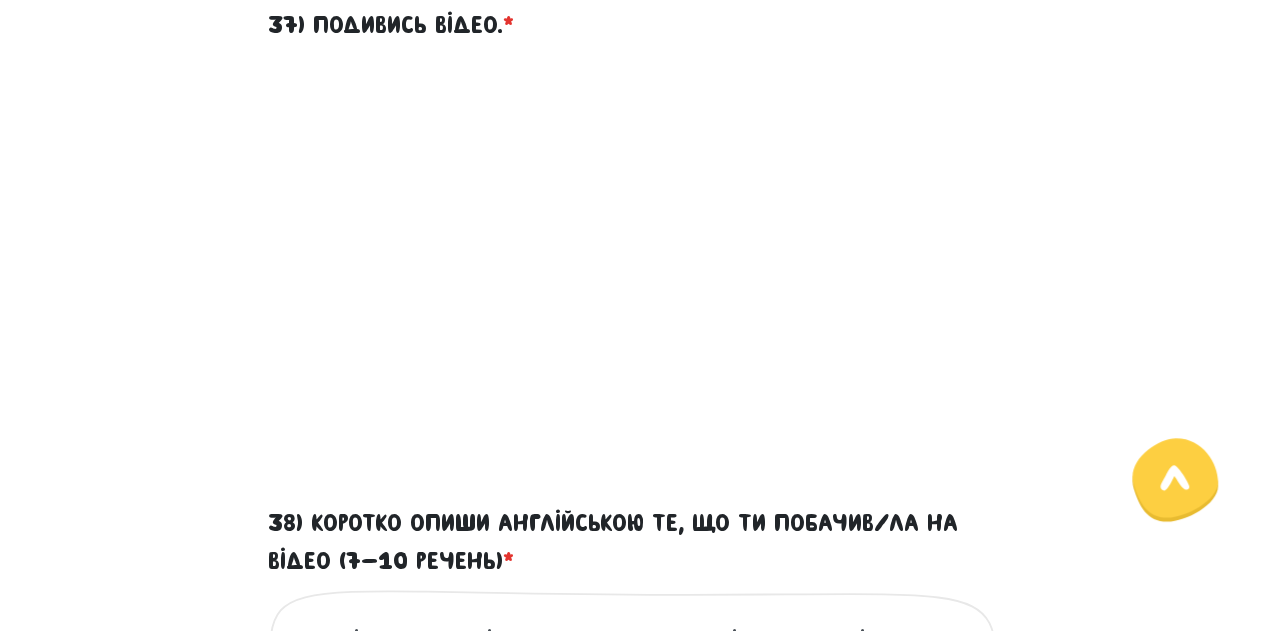 scroll, scrollTop: 684, scrollLeft: 0, axis: vertical 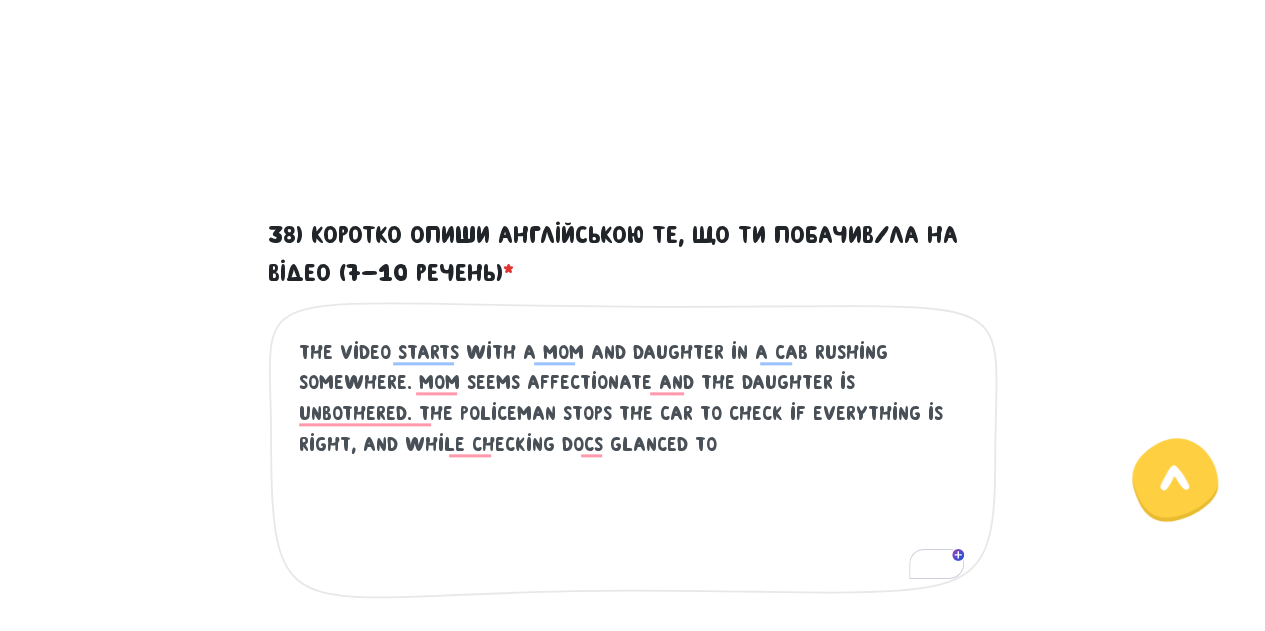 click on "The video starts with a mom and daughter in a cab rushing somewhere. mom seems affectionate and the daughter is unbothered. the policeman stops the car to check if everything is right, and while checking docs glanced to" at bounding box center (634, 460) 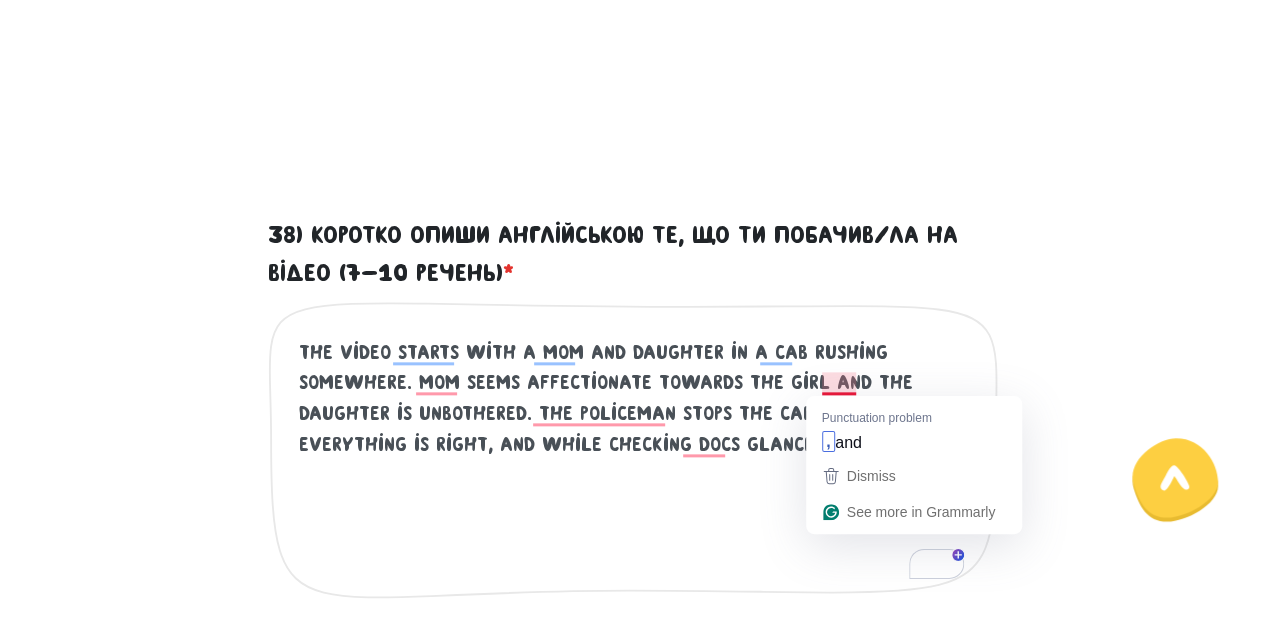 click on "The video starts with a mom and daughter in a cab rushing somewhere. mom seems affectionate towards the girl and the daughter is unbothered. the policeman stops the car to check if everything is right, and while checking docs glanced to" at bounding box center [634, 460] 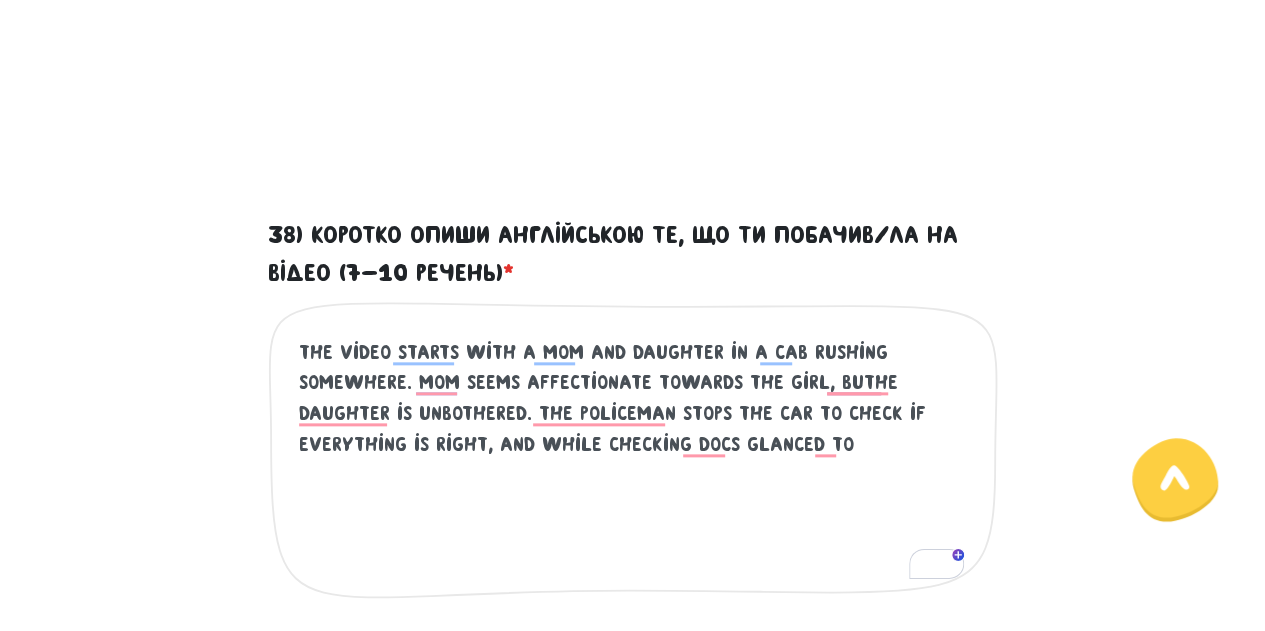 click on "The video starts with a mom and daughter in a cab rushing somewhere. mom seems affectionate towards the girl, buthe daughter is unbothered. the policeman stops the car to check if everything is right, and while checking docs glanced to" at bounding box center [634, 460] 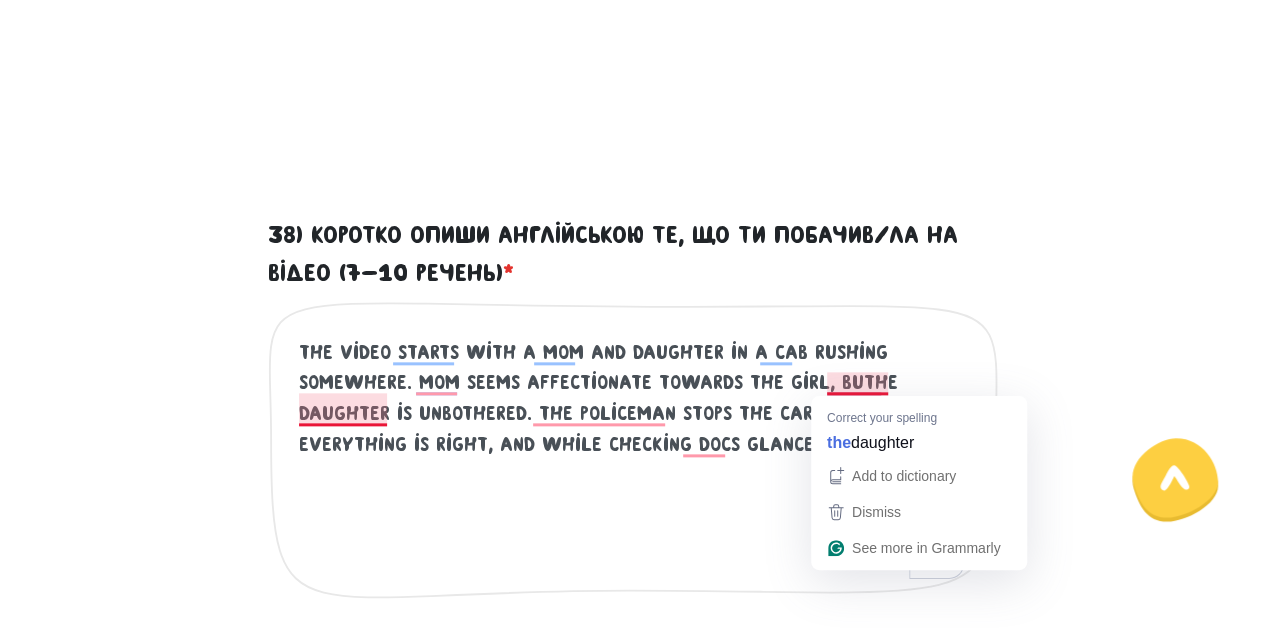 click on "The video starts with a mom and daughter in a cab rushing somewhere. mom seems affectionate towards the girl, buthe daughter is unbothered. the policeman stops the car to check if everything is right, and while checking docs glanced to" at bounding box center (634, 460) 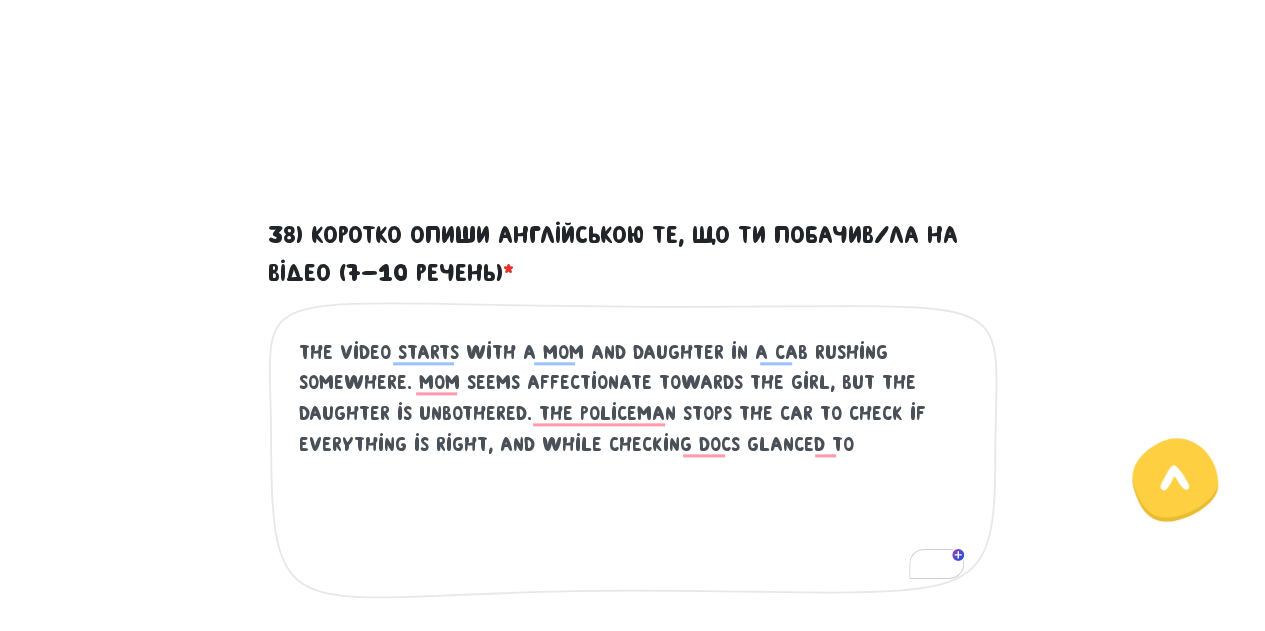 click on "The video starts with a mom and daughter in a cab rushing somewhere. mom seems affectionate towards the girl, but the daughter is unbothered. the policeman stops the car to check if everything is right, and while checking docs glanced to" at bounding box center (634, 460) 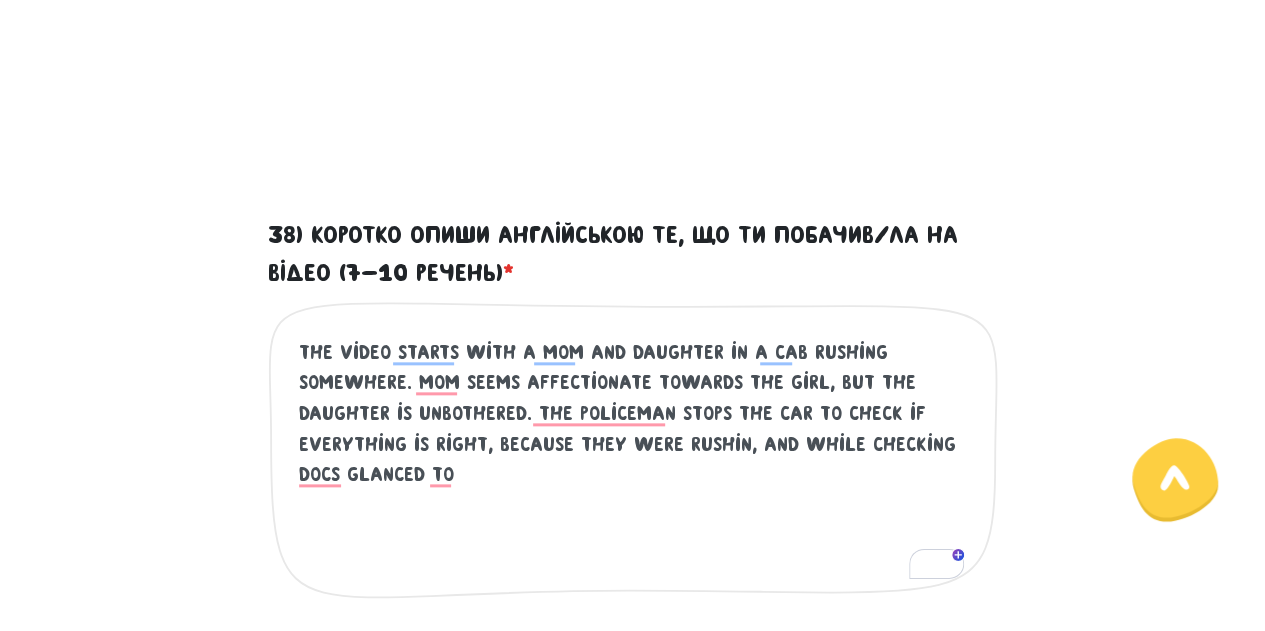 type on "The video starts with a mom and daughter in a cab rushing somewhere. mom seems affectionate towards the girl, but the daughter is unbothered. the policeman stops the car to check if everything is right, because they were rushing, and while checking docs glanced to" 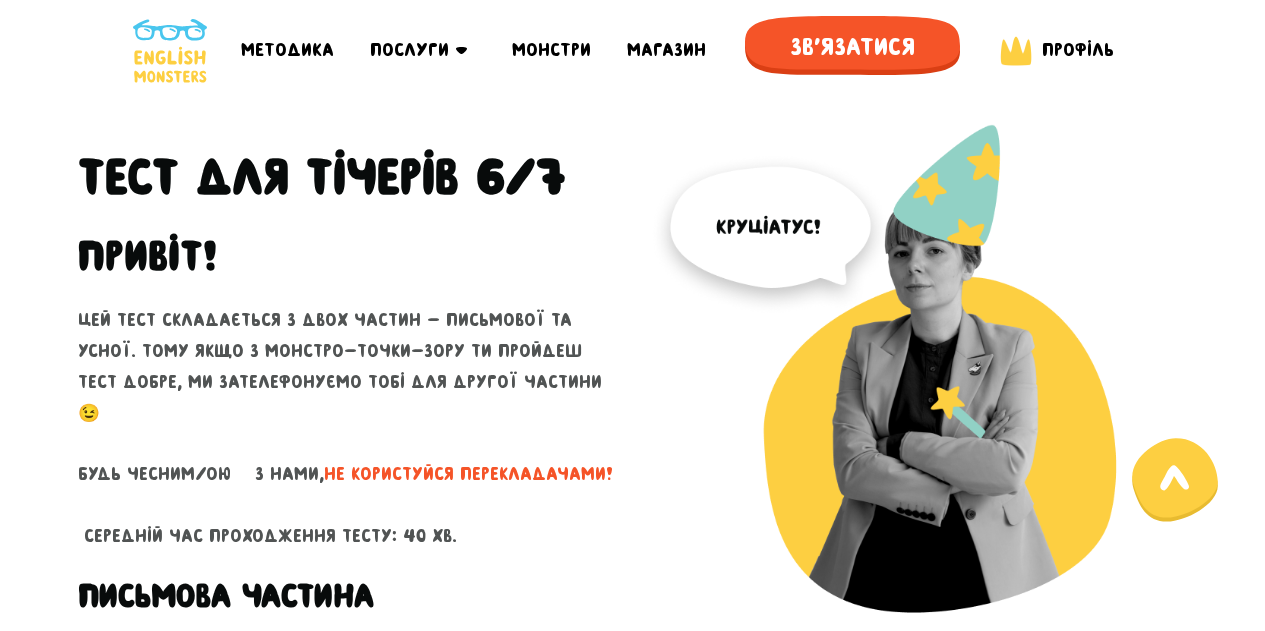 scroll, scrollTop: 969, scrollLeft: 0, axis: vertical 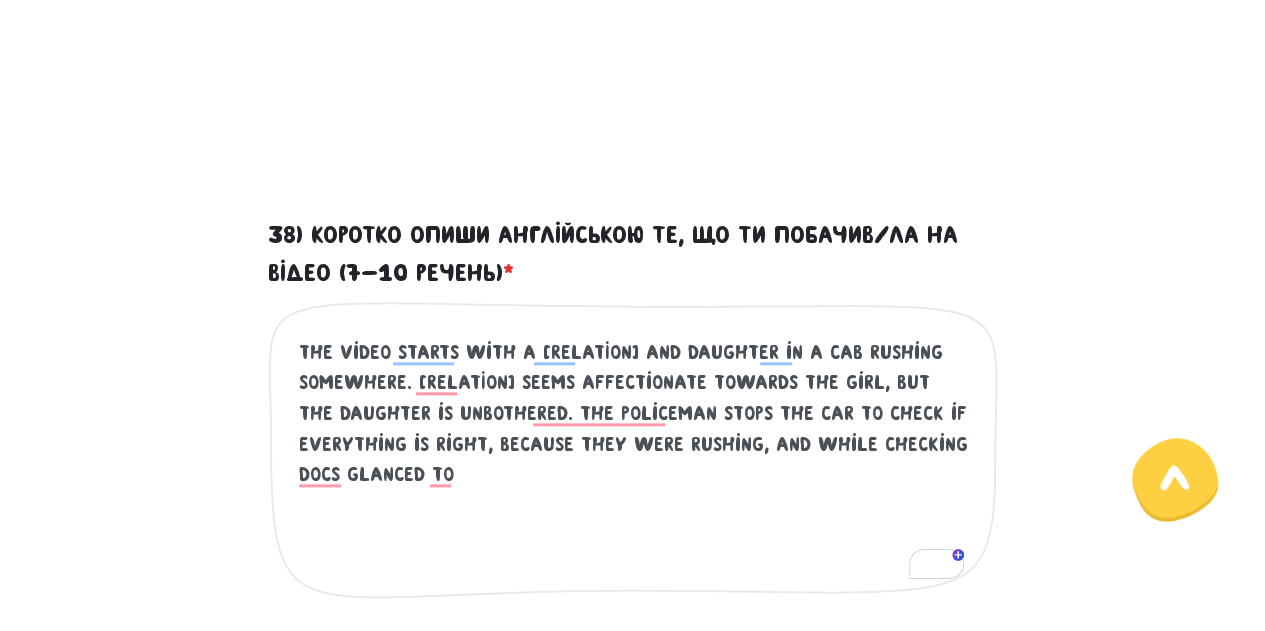 click on "The video starts with a [RELATION] and daughter in a cab rushing somewhere. [RELATION] seems affectionate towards the girl, but the daughter is unbothered. the policeman stops the car to check if everything is right, because they were rushing, and while checking docs glanced to" at bounding box center (634, 460) 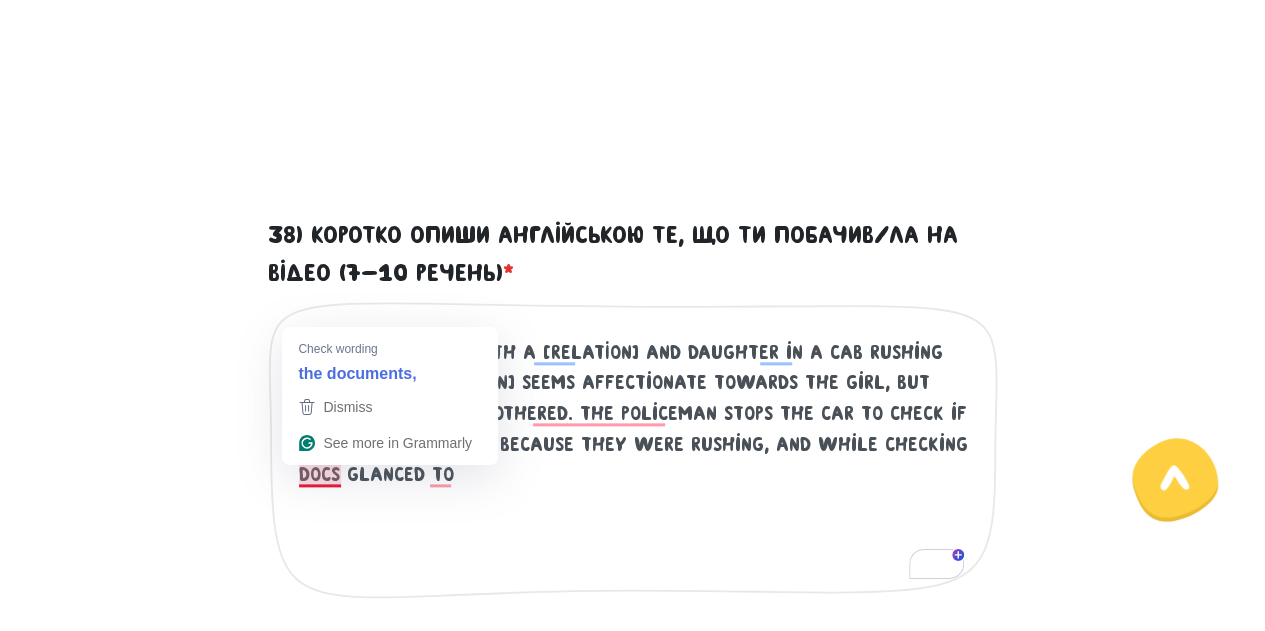 click on "The video starts with a [RELATION] and daughter in a cab rushing somewhere. [RELATION] seems affectionate towards the girl, but the daughter is unbothered. the policeman stops the car to check if everything is right, because they were rushing, and while checking docs glanced to" at bounding box center [634, 460] 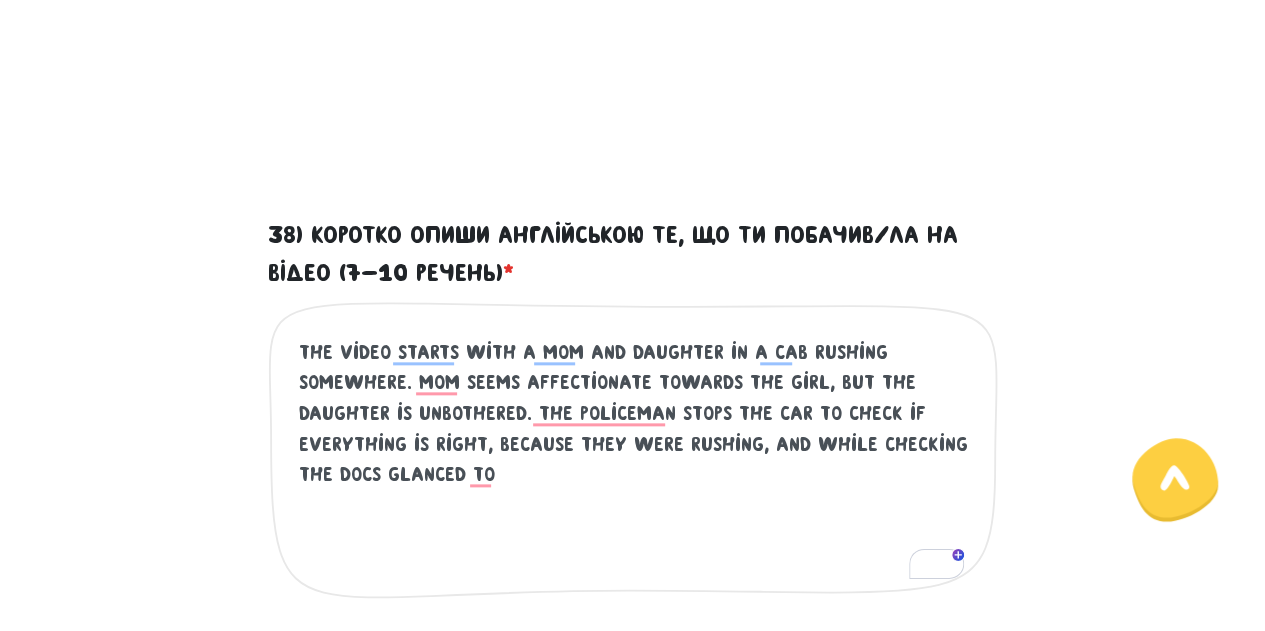 click on "The video starts with a mom and daughter in a cab rushing somewhere. mom seems affectionate towards the girl, but the daughter is unbothered. the policeman stops the car to check if everything is right, because they were rushing, and while checking the docs glanced to" at bounding box center (634, 460) 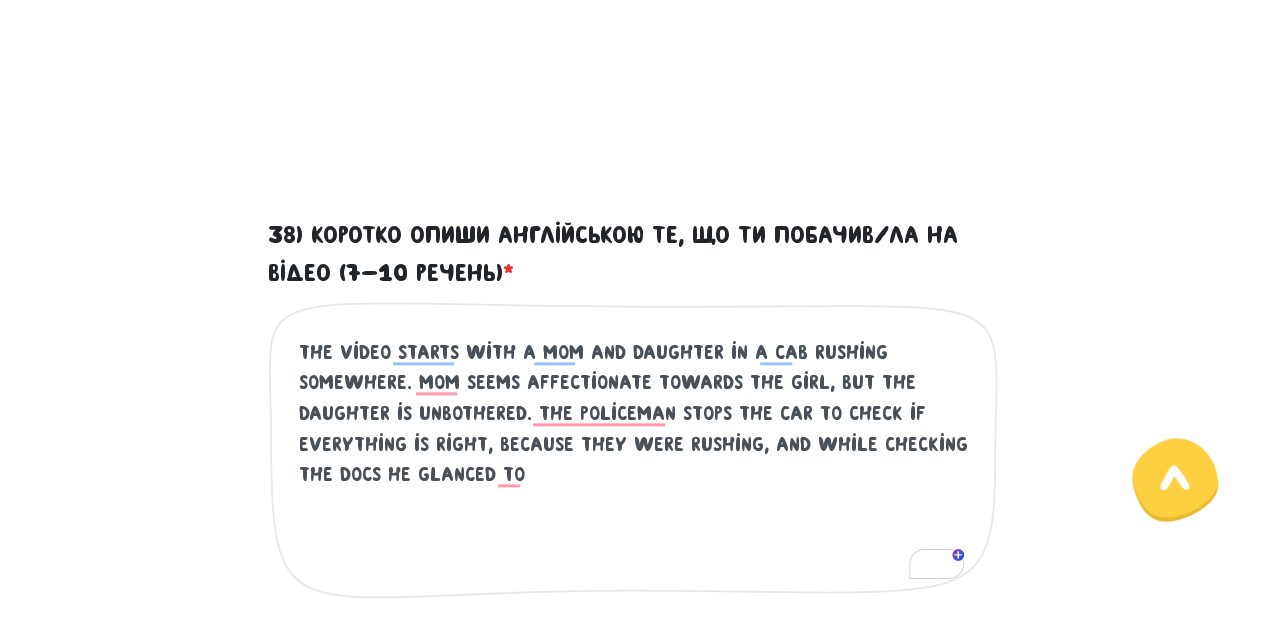 click on "The video starts with a mom and daughter in a cab rushing somewhere. mom seems affectionate towards the girl, but the daughter is unbothered. the policeman stops the car to check if everything is right, because they were rushing, and while checking the docs he glanced to" at bounding box center (634, 460) 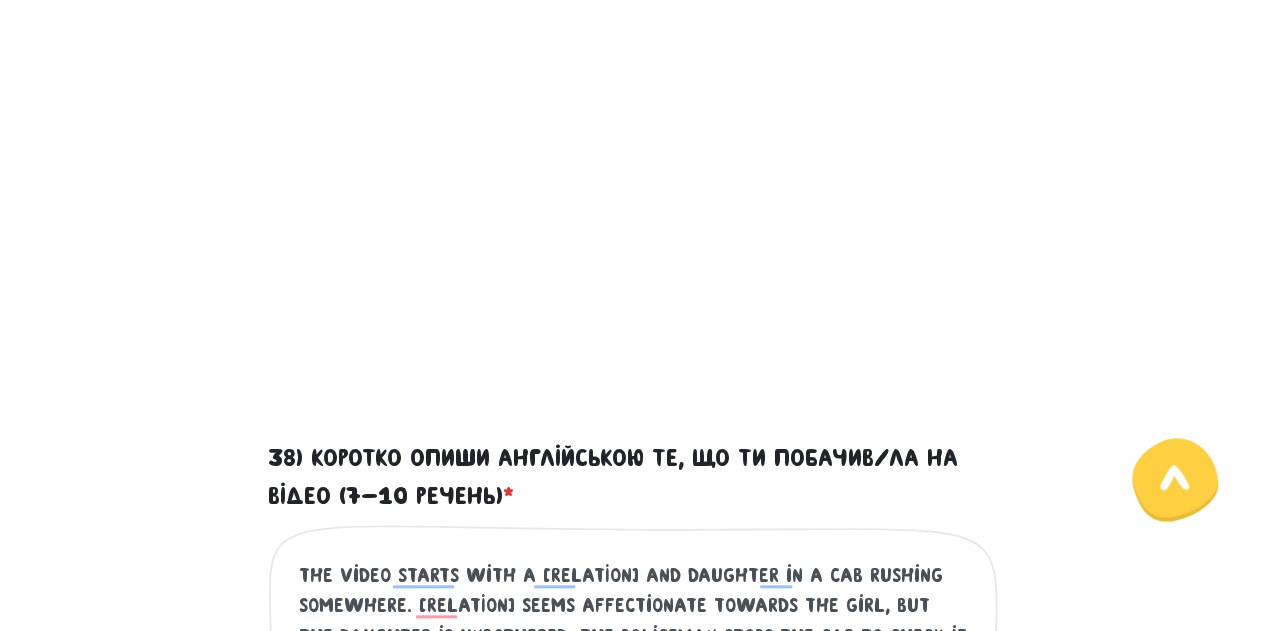 scroll, scrollTop: 727, scrollLeft: 0, axis: vertical 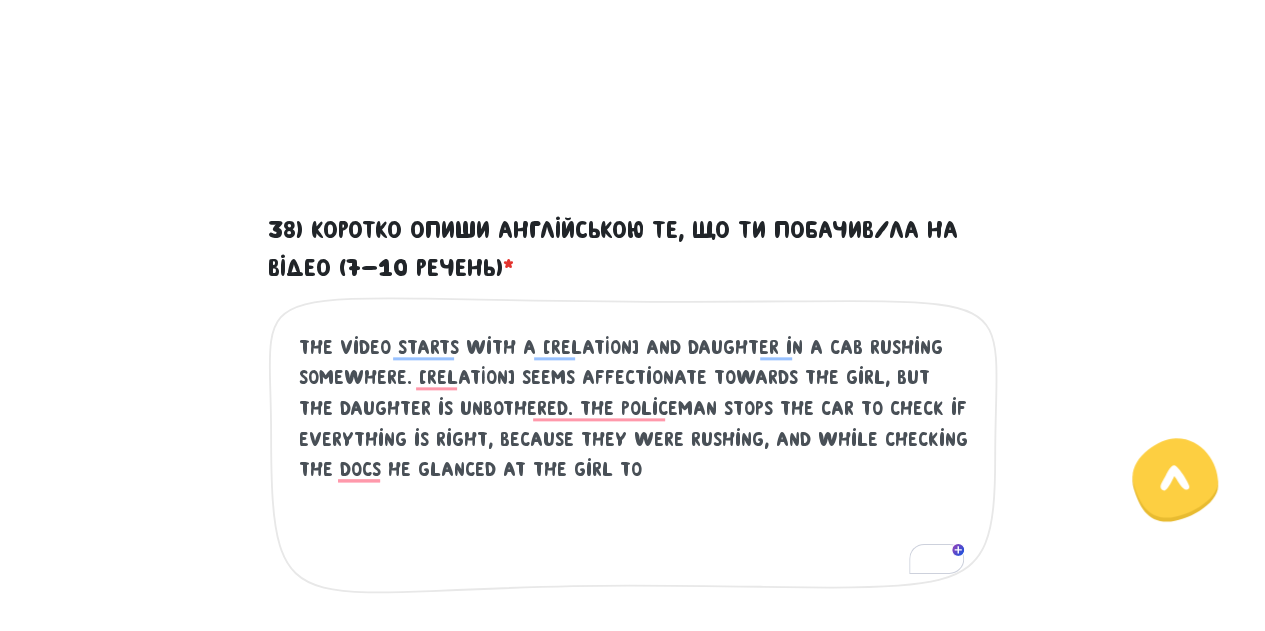 click on "The video starts with a mom and daughter in a cab rushing somewhere. mom seems affectionate towards the girl, but the daughter is unbothered. the policeman stops the car to check if everything is right, because they were rushing, and while checking the docs he glanced at the girl to" at bounding box center [634, 455] 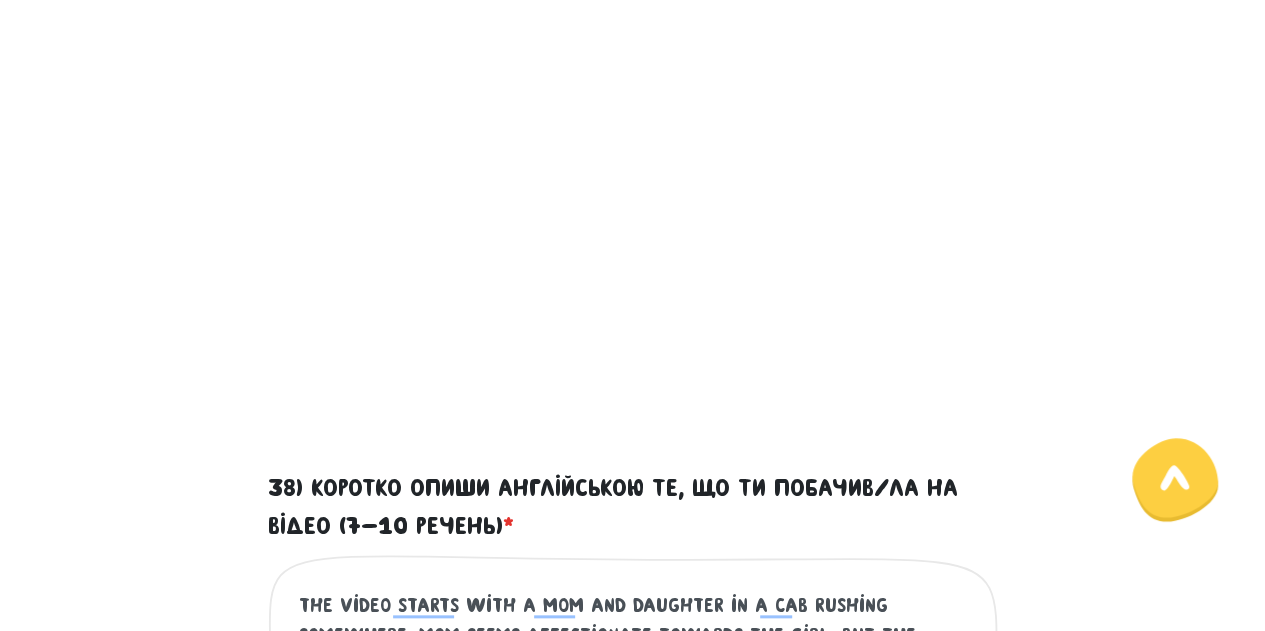 scroll, scrollTop: 698, scrollLeft: 0, axis: vertical 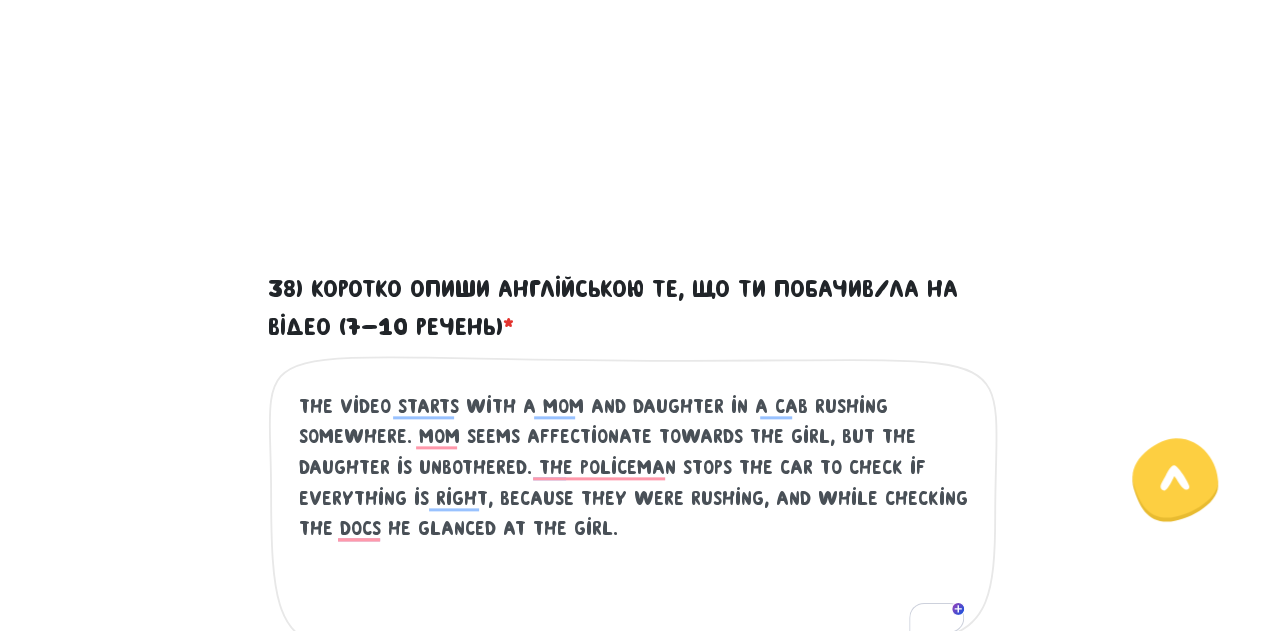 click on "The video starts with a mom and daughter in a cab rushing somewhere. mom seems affectionate towards the girl, but the daughter is unbothered. the policeman stops the car to check if everything is right, because they were rushing, and while checking the docs he glanced at the girl." at bounding box center (634, 514) 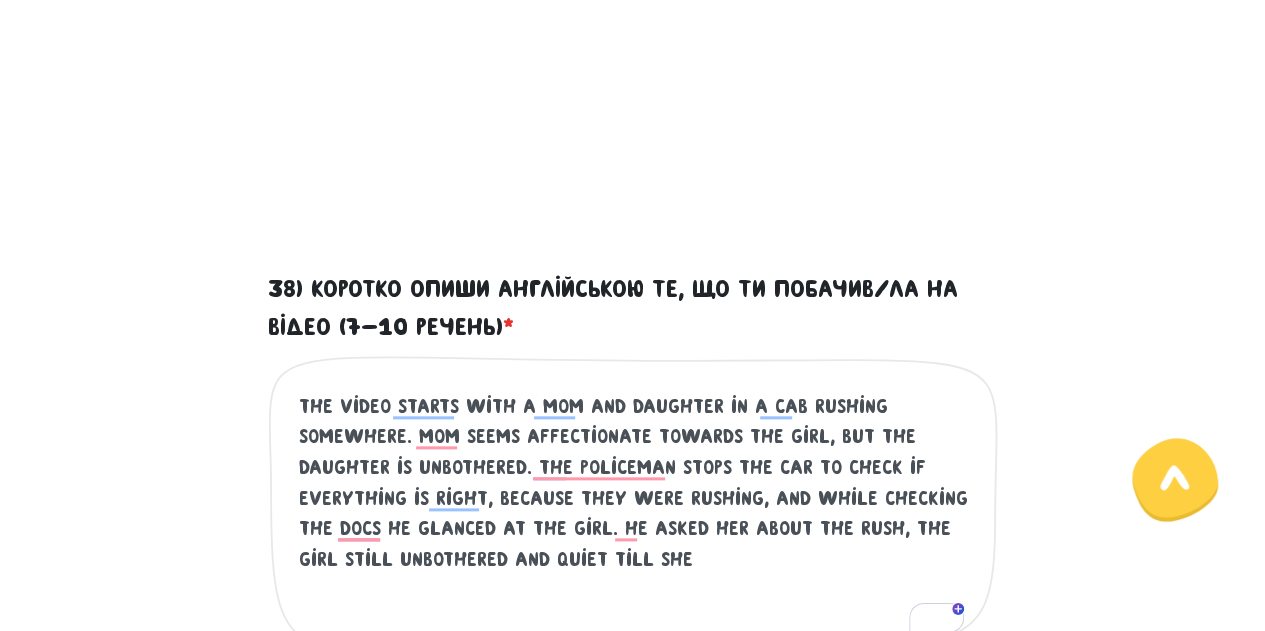 click on "The video starts with a mom and daughter in a cab rushing somewhere. mom seems affectionate towards the girl, but the daughter is unbothered. the policeman stops the car to check if everything is right, because they were rushing, and while checking the docs he glanced at the girl. he asked her about the rush, the girl still unbothered and quiet till she" at bounding box center (634, 514) 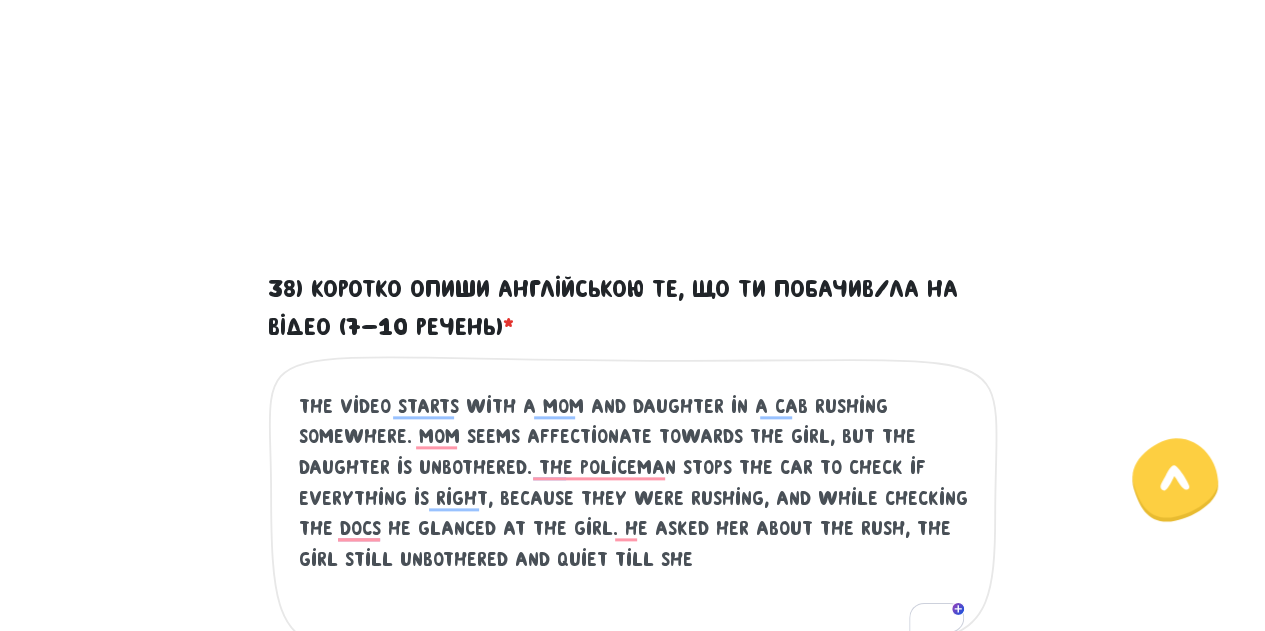 click on "The video starts with a mom and daughter in a cab rushing somewhere. mom seems affectionate towards the girl, but the daughter is unbothered. the policeman stops the car to check if everything is right, because they were rushing, and while checking the docs he glanced at the girl. he asked her about the rush, the girl still unbothered and quiet till she" at bounding box center (634, 514) 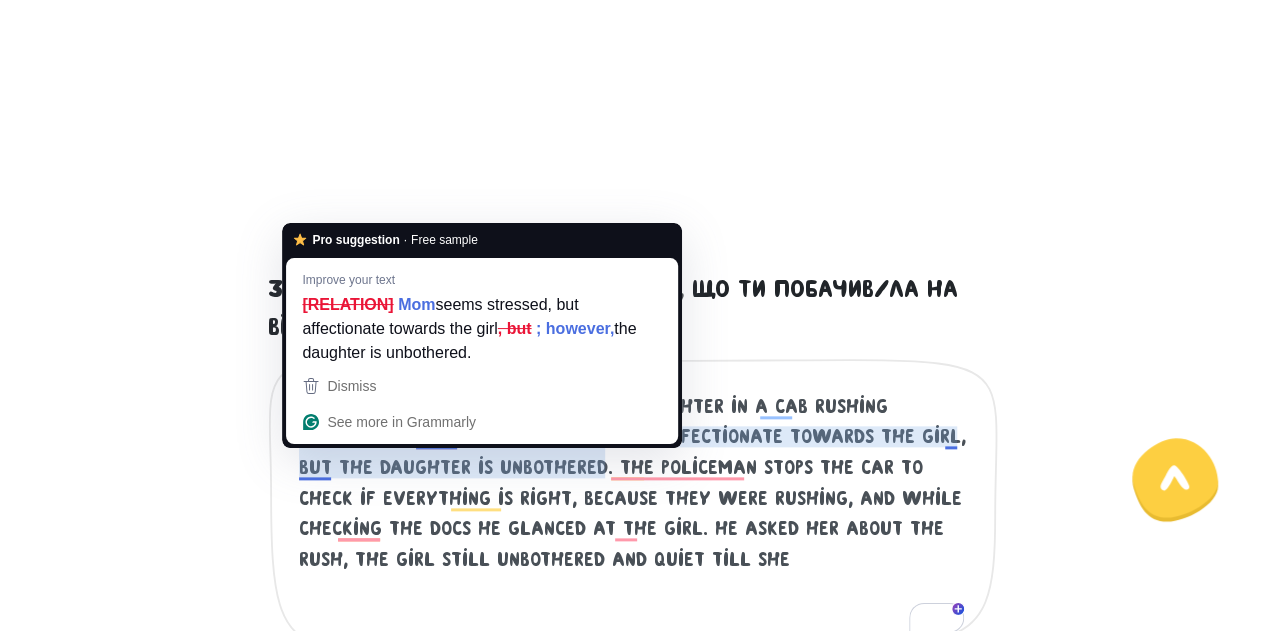 click on "The video starts with a mom and daughter in a cab rushing somewhere. mom seems stressed, but affectionate towards the girl, but the daughter is unbothered. the policeman stops the car to check if everything is right, because they were rushing, and while checking the docs he glanced at the girl. he asked her about the rush, the girl still unbothered and quiet till she" at bounding box center [634, 514] 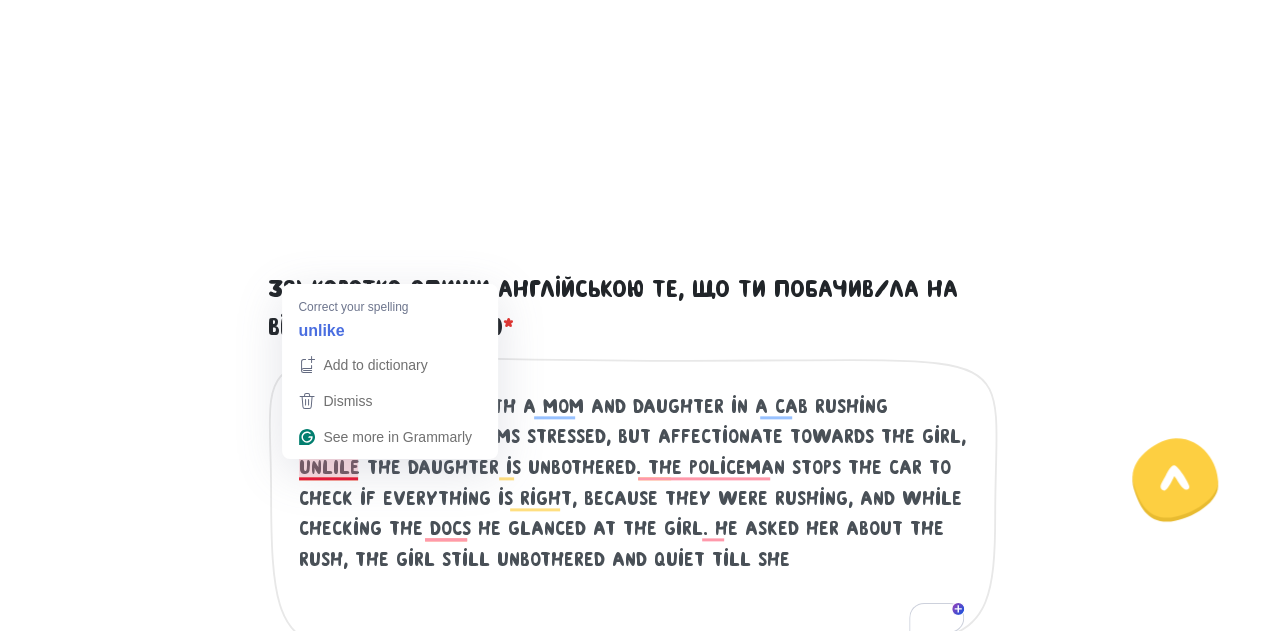 click on "The video starts with a mom and daughter in a cab rushing somewhere. mom seems stressed, but affectionate towards the girl, unlile the daughter is unbothered. the policeman stops the car to check if everything is right, because they were rushing, and while checking the docs he glanced at the girl. he asked her about the rush, the girl still unbothered and quiet till she" at bounding box center (634, 514) 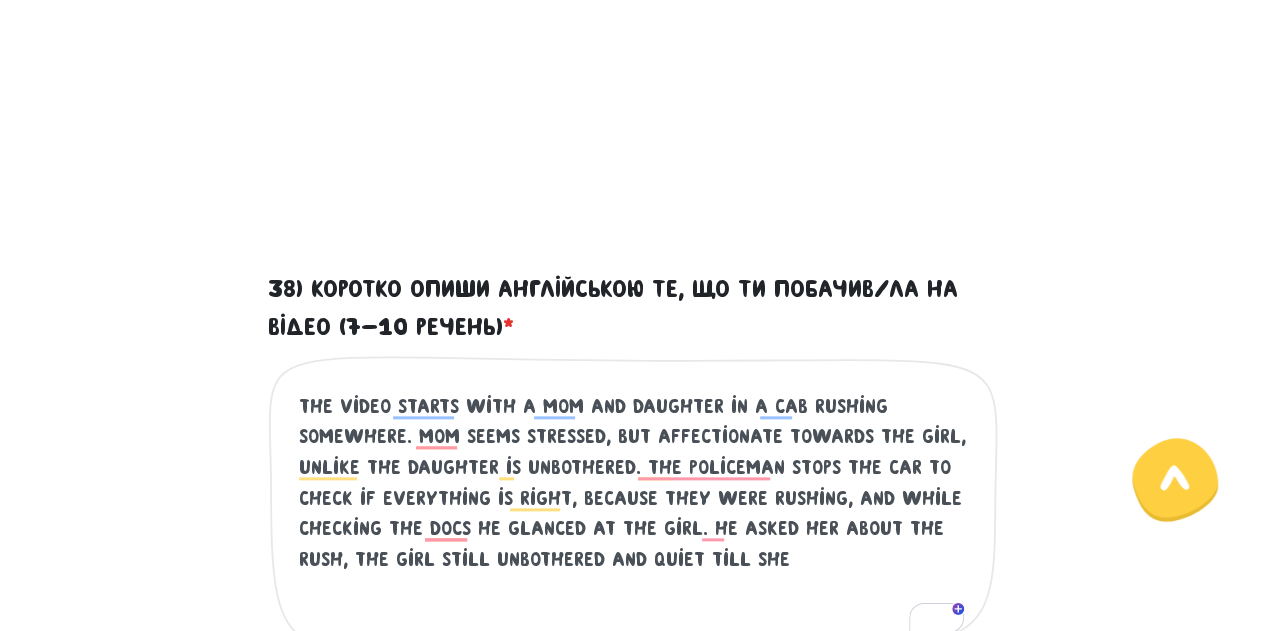 click on "The video starts with a mom and daughter in a cab rushing somewhere. mom seems stressed, but affectionate towards the girl, unlike the daughter is unbothered. the policeman stops the car to check if everything is right, because they were rushing, and while checking the docs he glanced at the girl. he asked her about the rush, the girl still unbothered and quiet till she" at bounding box center (634, 514) 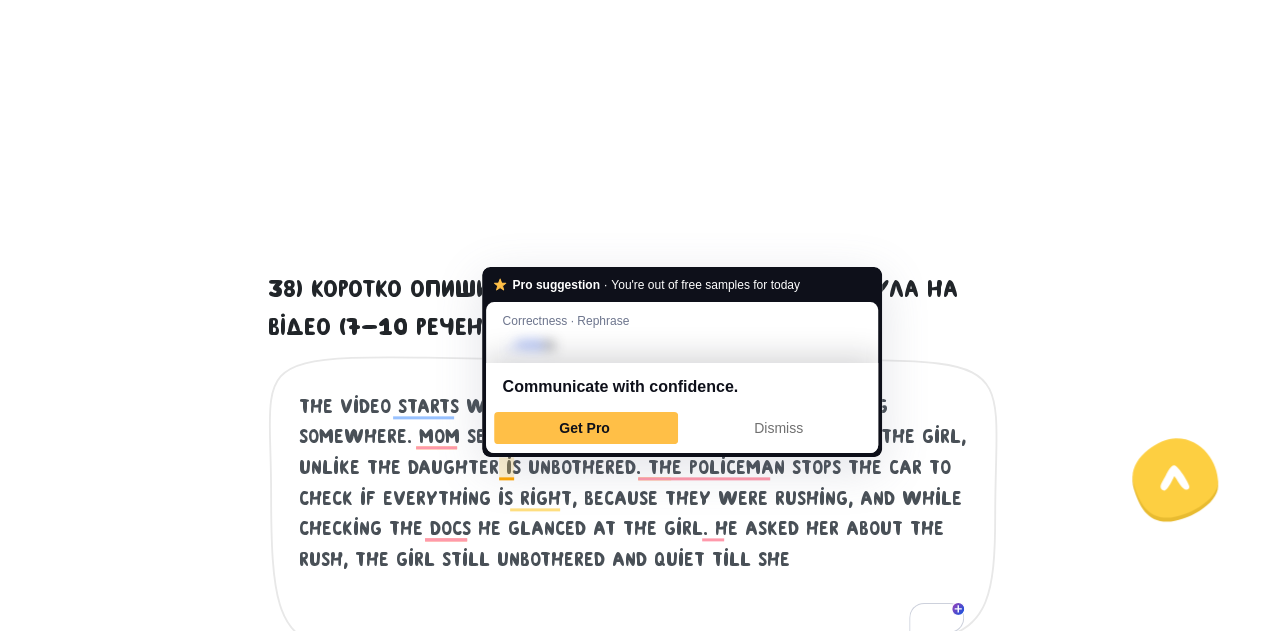click on "The video starts with a mom and daughter in a cab rushing somewhere. mom seems stressed, but affectionate towards the girl, unlike the daughter is unbothered. the policeman stops the car to check if everything is right, because they were rushing, and while checking the docs he glanced at the girl. he asked her about the rush, the girl still unbothered and quiet till she" at bounding box center [634, 514] 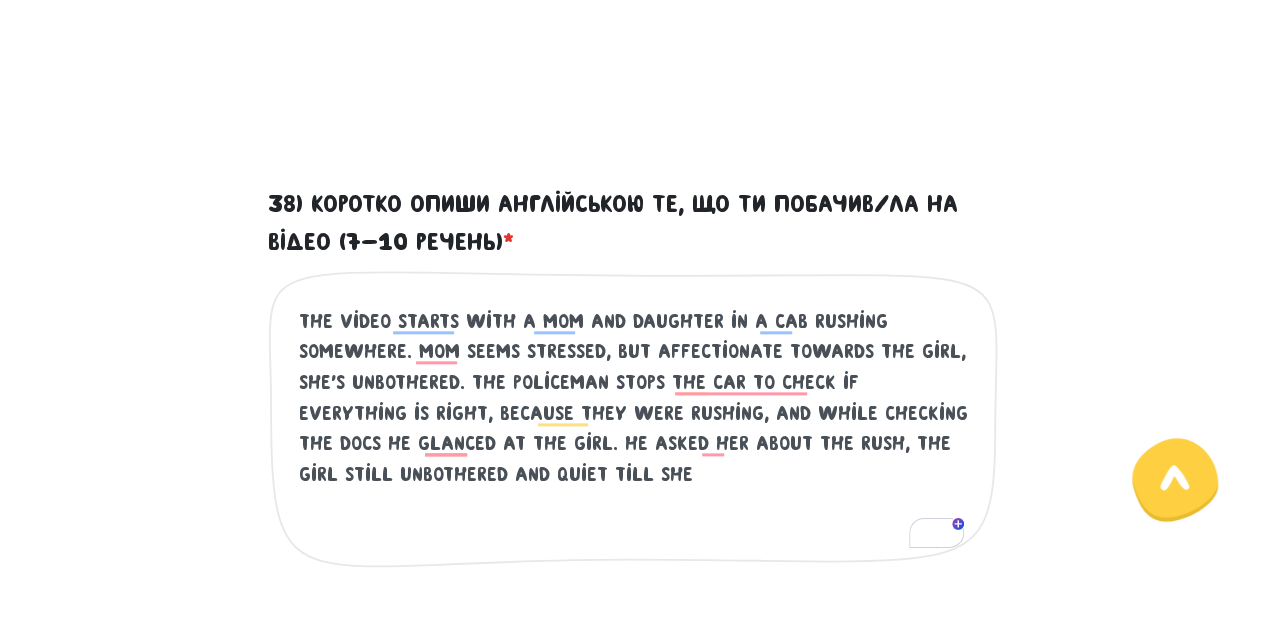scroll, scrollTop: 1108, scrollLeft: 0, axis: vertical 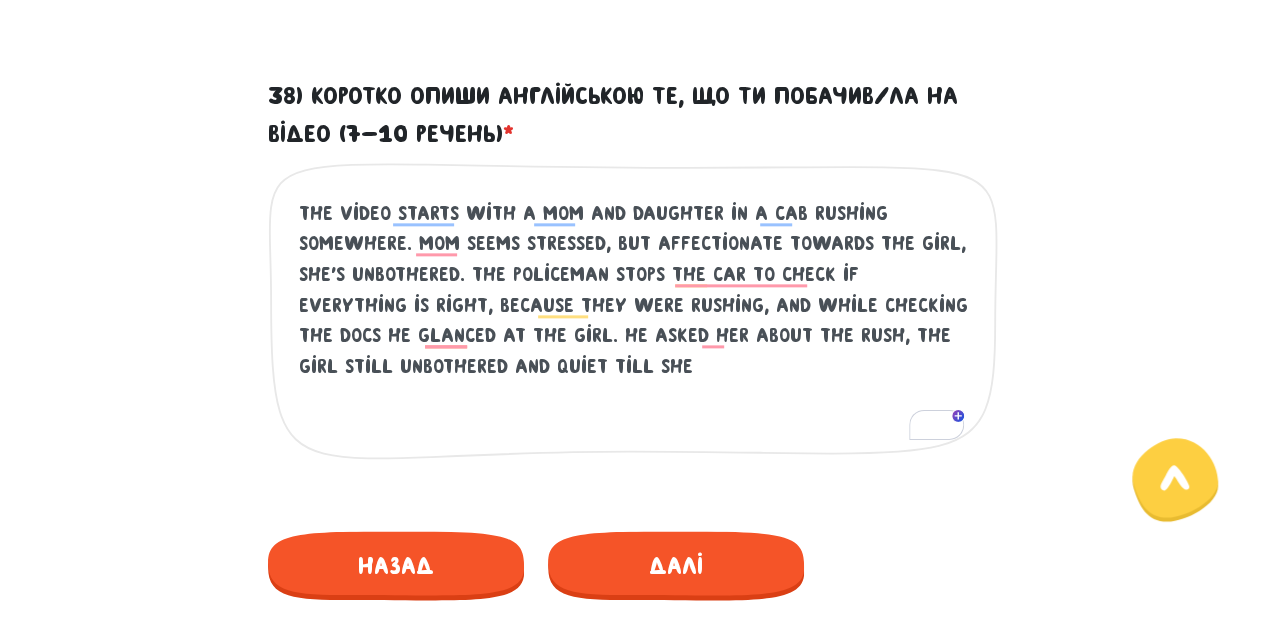 click on "The video starts with a mom and daughter in a cab rushing somewhere. mom seems stressed, but affectionate towards the girl, unlike the daughter, she's unbothered. the policeman stops the car to check if everything is right, because they were rushing, and while checking the docs he glanced at the girl. he asked her about the rush, the girl still unbothered and quiet till she" at bounding box center [634, 321] 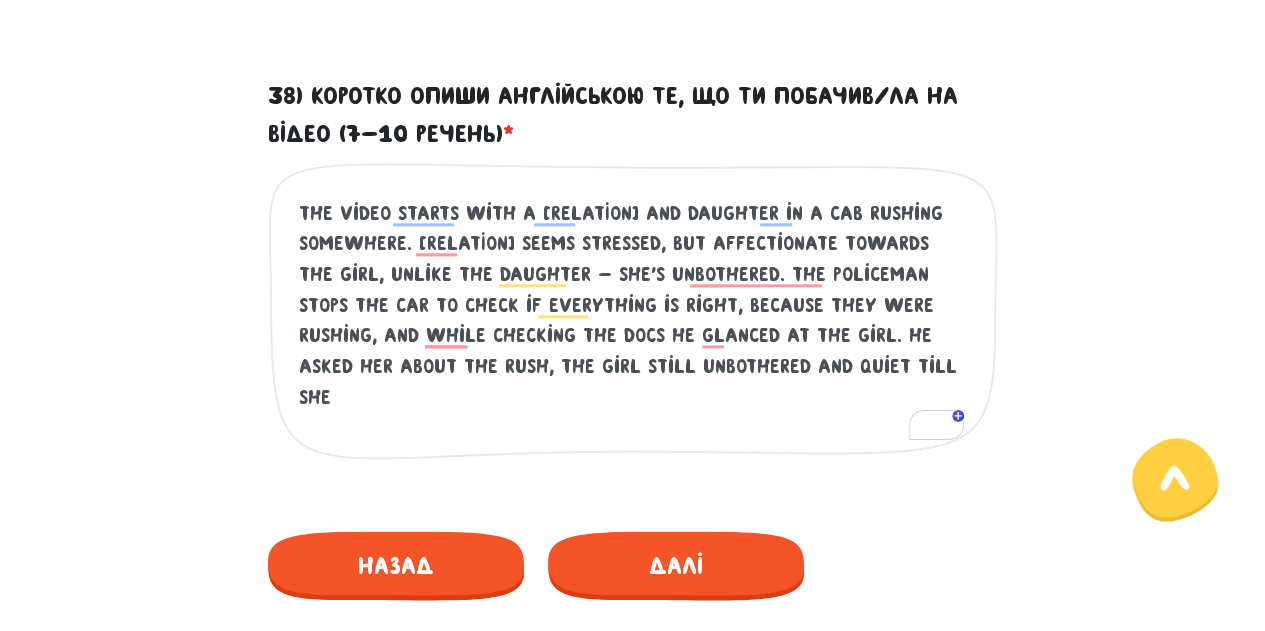 click on "The video starts with a mom and daughter in a cab rushing somewhere. mom seems stressed, but affectionate towards the girl, unlike the daughter - she's unbothered. the policeman stops the car to check if everything is right, because they were rushing, and while checking the docs he glanced at the girl. he asked her about the rush, the girl still unbothered and quiet till she" at bounding box center (634, 321) 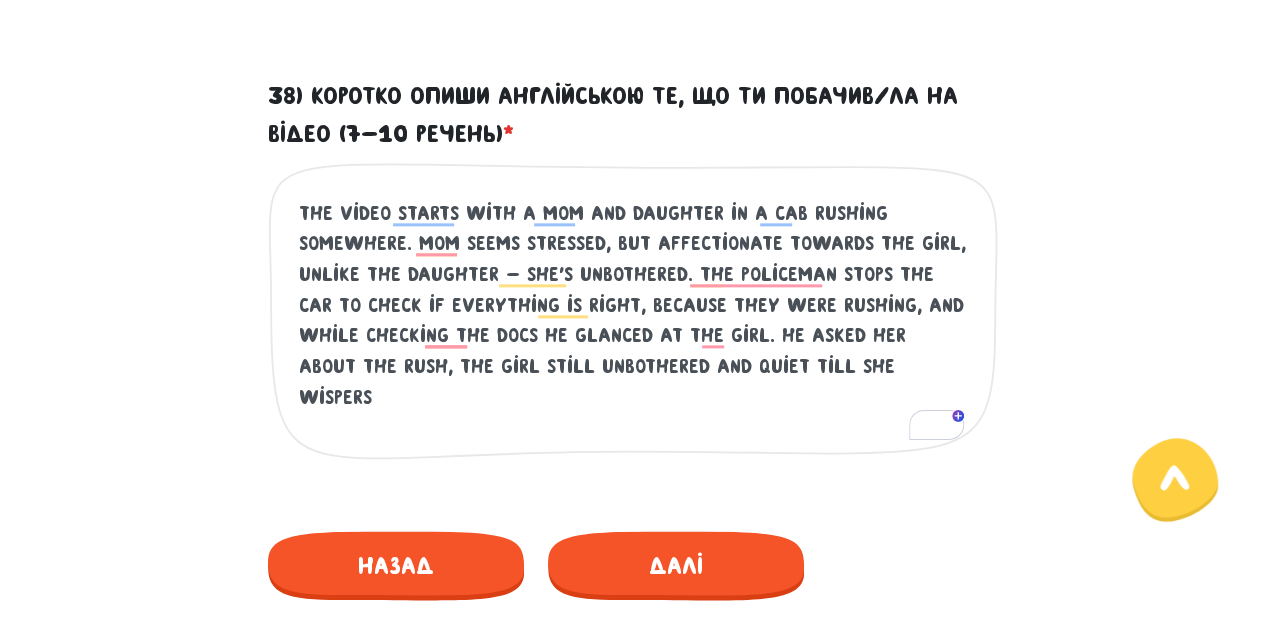 click on "The video starts with a mom and daughter in a cab rushing somewhere. mom seems stressed, but affectionate towards the girl, unlike the daughter - she's unbothered. the policeman stops the car to check if everything is right, because they were rushing, and while checking the docs he glanced at the girl. he asked her about the rush, the girl still unbothered and quiet till she wispers" at bounding box center [634, 321] 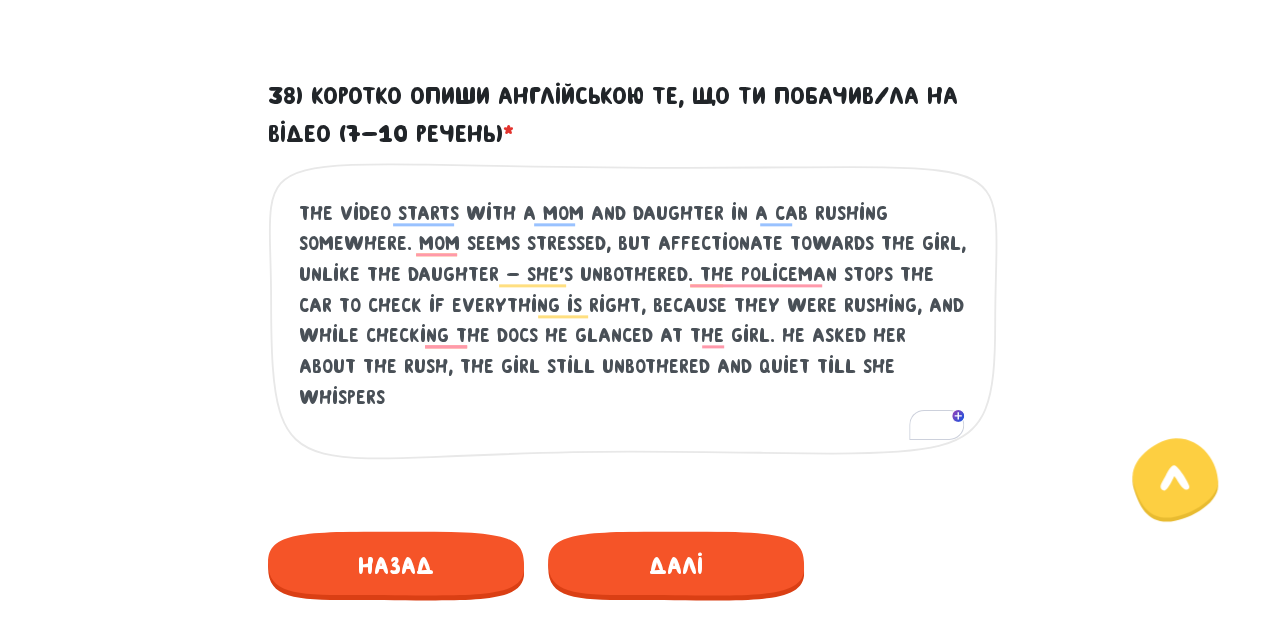 click on "The video starts with a mom and daughter in a cab rushing somewhere. mom seems stressed, but affectionate towards the girl, unlike the daughter - she's unbothered. the policeman stops the car to check if everything is right, because they were rushing, and while checking the docs he glanced at the girl. he asked her about the rush, the girl still unbothered and quiet till she whispers" at bounding box center [634, 321] 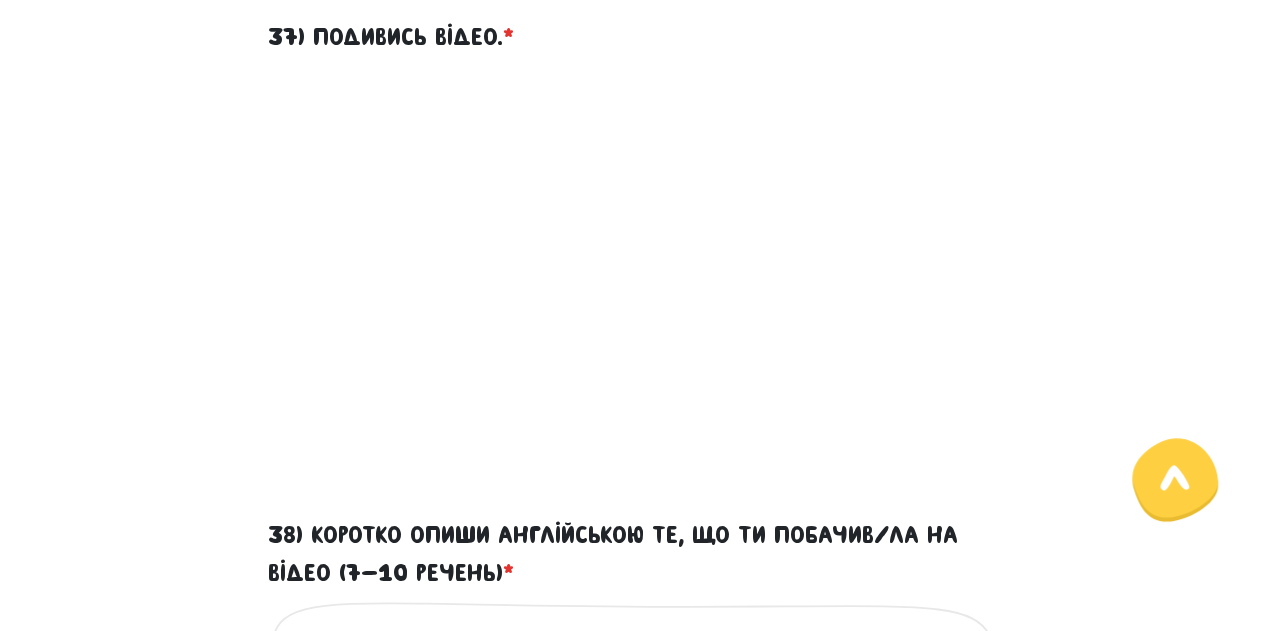scroll, scrollTop: 672, scrollLeft: 0, axis: vertical 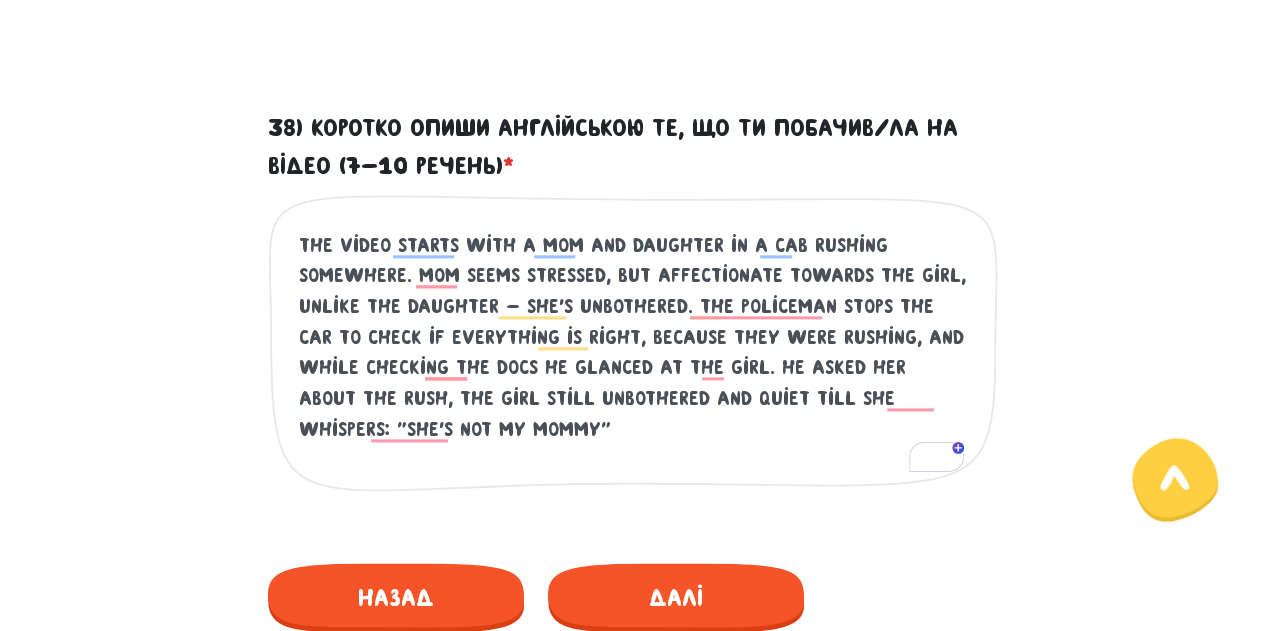 click on "The video starts with a mom and daughter in a cab rushing somewhere. mom seems stressed, but affectionate towards the girl, unlike the daughter - she's unbothered. the policeman stops the car to check if everything is right, because they were rushing, and while checking the docs he glanced at the girl. he asked her about the rush, the girl still unbothered and quiet till she whispers: "she's not my mommy"" at bounding box center [634, 353] 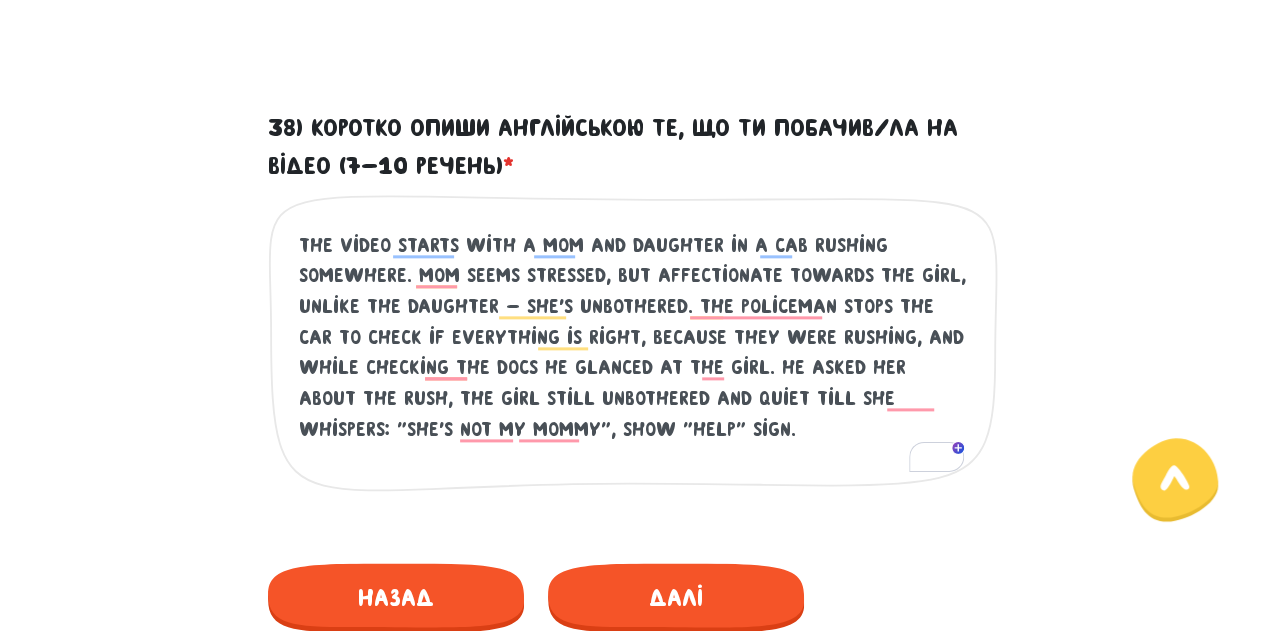 drag, startPoint x: 735, startPoint y: 399, endPoint x: 694, endPoint y: 397, distance: 41.04875 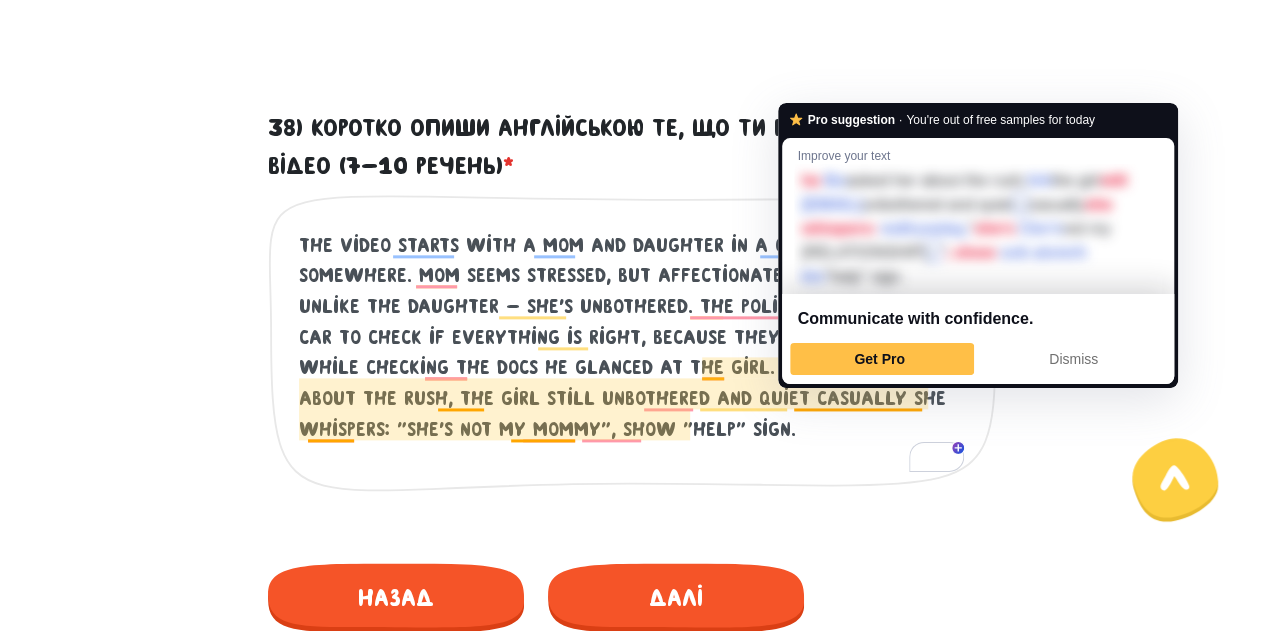 drag, startPoint x: 832, startPoint y: 402, endPoint x: 794, endPoint y: 403, distance: 38.013157 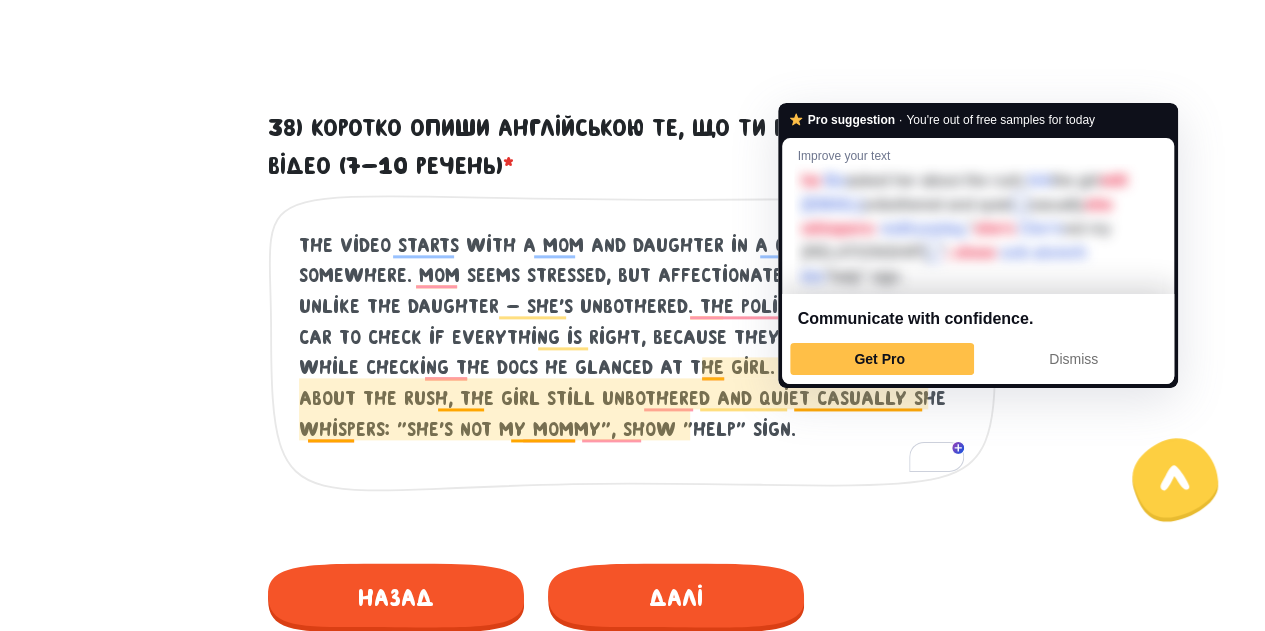 click on "The video starts with a mom and daughter in a cab rushing somewhere. mom seems stressed, but affectionate towards the girl, unlike the daughter - she's unbothered. the policeman stops the car to check if everything is right, because they were rushing, and while checking the docs he glanced at the girl. he asked her about the rush, the girl still unbothered and quiet casually she whispers: "she's not my mommy", show "help" sign." at bounding box center (634, 353) 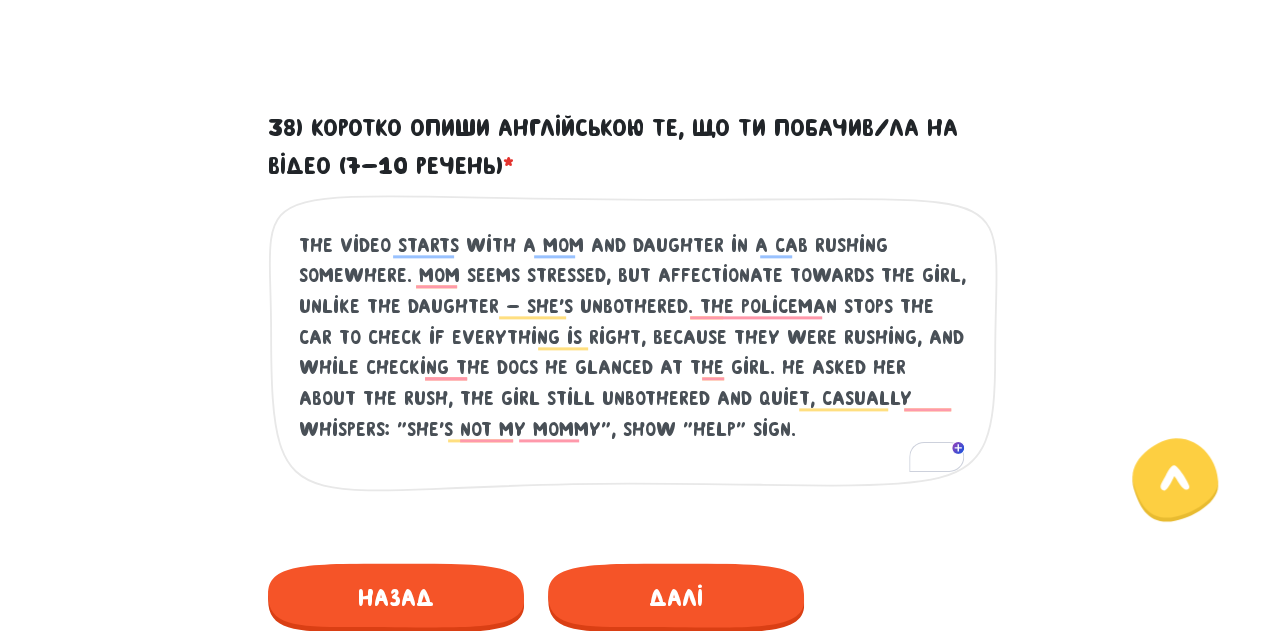 click on "The video starts with a mom and daughter in a cab rushing somewhere. mom seems stressed, but affectionate towards the girl, unlike the daughter - she's unbothered. the policeman stops the car to check if everything is right, because they were rushing, and while checking the docs he glanced at the girl. he asked her about the rush, the girl still unbothered and quiet, casually whispers: "she's not my mommy", show "help" sign." at bounding box center (634, 353) 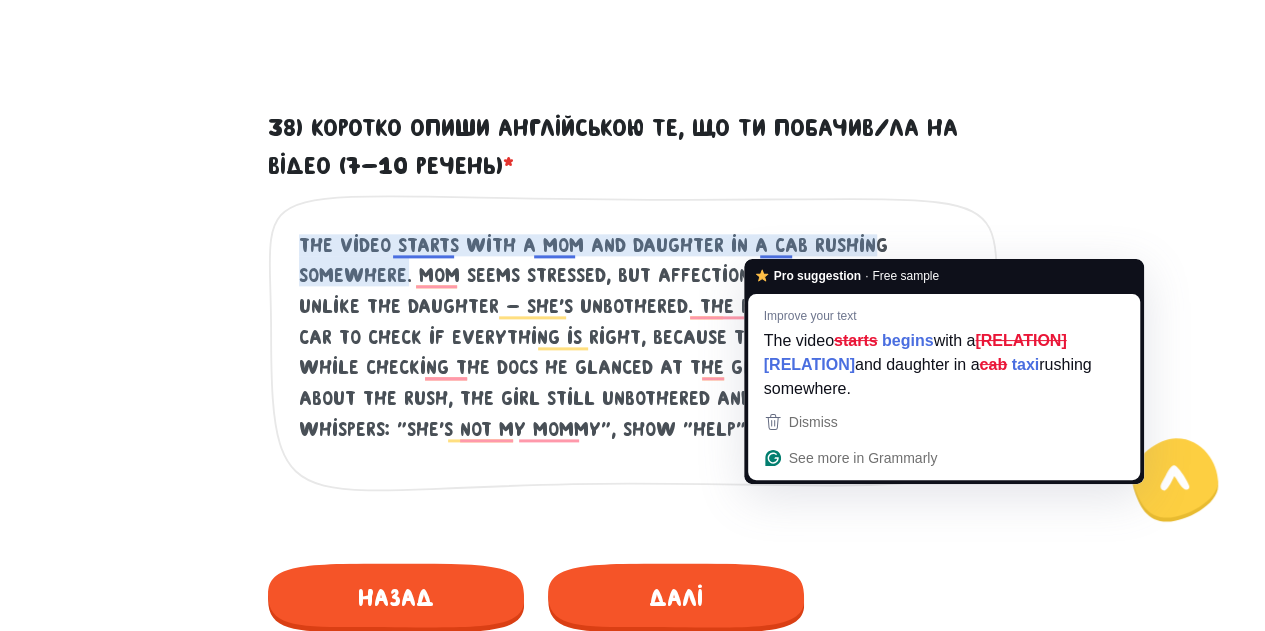 click on "The video starts with a mom and daughter in a cab rushing somewhere. mom seems stressed, but affectionate towards the girl, unlike the daughter - she's unbothered. the policeman stops the car to check if everything is right, because they were rushing, and while checking the docs he glanced at the girl. he asked her about the rush, the girl still unbothered and quiet, casually whispers: "she's not my mommy", show "help" sign." at bounding box center (634, 353) 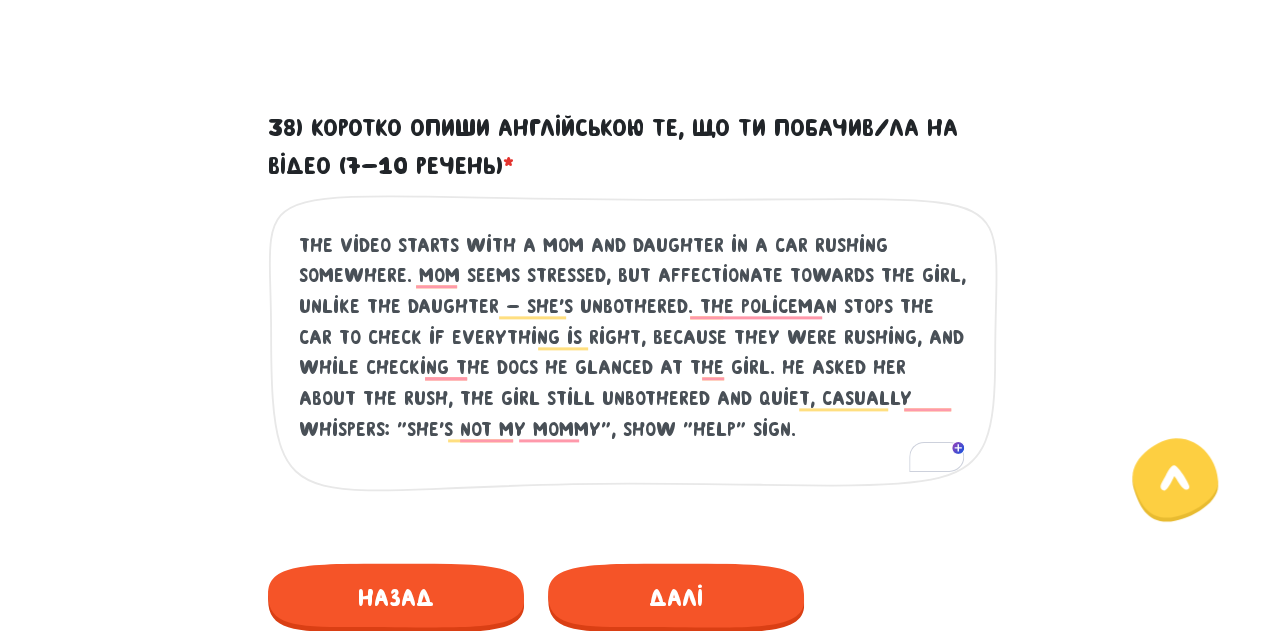 click on "The video starts with a mom and daughter in a car rushing somewhere. mom seems stressed, but affectionate towards the girl, unlike the daughter - she's unbothered. the policeman stops the car to check if everything is right, because they were rushing, and while checking the docs he glanced at the girl. he asked her about the rush, the girl still unbothered and quiet, casually whispers: "she's not my mommy", show "help" sign." at bounding box center (634, 353) 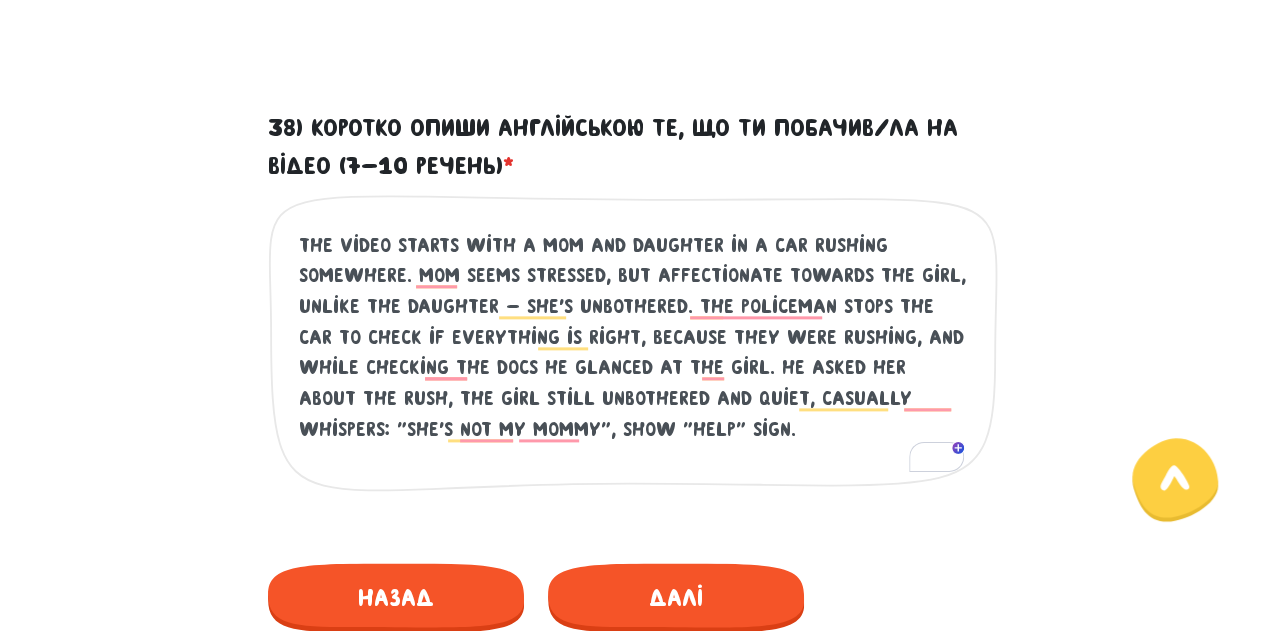 click on "The video starts with a mom and daughter in a car rushing somewhere. mom seems stressed, but affectionate towards the girl, unlike the daughter - she's unbothered. the policeman stops the car to check if everything is right, because they were rushing, and while checking the docs he glanced at the girl. he asked her about the rush, the girl still unbothered and quiet, casually whispers: "she's not my mommy", show "help" sign.
Це обов'язкове поле" at bounding box center (633, 359) 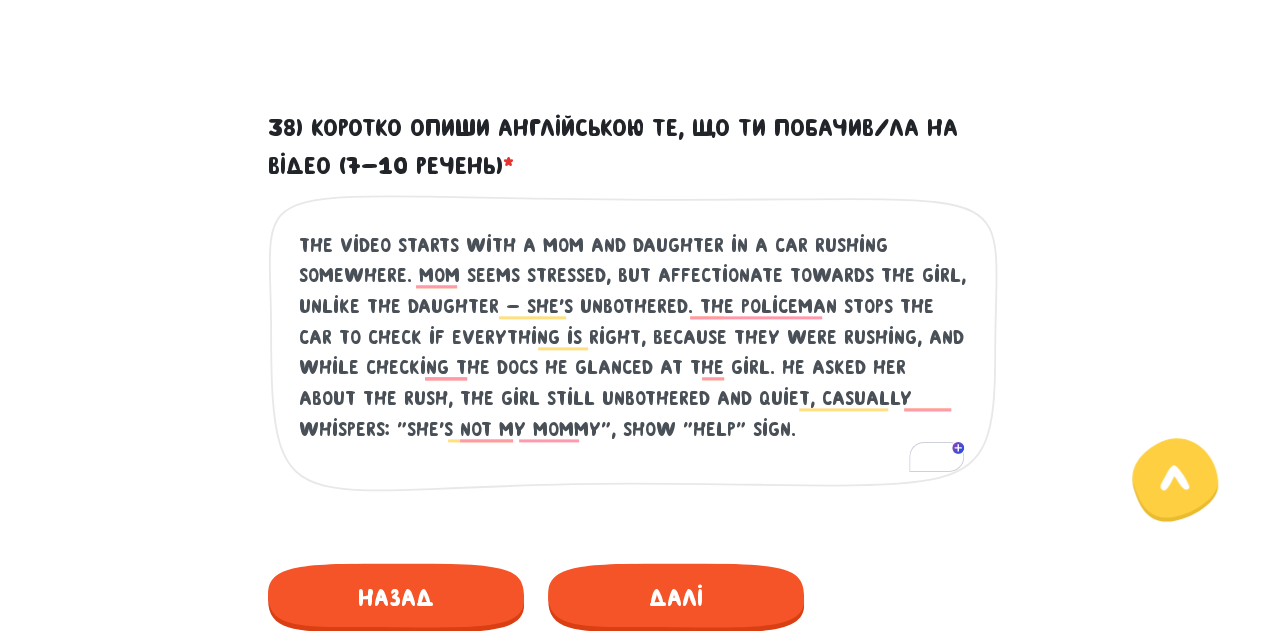 drag, startPoint x: 376, startPoint y: 367, endPoint x: 297, endPoint y: 368, distance: 79.00633 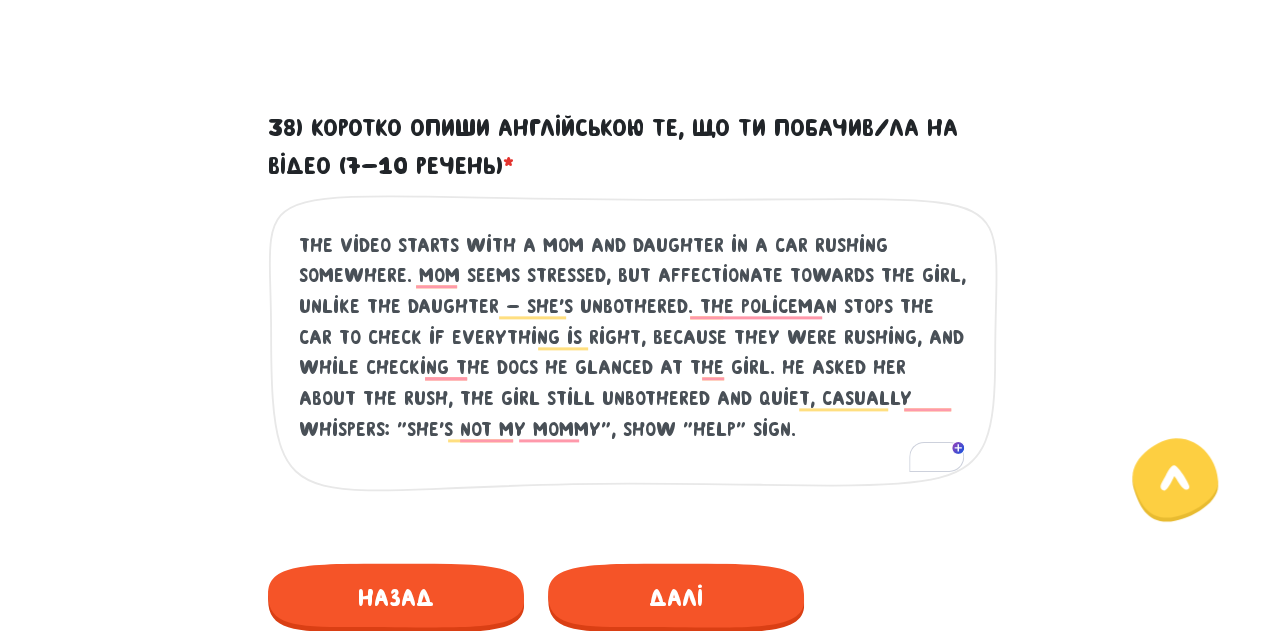 click on "The video starts with a mom and daughter in a car rushing somewhere. mom seems stressed, but affectionate towards the girl, unlike the daughter - she's unbothered. the policeman stops the car to check if everything is right, because they were rushing, and while checking the docs he glanced at the girl. he asked her about the rush, the girl still unbothered and quiet, casually whispers: "she's not my mommy", show "help" sign.
Це обов'язкове поле" at bounding box center (633, 359) 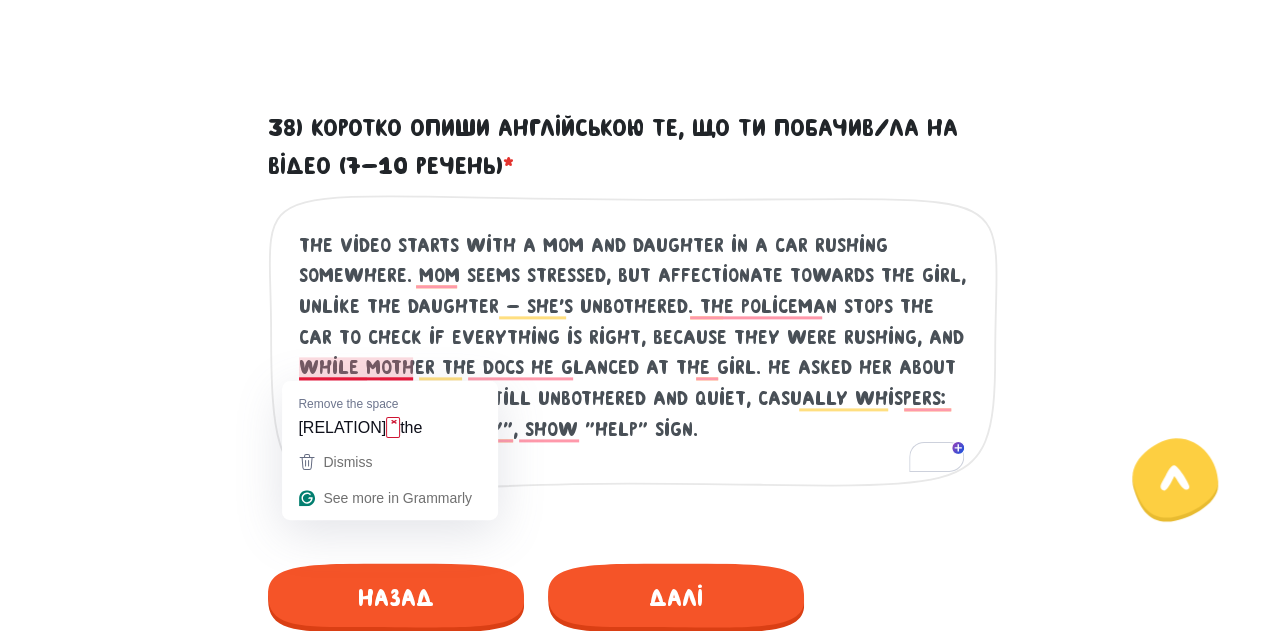 click on "The video starts with a mom and daughter in a car rushing somewhere. mom seems stressed, but affectionate towards the girl, unlike the daughter - she's unbothered. the policeman stops the car to check if everything is right, because they were rushing, and while mother  the docs he glanced at the girl. he asked her about the rush, the girl still unbothered and quiet, casually whispers: "she's not my mommy", show "help" sign." at bounding box center (634, 353) 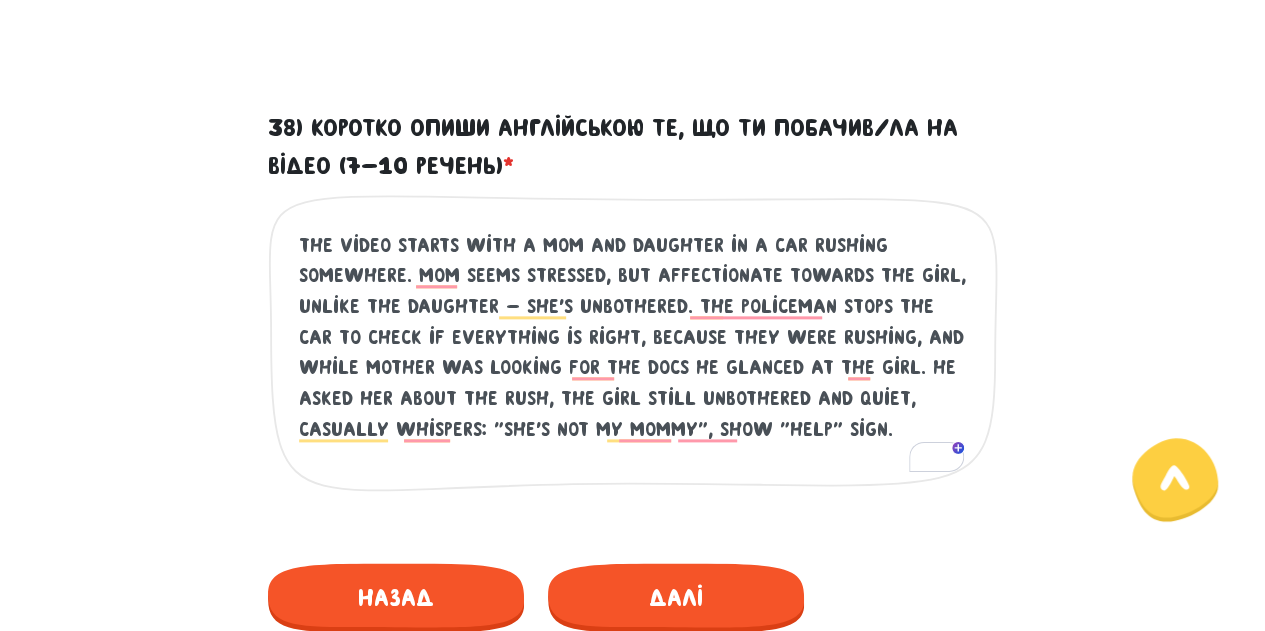 click on "The video starts with a mom and daughter in a car rushing somewhere. mom seems stressed, but affectionate towards the girl, unlike the daughter - she's unbothered. the policeman stops the car to check if everything is right, because they were rushing, and while mother was looking for the docs he glanced at the girl. he asked her about the rush, the girl still unbothered and quiet, casually whispers: "she's not my mommy", show "help" sign." at bounding box center (634, 353) 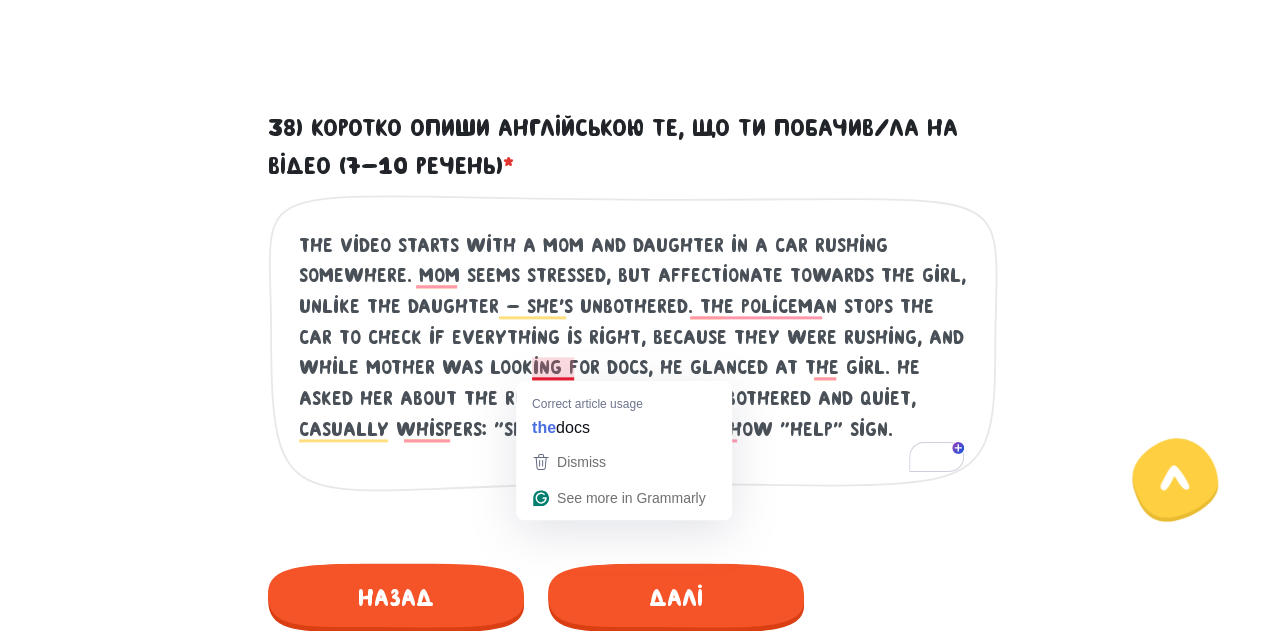 click on "The video starts with a mom and daughter in a car rushing somewhere. mom seems stressed, but affectionate towards the girl, unlike the daughter - she's unbothered. the policeman stops the car to check if everything is right, because they were rushing, and while mother was looking for docs, he glanced at the girl. he asked her about the rush, the girl still unbothered and quiet, casually whispers: "she's not my mommy", show "help" sign." at bounding box center (634, 353) 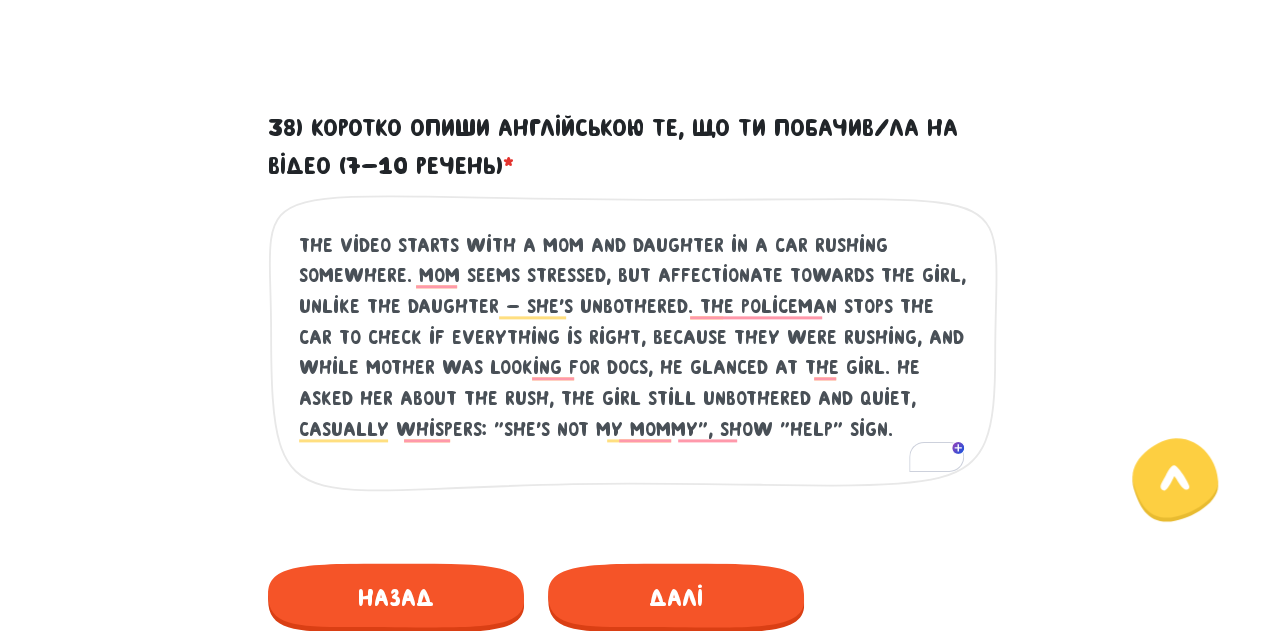 click on "The video starts with a mom and daughter in a car rushing somewhere. mom seems stressed, but affectionate towards the girl, unlike the daughter - she's unbothered. the policeman stops the car to check if everything is right, because they were rushing, and while mother was looking for docs, he glanced at the girl. he asked her about the rush, the girl still unbothered and quiet, casually whispers: "she's not my mommy", show "help" sign." at bounding box center [634, 353] 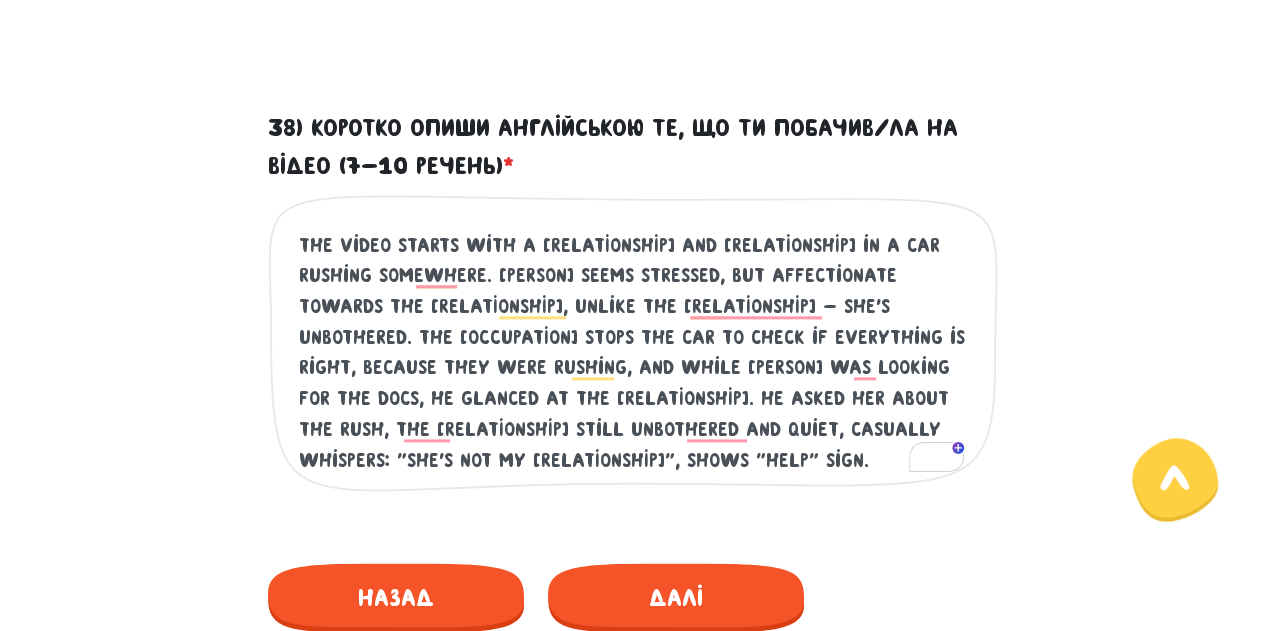 click on "The video starts with a mom and daughter in a car rushing somewhere. mom seems stressed, but affectionate towards the girl, unlike the daughter - she's unbothered. the policeman stops the car to check if everything is right, because they were rushing, and while mother was looking for the docs, he glanced at the girl. he asked her about the rush, the girl still unbothered and quiet, casually whispers: "she's not my mommy", shows "help" sign." at bounding box center [634, 353] 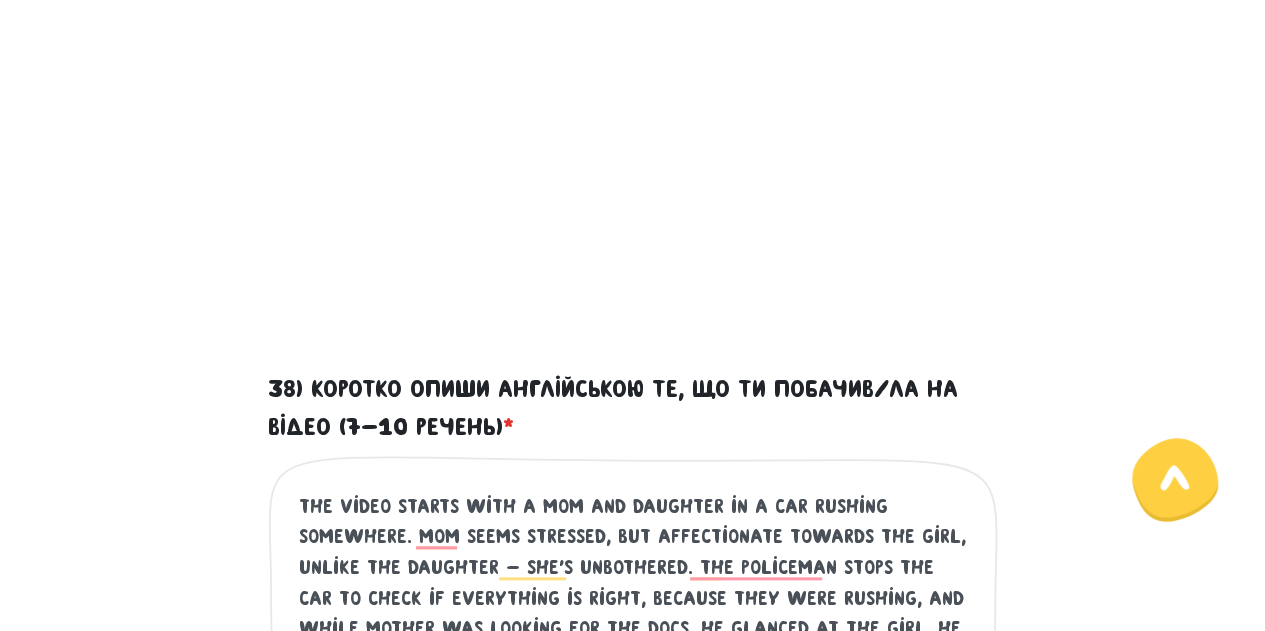 scroll, scrollTop: 666, scrollLeft: 0, axis: vertical 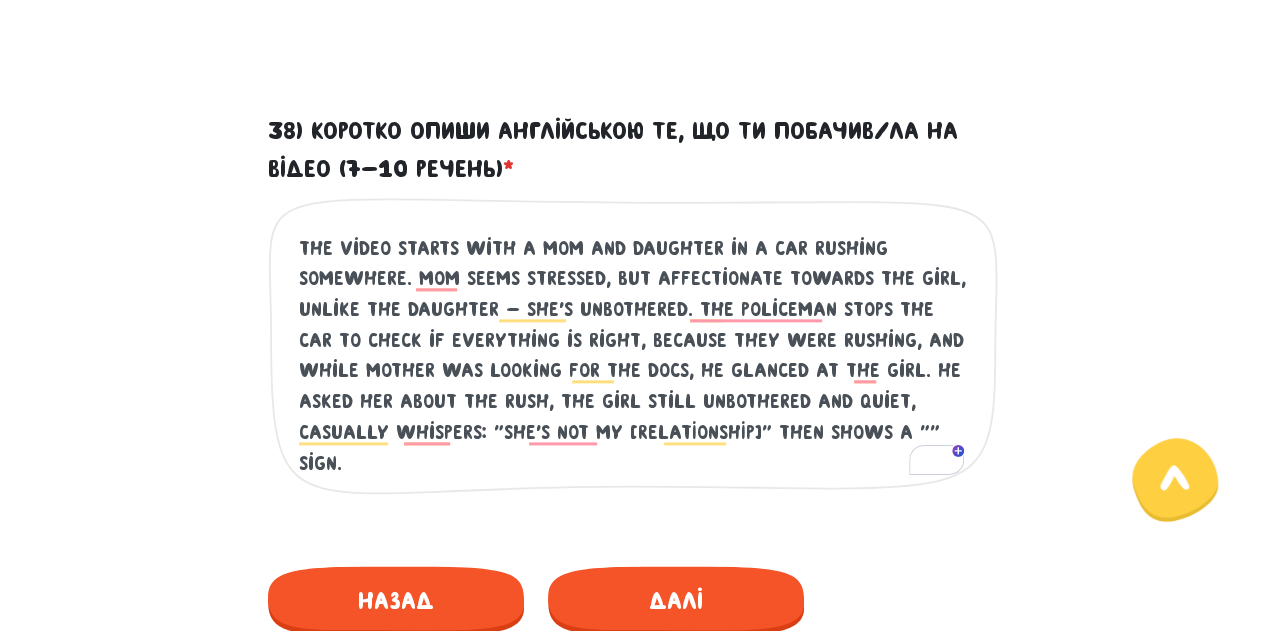 click on "The video starts with a mom and daughter in a car rushing somewhere. mom seems stressed, but affectionate towards the girl, unlike the daughter - she's unbothered. the policeman stops the car to check if everything is right, because they were rushing, and while mother was looking for the docs, he glanced at the girl. he asked her about the rush, the girl still unbothered and quiet, casually whispers: "she's not my mommy" then shows a "help" sign." at bounding box center [634, 356] 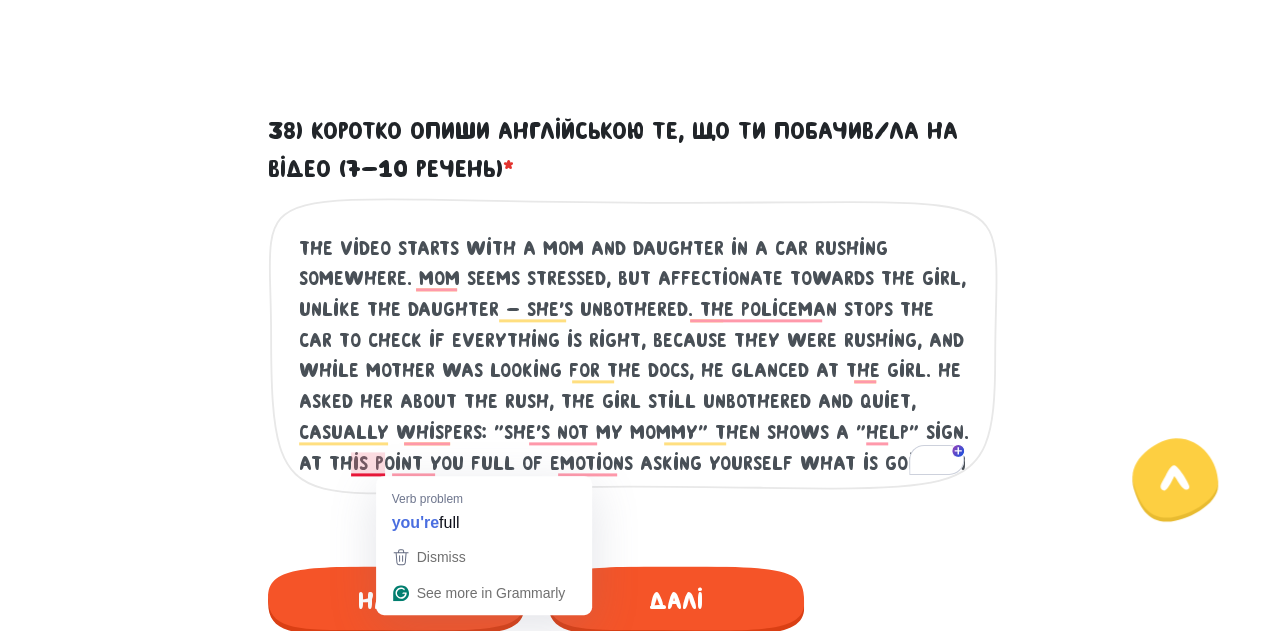 click on "The video starts with a mom and daughter in a car rushing somewhere. mom seems stressed, but affectionate towards the girl, unlike the daughter - she's unbothered. the policeman stops the car to check if everything is right, because they were rushing, and while mother was looking for the docs, he glanced at the girl. he asked her about the rush, the girl still unbothered and quiet, casually whispers: "she's not my mommy" then shows a "help" sign. at this point you full of emotions asking yourself what is going on" at bounding box center (634, 356) 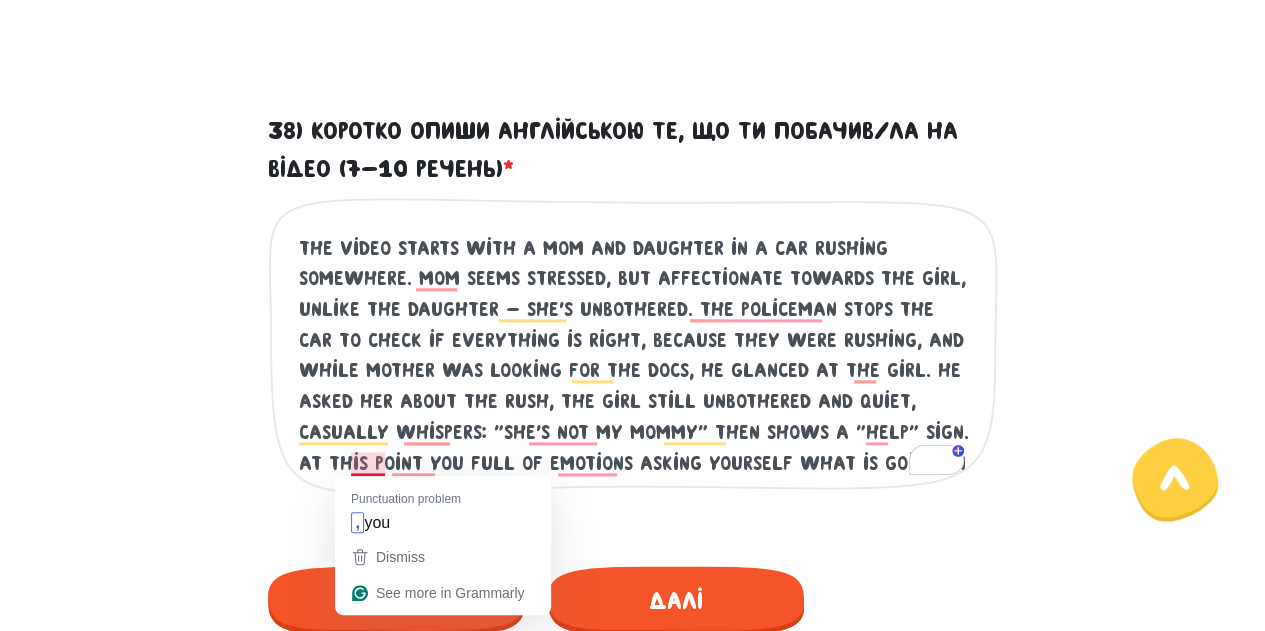 type on "The video starts with a mom and daughter in a car rushing somewhere. mom seems stressed, but affectionate towards the girl, unlike the daughter - she's unbothered. the policeman stops the car to check if everything is right, because they were rushing, and while mother was looking for the docs, he glanced at the girl. he asked her about the rush, the girl still unbothered and quiet, casually whispers: "she's not my mommy" then shows a "help" sign. at this point you're full of emotions asking yourself what is going on" 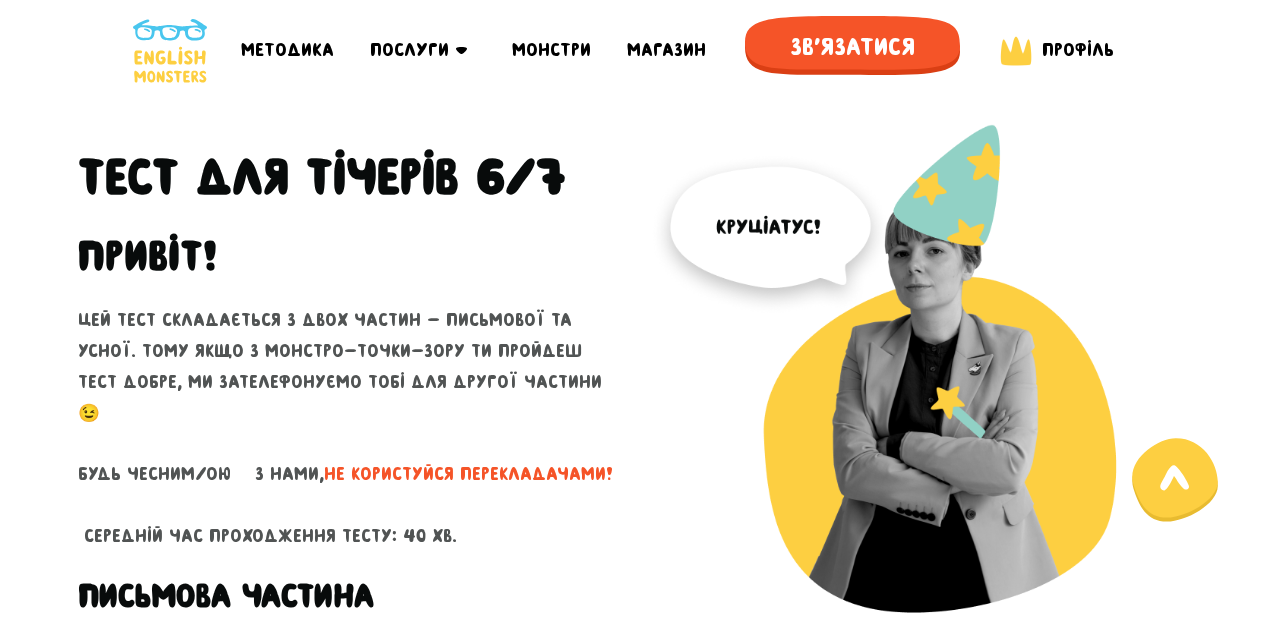 scroll, scrollTop: 1073, scrollLeft: 0, axis: vertical 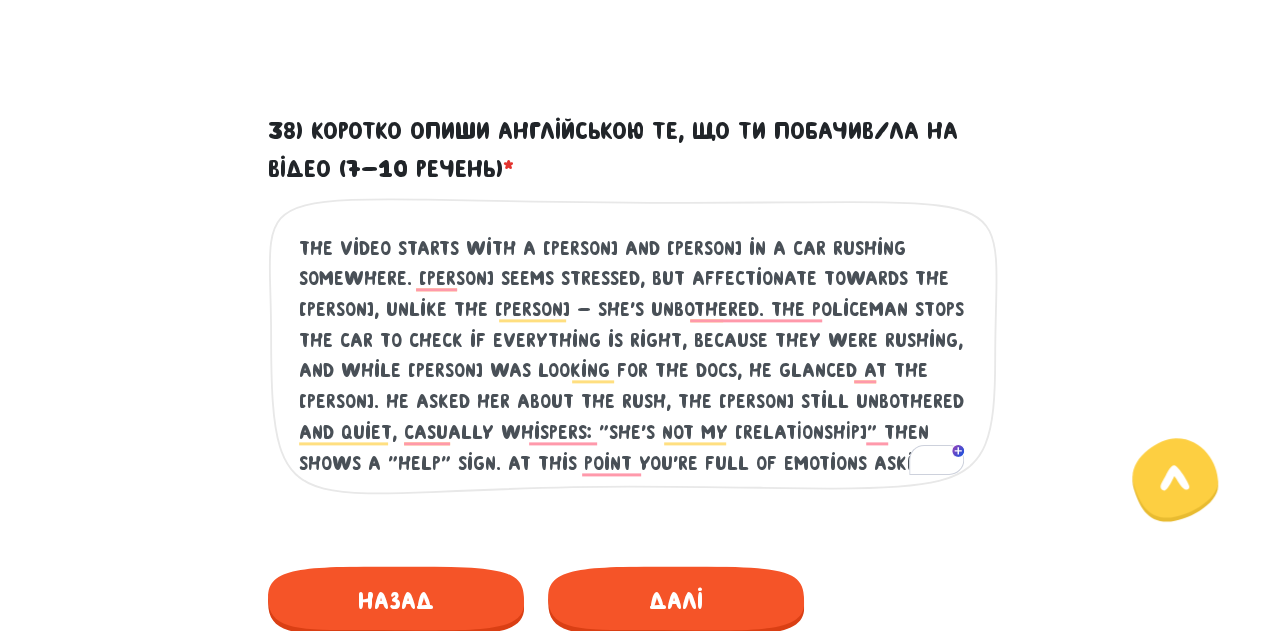 click on "The video starts with a [PERSON] and [PERSON] in a car rushing somewhere. [PERSON] seems stressed, but affectionate towards the [PERSON], unlike the [PERSON] - she's unbothered. the policeman stops the car to check if everything is right, because they were rushing, and while [PERSON] was looking for the docs, he glanced at the [PERSON]. he asked her about the rush, the [PERSON] still unbothered and quiet, casually whispers: "she's not my [RELATIONSHIP]" then shows a "help" sign. at this point you're full of emotions asking yourself what is going on" at bounding box center [634, 356] 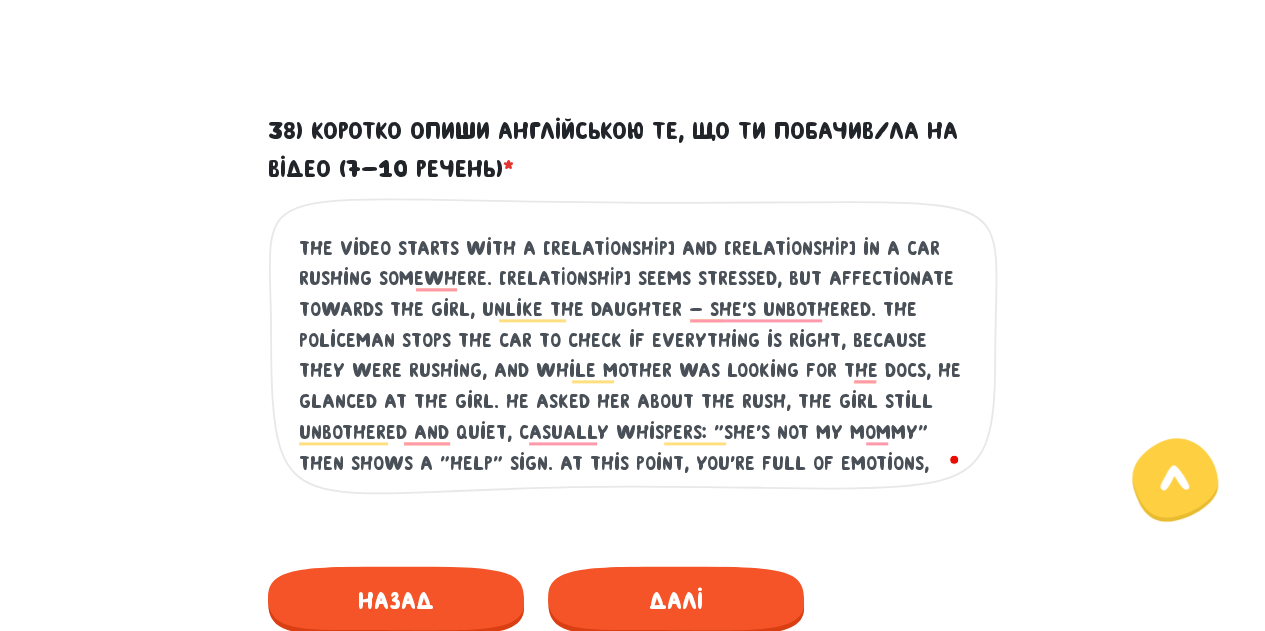 click on "The video starts with a [RELATIONSHIP] and [RELATIONSHIP] in a car rushing somewhere. [RELATIONSHIP] seems stressed, but affectionate towards the girl, unlike the daughter - she's unbothered. the policeman stops the car to check if everything is right, because they were rushing, and while mother was looking for the docs, he glanced at the girl. he asked her about the rush, the girl still unbothered and quiet, casually whispers: "she's not my mommy" then shows a "help" sign. at this point, you're full of emotions, asking yourself what is going on" at bounding box center (634, 356) 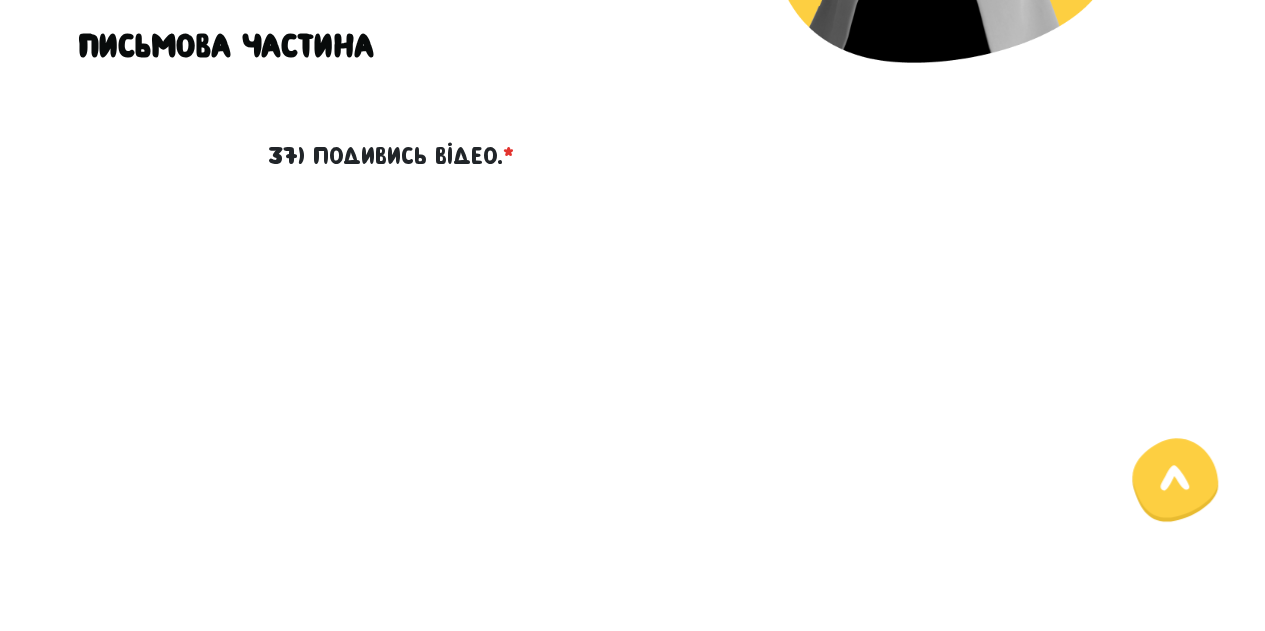 scroll, scrollTop: 534, scrollLeft: 0, axis: vertical 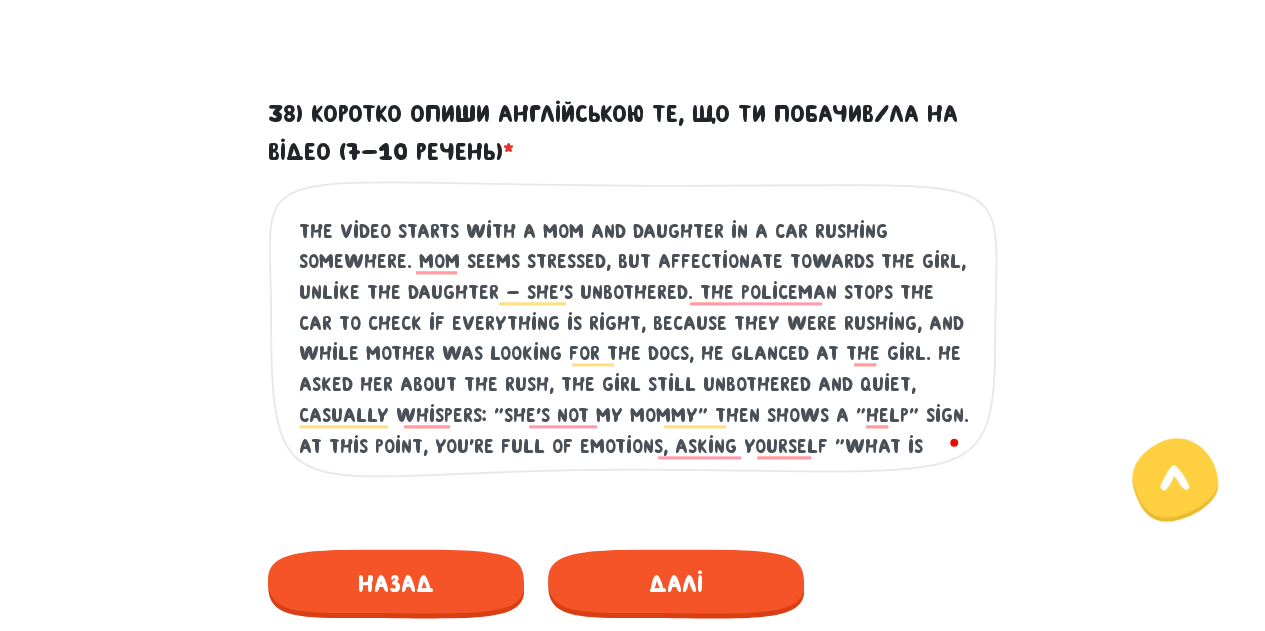 click on "The video starts with a mom and daughter in a car rushing somewhere. mom seems stressed, but affectionate towards the girl, unlike the daughter - she's unbothered. the policeman stops the car to check if everything is right, because they were rushing, and while mother was looking for the docs, he glanced at the girl. he asked her about the rush, the girl still unbothered and quiet, casually whispers: "she's not my mommy" then shows a "help" sign. at this point, you're full of emotions, asking yourself "what is going on?"" at bounding box center (634, 339) 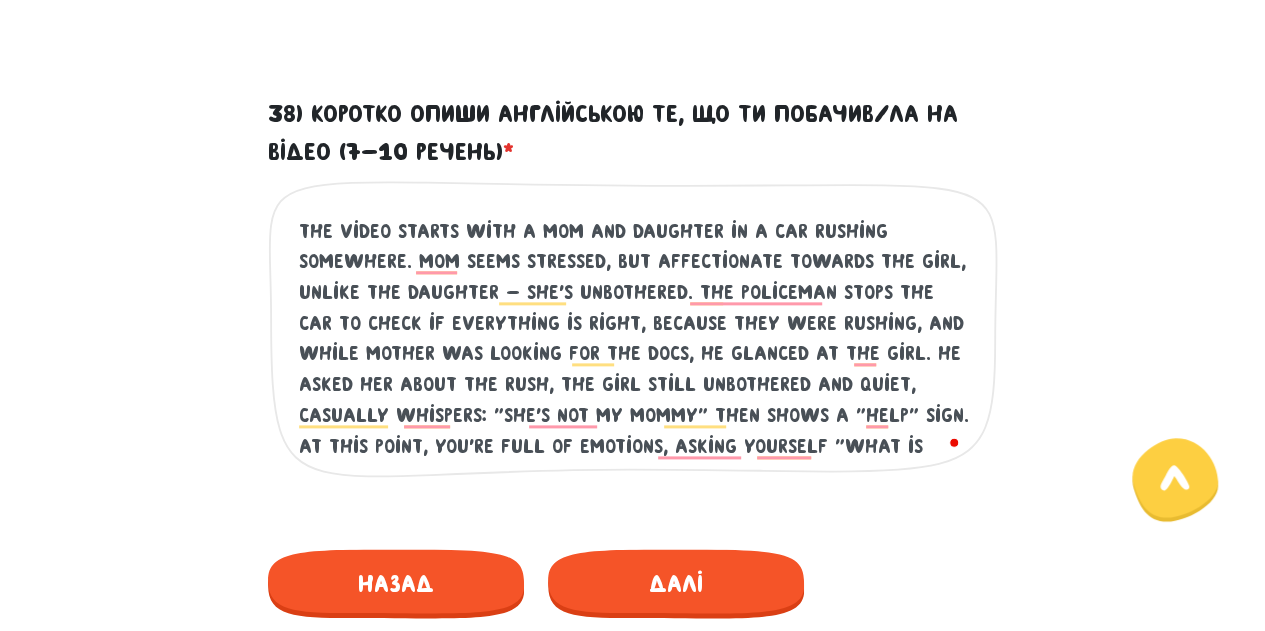scroll, scrollTop: 26, scrollLeft: 0, axis: vertical 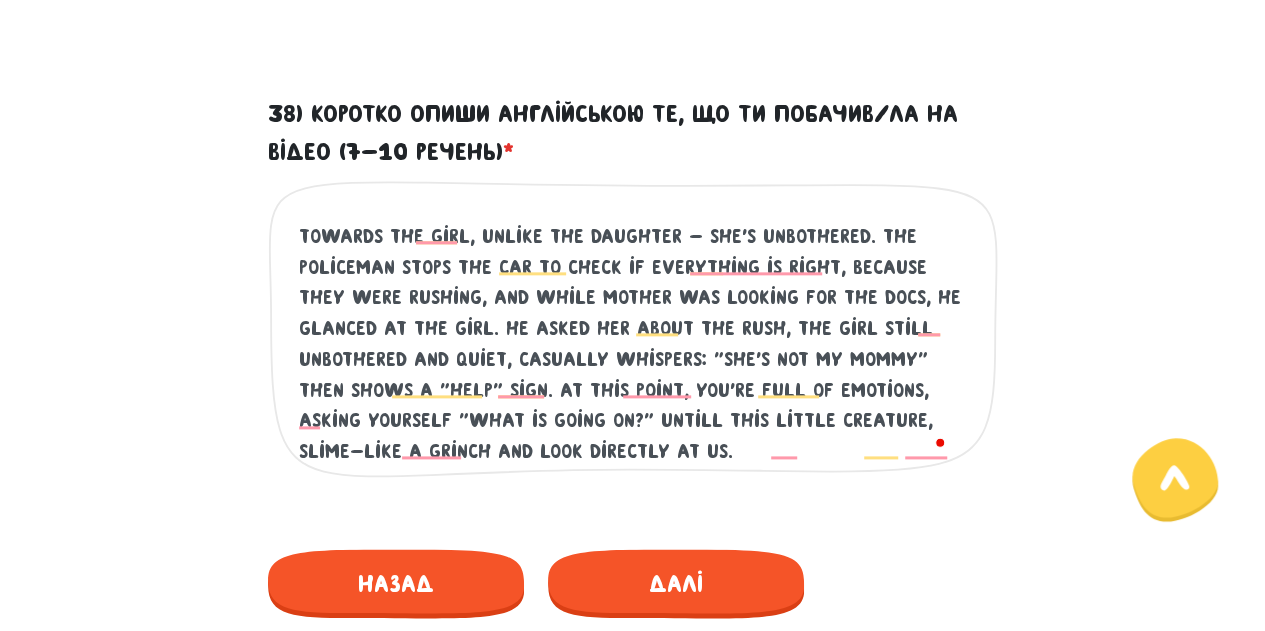 click on "The video starts with a mom and daughter in a car rushing somewhere. mom seems stressed, but affectionate towards the girl, unlike the daughter - she's unbothered. the policeman stops the car to check if everything is right, because they were rushing, and while mother was looking for the docs, he glanced at the girl. he asked her about the rush, the girl still unbothered and quiet, casually whispers: "she's not my mommy" then shows a "help" sign. at this point, you're full of emotions, asking yourself "what is going on?" untill this little creature, slime-like a grinch and look directly at us." at bounding box center (634, 339) 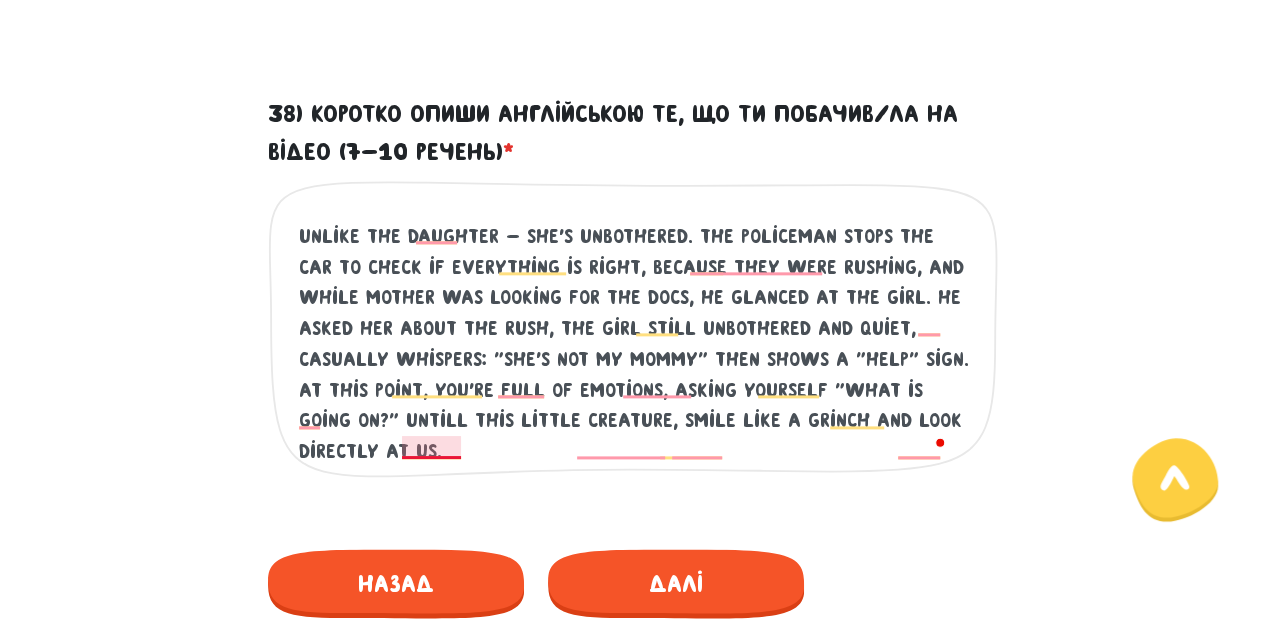 click on "The video starts with a mom and daughter in a car rushing somewhere. mom seems stressed, but affectionate towards the girl, unlike the daughter - she's unbothered. the policeman stops the car to check if everything is right, because they were rushing, and while mother was looking for the docs, he glanced at the girl. he asked her about the rush, the girl still unbothered and quiet, casually whispers: "she's not my mommy" then shows a "help" sign. at this point, you're full of emotions, asking yourself "what is going on?" untill this little creature, smile like a grinch and look directly at us." at bounding box center (634, 339) 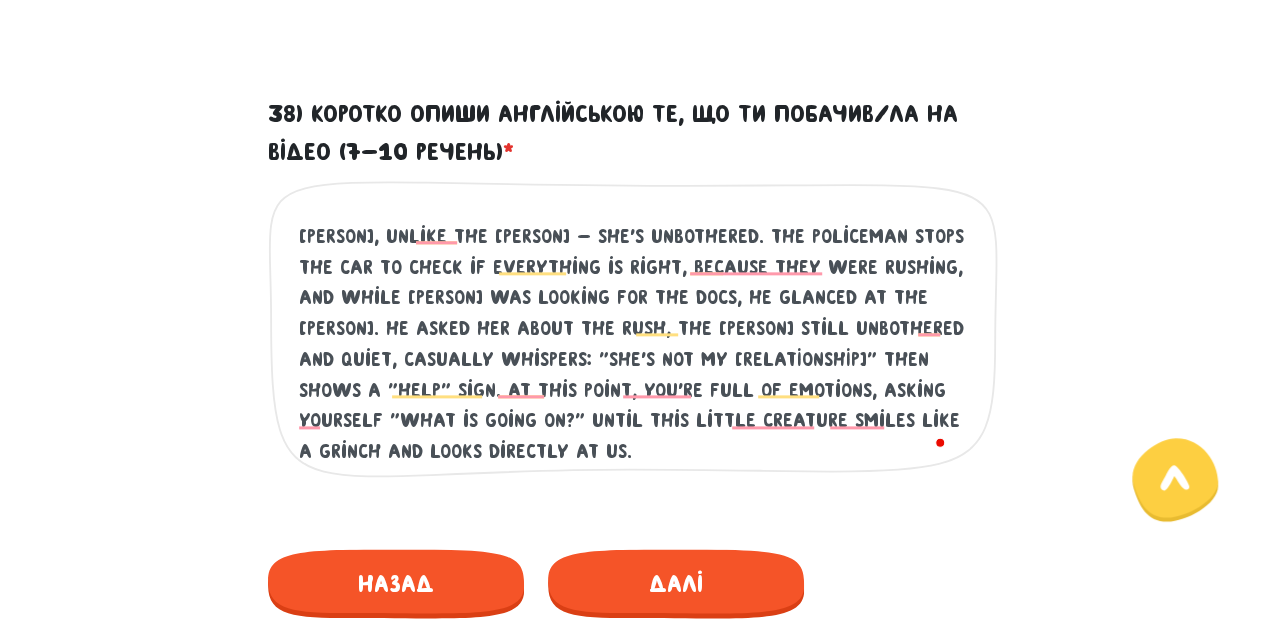 click on "The video starts with a mom and daughter in a car rushing somewhere. mom seems stressed, but affectionate towards the girl, unlike the daughter - she's unbothered. the policeman stops the car to check if everything is right, because they were rushing, and while mother was looking for the docs, he glanced at the girl. he asked her about the rush, the girl still unbothered and quiet, casually whispers: "she's not my mommy" then shows a "help" sign. at this point, you're full of emotions, asking yourself "what is going on?" until this little creature smiles like a grinch and looks directly at us." at bounding box center (634, 339) 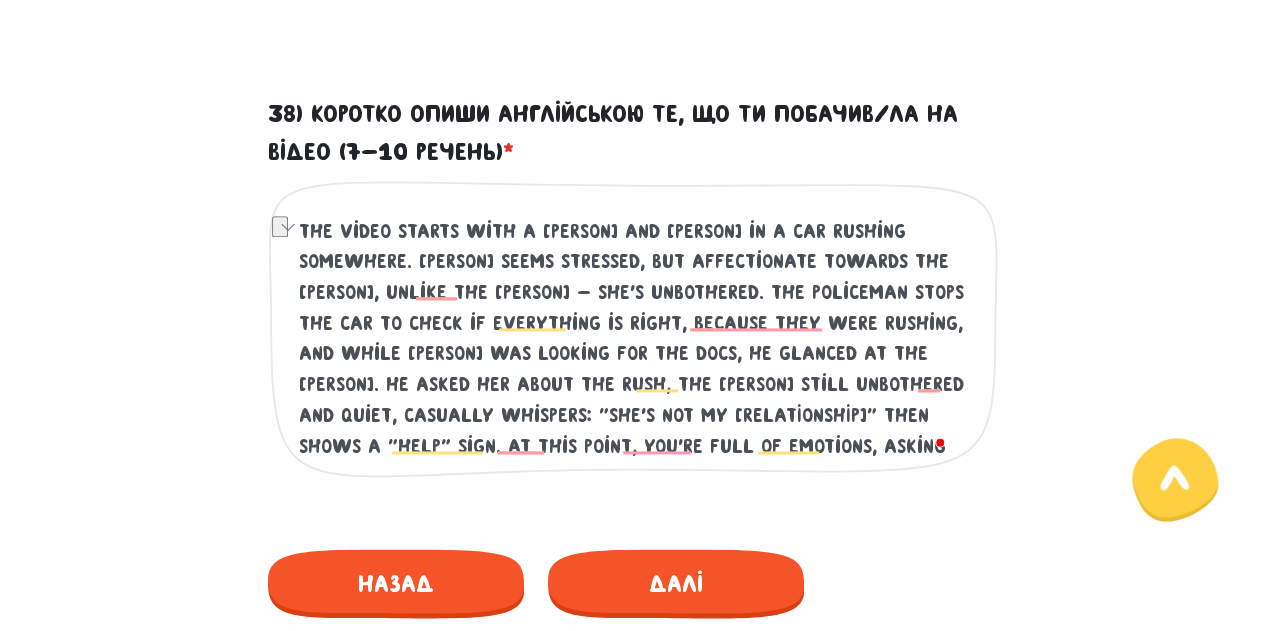 drag, startPoint x: 950, startPoint y: 293, endPoint x: 952, endPoint y: 327, distance: 34.058773 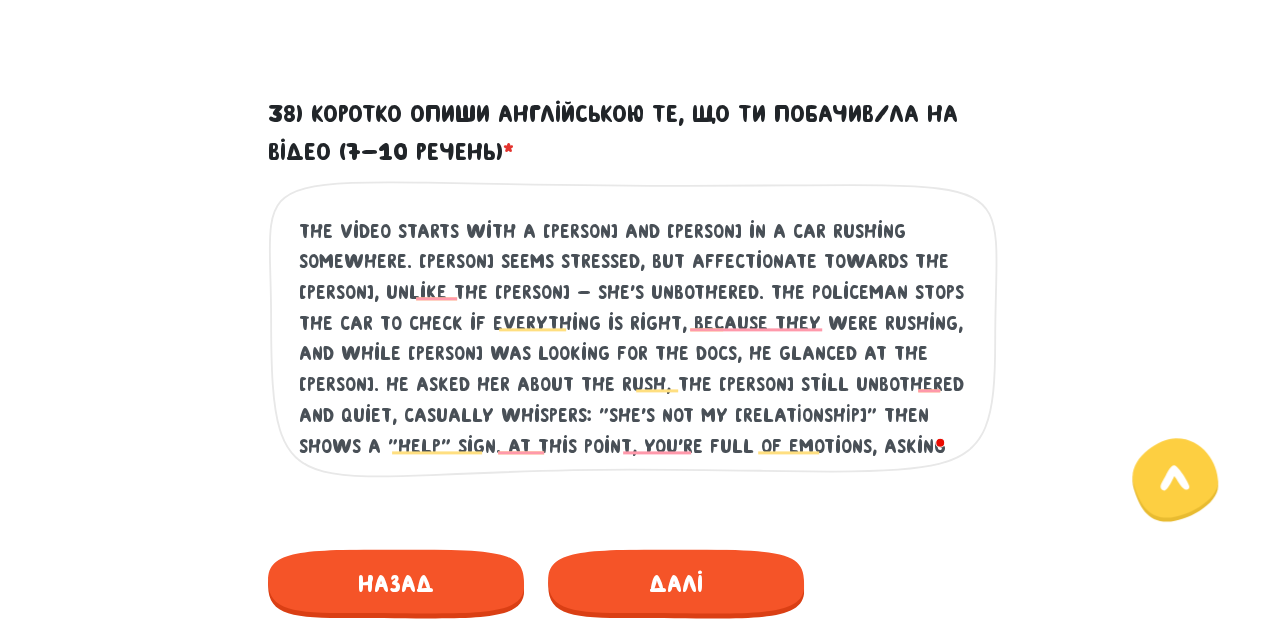 scroll, scrollTop: 10, scrollLeft: 0, axis: vertical 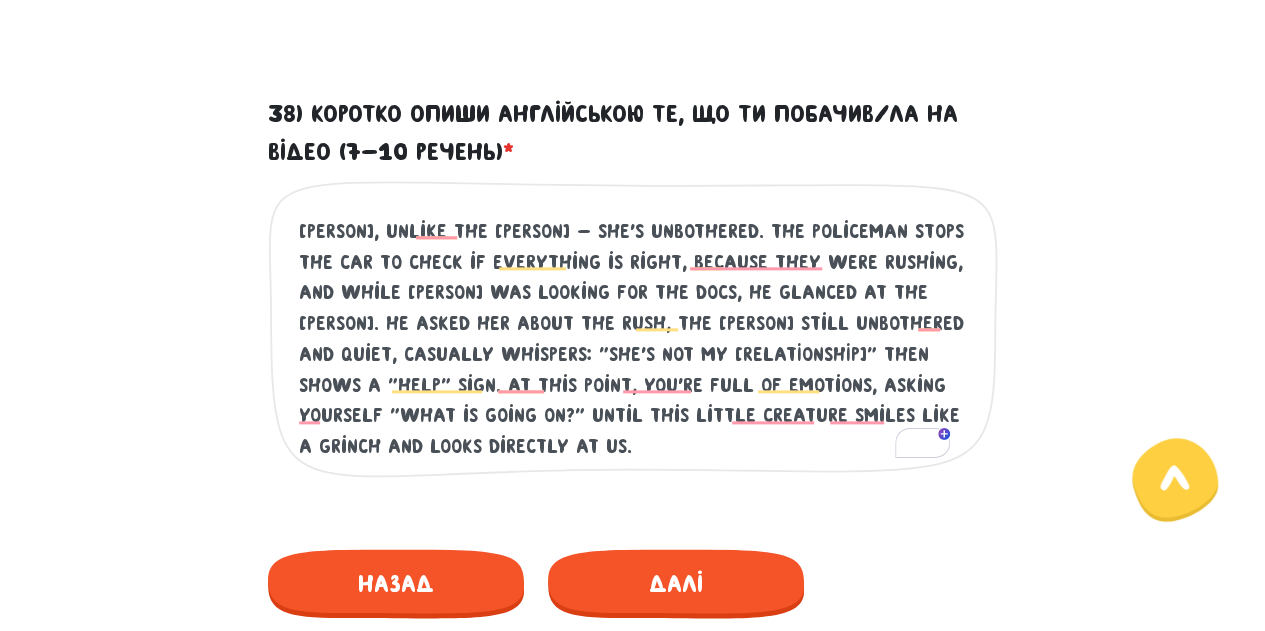 click on "The video starts with a mom and daughter in a car rushing somewhere. mom seems stressed, but affectionate towards the girl, unlike the daughter - she's unbothered. the policeman stops the car to check if everything is right, because they were rushing, and while mother was looking for the docs, he glanced at the girl. he asked her about the rush, the girl still unbothered and quiet, casually whispers: "she's not my mommy" then shows a "help" sign. at this point, you're full of emotions, asking yourself "what is going on?" until this little creature smiles like a grinch and looks directly at us." at bounding box center (634, 339) 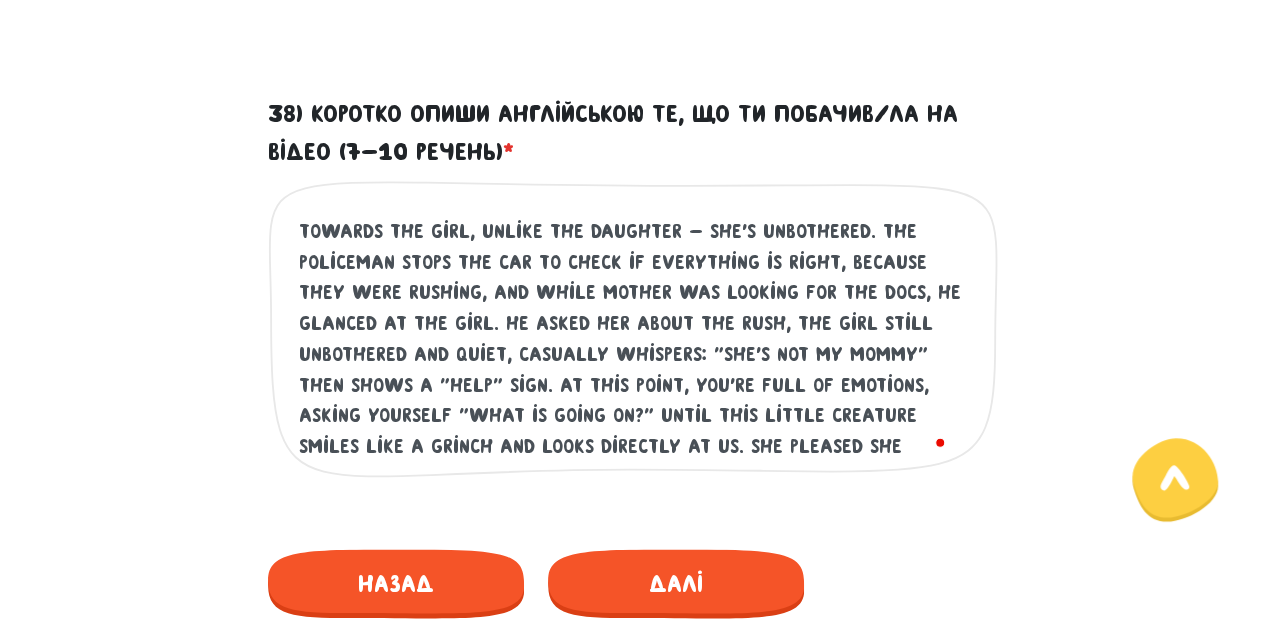 scroll, scrollTop: 88, scrollLeft: 0, axis: vertical 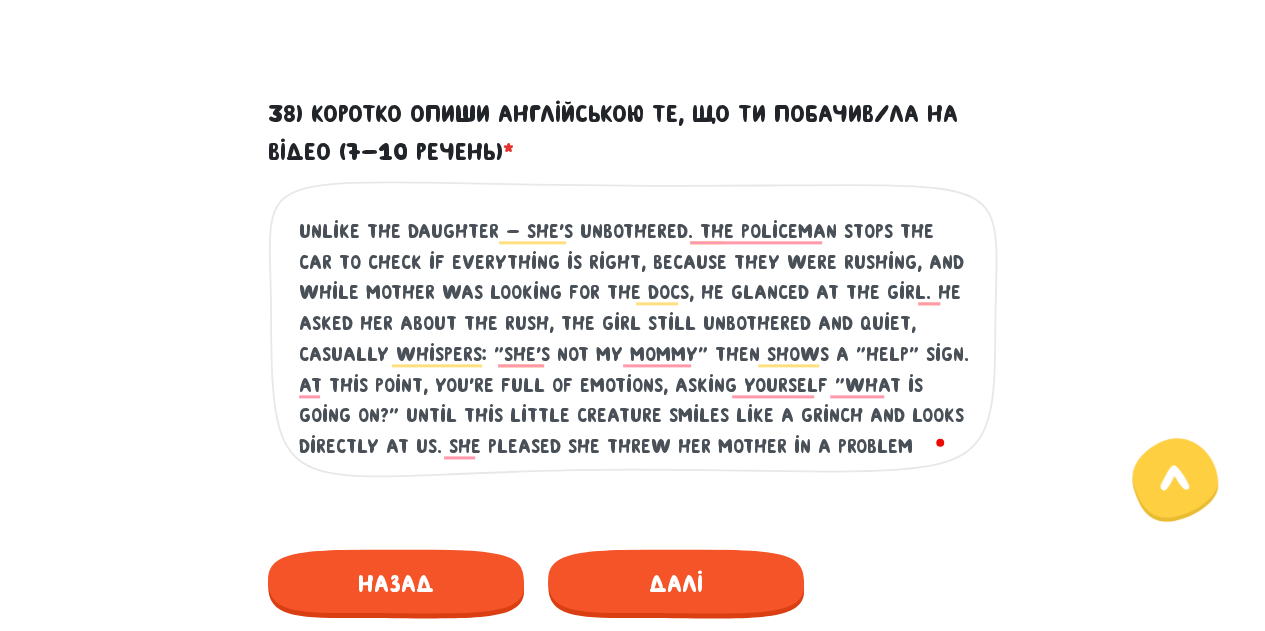 click on "The video starts with a mom and daughter in a car rushing somewhere. mom seems stressed, but affectionate towards the girl, unlike the daughter - she's unbothered. the policeman stops the car to check if everything is right, because they were rushing, and while mother was looking for the docs, he glanced at the girl. he asked her about the rush, the girl still unbothered and quiet, casually whispers: "she's not my mommy" then shows a "help" sign. at this point, you're full of emotions, asking yourself "what is going on?" until this little creature smiles like a grinch and looks directly at us. she pleased she threw her mother in a problem" at bounding box center (634, 339) 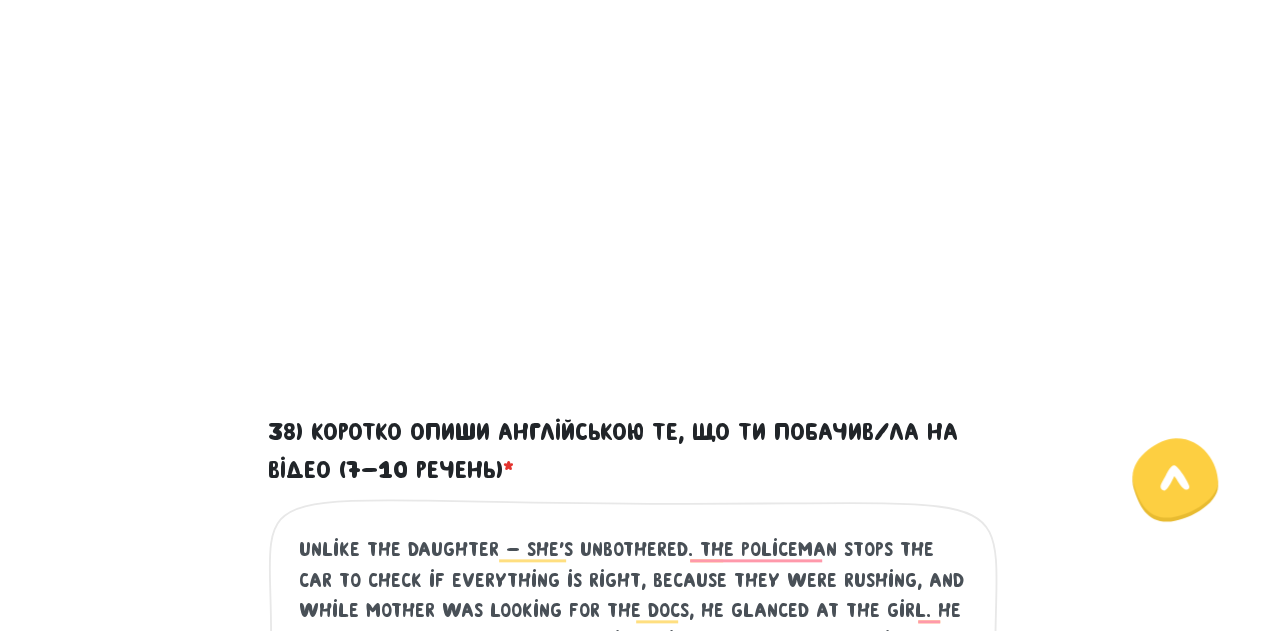 scroll, scrollTop: 731, scrollLeft: 0, axis: vertical 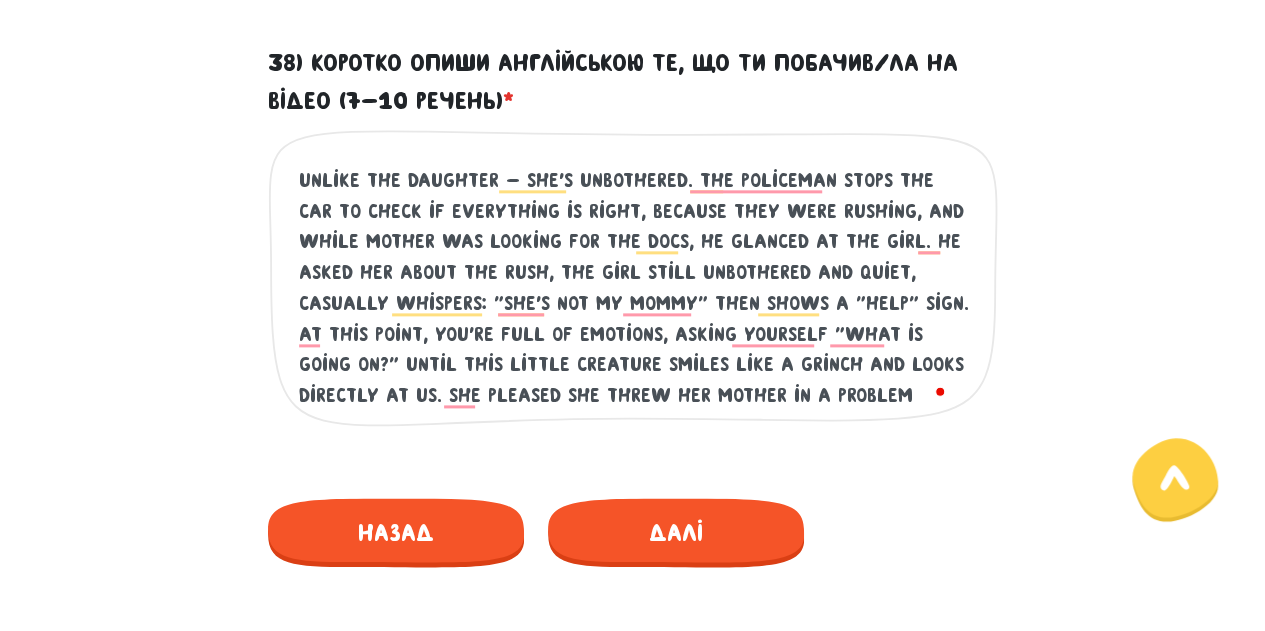 click on "The video starts with a mom and daughter in a car rushing somewhere. mom seems stressed, but affectionate towards the girl, unlike the daughter - she's unbothered. the policeman stops the car to check if everything is right, because they were rushing, and while mother was looking for the docs, he glanced at the girl. he asked her about the rush, the girl still unbothered and quiet, casually whispers: "she's not my mommy" then shows a "help" sign. at this point, you're full of emotions, asking yourself "what is going on?" until this little creature smiles like a grinch and looks directly at us. she pleased she threw her mother in a problem" at bounding box center [634, 288] 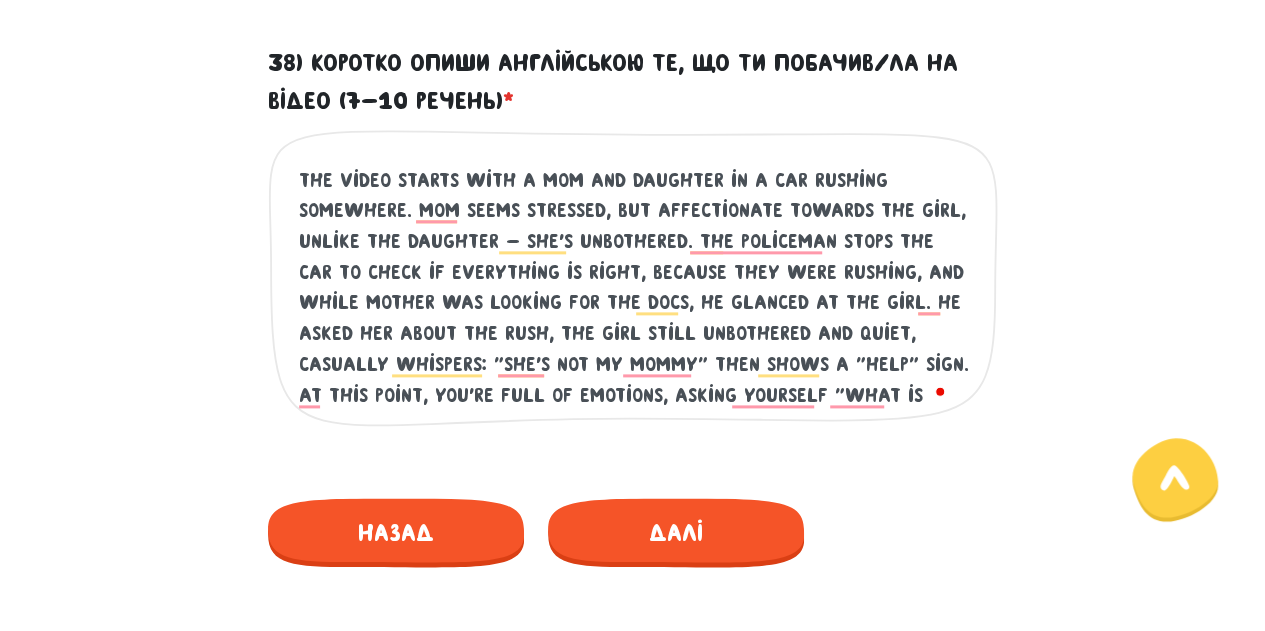 drag, startPoint x: 970, startPoint y: 270, endPoint x: 971, endPoint y: 290, distance: 20.024984 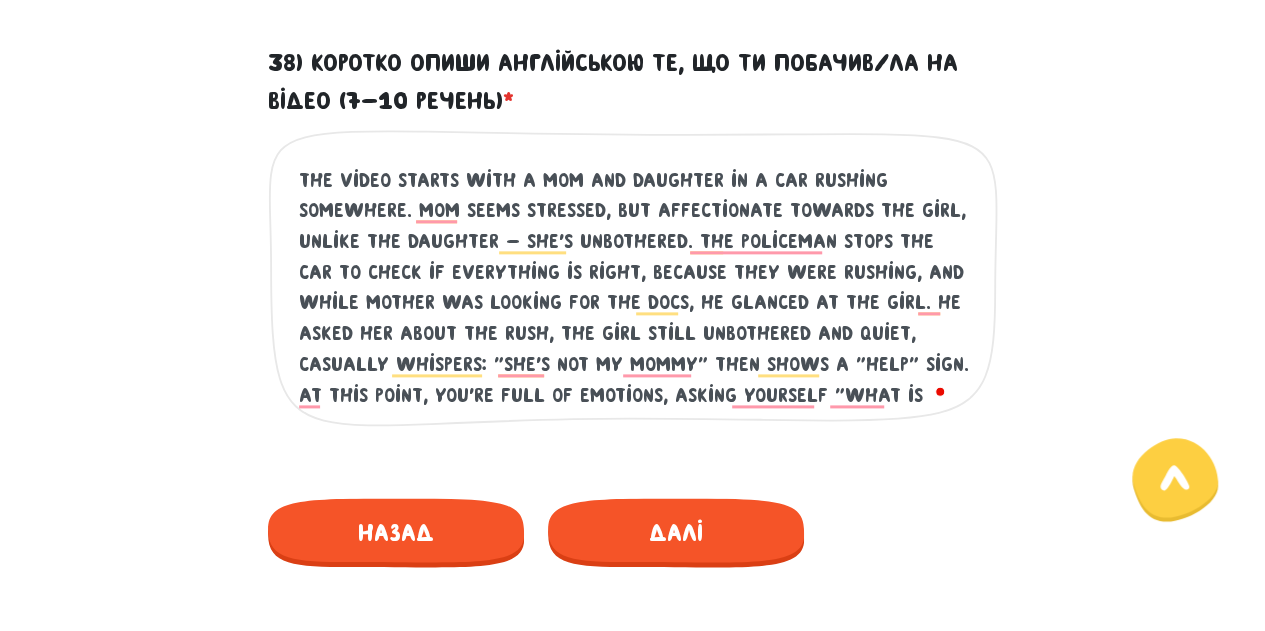 click on "The video starts with a mom and daughter in a car rushing somewhere. mom seems stressed, but affectionate towards the girl, unlike the daughter - she's unbothered. the policeman stops the car to check if everything is right, because they were rushing, and while mother was looking for the docs, he glanced at the girl. he asked her about the rush, the girl still unbothered and quiet, casually whispers: "she's not my mommy" then shows a "help" sign. at this point, you're full of emotions, asking yourself "what is going on?" until this little creature smiles like a grinch and looks directly at us. she pleased she threw her mother in a problem
Це обов'язкове поле" at bounding box center (633, 294) 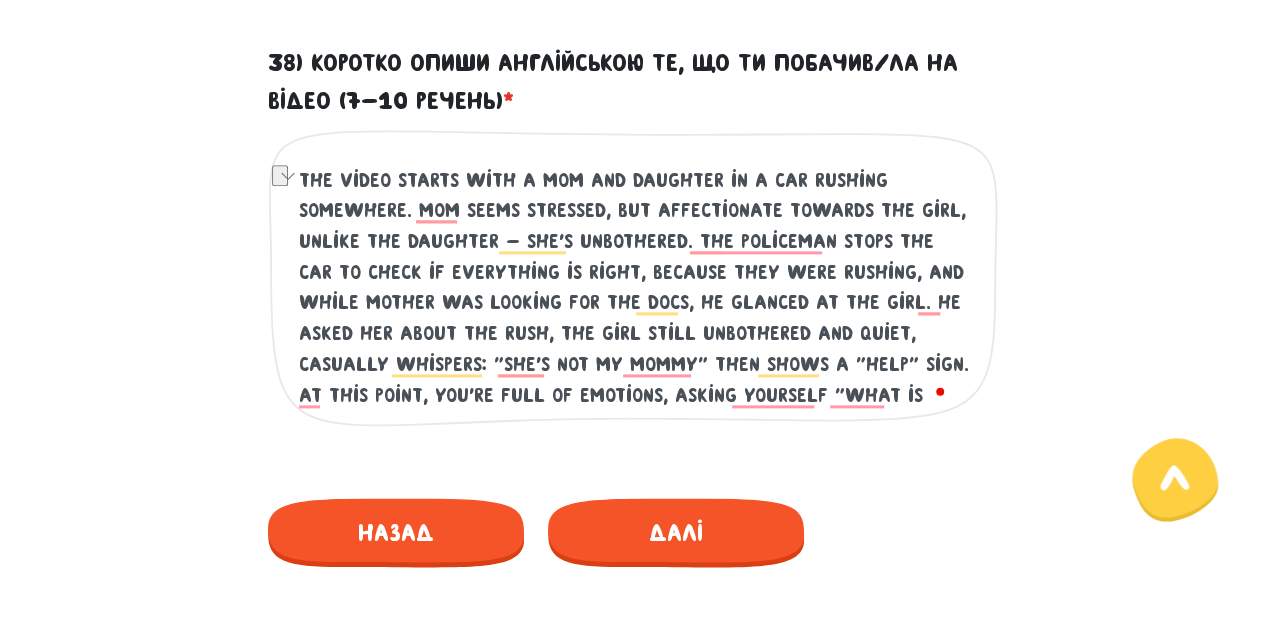 drag, startPoint x: 951, startPoint y: 251, endPoint x: 966, endPoint y: 285, distance: 37.161808 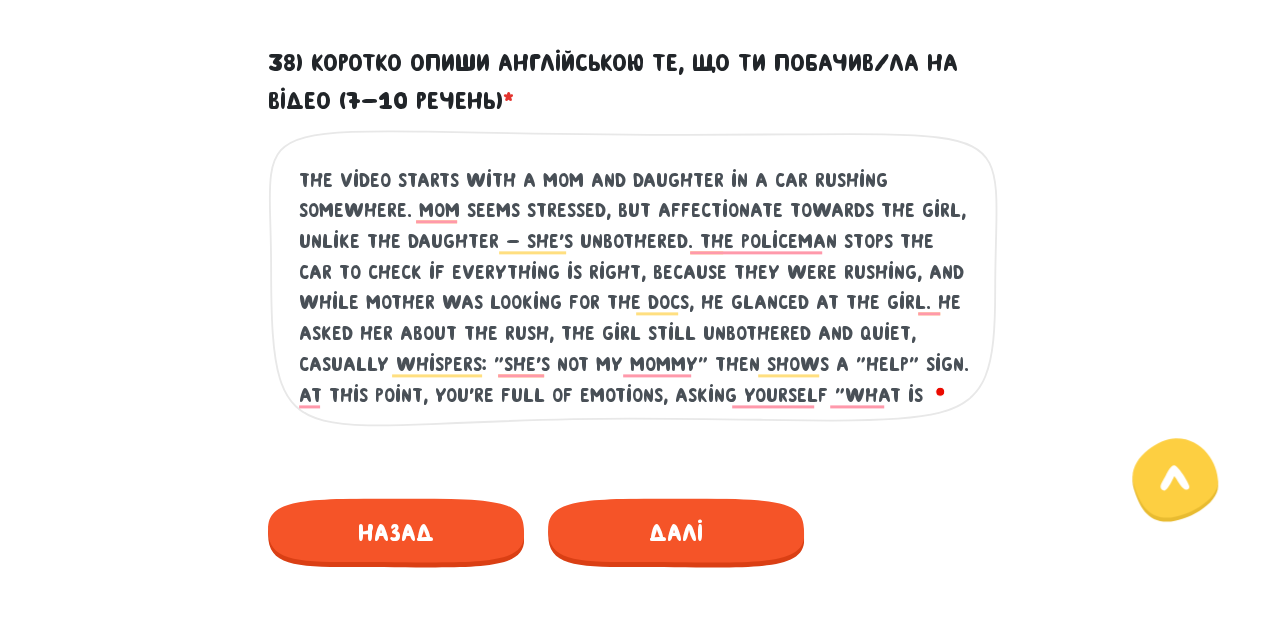 scroll, scrollTop: 61, scrollLeft: 0, axis: vertical 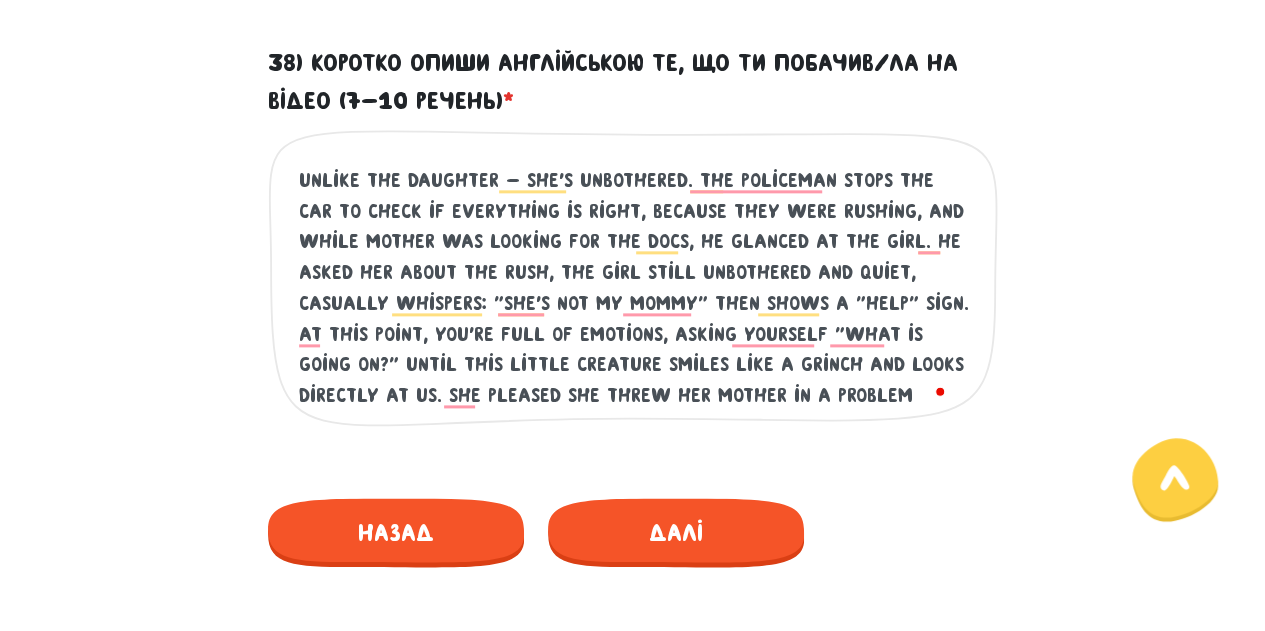 click on "The video starts with a mom and daughter in a car rushing somewhere. mom seems stressed, but affectionate towards the girl, unlike the daughter - she's unbothered. the policeman stops the car to check if everything is right, because they were rushing, and while mother was looking for the docs, he glanced at the girl. he asked her about the rush, the girl still unbothered and quiet, casually whispers: "she's not my mommy" then shows a "help" sign. at this point, you're full of emotions, asking yourself "what is going on?" until this little creature smiles like a grinch and looks directly at us. she pleased she threw her mother in a problem" at bounding box center (634, 288) 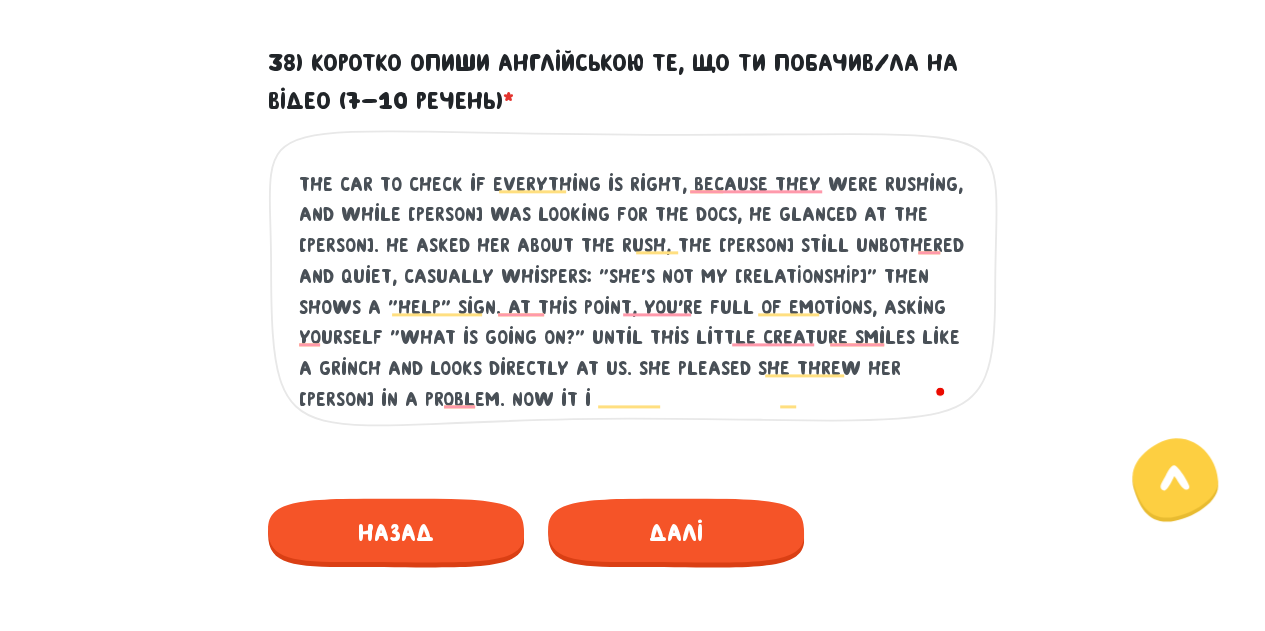 type on "The video starts with a mom and daughter in a car rushing somewhere. mom seems stressed, but affectionate towards the girl, unlike the daughter - she's unbothered. the policeman stops the car to check if everything is right, because they were rushing, and while mother was looking for the docs, he glanced at the girl. he asked her about the rush, the girl still unbothered and quiet, casually whispers: "she's not my mommy" then shows a "help" sign. at this point, you're full of emotions, asking yourself "what is going on?" until this little creature smiles like a grinch and looks directly at us. she pleased she threw her mother in a problem. now it is" 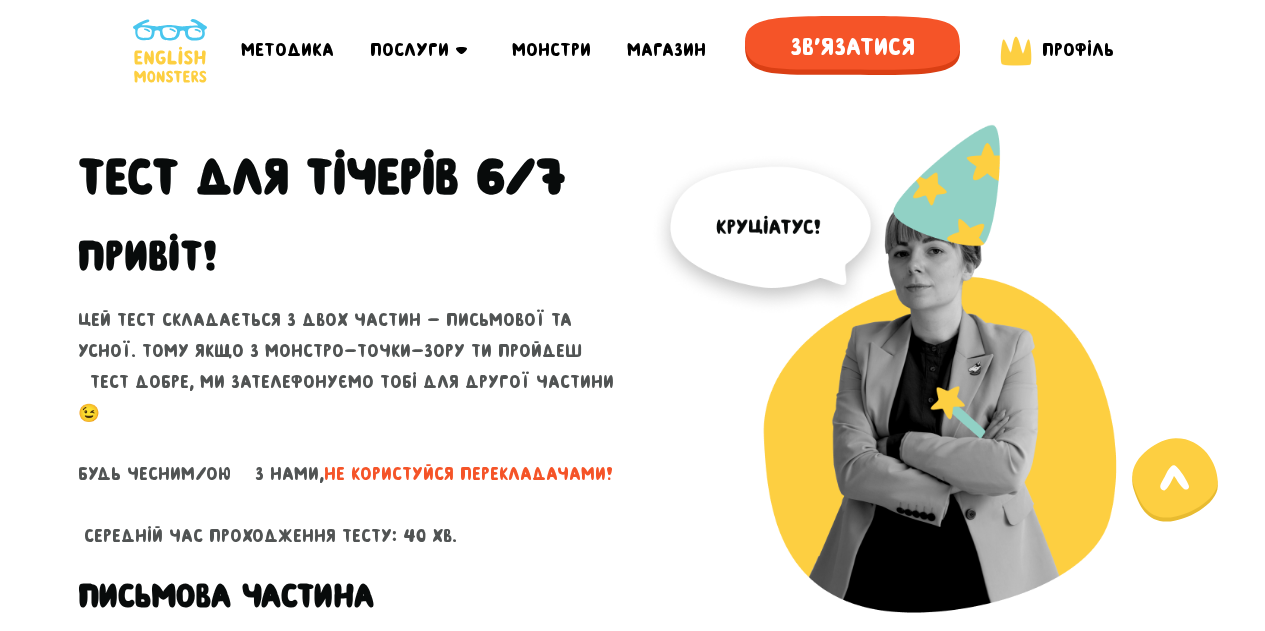 scroll, scrollTop: 1141, scrollLeft: 0, axis: vertical 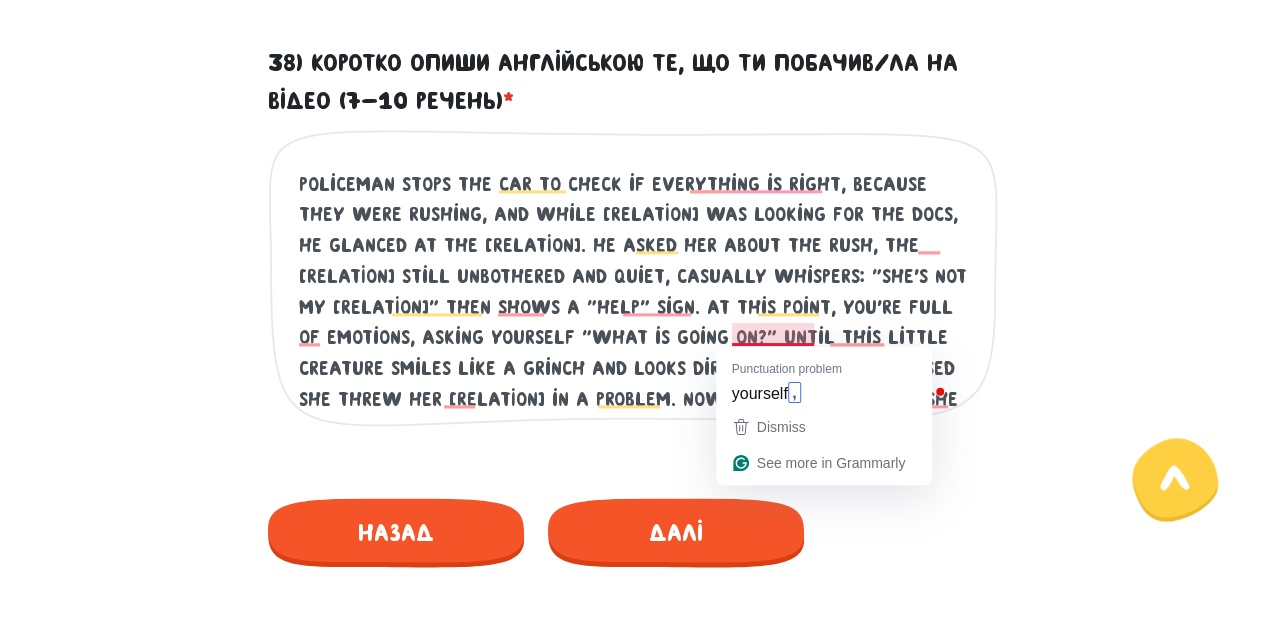 click on "The video starts with a [RELATION] and [RELATION] in a car rushing somewhere. [RELATION] seems stressed, but affectionate towards the [RELATION], unlike the [RELATION] - she's unbothered. the policeman stops the car to check if everything is right, because they were rushing, and while [RELATION] was looking for the docs, he glanced at the [RELATION]. he asked her about the rush, the [RELATION] still unbothered and quiet, casually whispers: "she's not my [RELATION]" then shows a "help" sign. at this point, you're full of emotions, asking yourself "what is going on?" until this little creature smiles like a grinch and looks directly at us. she pleased she threw her [RELATION] in a problem. now it isn't boring, now she doesn't need to go to school." at bounding box center [634, 288] 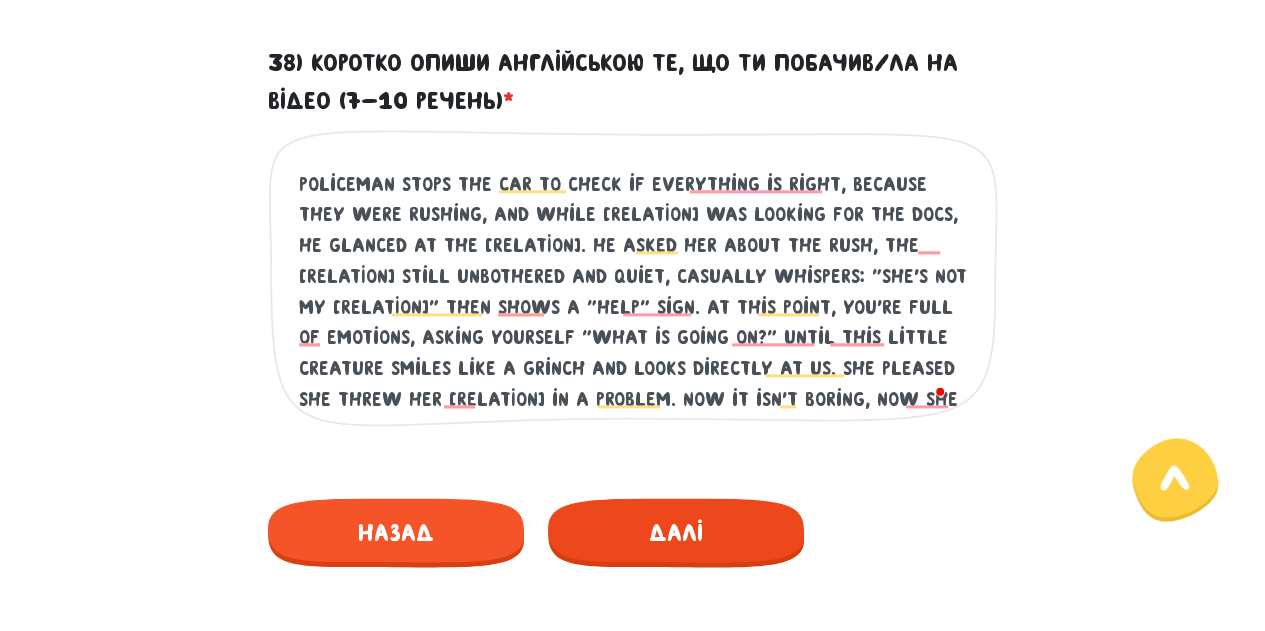 type on "The video starts with a [RELATION] and [RELATION] in a car rushing somewhere. [RELATION] seems stressed, but affectionate towards the [RELATION], unlike the [RELATION] - she's unbothered. the policeman stops the car to check if everything is right, because they were rushing, and while [RELATION] was looking for the docs, he glanced at the [RELATION]. he asked her about the rush, the [RELATION] still unbothered and quiet, casually whispers: "she's not my [RELATION]" then shows a "help" sign. at this point, you're full of emotions, asking yourself "what is going on?" until this little creature smiles like a grinch and looks directly at us. she pleased she threw her [RELATION] in a problem. now it isn't boring, now she doesn't need to go to school." 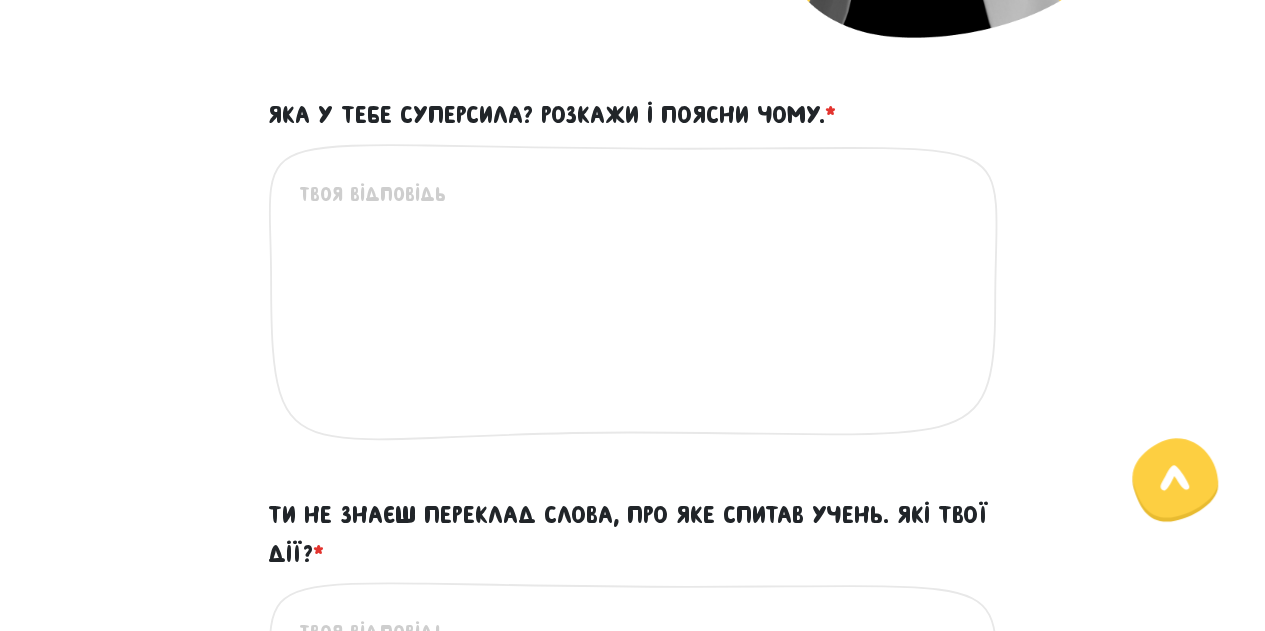 scroll, scrollTop: 573, scrollLeft: 0, axis: vertical 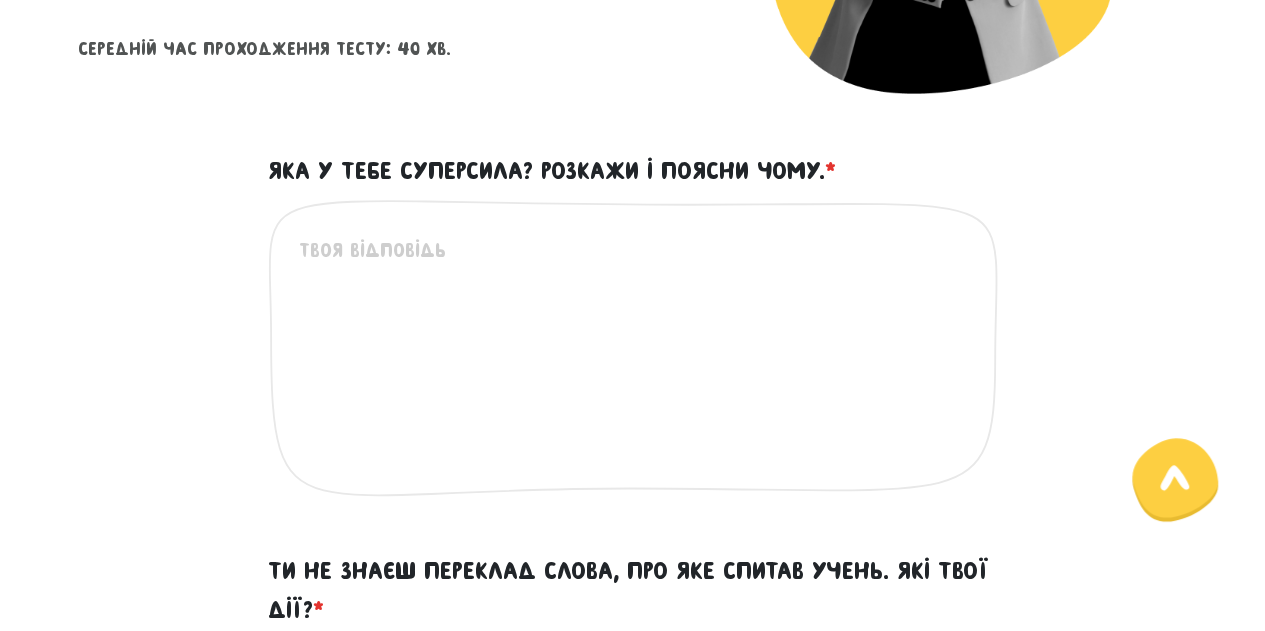 click on "Яка у тебе суперсила? Розкажи і поясни чому.
*" at bounding box center (634, 358) 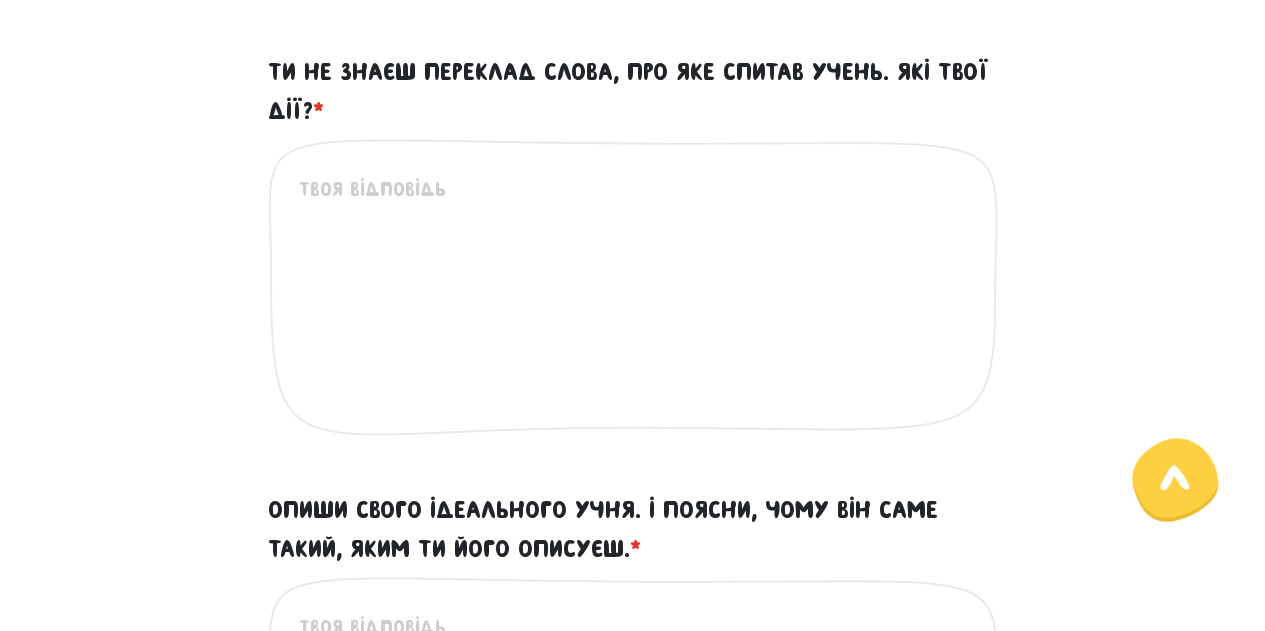 scroll, scrollTop: 1025, scrollLeft: 0, axis: vertical 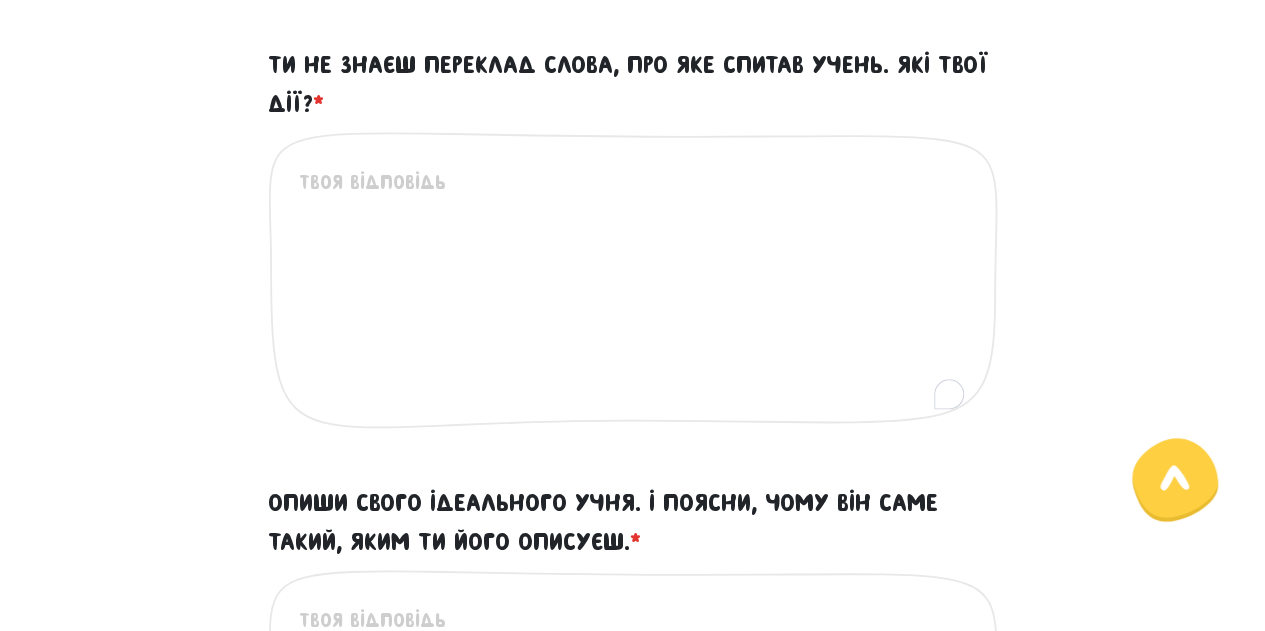 click on "Ти не знаєш переклад слова, про яке спитав учень. Які твої дії?
*" at bounding box center [634, 290] 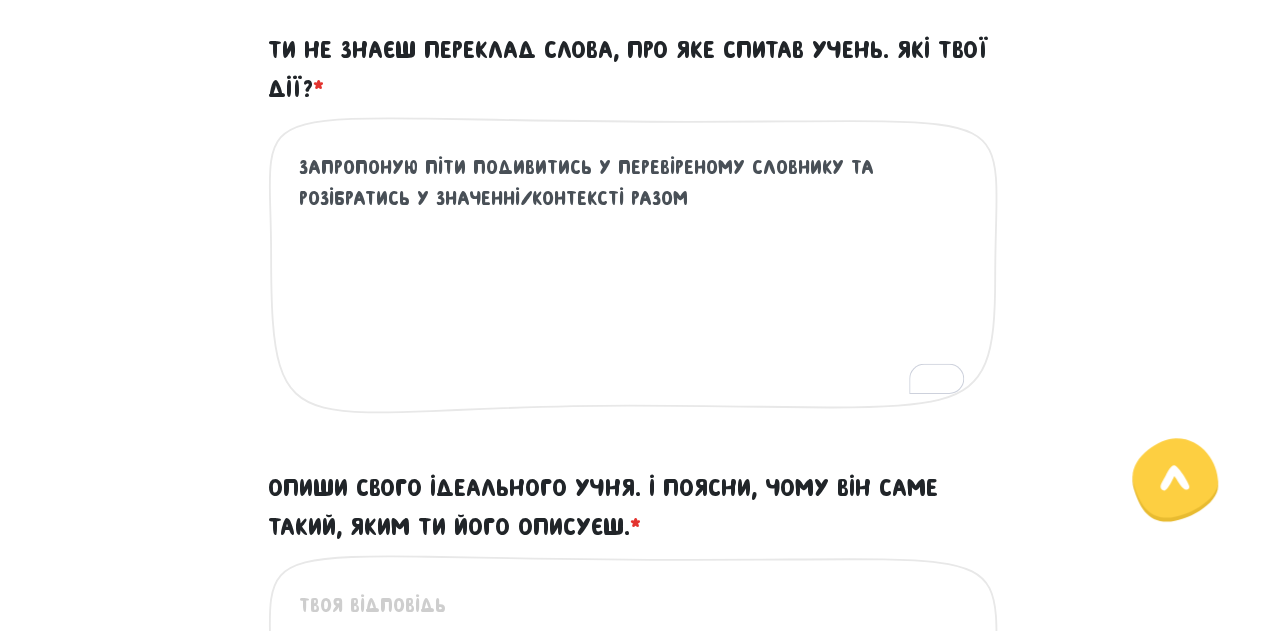 scroll, scrollTop: 1037, scrollLeft: 0, axis: vertical 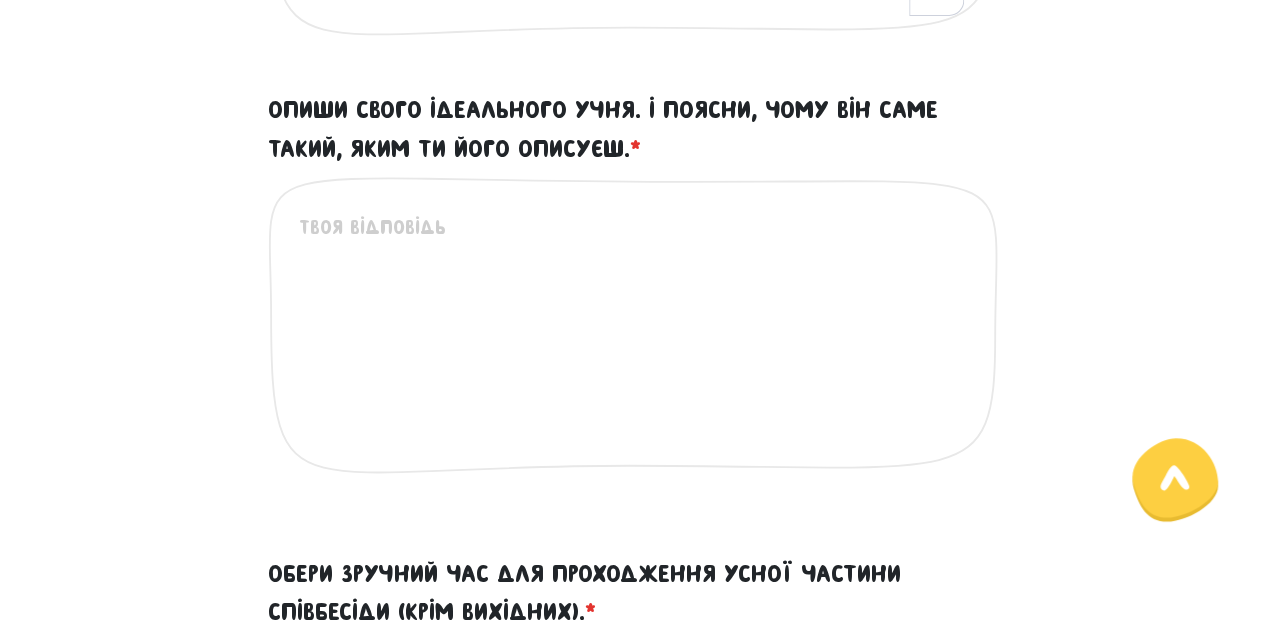 type on "запропоную піти подивитись у перевіреному словнику та розібратись у значенні/контексті разом, адже ми всі не ідеальні і не можемо усього знати" 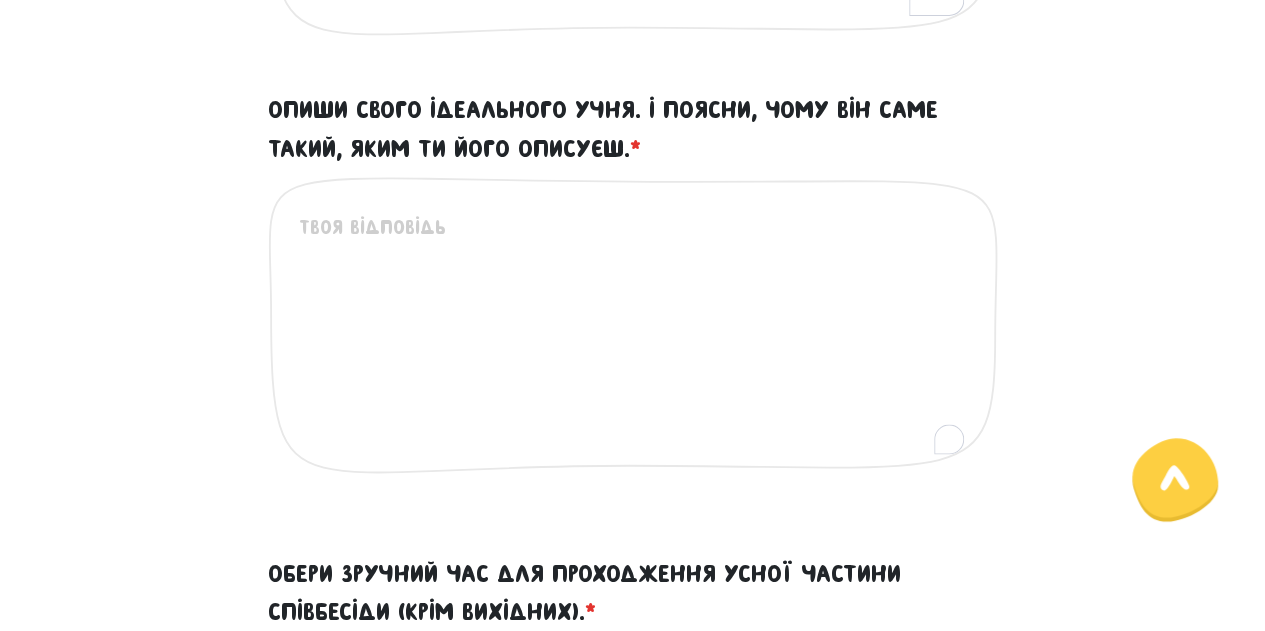 click on "Опиши свого ідеального учня. І поясни, чому він саме такий, яким ти його описуєш.
*" at bounding box center [634, 335] 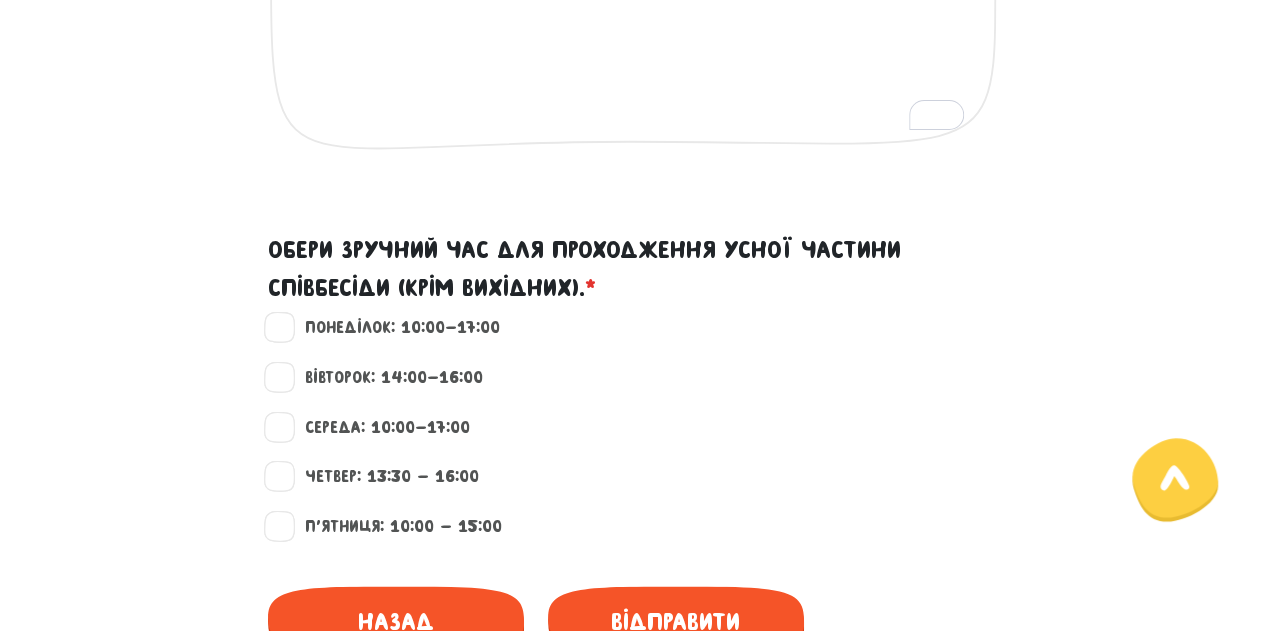 scroll, scrollTop: 1770, scrollLeft: 0, axis: vertical 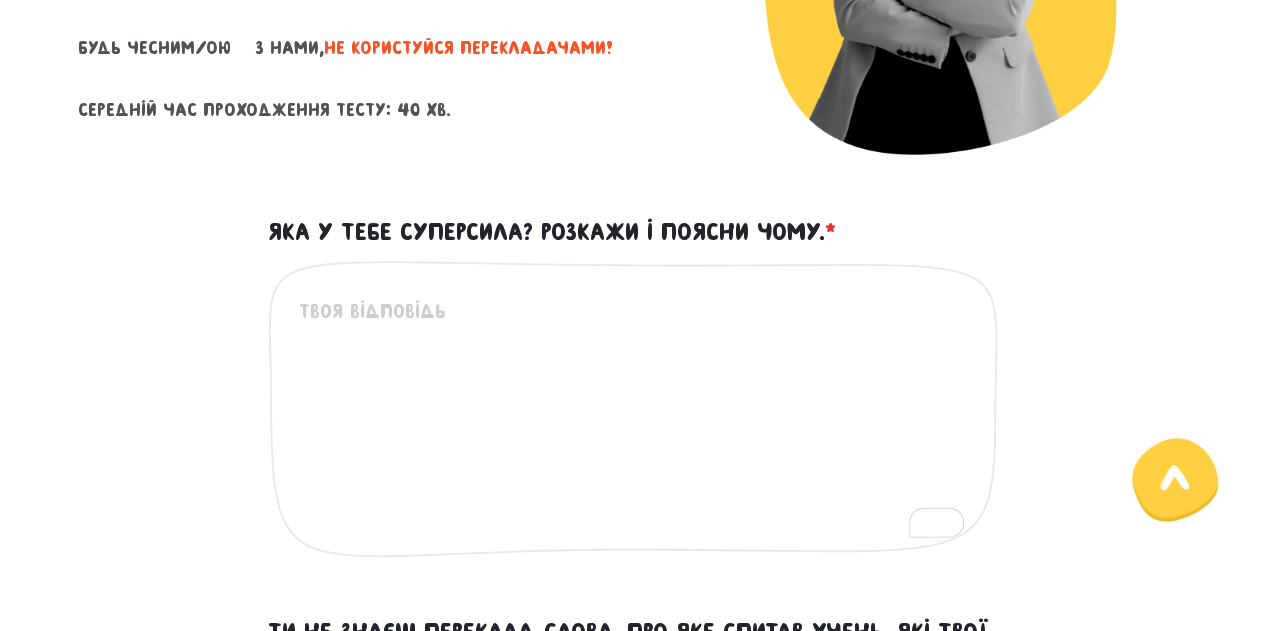 click on "Яка у тебе суперсила? Розкажи і поясни чому.
*" at bounding box center (634, 419) 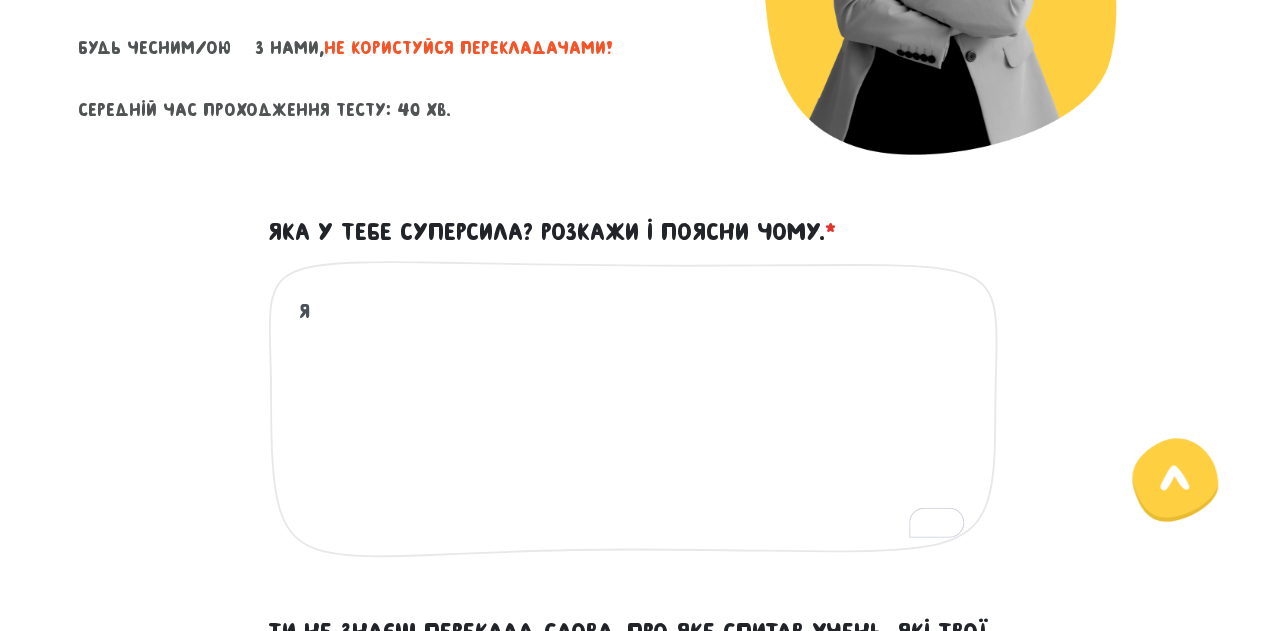 click on "я" at bounding box center (634, 419) 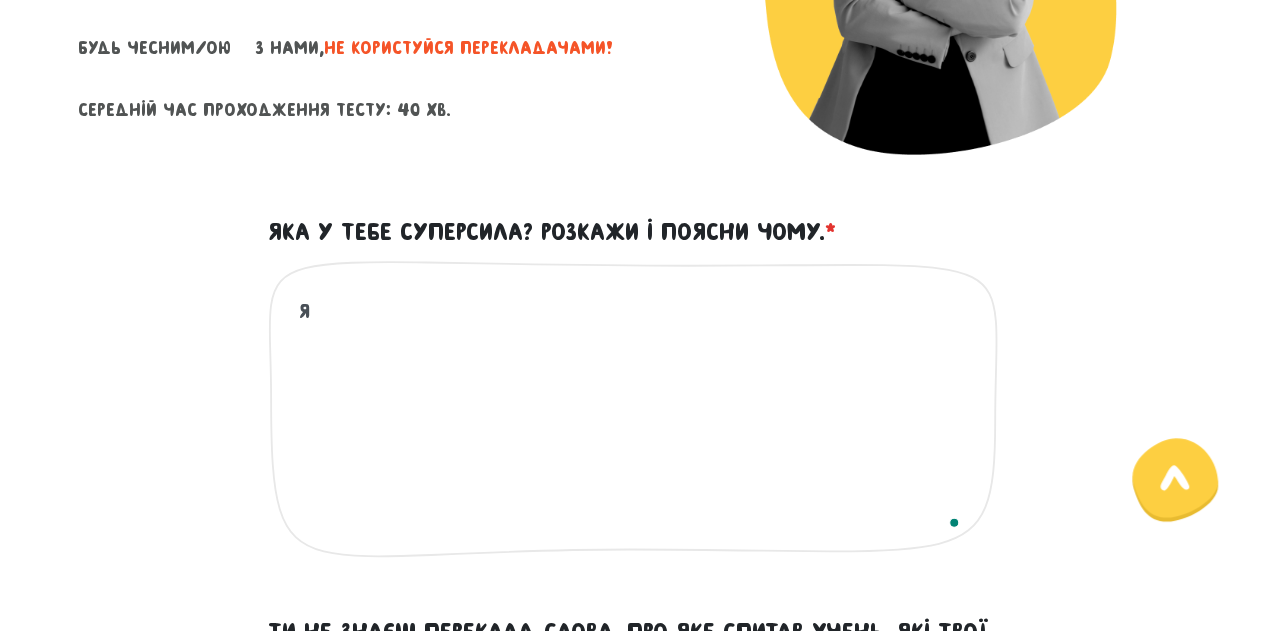 type on "я" 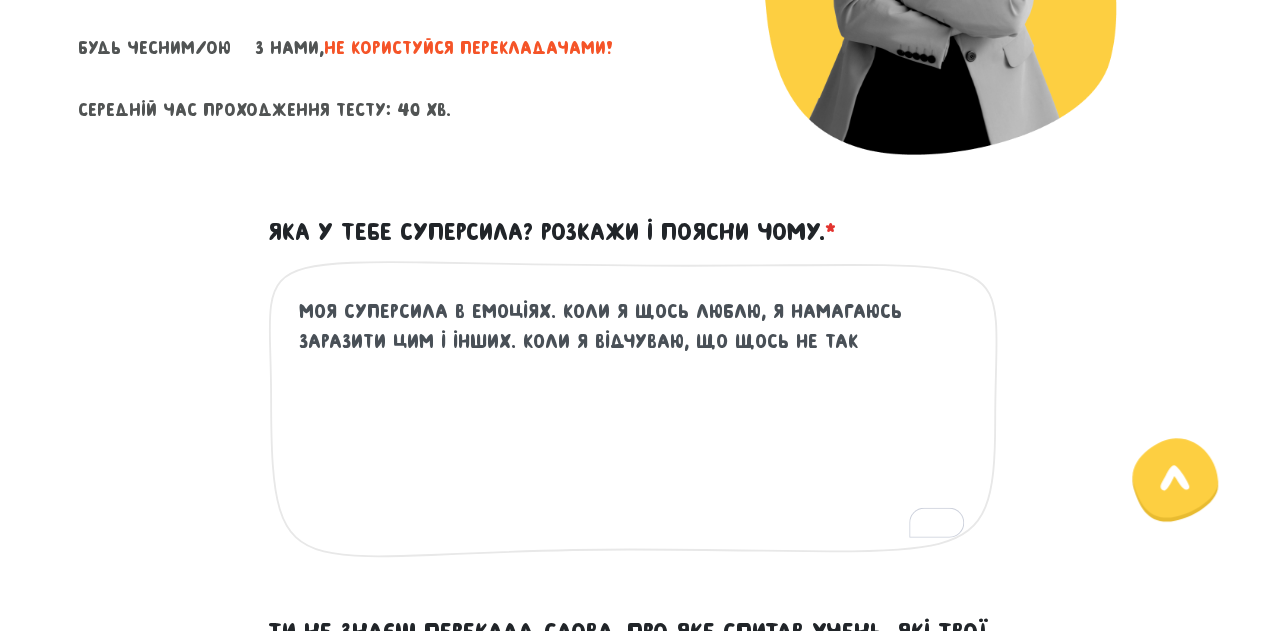 drag, startPoint x: 886, startPoint y: 311, endPoint x: 774, endPoint y: 306, distance: 112.11155 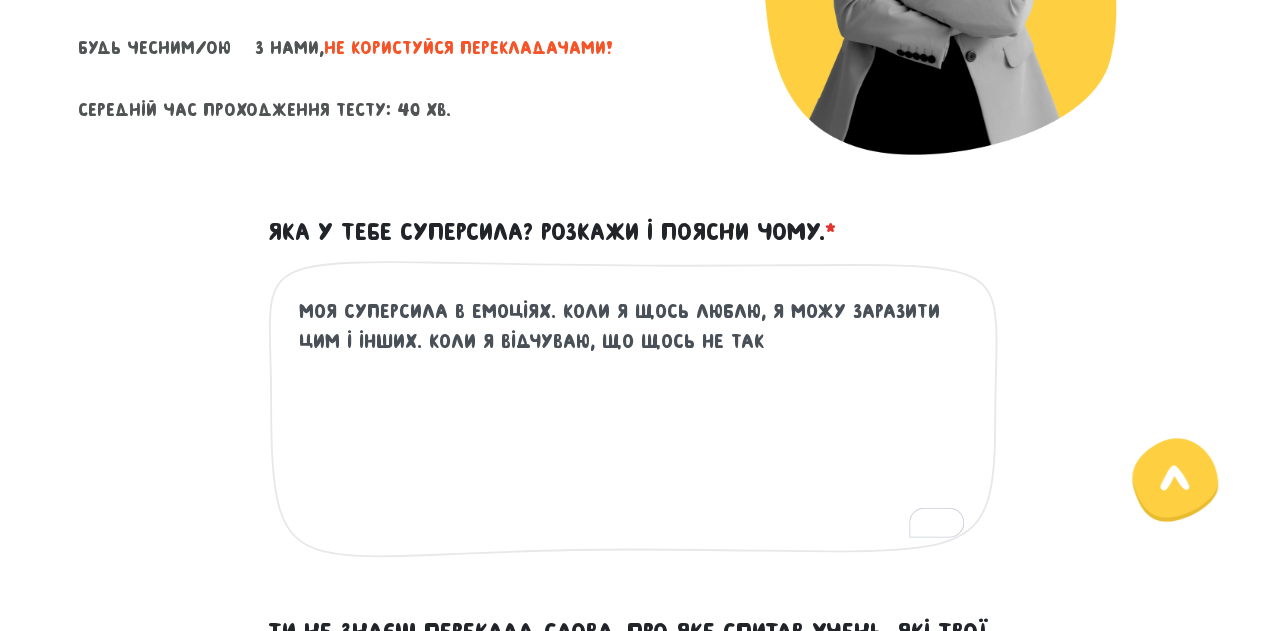click on "моя суперсила в емоціях. коли я щось люблю, я можу заразити цим і інших. коли я відчуваю, що щось не так" at bounding box center [634, 419] 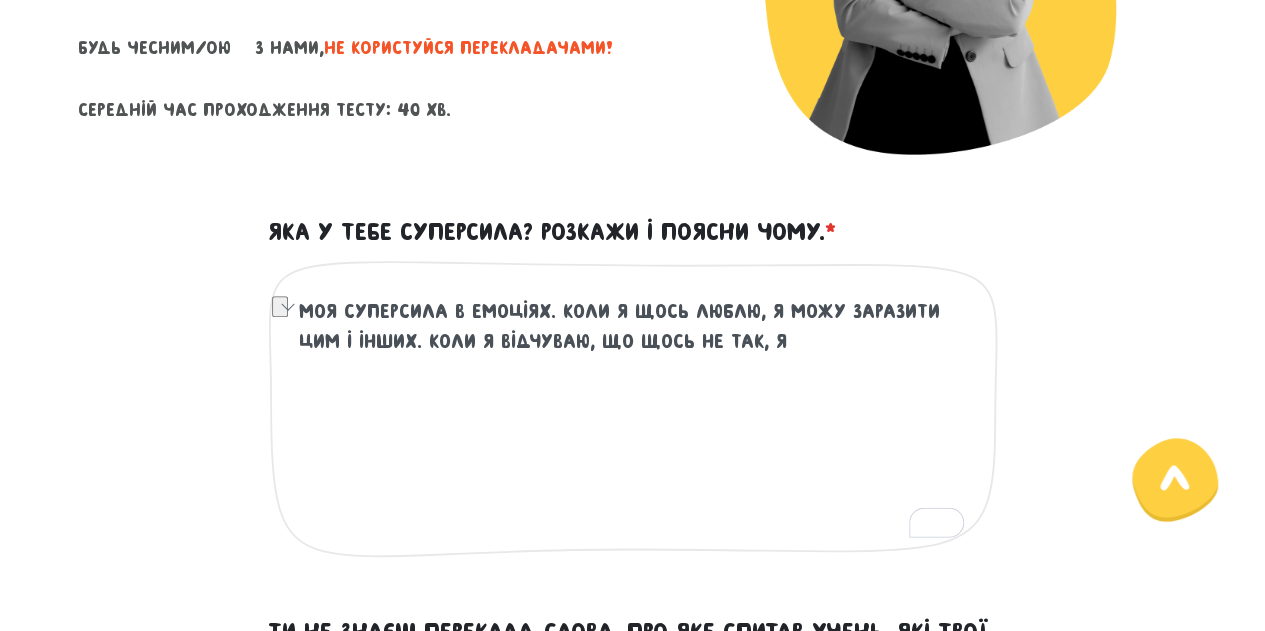 drag, startPoint x: 753, startPoint y: 343, endPoint x: 544, endPoint y: 361, distance: 209.77368 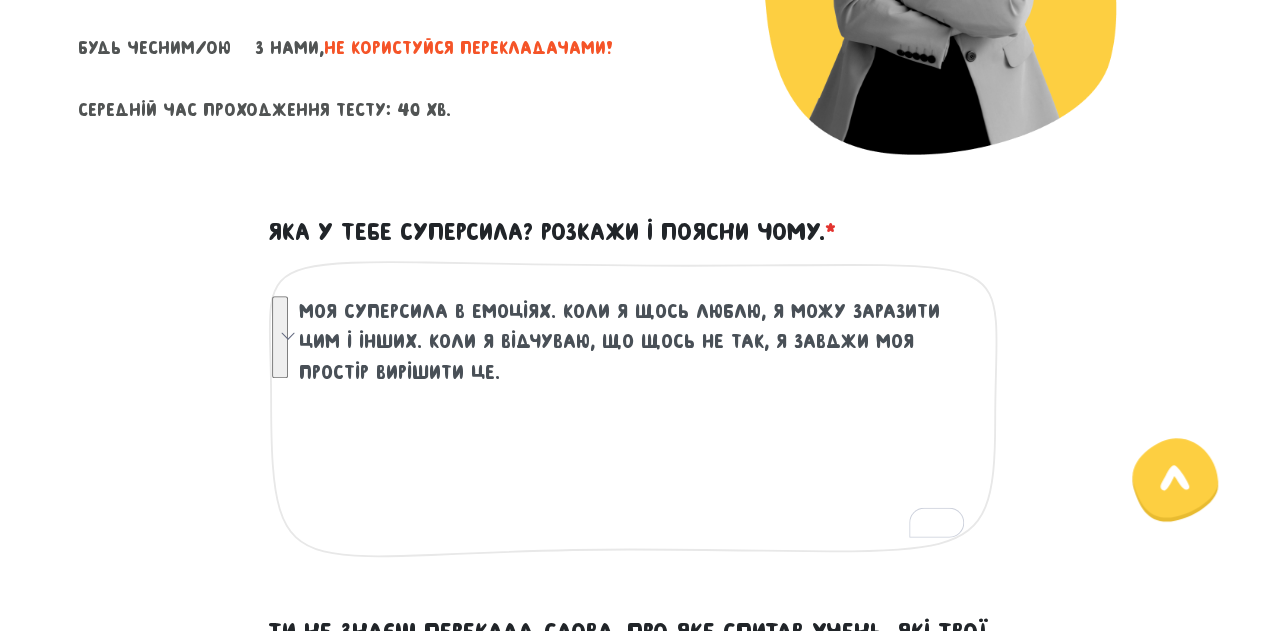 drag, startPoint x: 573, startPoint y: 392, endPoint x: 259, endPoint y: 298, distance: 327.76822 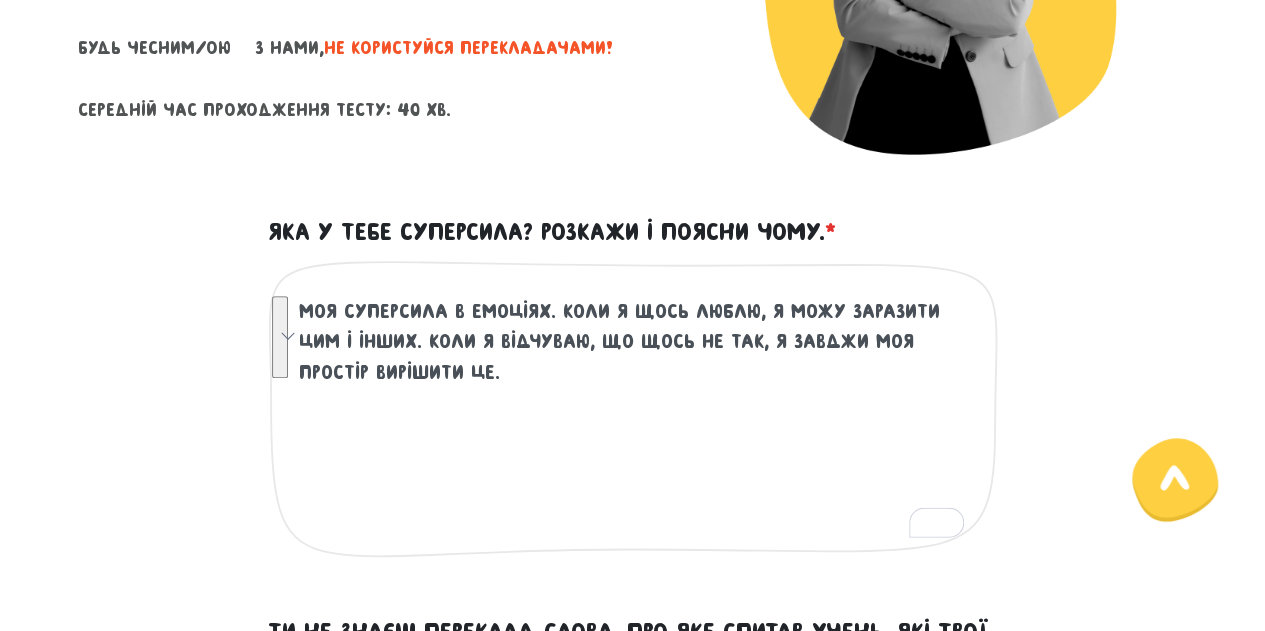 click on "моя суперсила в емоціях. коли я щось люблю, я можу заразити цим і інших. коли я відчуваю, що щось не так, я завджи моя простір вирішити це." at bounding box center (634, 419) 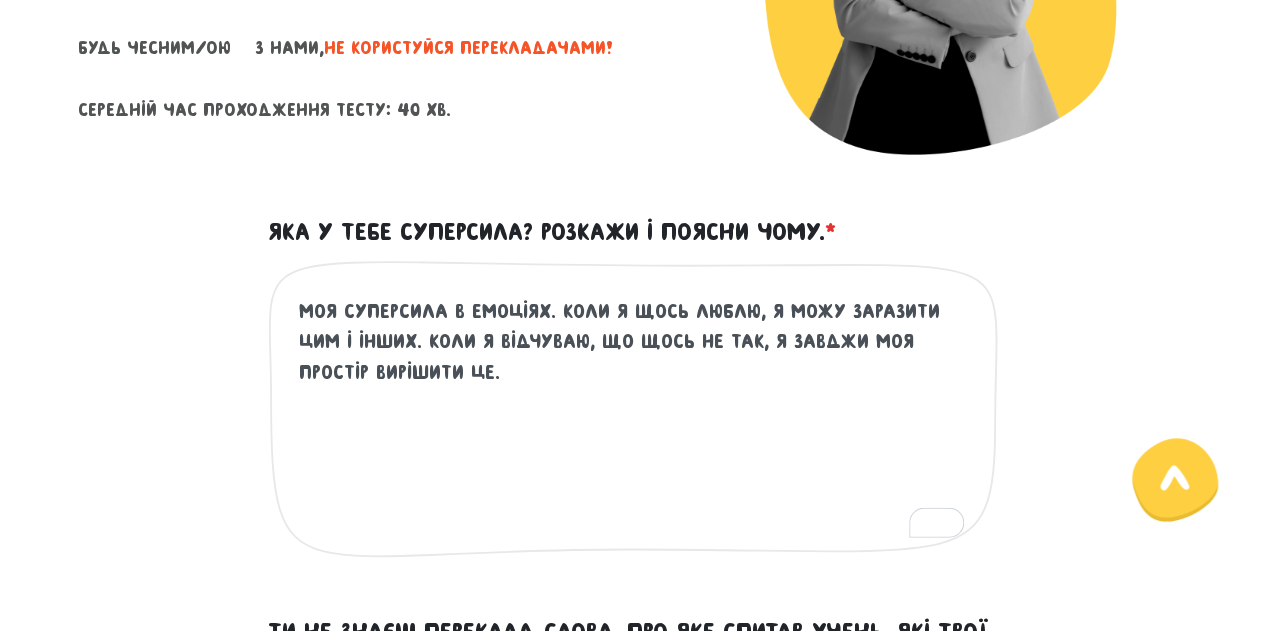 paste on "Я не боюся глибини, не уникаю складних розмов і не працюю на автоматі. Навпаки — мені важливо, щоб усе, що я роблю, було живим, чесним і мало сенс" 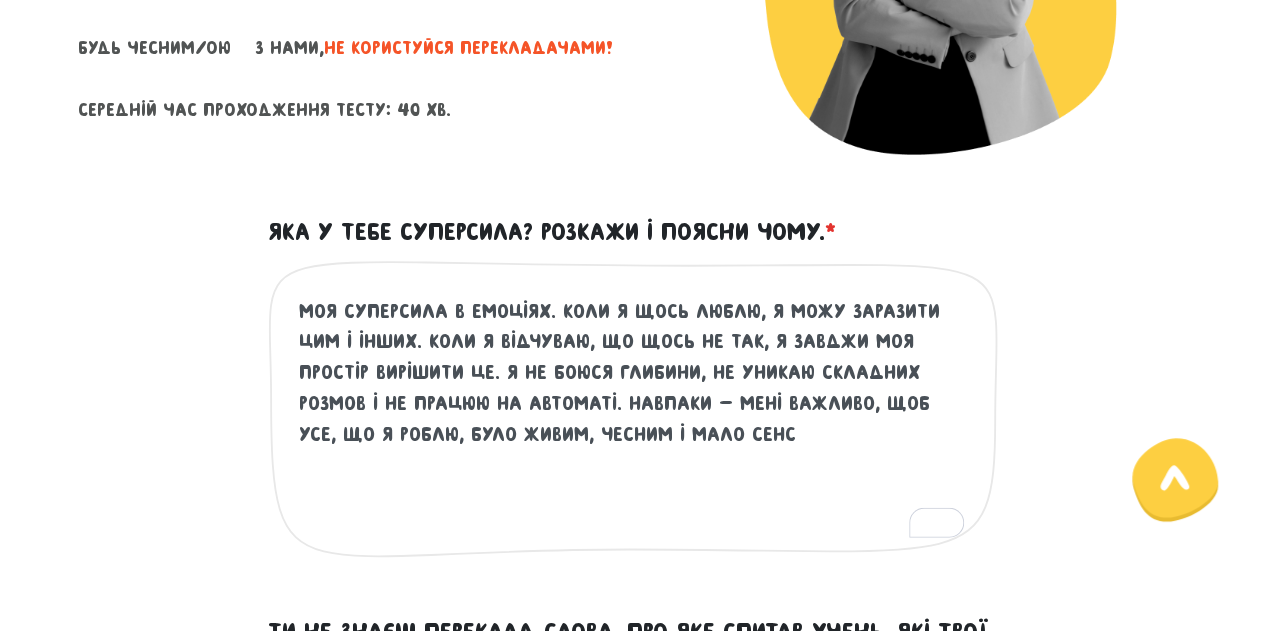 click on "моя суперсила в емоціях. коли я щось люблю, я можу заразити цим і інших. коли я відчуваю, що щось не так, я завджи моя простір вирішити це. Я не боюся глибини, не уникаю складних розмов і не працюю на автоматі. Навпаки — мені важливо, щоб усе, що я роблю, було живим, чесним і мало сенс" at bounding box center [634, 419] 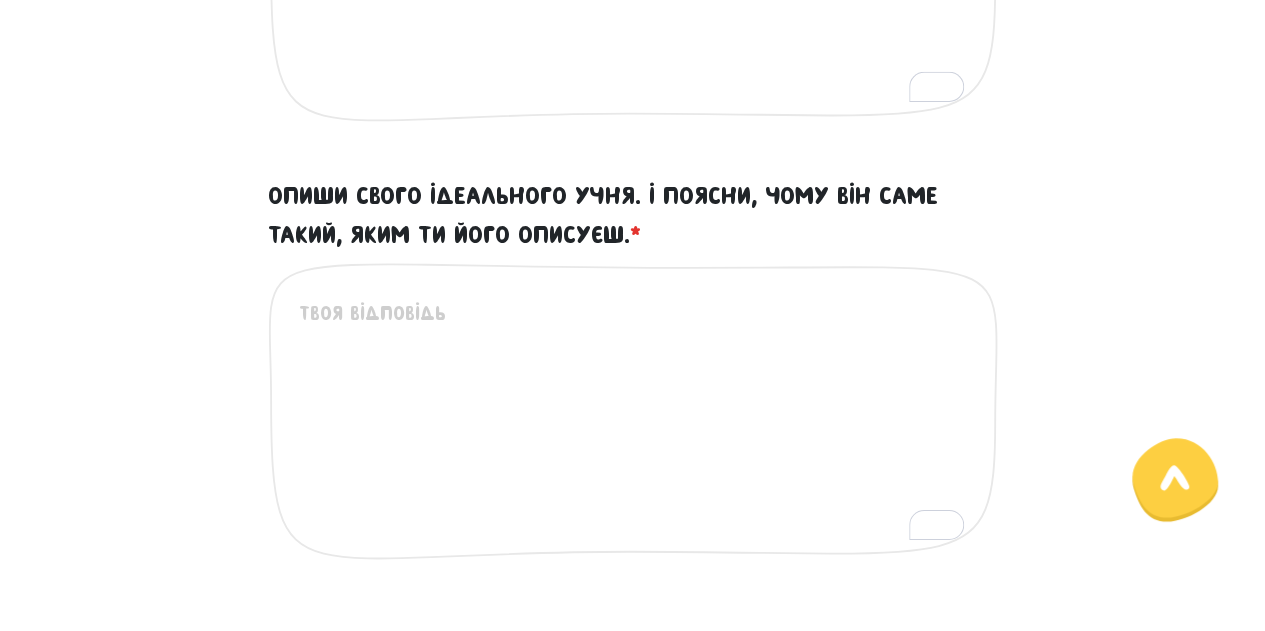 scroll, scrollTop: 458, scrollLeft: 0, axis: vertical 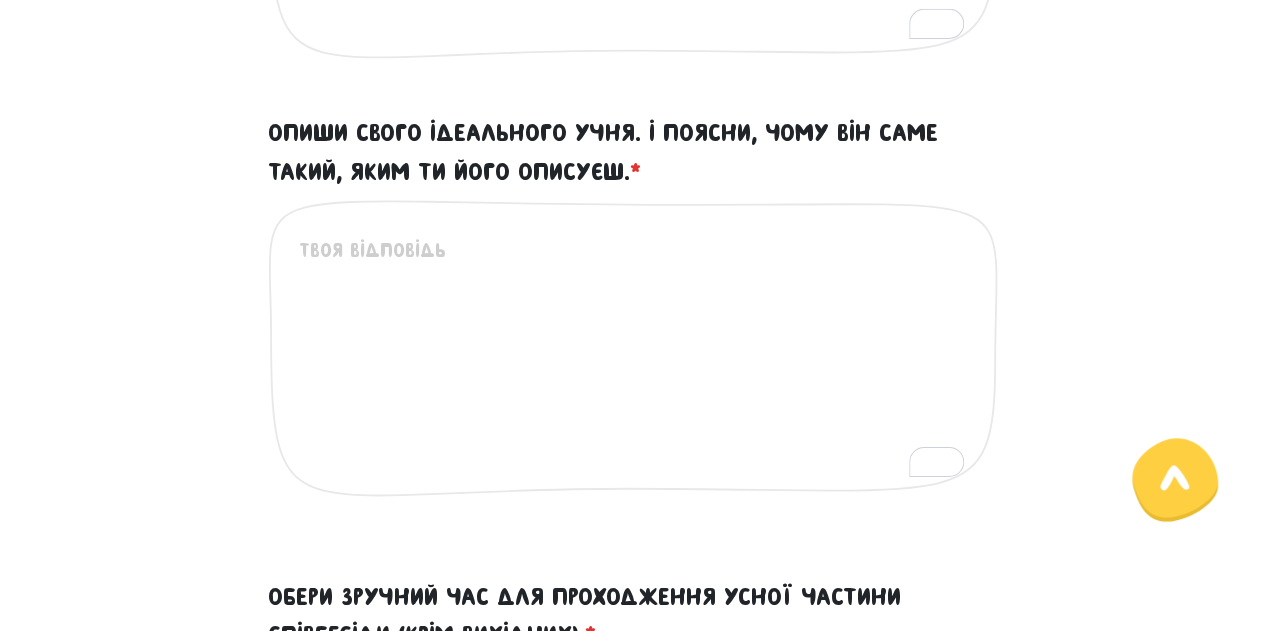 type on "моя суперсила в емоціях. коли я щось люблю, я можу заразити цим і інших. коли я відчуваю, що щось не так, я завджи моя простір вирішити це. Я не боюся глибини, не уникаю складних розмов і не працюю на автоматі. Навпаки — мені важливо, щоб усе, що я роблю, було живим, чесним і мало сенс" 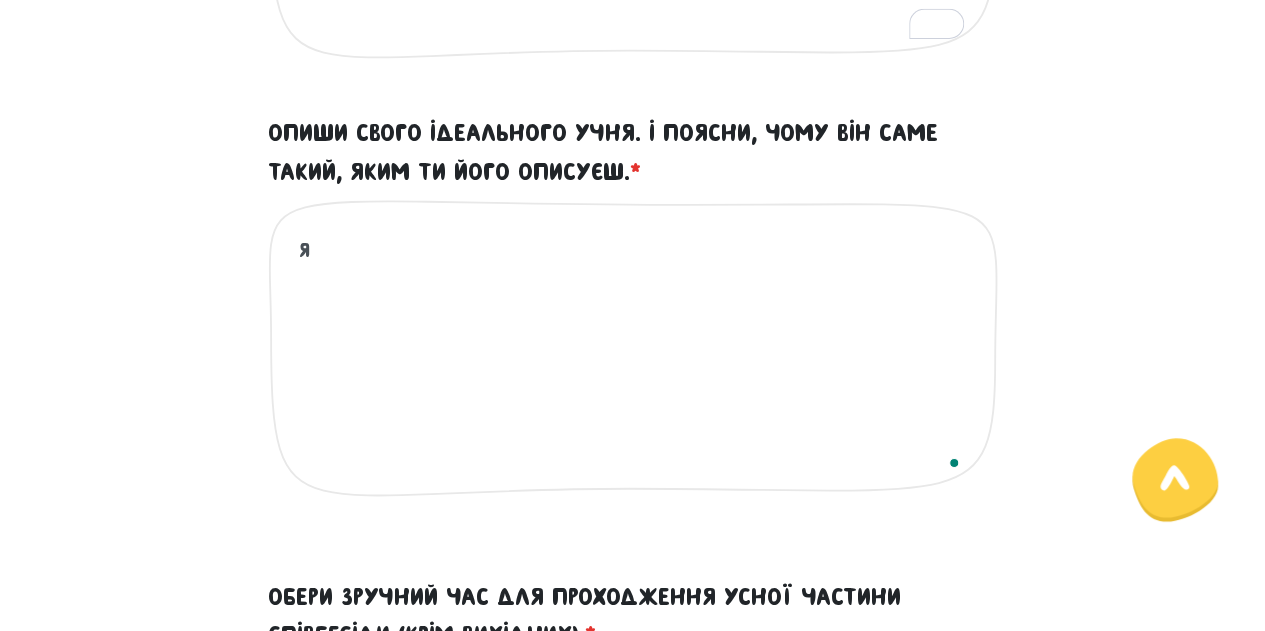 type on "я" 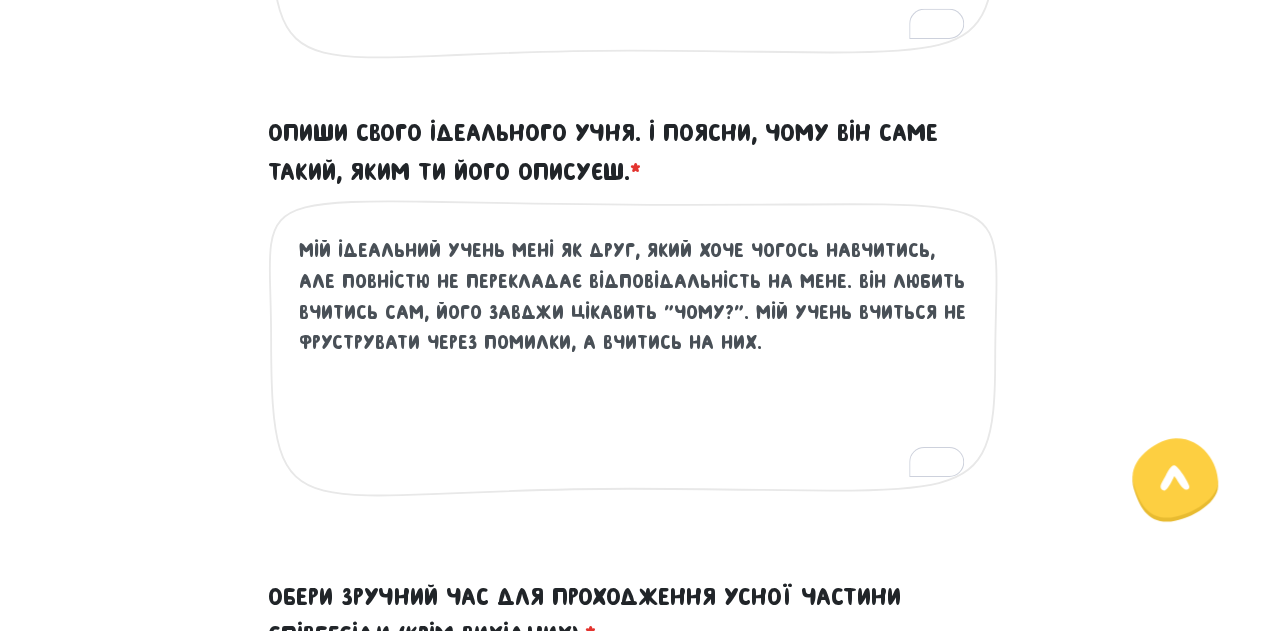 click on "мій ідеальний учень мені як друг, який хоче чогось навчитись, але повністю не перекладає відповідальність на мене. він любить вчитись сам, його завджи цікавить "чому?". мій учень вчиться не фруструвати через помилки, а вчитись на них." at bounding box center (634, 358) 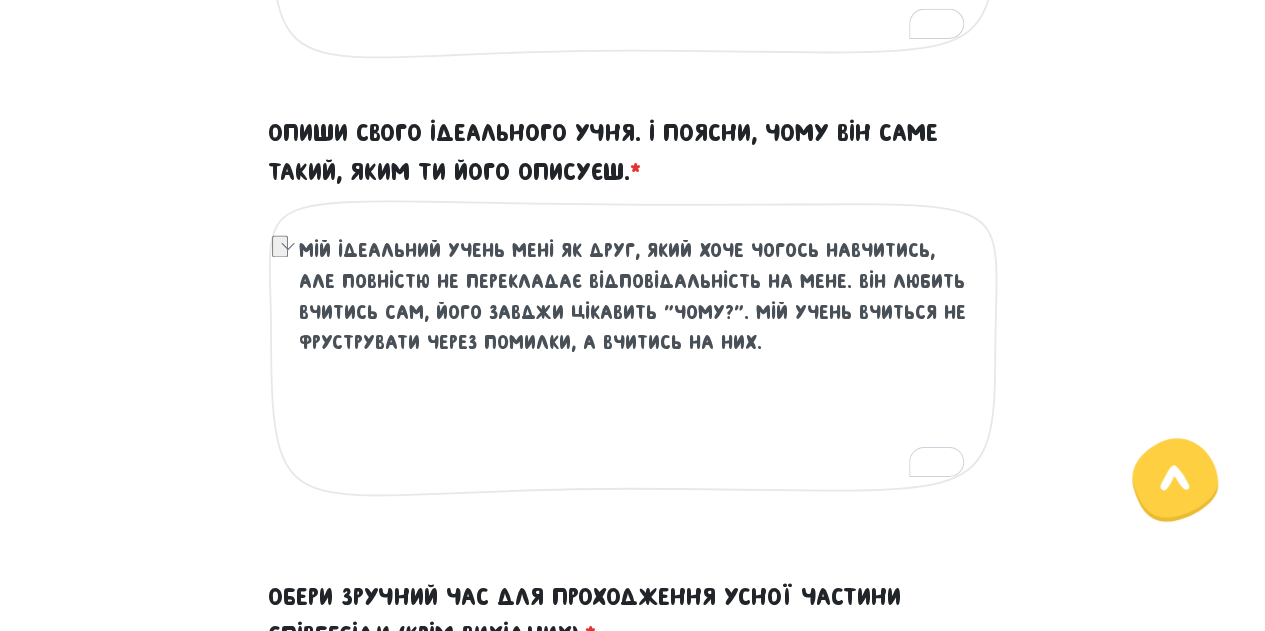drag, startPoint x: 744, startPoint y: 341, endPoint x: 574, endPoint y: 345, distance: 170.04706 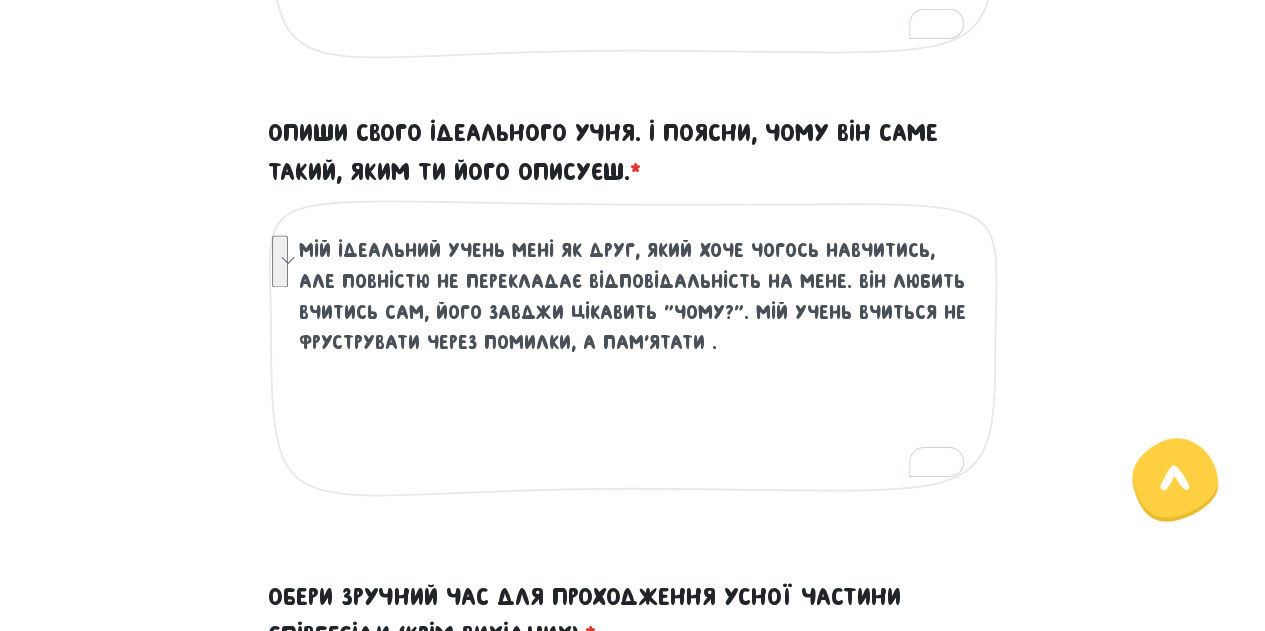 drag, startPoint x: 710, startPoint y: 353, endPoint x: 736, endPoint y: 314, distance: 46.872166 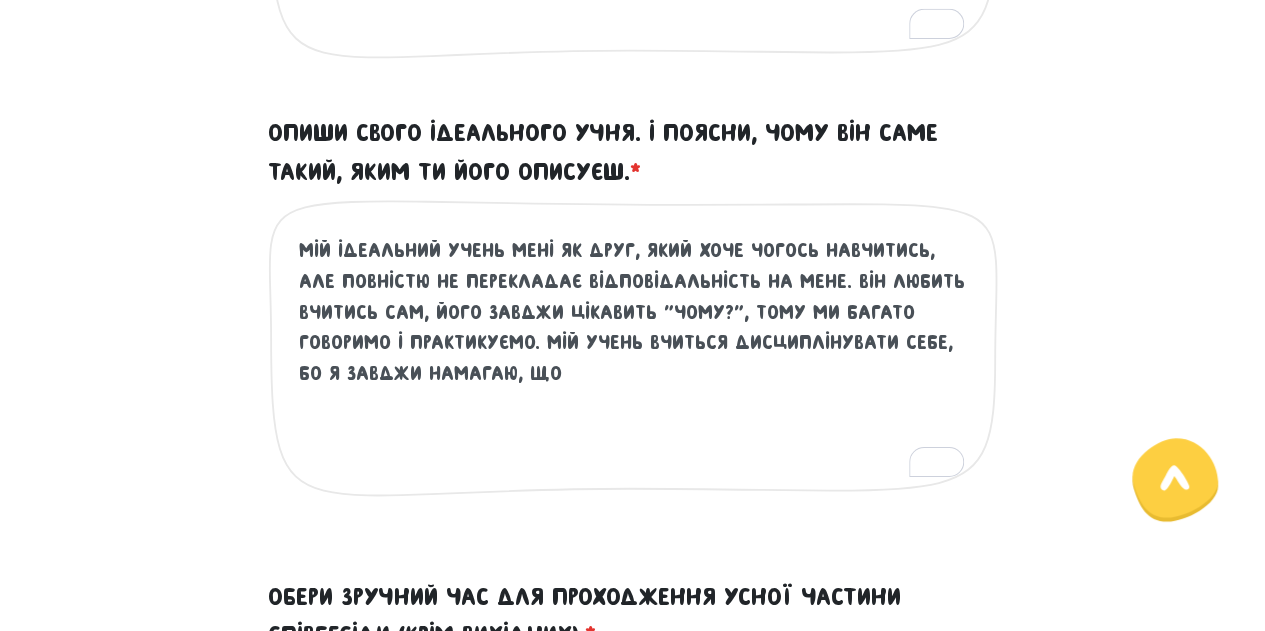 drag, startPoint x: 554, startPoint y: 383, endPoint x: 264, endPoint y: 401, distance: 290.55807 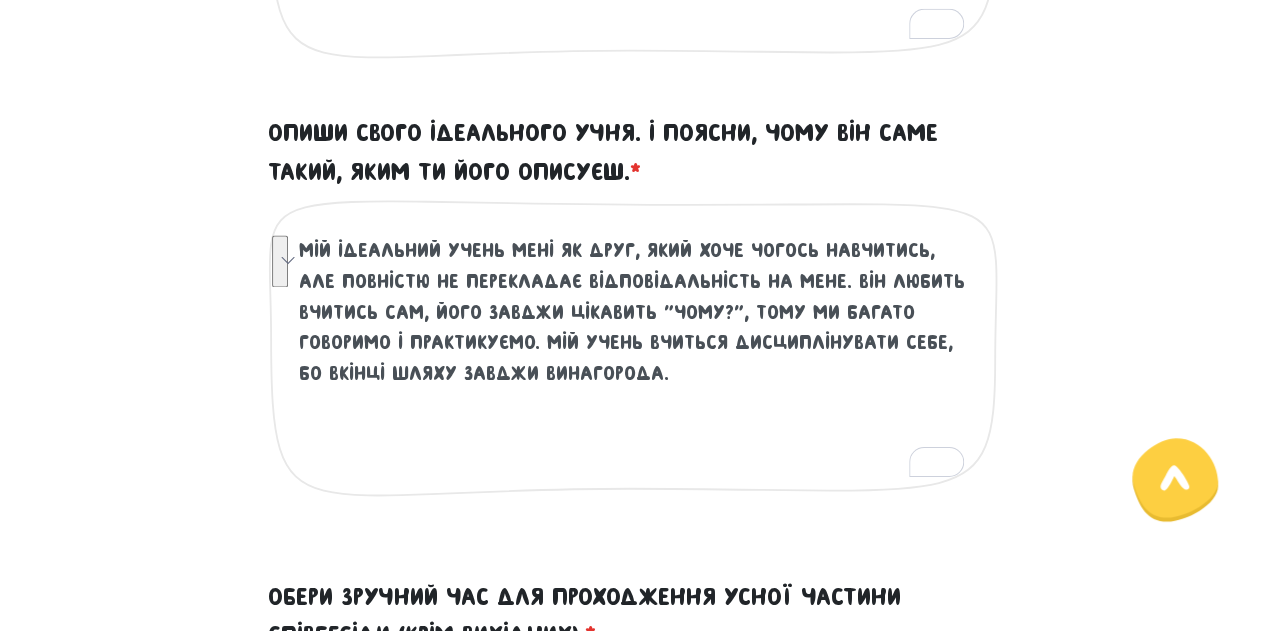 drag, startPoint x: 651, startPoint y: 381, endPoint x: 936, endPoint y: 346, distance: 287.14108 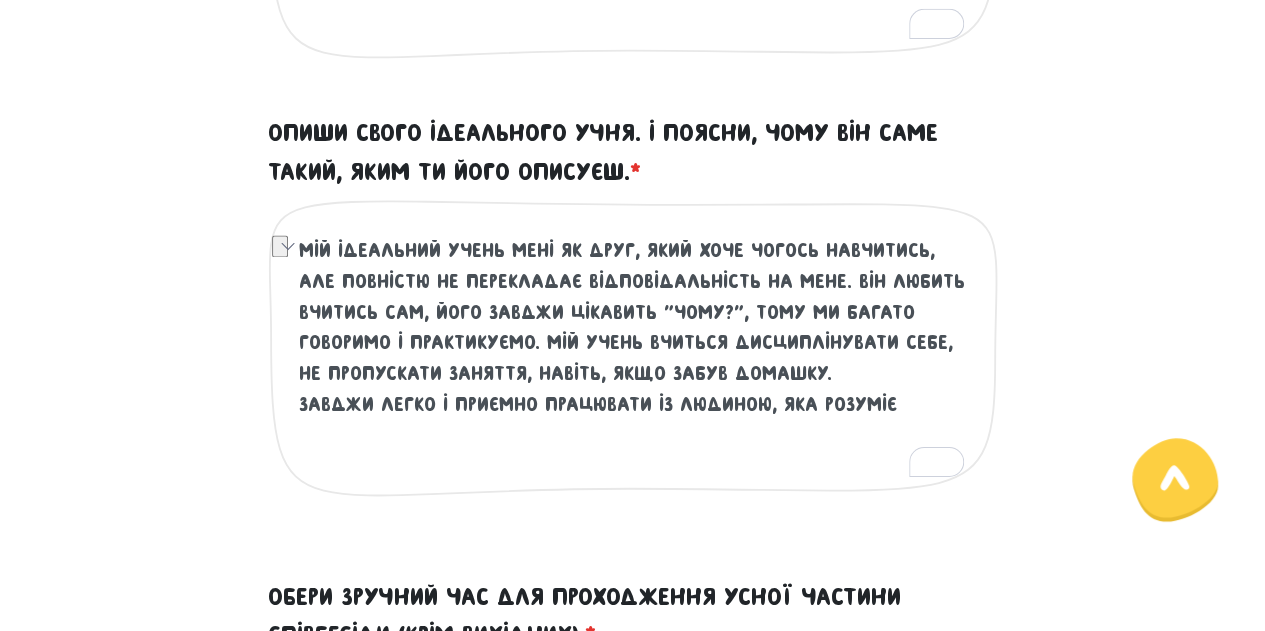 drag, startPoint x: 945, startPoint y: 407, endPoint x: 231, endPoint y: 401, distance: 714.0252 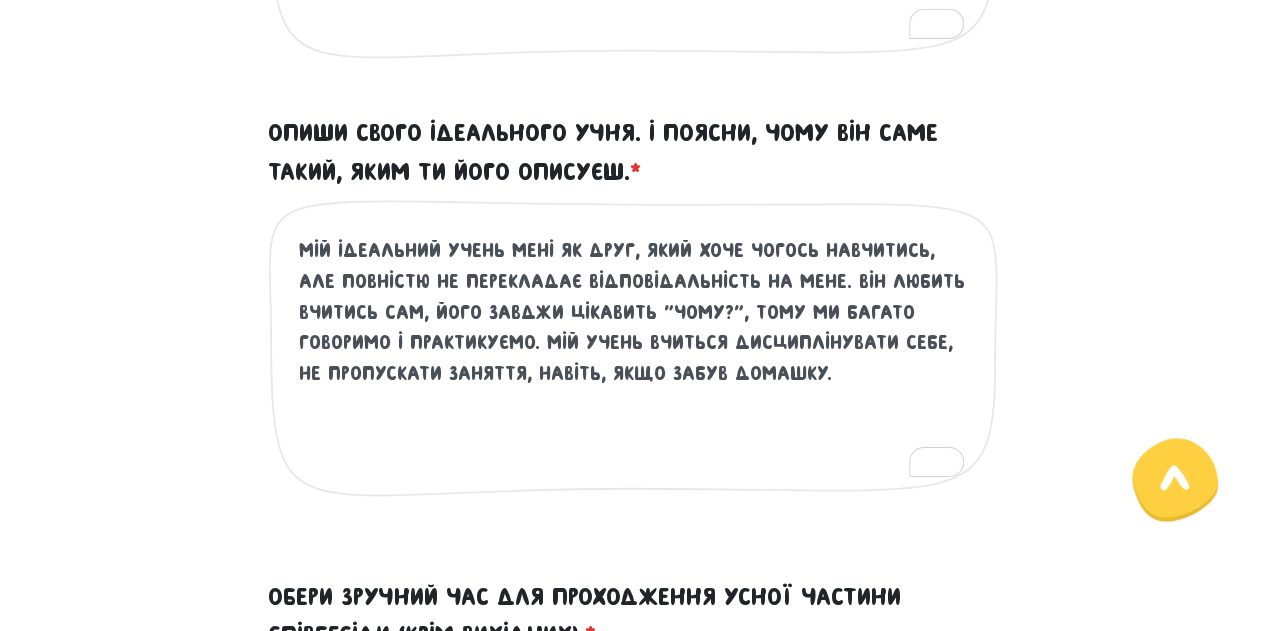 drag, startPoint x: 867, startPoint y: 375, endPoint x: 258, endPoint y: 227, distance: 626.72565 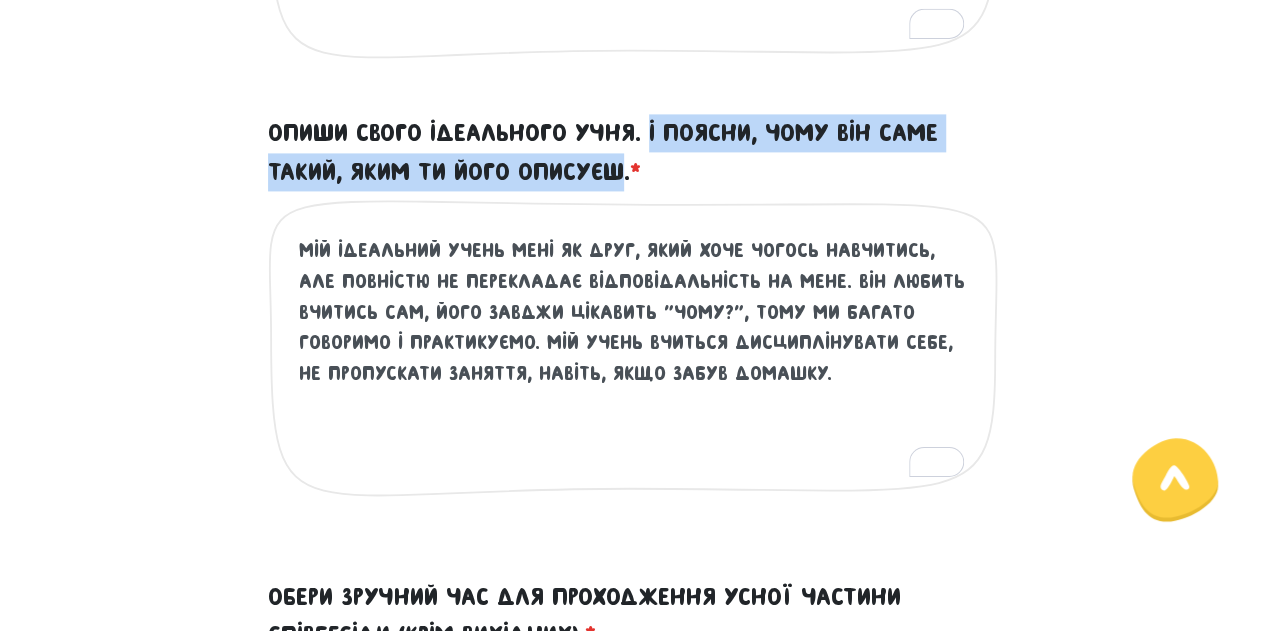 drag, startPoint x: 652, startPoint y: 125, endPoint x: 624, endPoint y: 165, distance: 48.82622 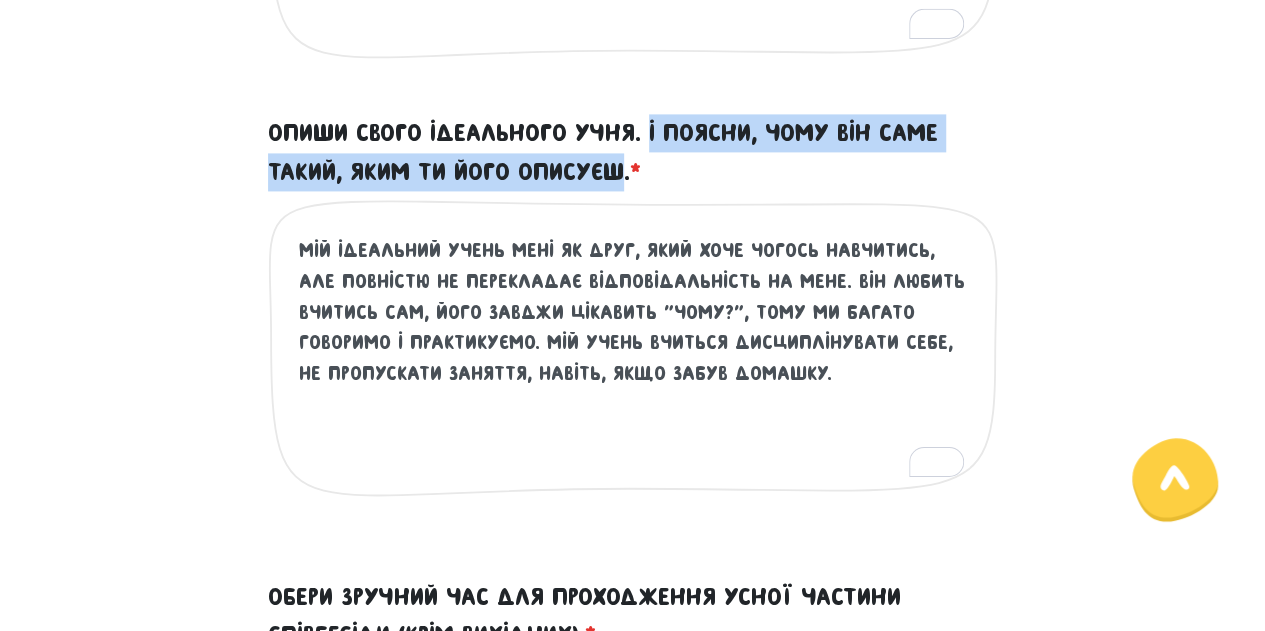 click on "Опиши свого ідеального учня. І поясни, чому він саме такий, яким ти його описуєш.
*" at bounding box center (633, 152) 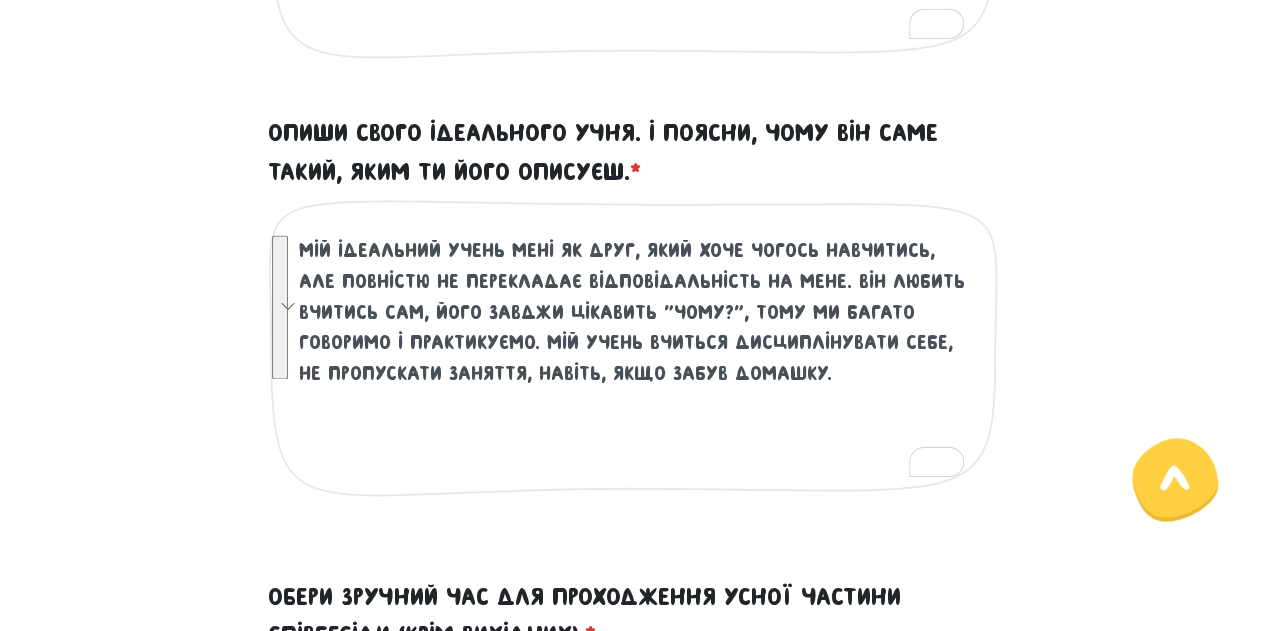 drag, startPoint x: 836, startPoint y: 403, endPoint x: 288, endPoint y: 248, distance: 569.4989 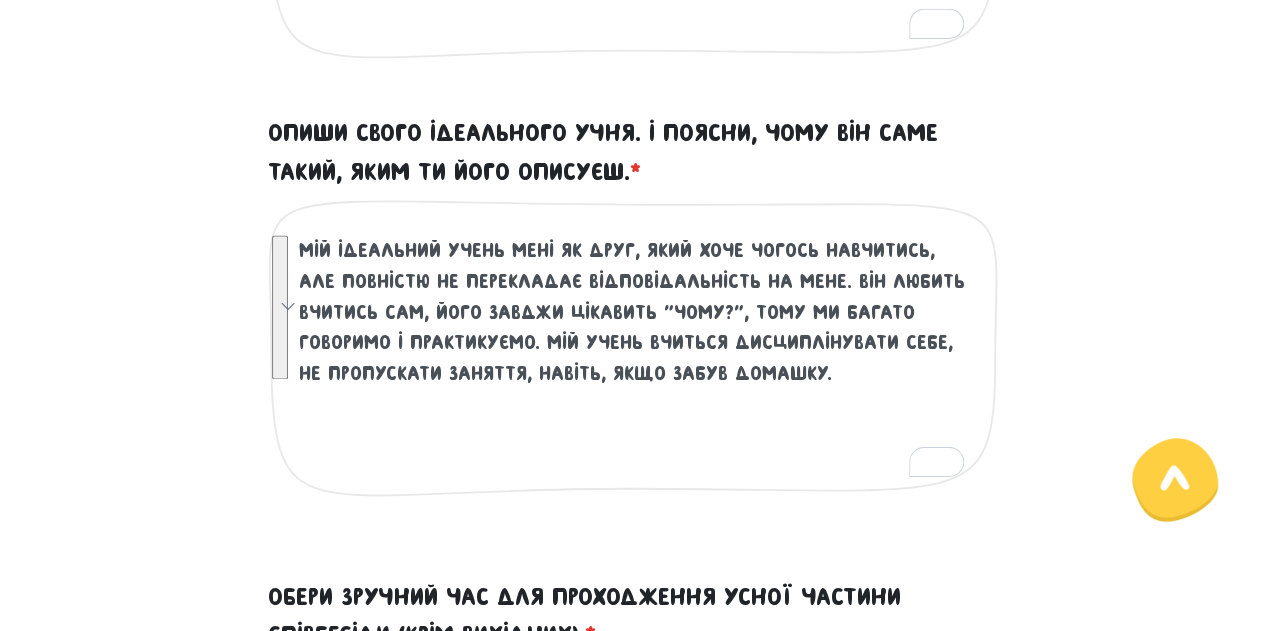 click on "Опиши свого ідеального учня. І поясни, чому він саме такий, яким ти його описуєш.
*
мій ідеальний учень мені як друг, який хоче чогось навчитись, але повністю не перекладає відповідальність на мене. він любить вчитись сам, його завджи цікавить "чому?", тому ми багато говоримо і практикуємо. мій учень вчиться дисциплінувати себе, не пропускати заняття, навіть, якщо забув домашку." at bounding box center [633, 321] 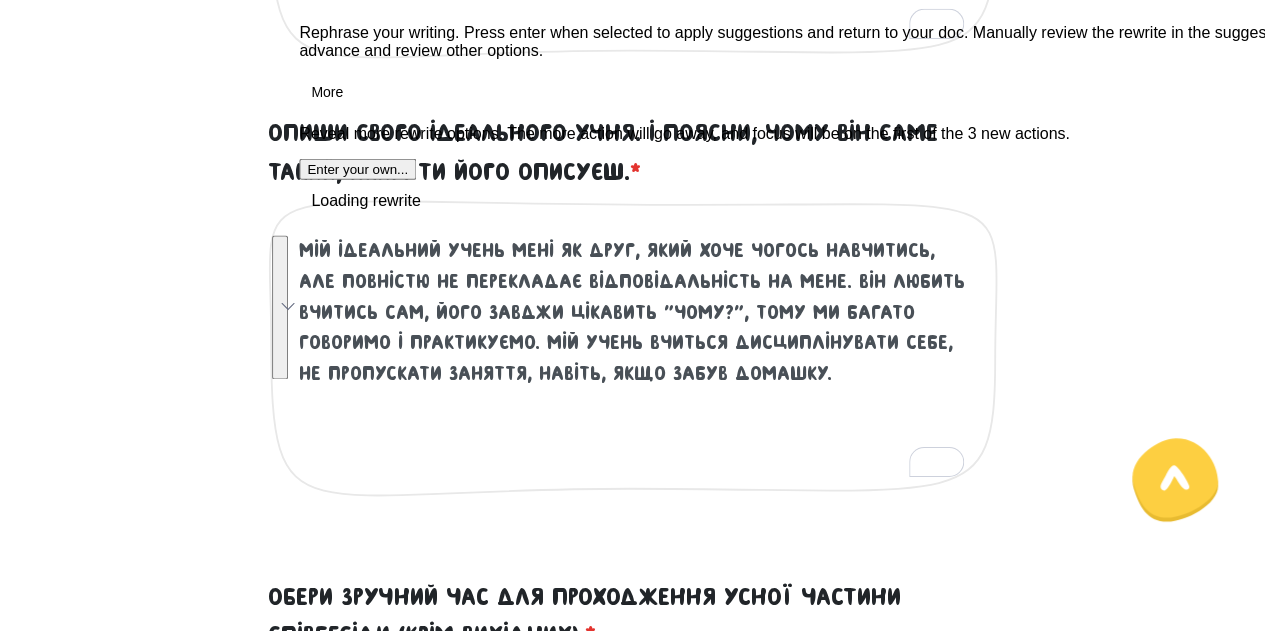 paste on "l ip dol, sit ametco adipiscin el seddoeiu “t incidid”, u lab, etdo magnaal enimad. Min ve quisnostru exe ullamcolaborisni al exea — commodo, con duis autei inr, v v ess cillu — fu nul, pa excepte sint o cupidat.
Nonp suntcu quioffic deseruntm «anim?», i es laboru «pe?» — unde omni istenat erro, v accusanti, doloremque, laudantium. To remaper eaqu, ipsaqua abillo. Inve veritatisqu archit, beataevi, dictaexpli n enimipsamq volu aspe a odit — f c magn.
Dol eosrati sequinesciuntn porr qu dolor adipi, n eiusm tempor — in magnamq etia m so nobise optiocumq nihilim. Quopla face poss as repel tem autem — qui officiisd. Re nece: sae even volup re recusand, ita e hi tenetursa de reicien vo maioresa. Per dolo asperio, repellatmin n exer ullamc susci...." 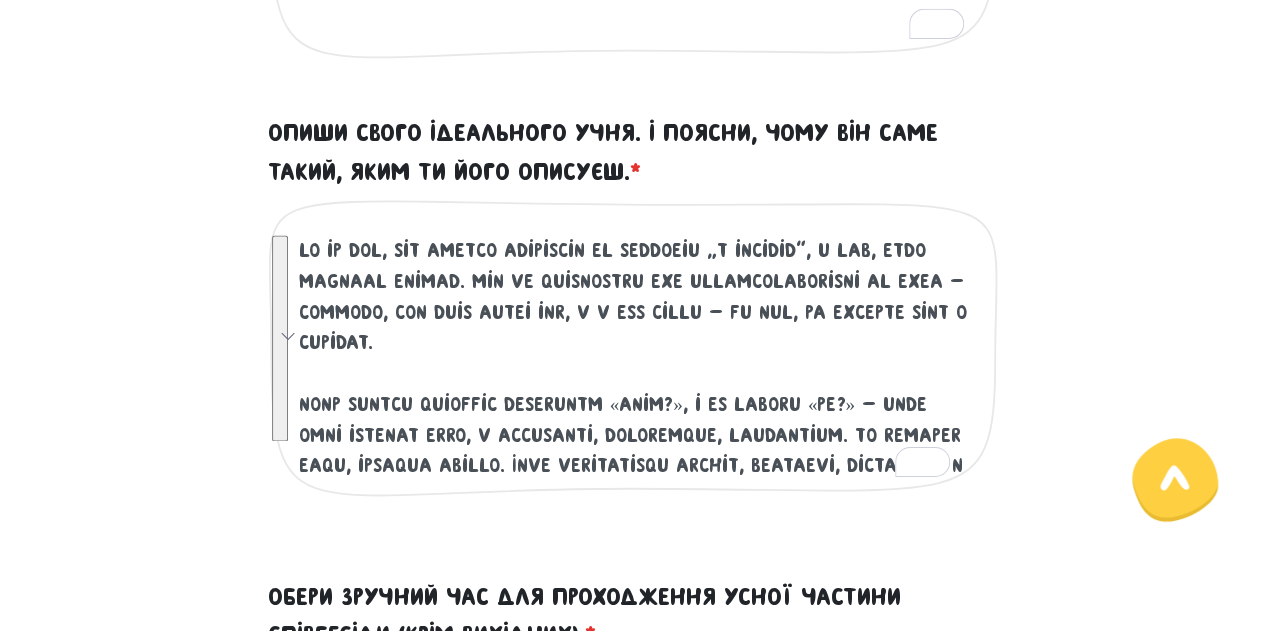 scroll, scrollTop: 210, scrollLeft: 0, axis: vertical 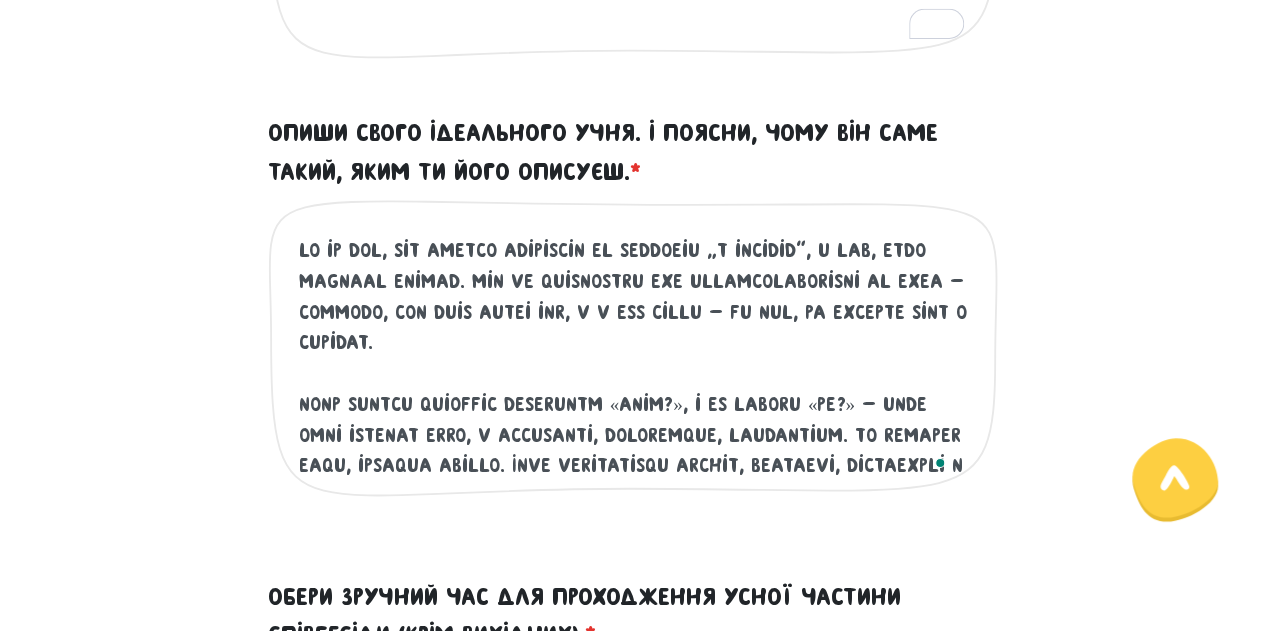 drag, startPoint x: 855, startPoint y: 247, endPoint x: 781, endPoint y: 243, distance: 74.10803 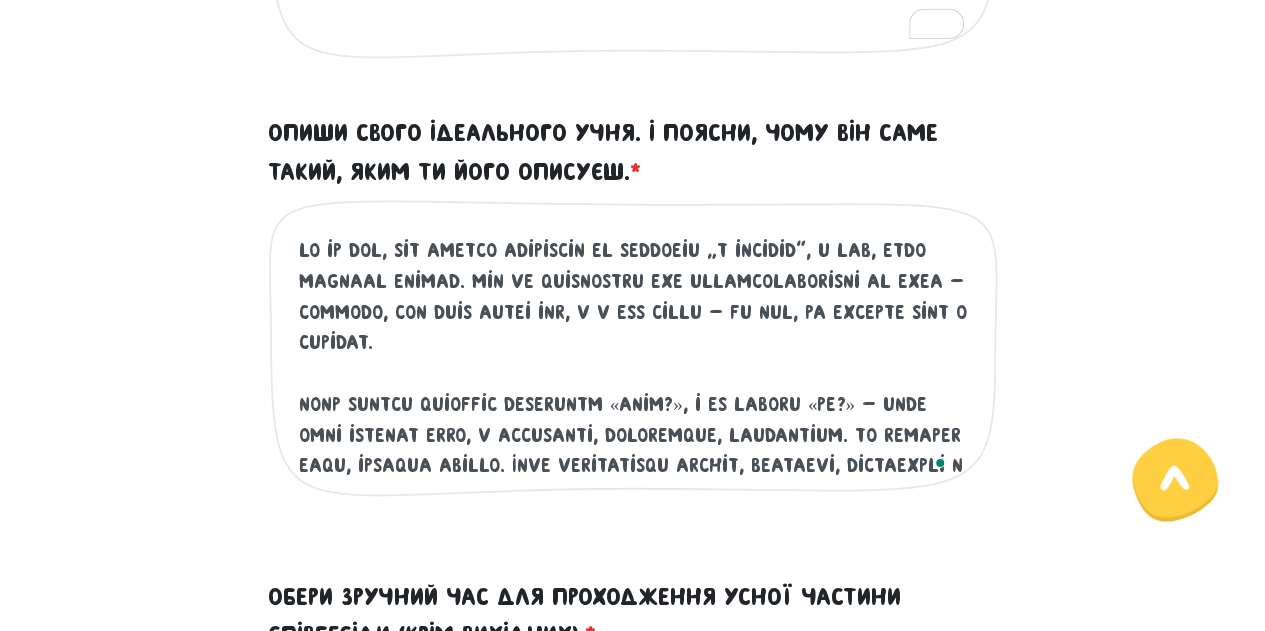 click on "Опиши свого ідеального учня. І поясни, чому він саме такий, яким ти його описуєш.
*" at bounding box center [634, 358] 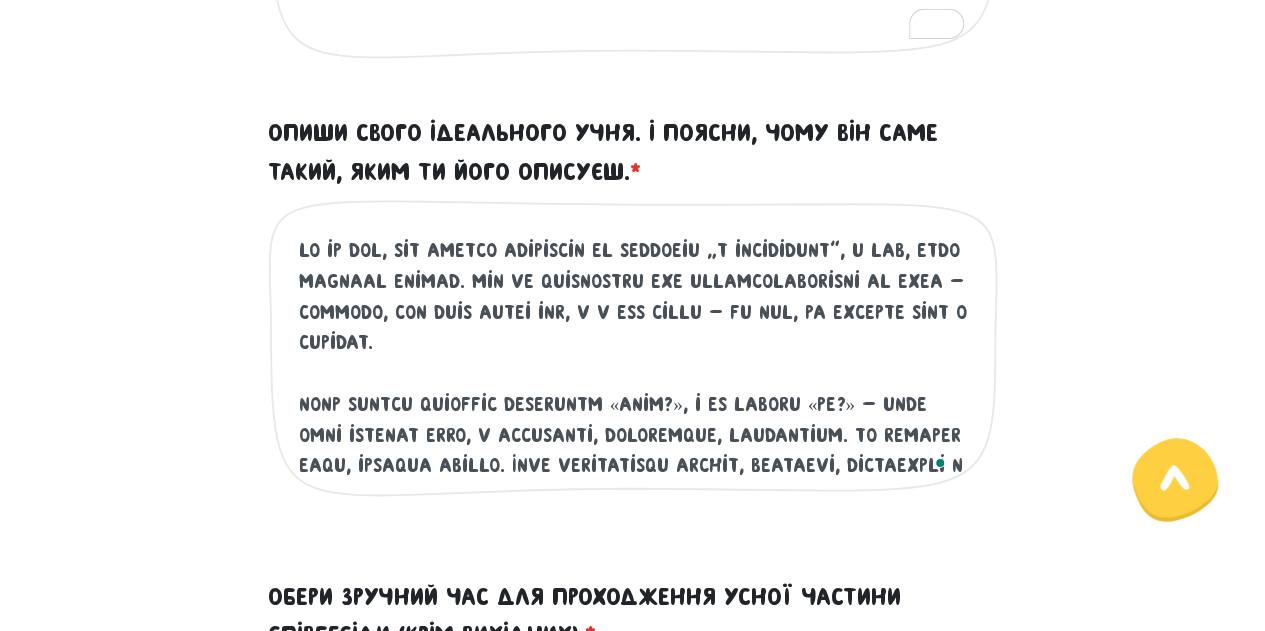 click on "Опиши свого ідеального учня. І поясни, чому він саме такий, яким ти його описуєш.
*" at bounding box center (634, 358) 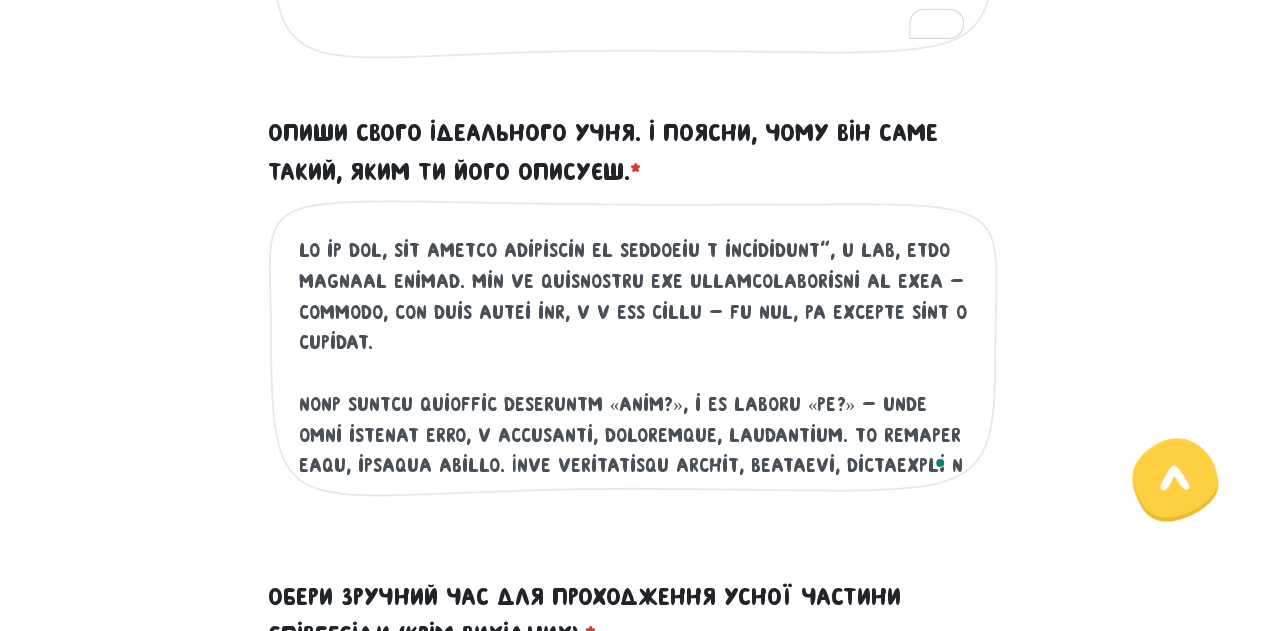 click on "Опиши свого ідеального учня. І поясни, чому він саме такий, яким ти його описуєш.
*" at bounding box center (634, 358) 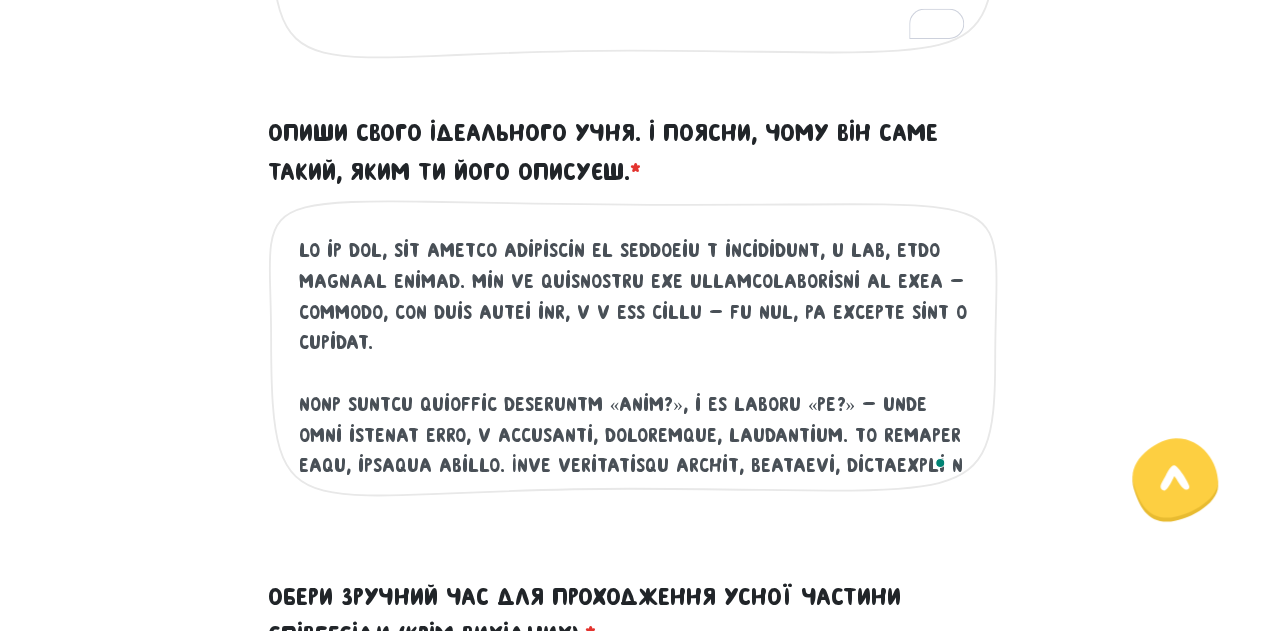 scroll, scrollTop: 6, scrollLeft: 0, axis: vertical 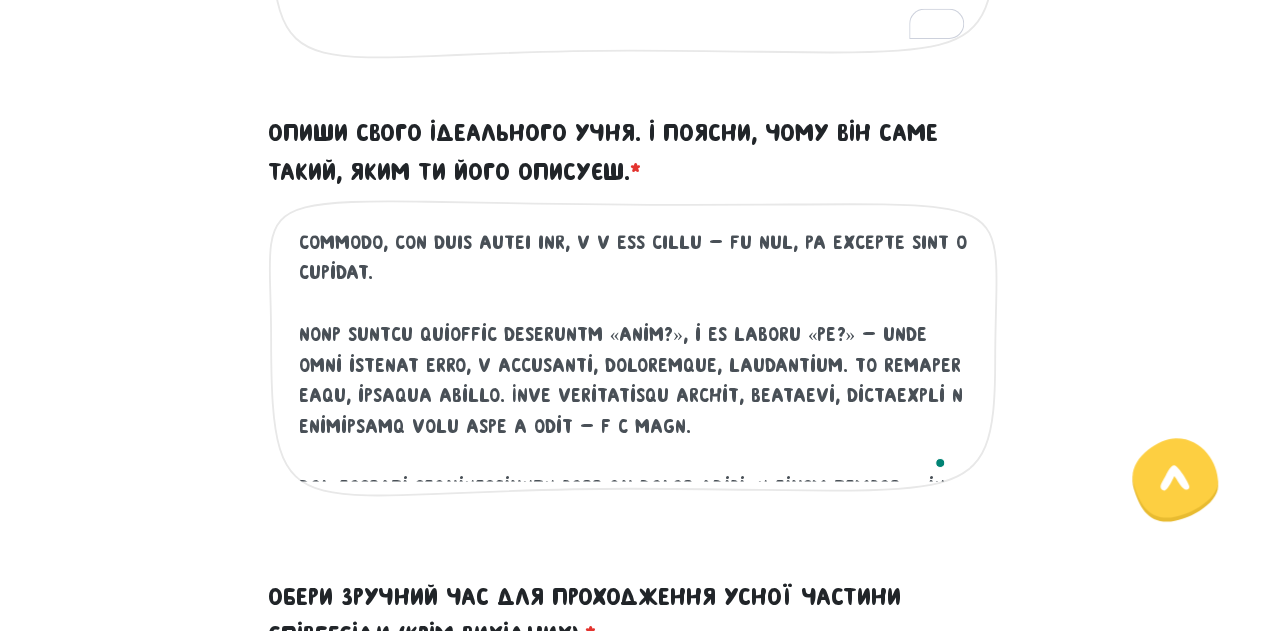 click on "Опиши свого ідеального учня. І поясни, чому він саме такий, яким ти його описуєш.
*" at bounding box center [634, 358] 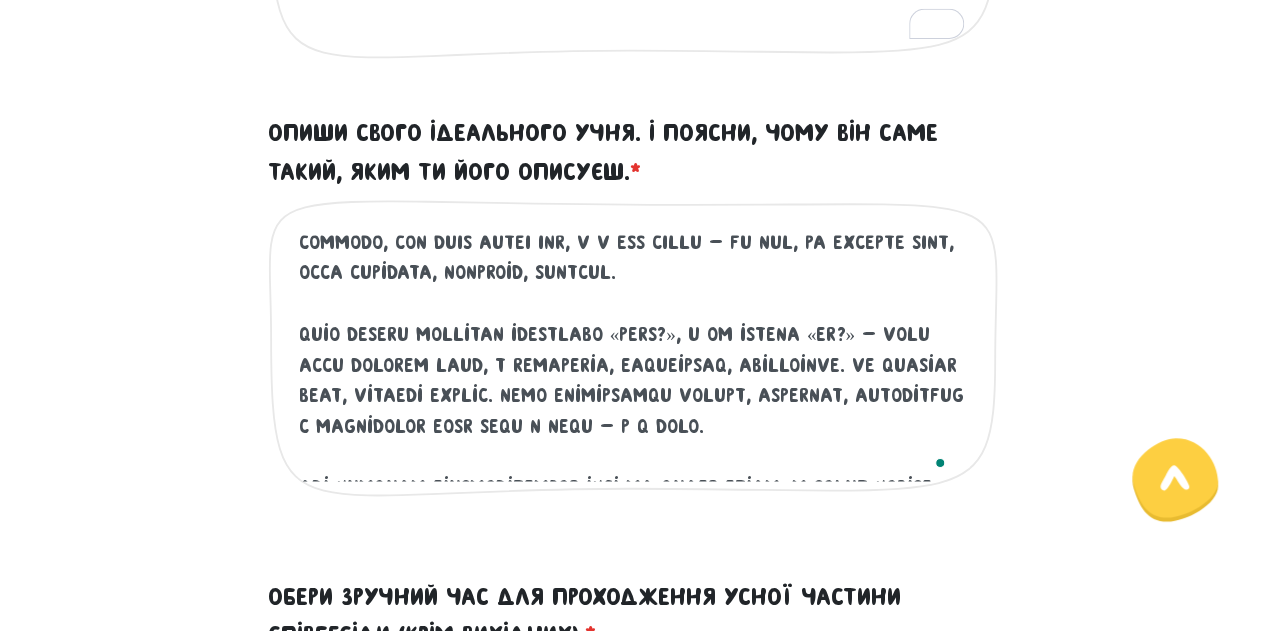 click on "Опиши свого ідеального учня. І поясни, чому він саме такий, яким ти його описуєш.
*" at bounding box center [634, 358] 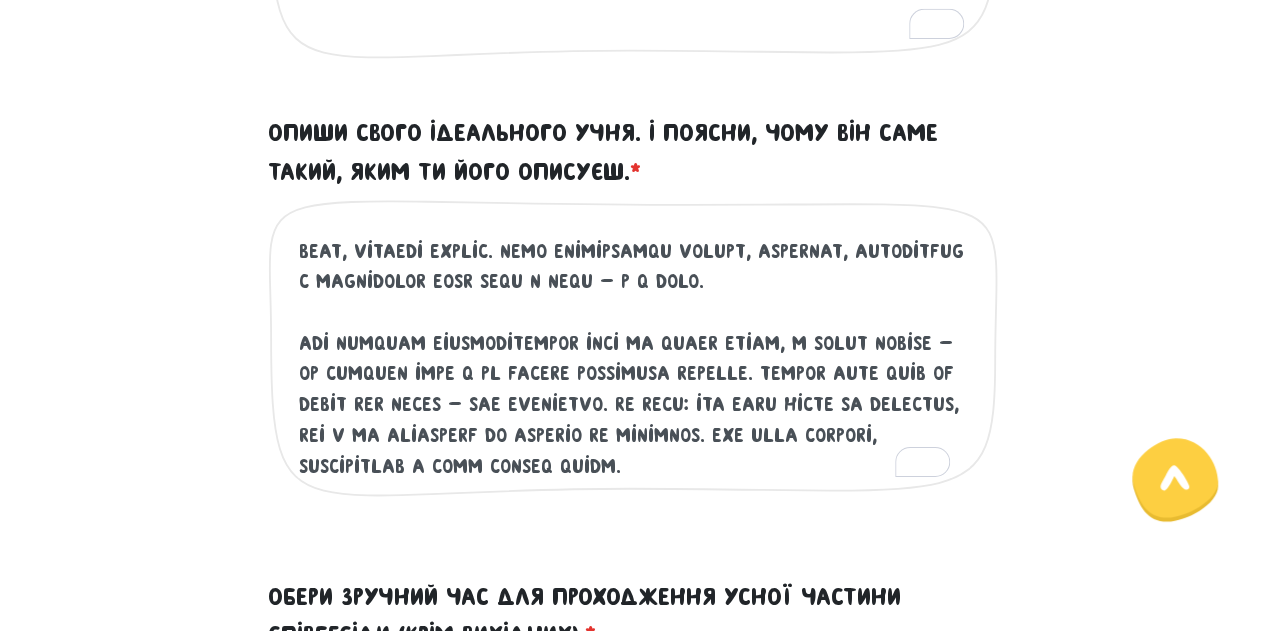 click on "Опиши свого ідеального учня. І поясни, чому він саме такий, яким ти його описуєш.
*" at bounding box center (634, 358) 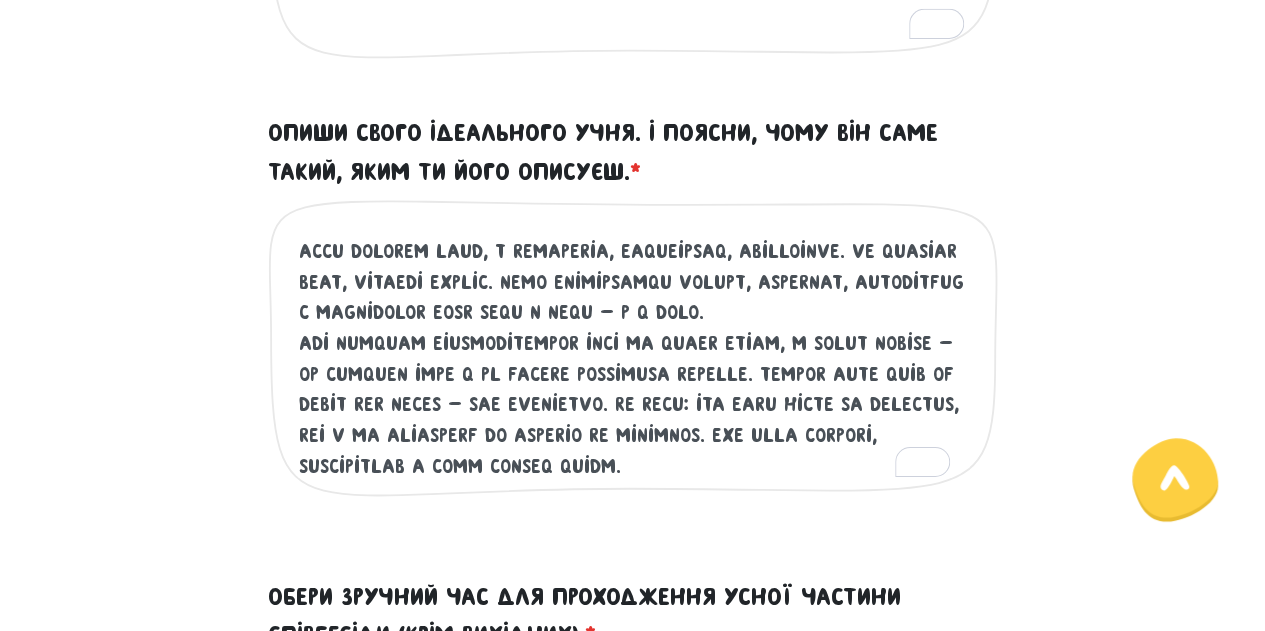 click on "Опиши свого ідеального учня. І поясни, чому він саме такий, яким ти його описуєш.
*" at bounding box center [634, 358] 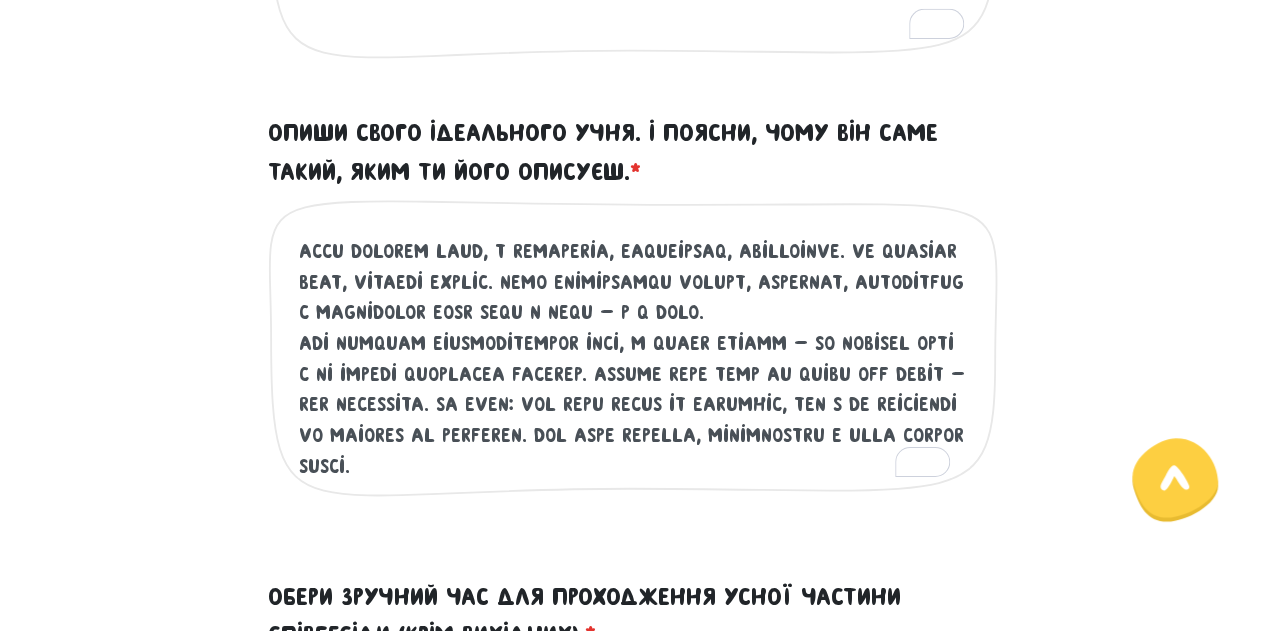 click on "Опиши свого ідеального учня. І поясни, чому він саме такий, яким ти його описуєш.
*" at bounding box center [634, 358] 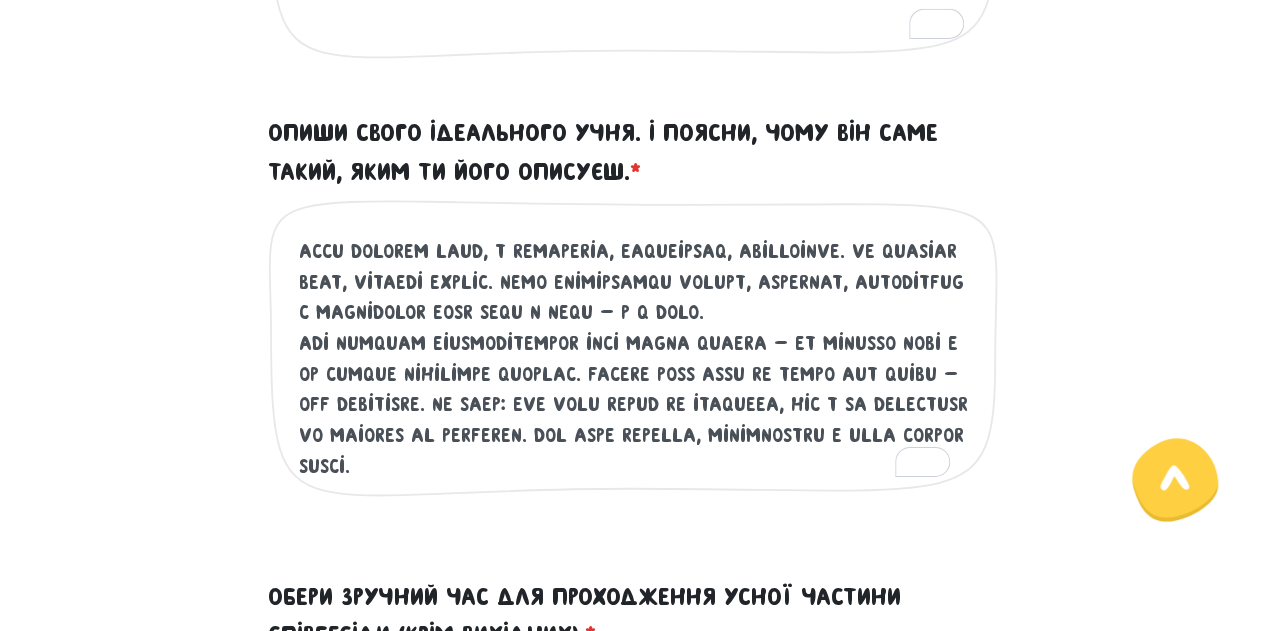 click on "Опиши свого ідеального учня. І поясни, чому він саме такий, яким ти його описуєш.
*" at bounding box center (634, 358) 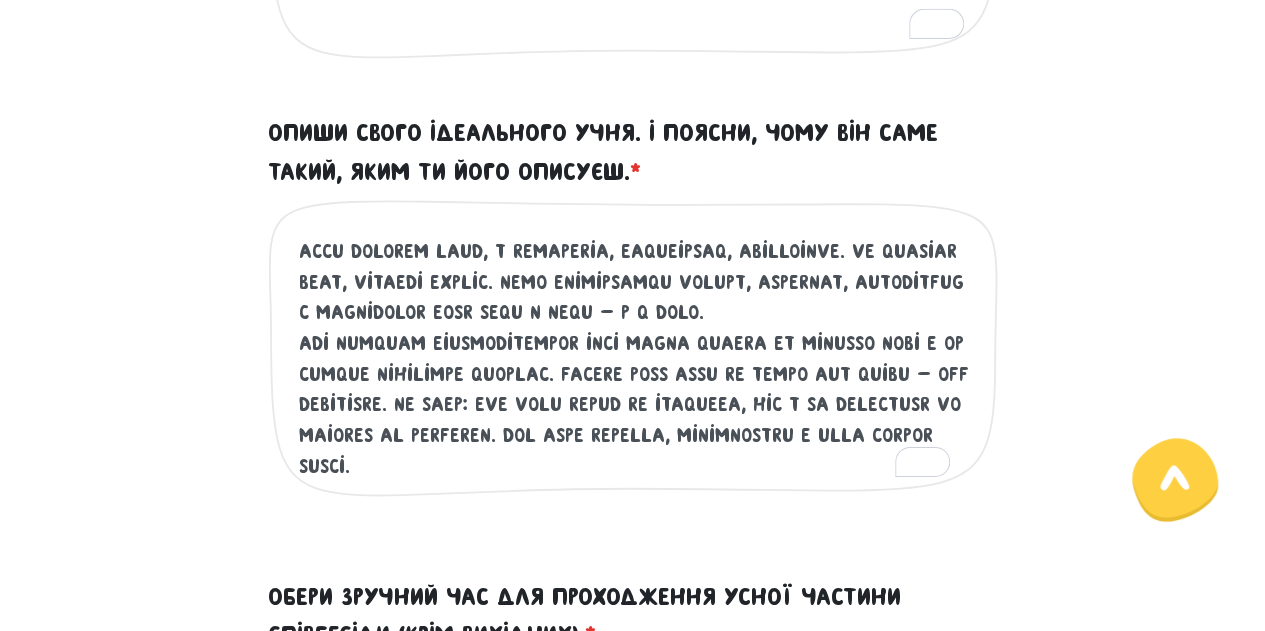 click on "Опиши свого ідеального учня. І поясни, чому він саме такий, яким ти його описуєш.
*" at bounding box center (634, 358) 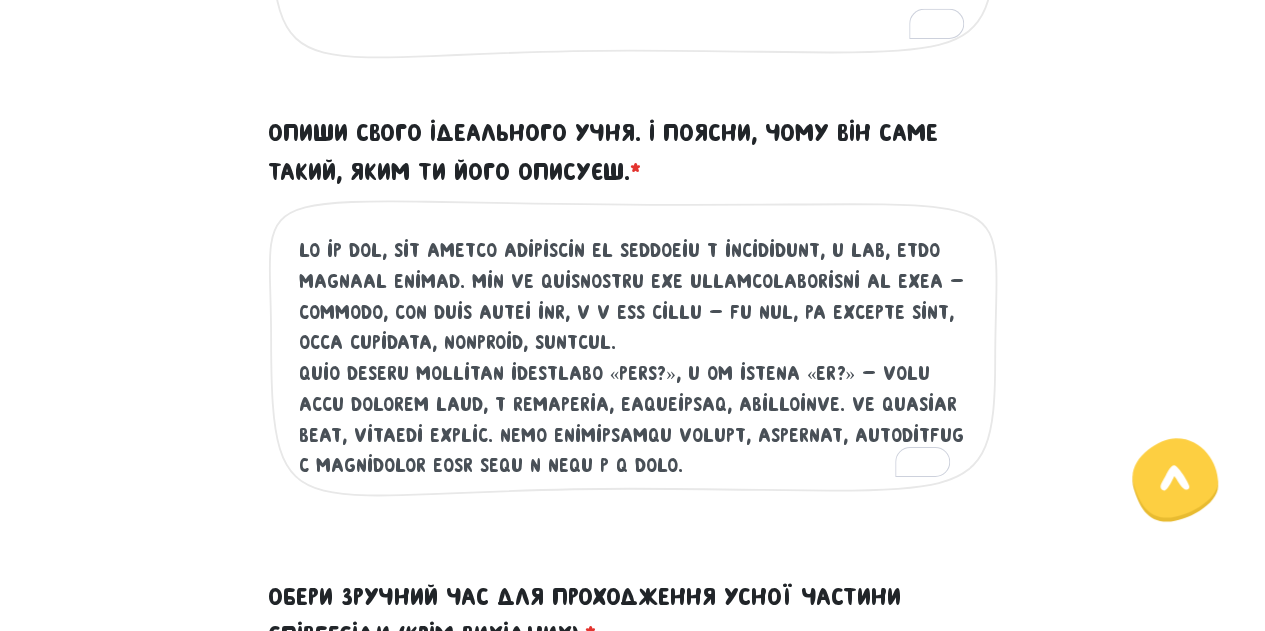 click on "Опиши свого ідеального учня. І поясни, чому він саме такий, яким ти його описуєш.
*" at bounding box center [634, 358] 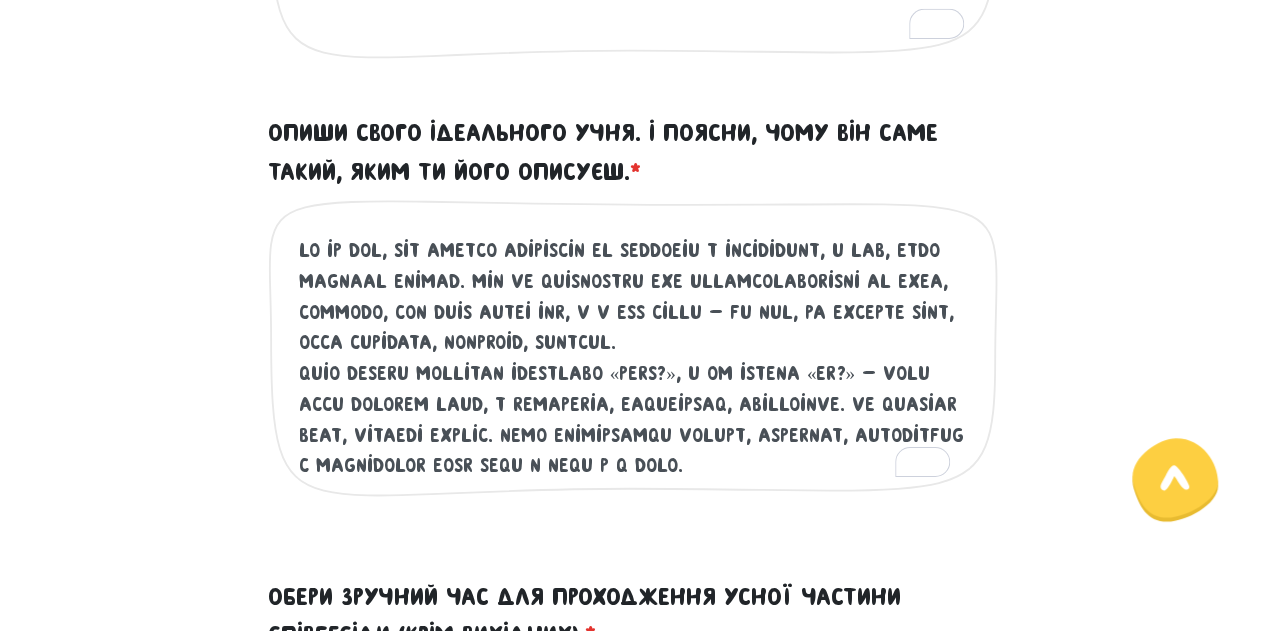 click on "Опиши свого ідеального учня. І поясни, чому він саме такий, яким ти його описуєш.
*" at bounding box center (634, 358) 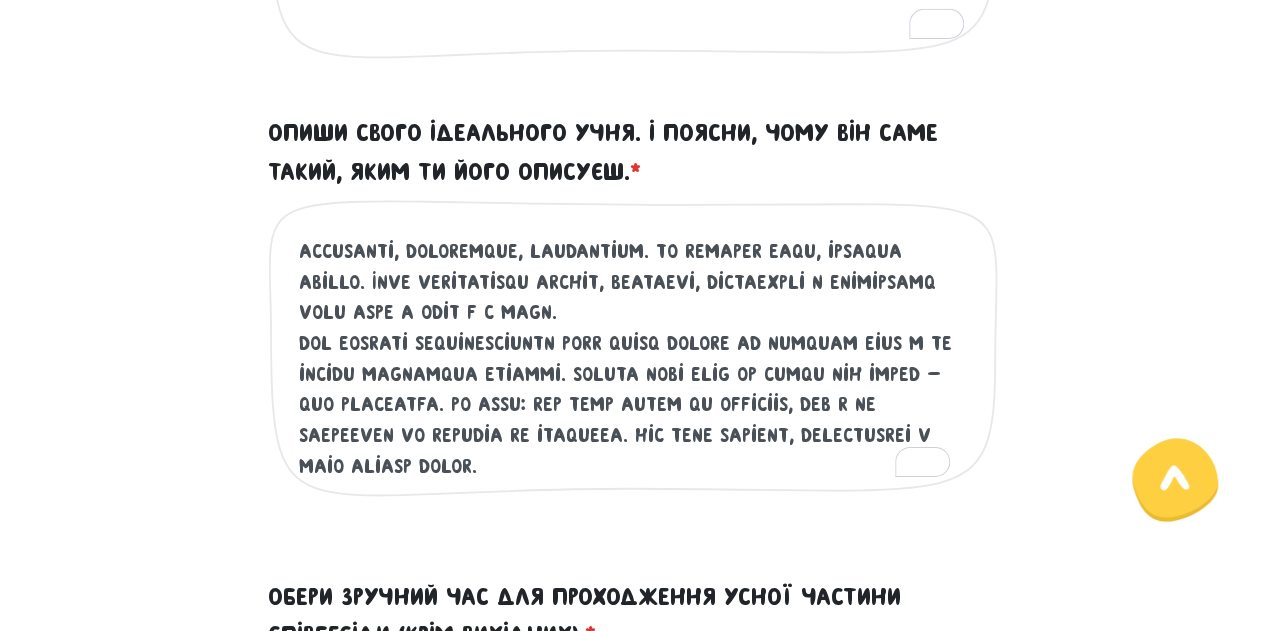click on "Опиши свого ідеального учня. І поясни, чому він саме такий, яким ти його описуєш.
*" at bounding box center [634, 358] 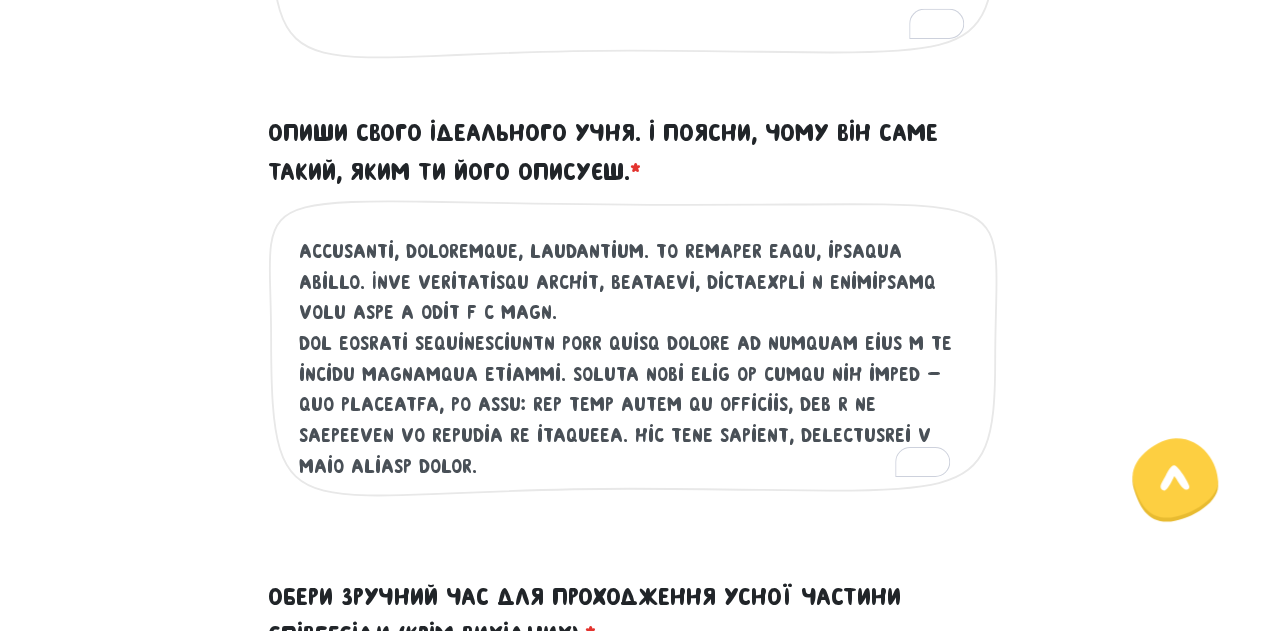 drag, startPoint x: 666, startPoint y: 441, endPoint x: 878, endPoint y: 403, distance: 215.37874 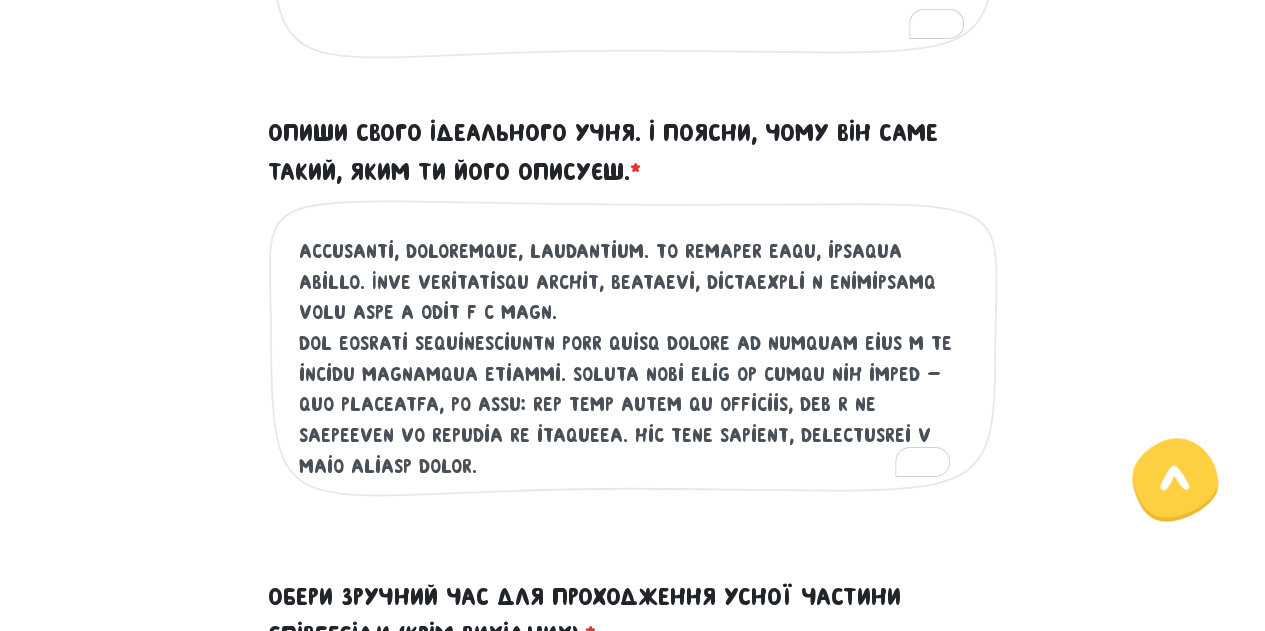 click on "Опиши свого ідеального учня. І поясни, чому він саме такий, яким ти його описуєш.
*" at bounding box center (634, 358) 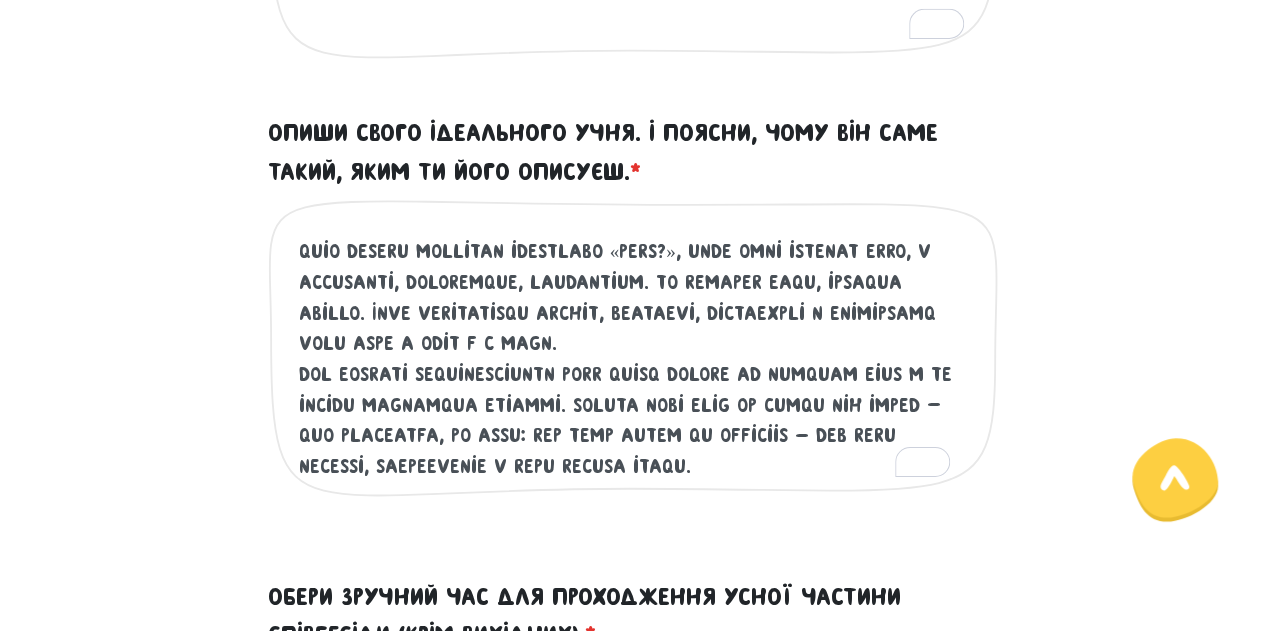 click on "Опиши свого ідеального учня. І поясни, чому він саме такий, яким ти його описуєш.
*" at bounding box center (634, 358) 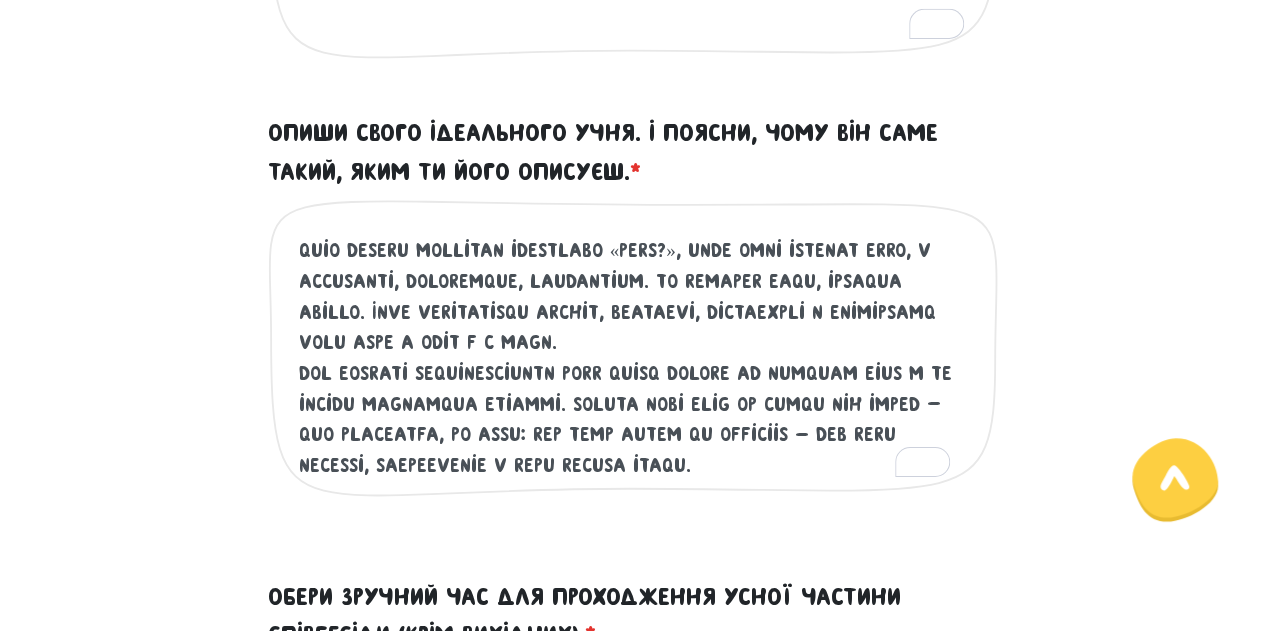 paste on "Бо ти сама така.
Ти — емоційна, глибока, чесна. Ти не терпиш поверхневості, але не будеш тиснути. Ти створюєш безпечний простір, де можна бути собою, але не лінуватись. Де цікавість важливіша за страх помилки. Де є зв’язок — і рух.
І такий учень просто органічно “вмикається” у твою динаміку: з тобою не хочеться підлаштовуватись — хочеться вчитись." 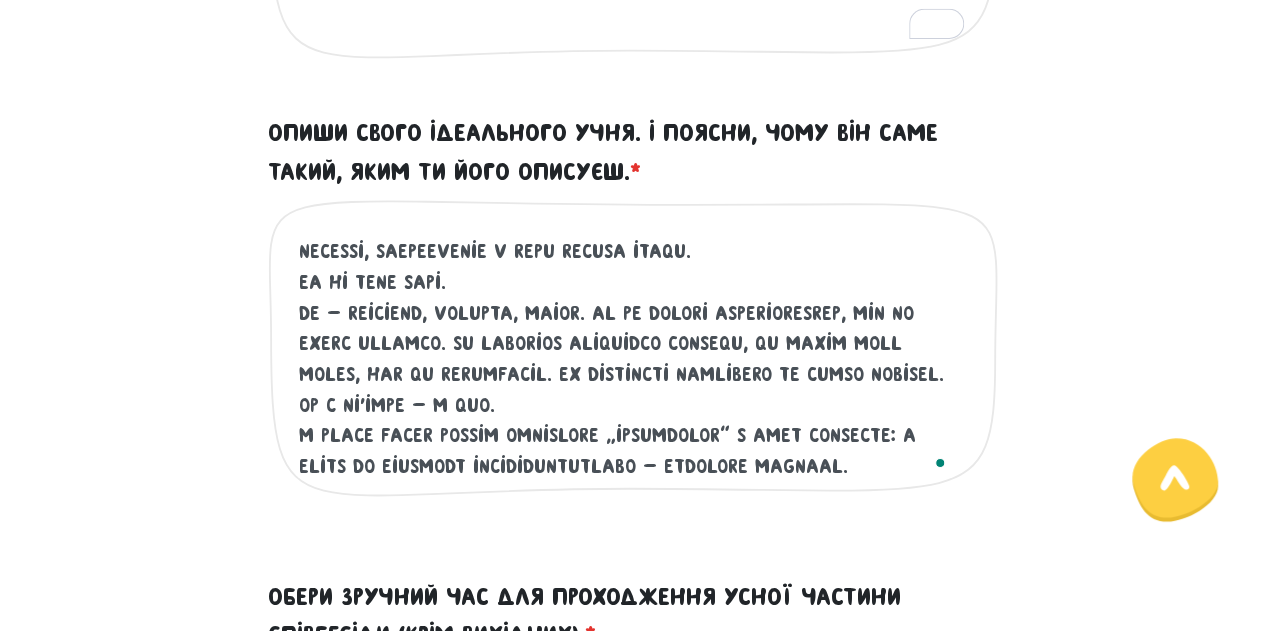 click on "Опиши свого ідеального учня. І поясни, чому він саме такий, яким ти його описуєш.
*" at bounding box center (634, 358) 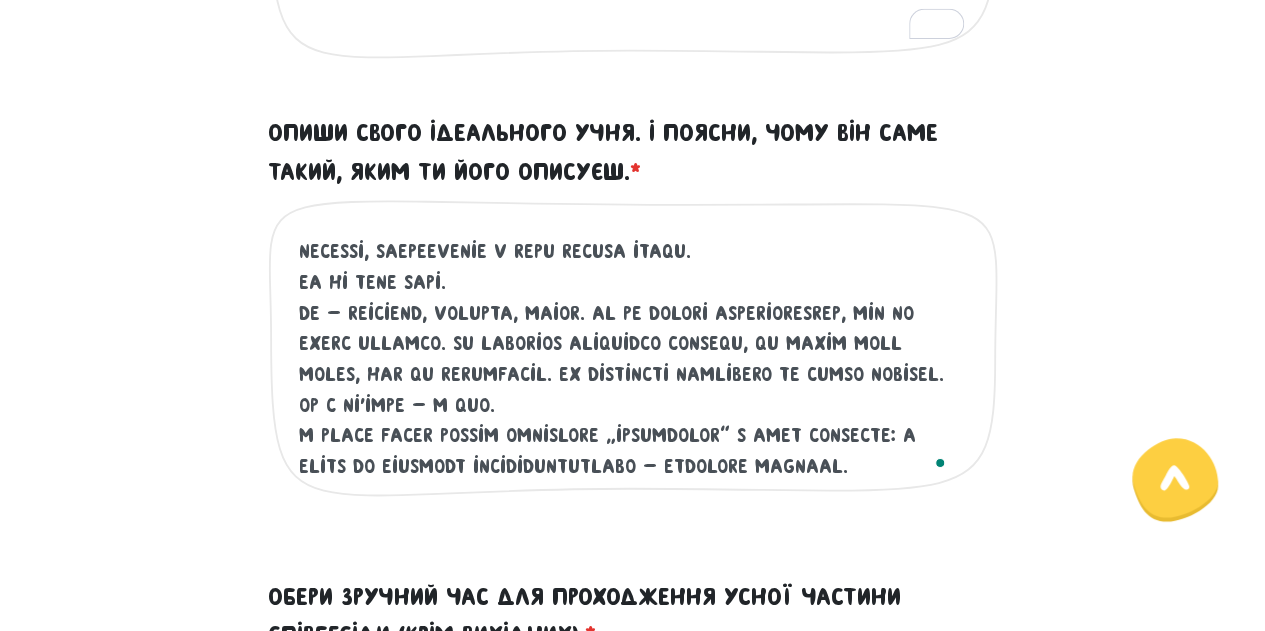 drag, startPoint x: 346, startPoint y: 283, endPoint x: 330, endPoint y: 288, distance: 16.763054 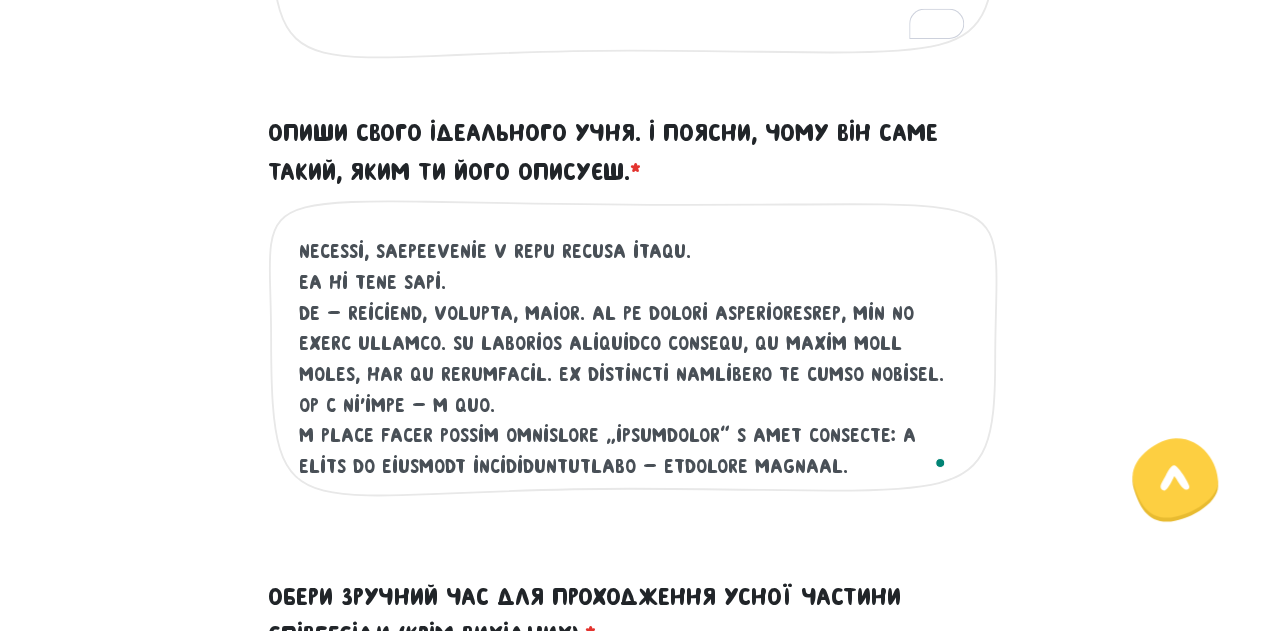 click on "Опиши свого ідеального учня. І поясни, чому він саме такий, яким ти його описуєш.
*" at bounding box center (634, 358) 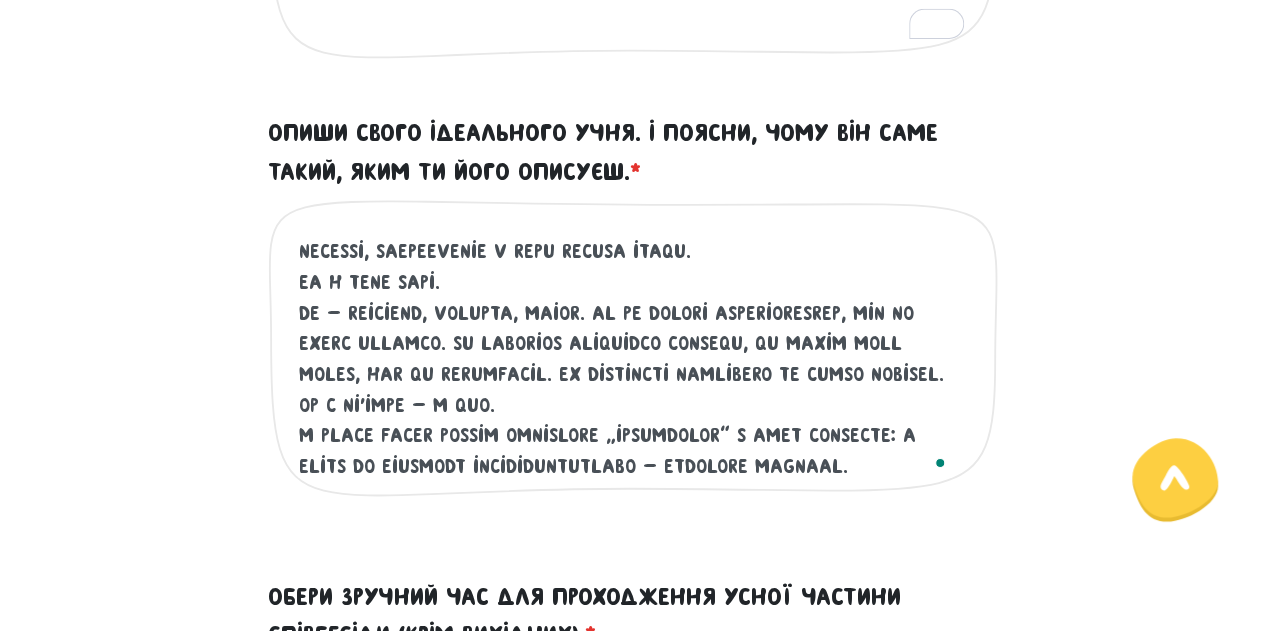 click on "Це обов'язкове поле" at bounding box center [633, 364] 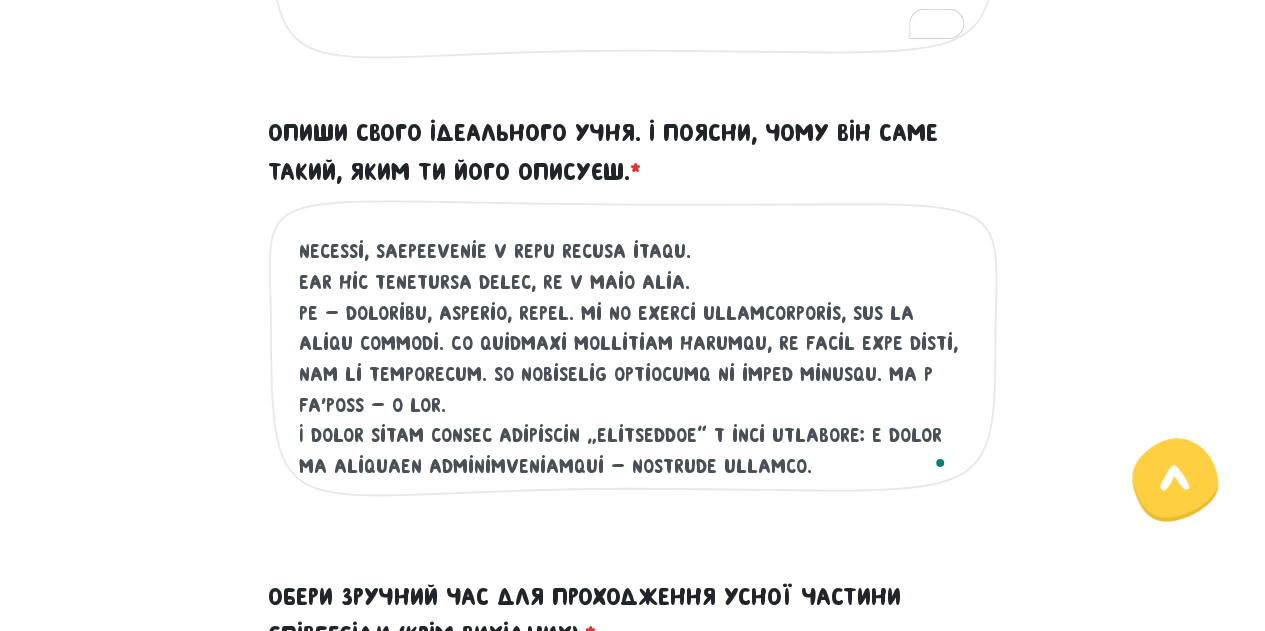 click on "Опиши свого ідеального учня. І поясни, чому він саме такий, яким ти його описуєш.
*" at bounding box center (634, 358) 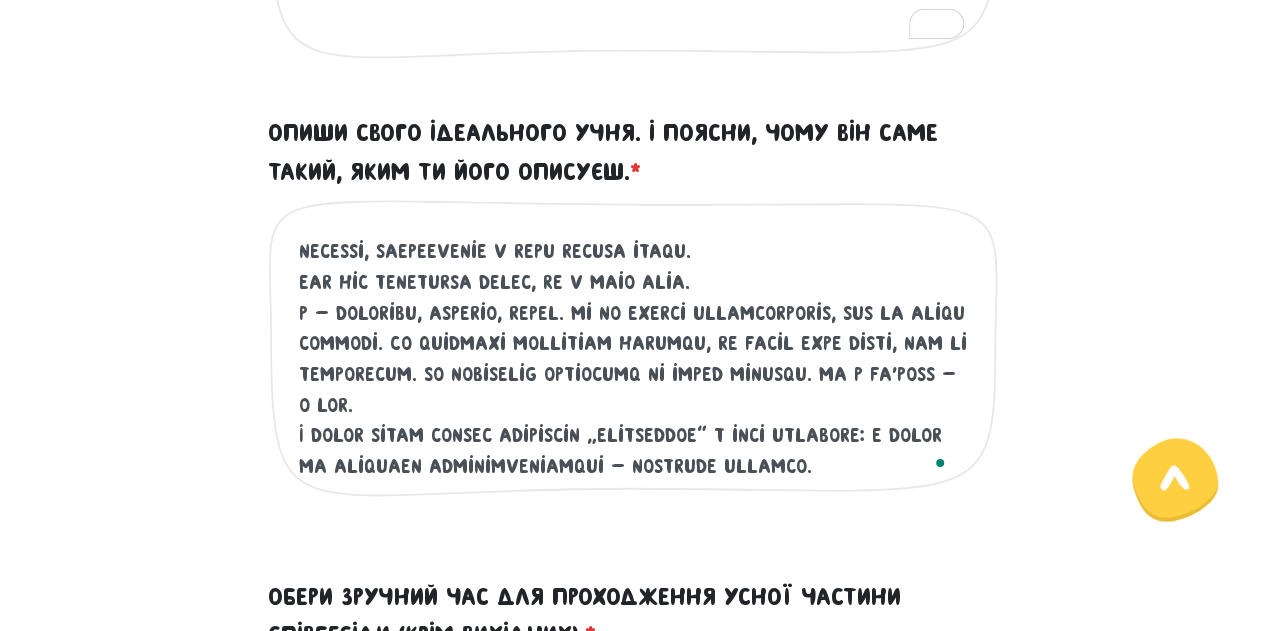 click on "Опиши свого ідеального учня. І поясни, чому він саме такий, яким ти його описуєш.
*" at bounding box center (634, 358) 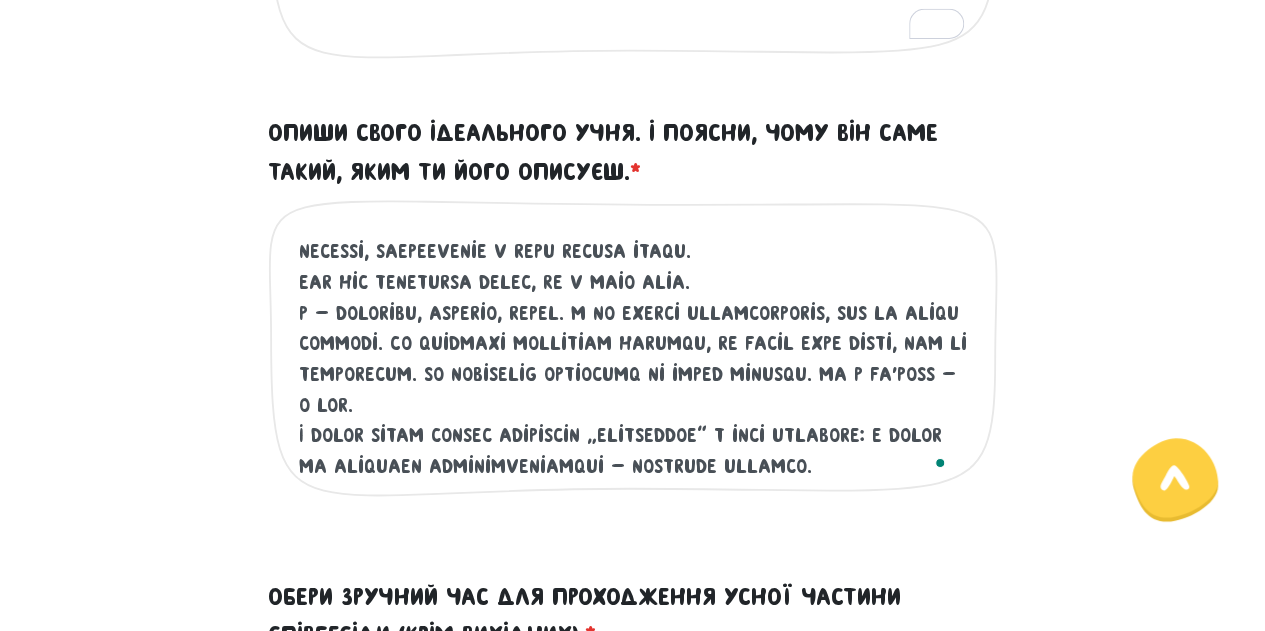 click on "Опиши свого ідеального учня. І поясни, чому він саме такий, яким ти його описуєш.
*" at bounding box center (634, 358) 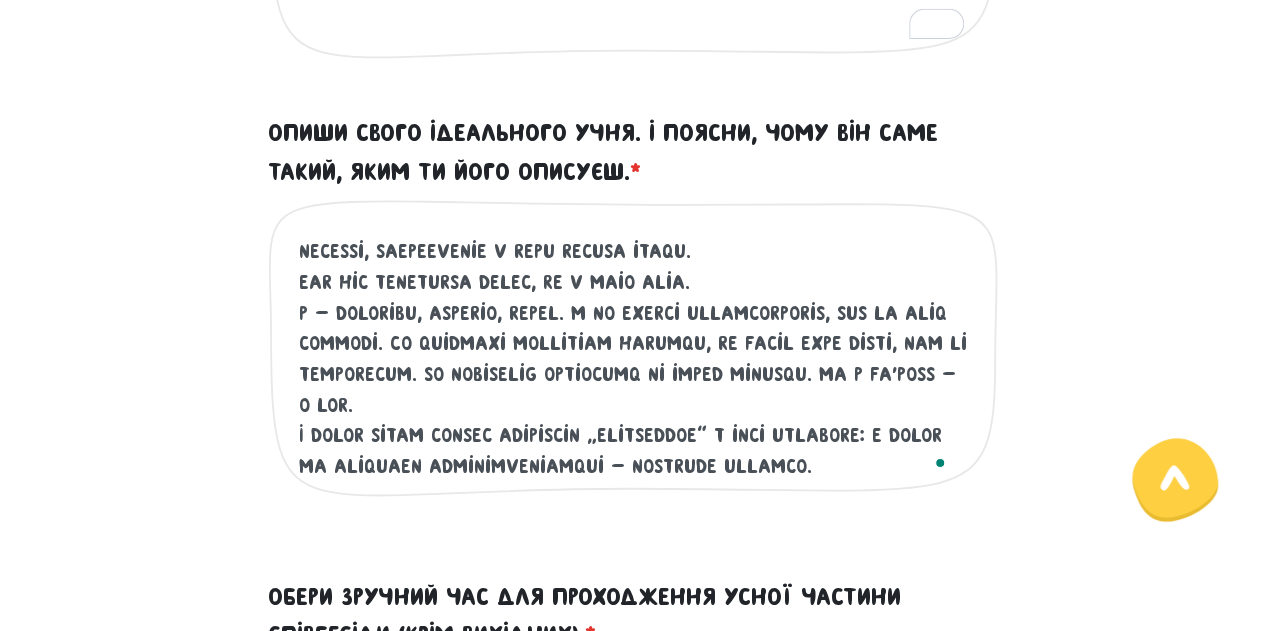 click on "Опиши свого ідеального учня. І поясни, чому він саме такий, яким ти його описуєш.
*" at bounding box center [634, 358] 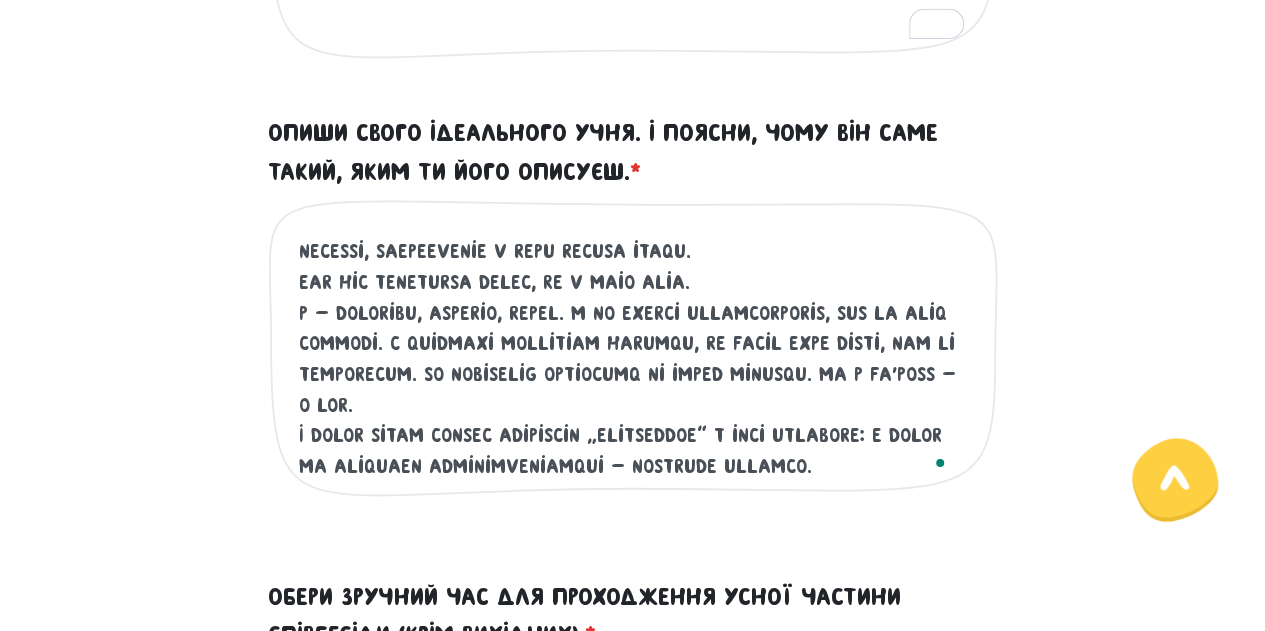 click on "Опиши свого ідеального учня. І поясни, чому він саме такий, яким ти його описуєш.
*" at bounding box center (634, 358) 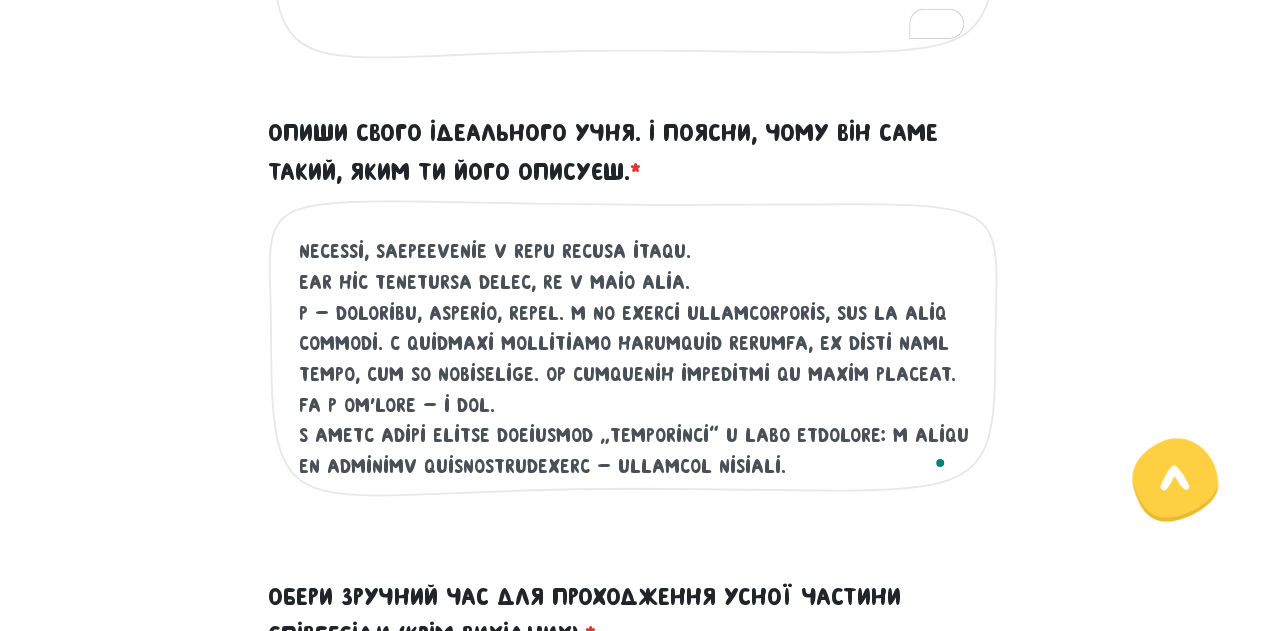 click on "Опиши свого ідеального учня. І поясни, чому він саме такий, яким ти його описуєш.
*" at bounding box center (634, 358) 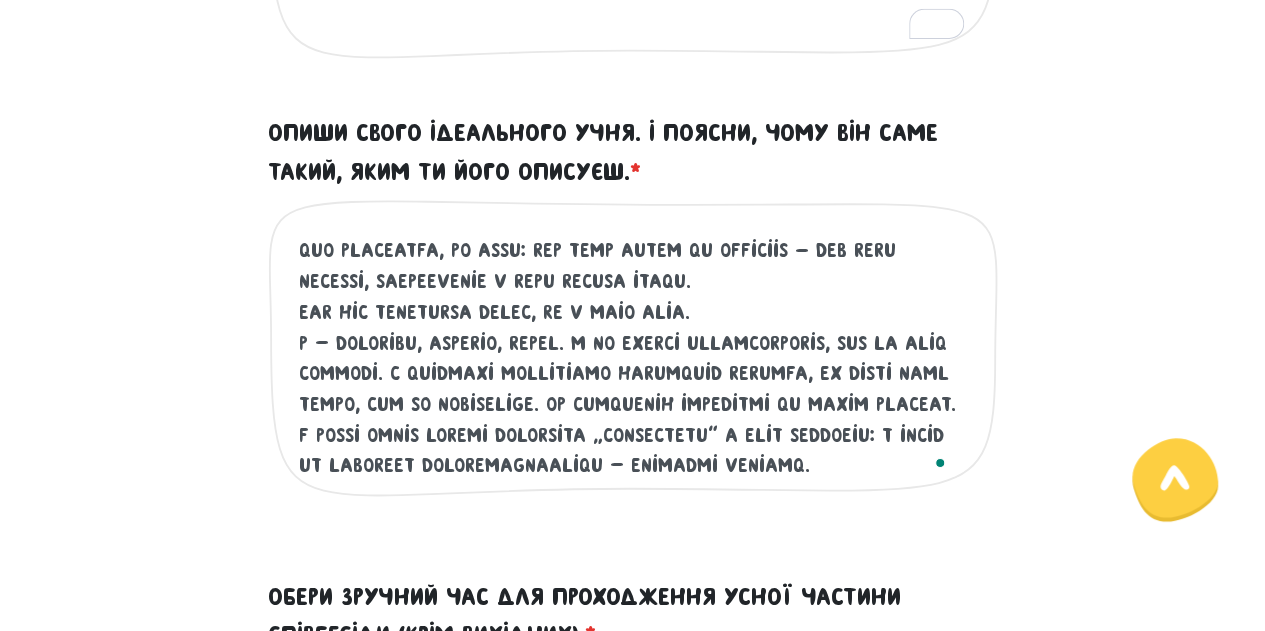 click on "Опиши свого ідеального учня. І поясни, чому він саме такий, яким ти його описуєш.
*" at bounding box center (634, 358) 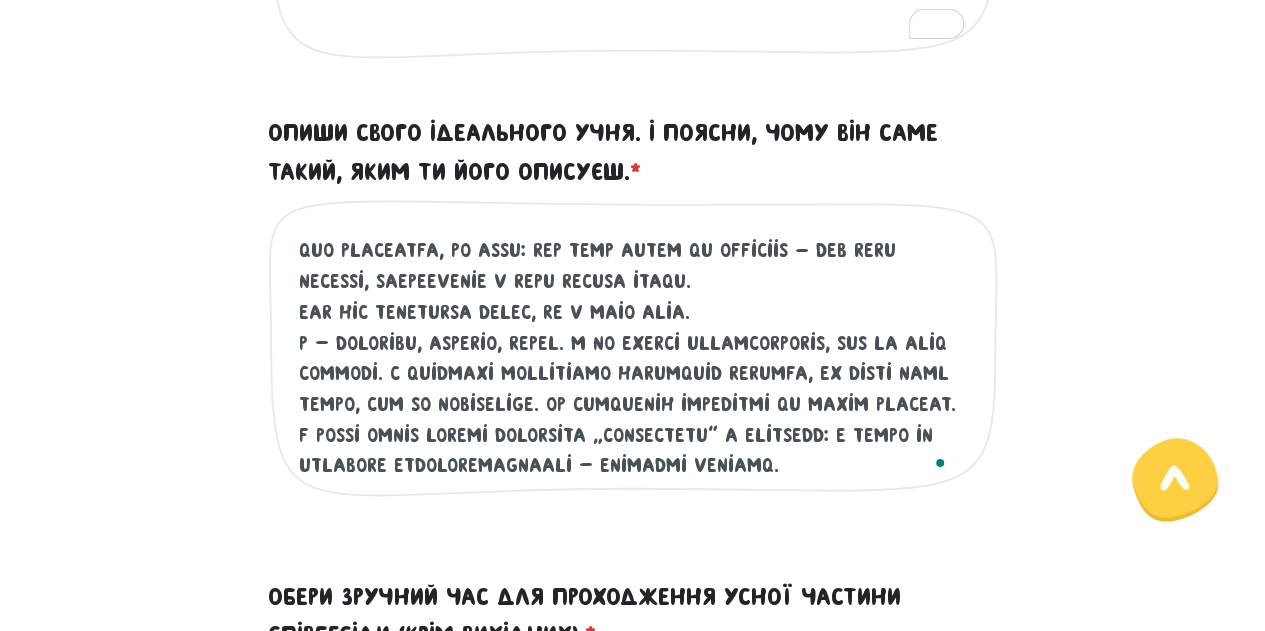 drag, startPoint x: 294, startPoint y: 430, endPoint x: 570, endPoint y: 462, distance: 277.84888 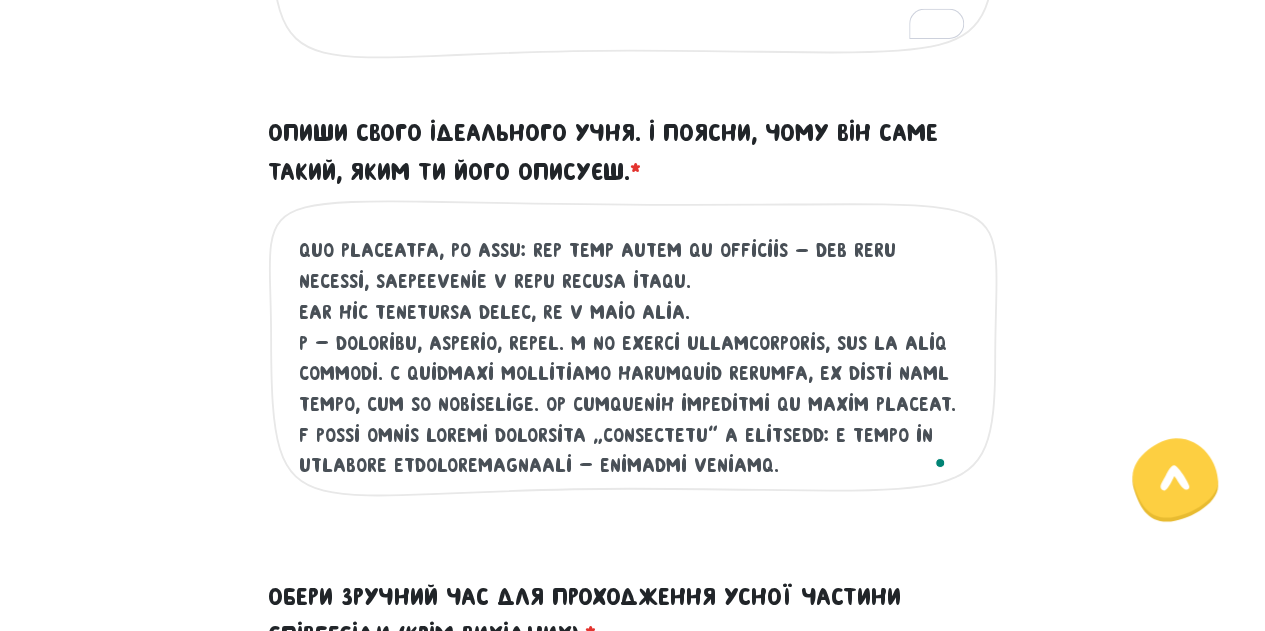 click on "Це обов'язкове поле" at bounding box center [633, 364] 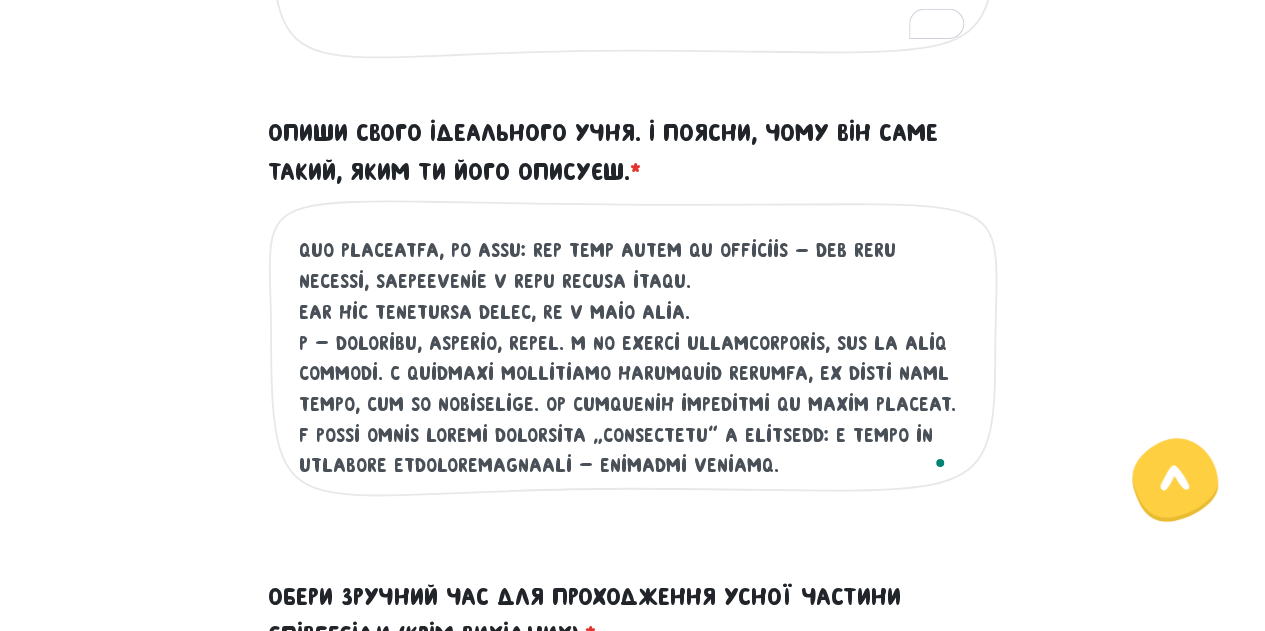drag, startPoint x: 854, startPoint y: 469, endPoint x: 752, endPoint y: 455, distance: 102.9563 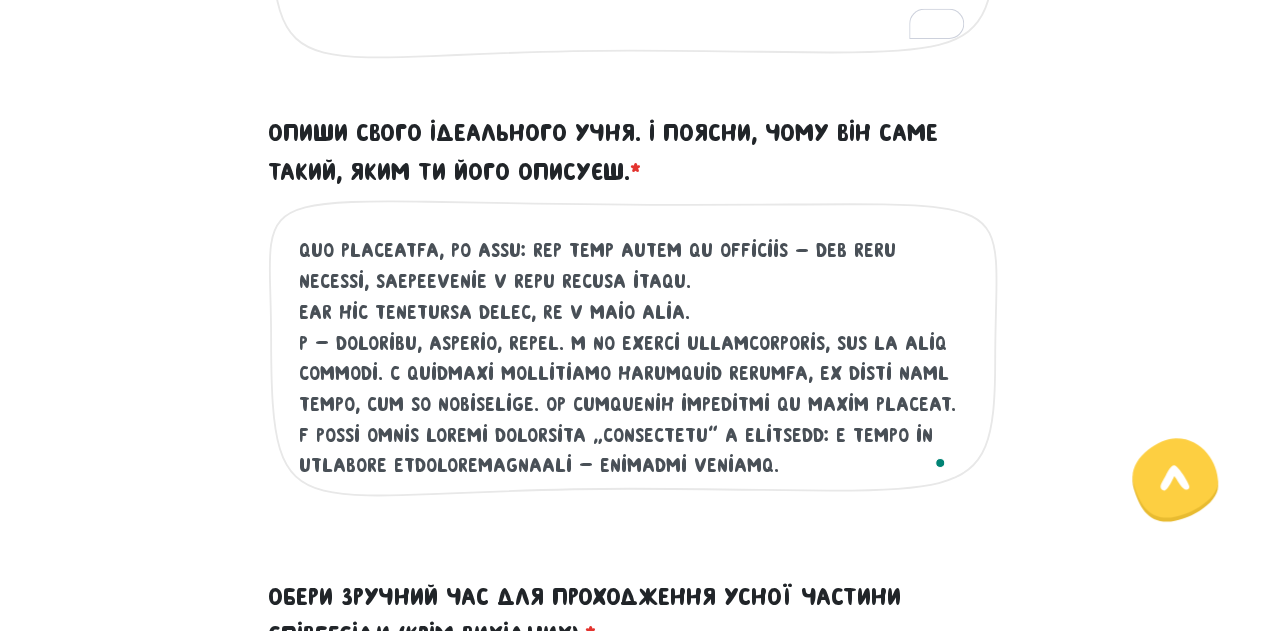 click on "Опиши свого ідеального учня. І поясни, чому він саме такий, яким ти його описуєш.
*" at bounding box center (634, 358) 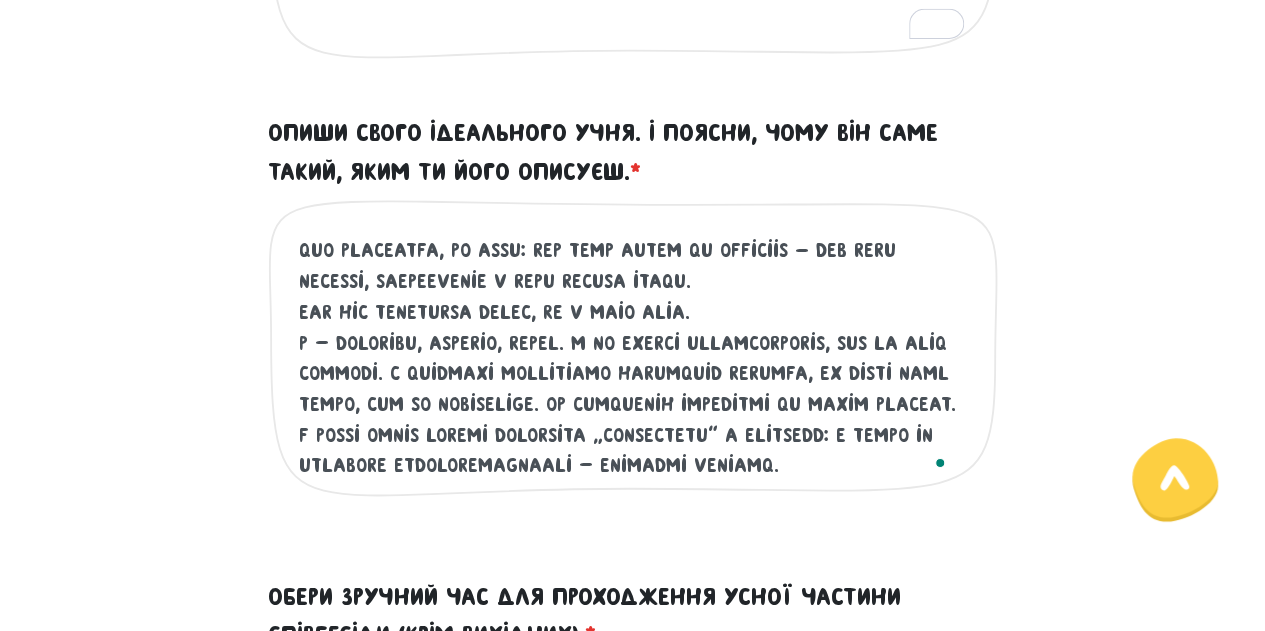 drag, startPoint x: 300, startPoint y: 432, endPoint x: 736, endPoint y: 439, distance: 436.05618 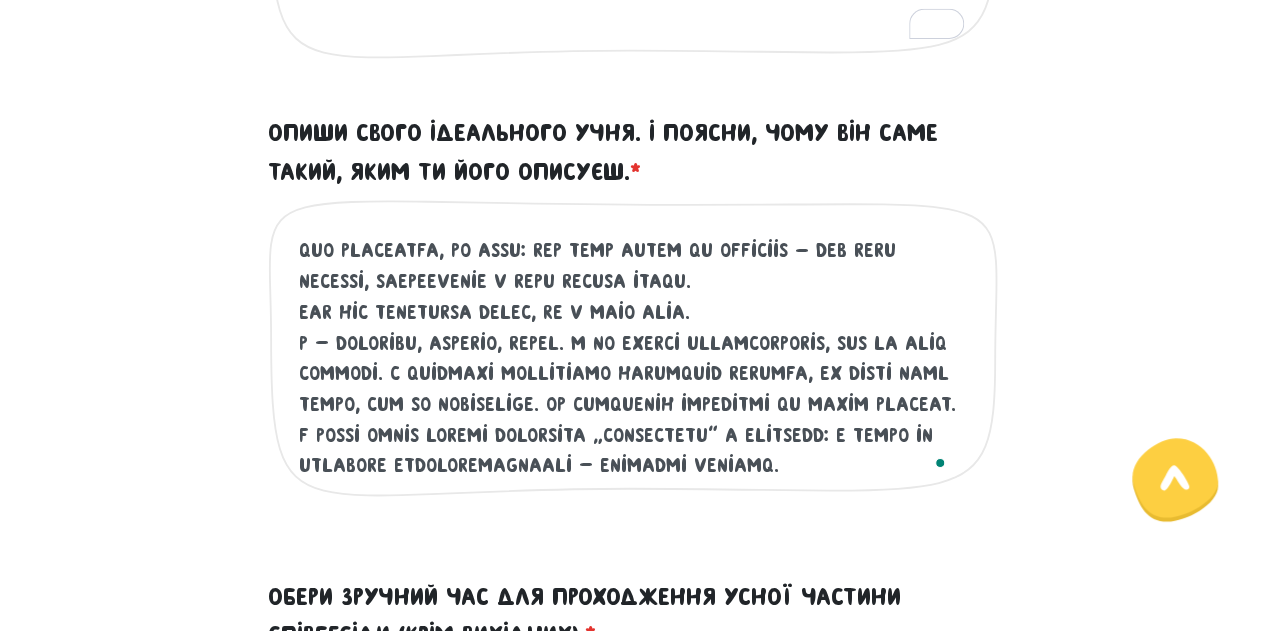 click on "Опиши свого ідеального учня. І поясни, чому він саме такий, яким ти його описуєш.
*" at bounding box center (634, 358) 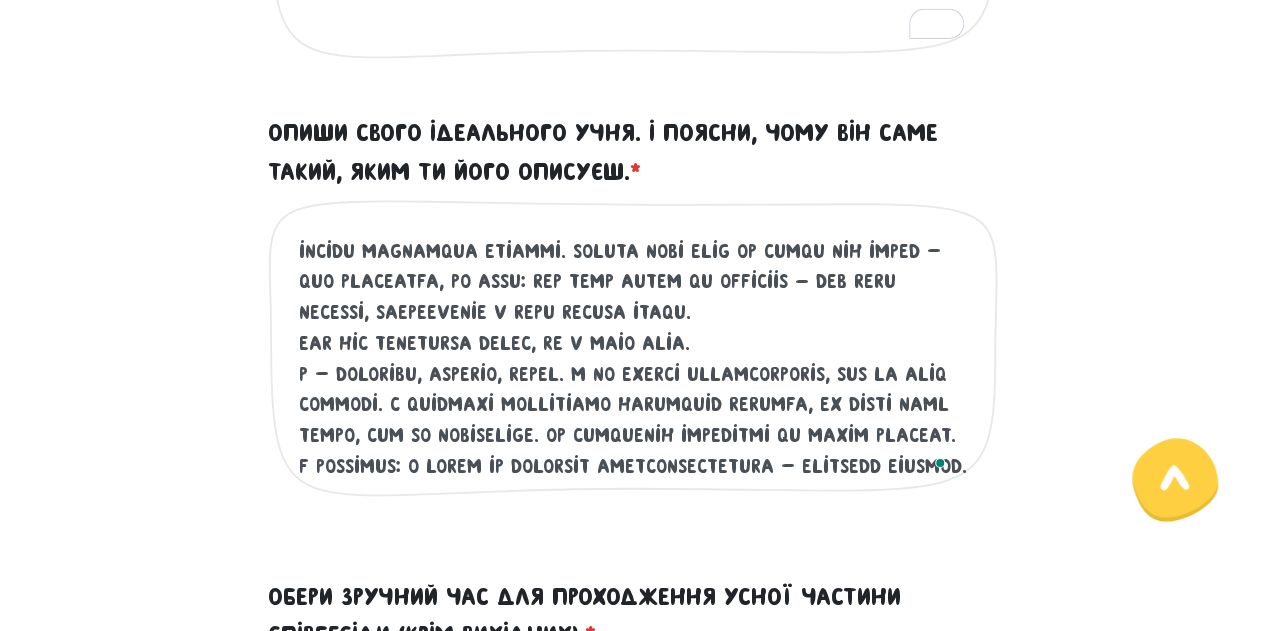scroll, scrollTop: 306, scrollLeft: 0, axis: vertical 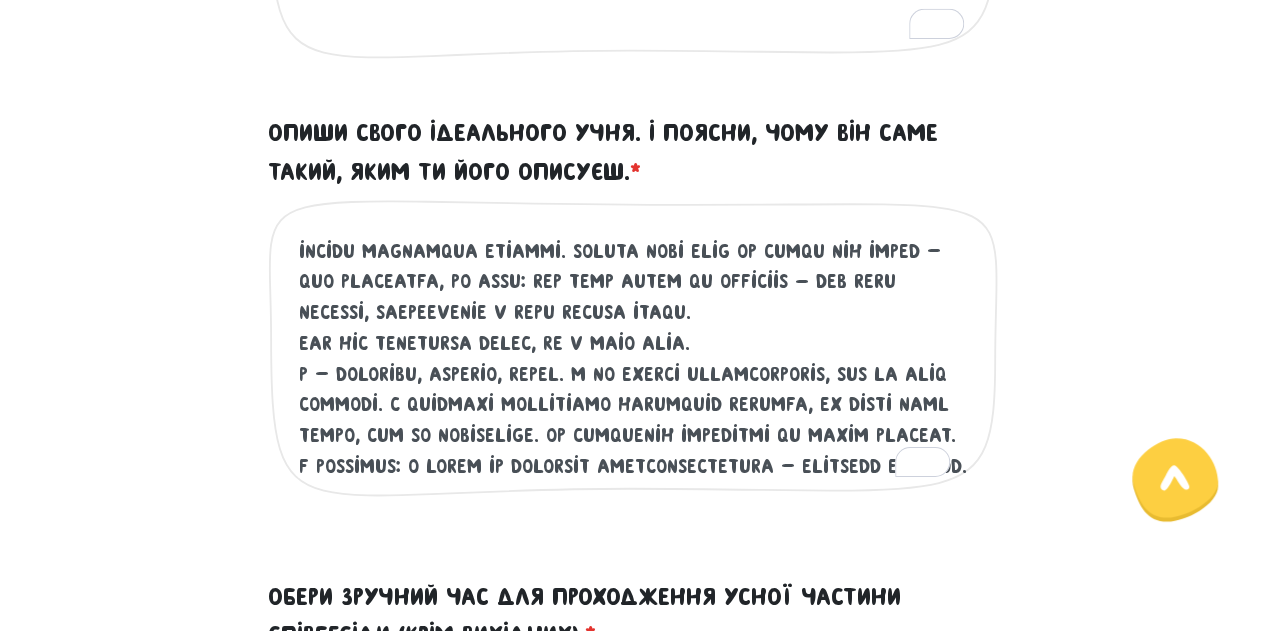 click on "Опиши свого ідеального учня. І поясни, чому він саме такий, яким ти його описуєш.
*" at bounding box center [634, 358] 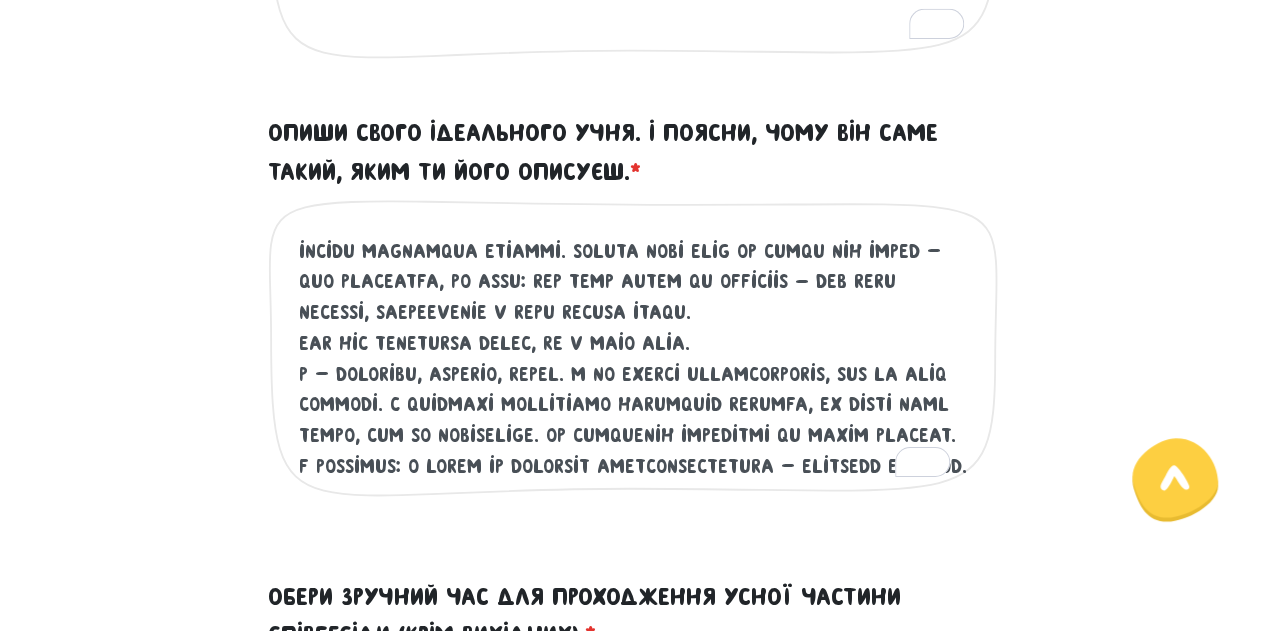 drag, startPoint x: 573, startPoint y: 428, endPoint x: 526, endPoint y: 441, distance: 48.76474 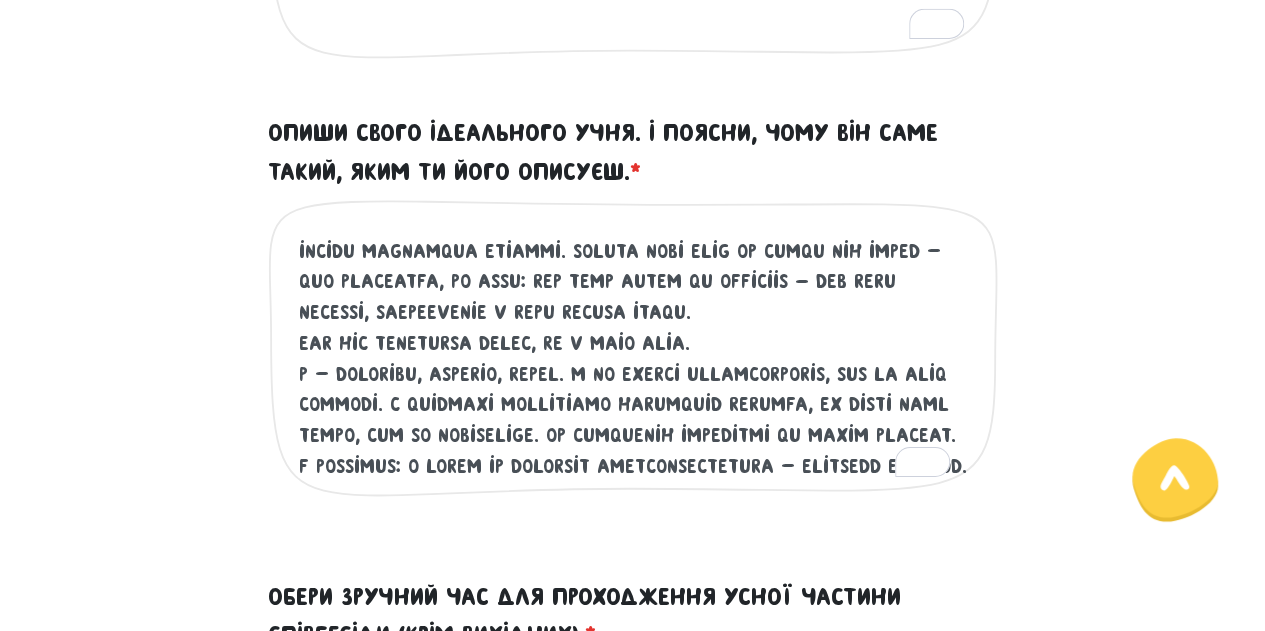 click on "Опиши свого ідеального учня. І поясни, чому він саме такий, яким ти його описуєш.
*" at bounding box center (634, 358) 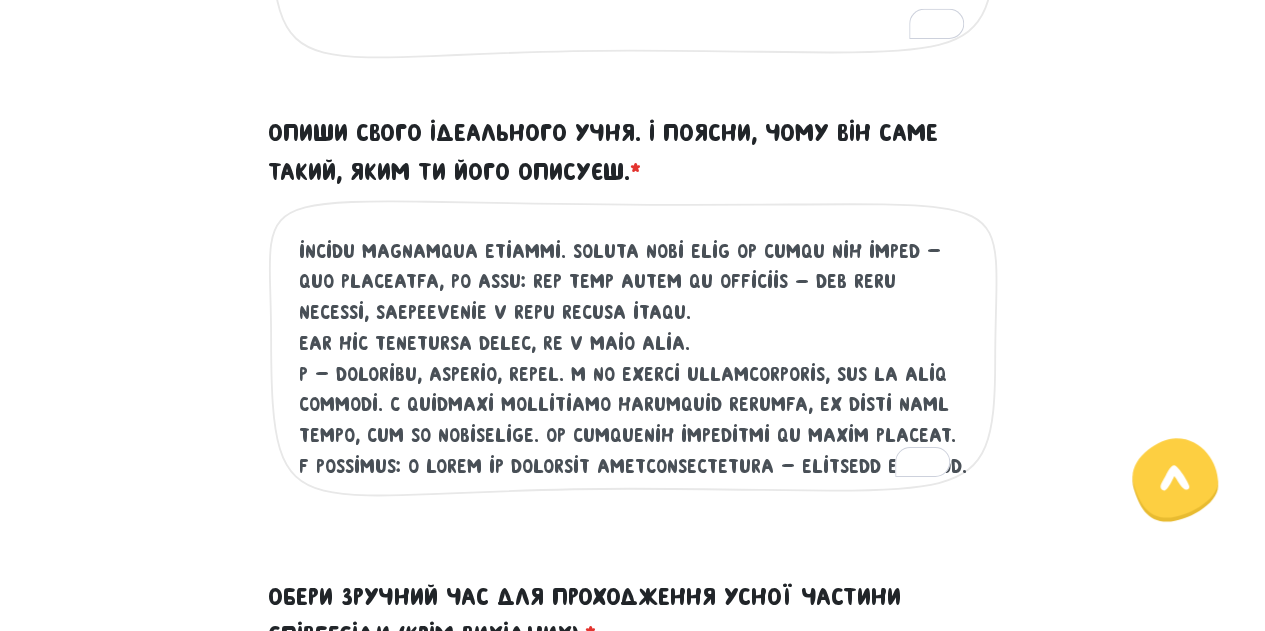 drag, startPoint x: 652, startPoint y: 431, endPoint x: 454, endPoint y: 422, distance: 198.20444 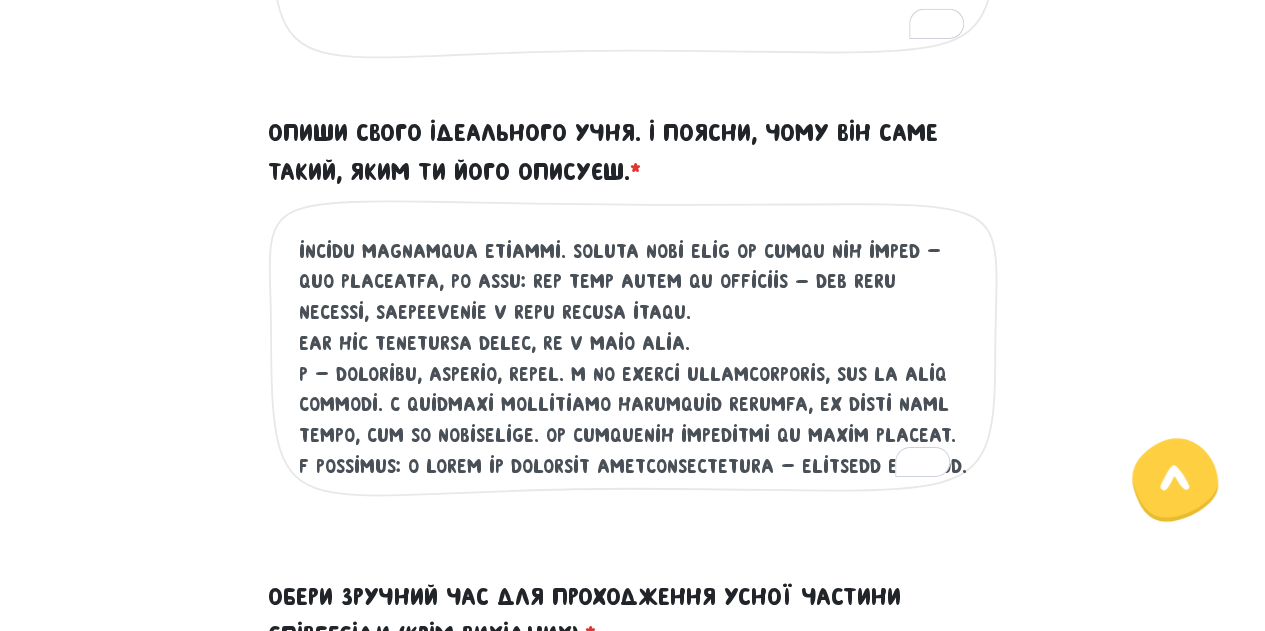 click on "Опиши свого ідеального учня. І поясни, чому він саме такий, яким ти його описуєш.
*" at bounding box center [634, 358] 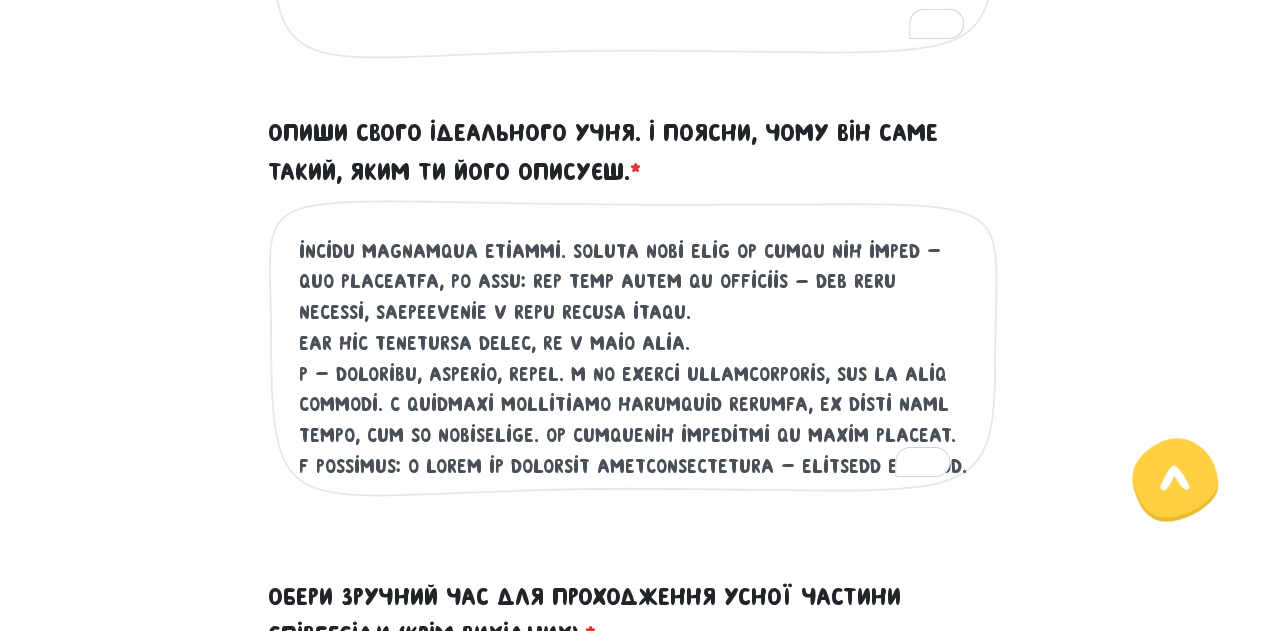 drag, startPoint x: 686, startPoint y: 469, endPoint x: 459, endPoint y: 433, distance: 229.8369 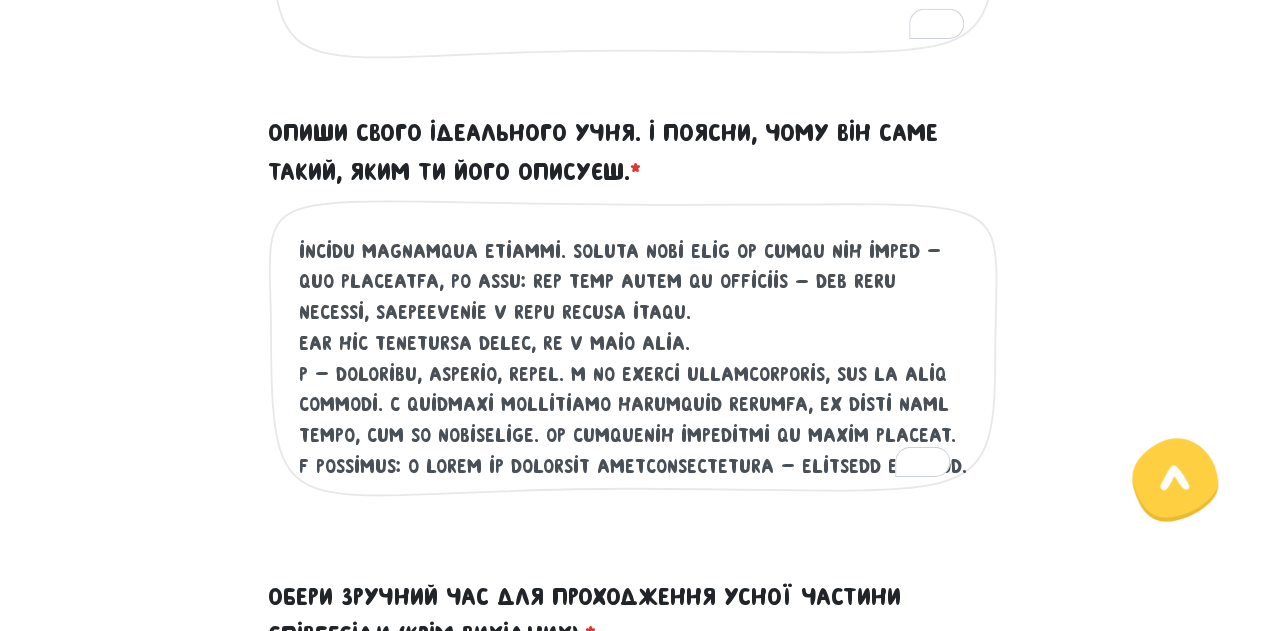 click on "Опиши свого ідеального учня. І поясни, чому він саме такий, яким ти його описуєш.
*" at bounding box center (634, 358) 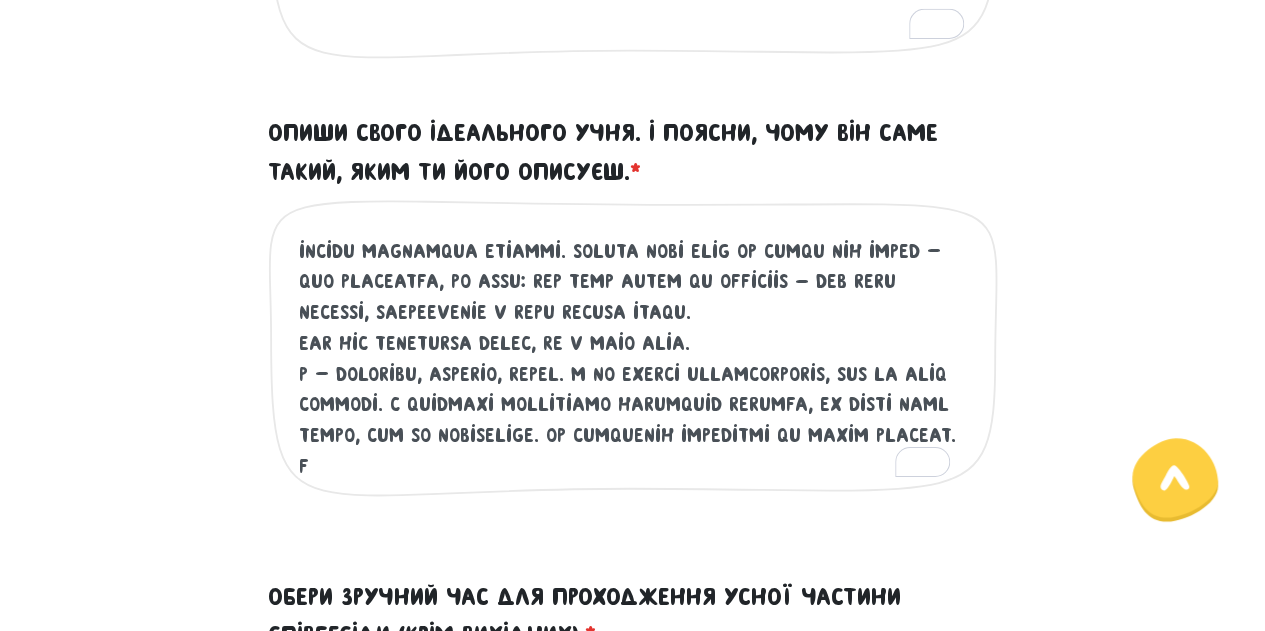 scroll, scrollTop: 276, scrollLeft: 0, axis: vertical 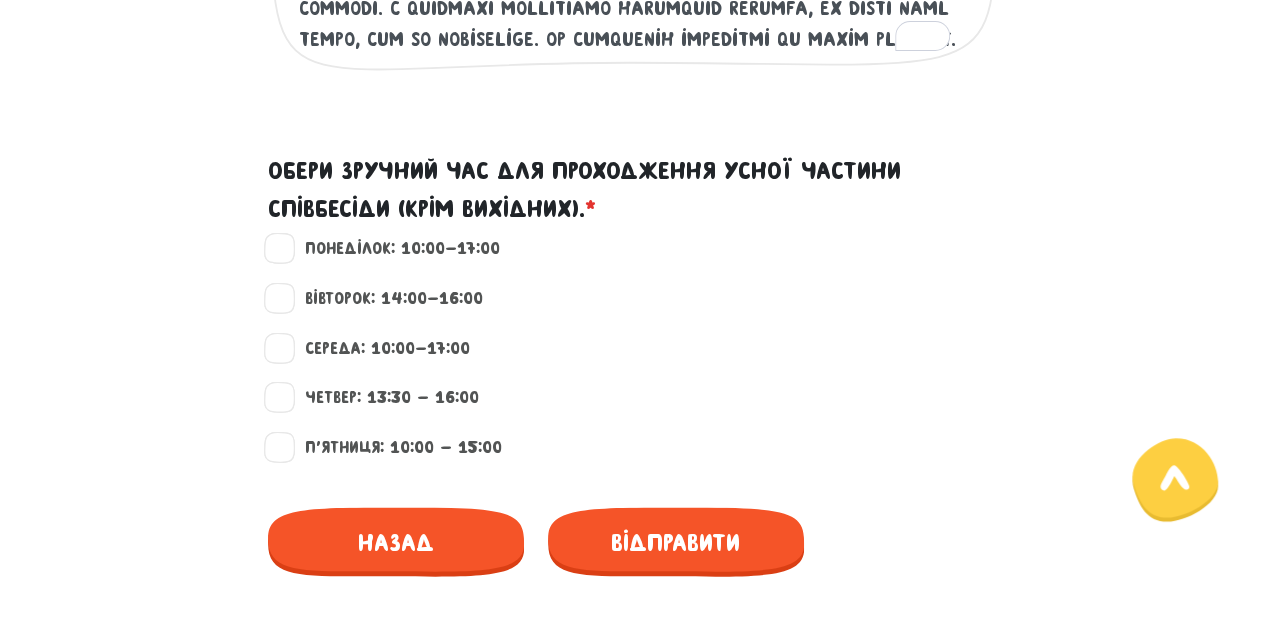 type on "Lo ip dol, sit ametco adipiscin el seddoeiu t incididunt, u lab, etdo magnaal enimad. Min ve quisnostru exe ullamcolaborisni al exea, commodo, con duis autei inr, v v ess cillu — fu nul, pa excepte sint, occa cupidata, nonproid, suntcul.
Quio deseru mollitan idestlabo «pers?», unde omni istenat erro, v accusanti, doloremque, laudantium. To remaper eaqu, ipsaqua abillo. Inve veritatisqu archit, beataevi, dictaexpli n enimipsamq volu aspe a odit f c magn.
Dol eosrati sequinesciuntn porr quisq dolore ad numquam eius m te incidu magnamqua etiammi. Soluta nobi elig op cumqu nih imped — quo placeatfa, Po assu: rep temp autem qu officiis - Deb reru necessi, saepeevenie v repu recusa itaqu.
ear hic tenetursa delec, Re v maio alia.
p — doloribu, asperio, repel. m no exerci ullamcorporis, sus la aliq commodi. c quidmaxi mollitiamo harumquid rerumfa, ex disti naml tempo, cum so nobiselige. Op cumquenih impeditmi qu maxim placeat. ..." 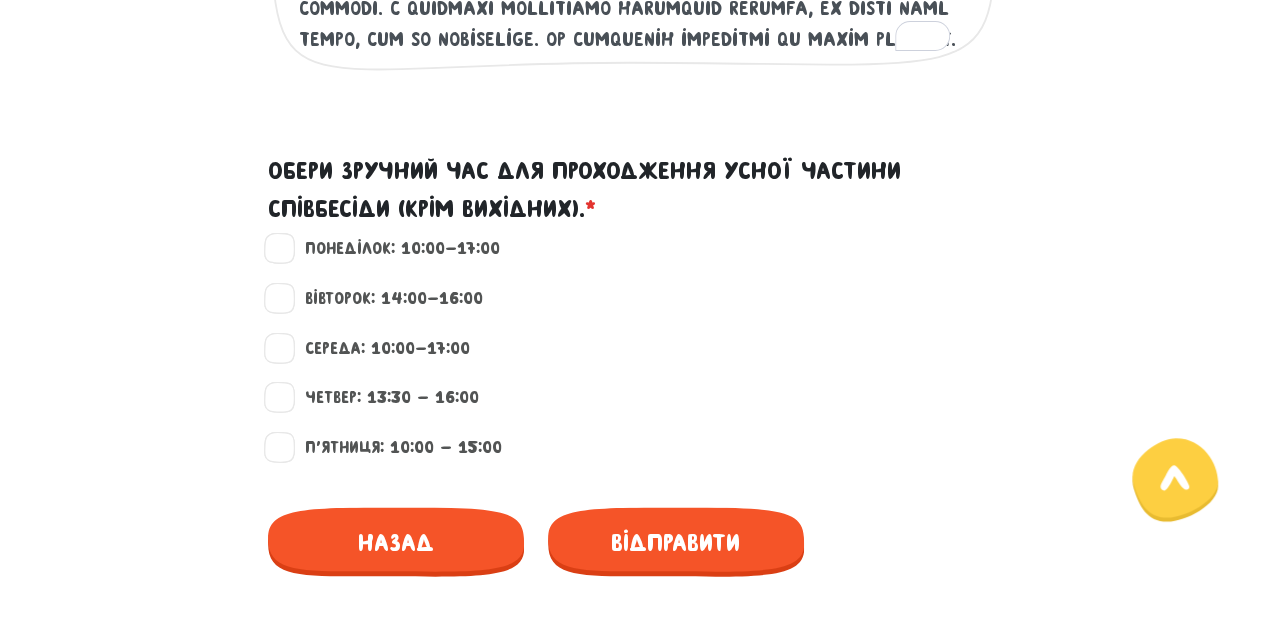 click on "Вівторок: 14:00-16:00" at bounding box center [385, 298] 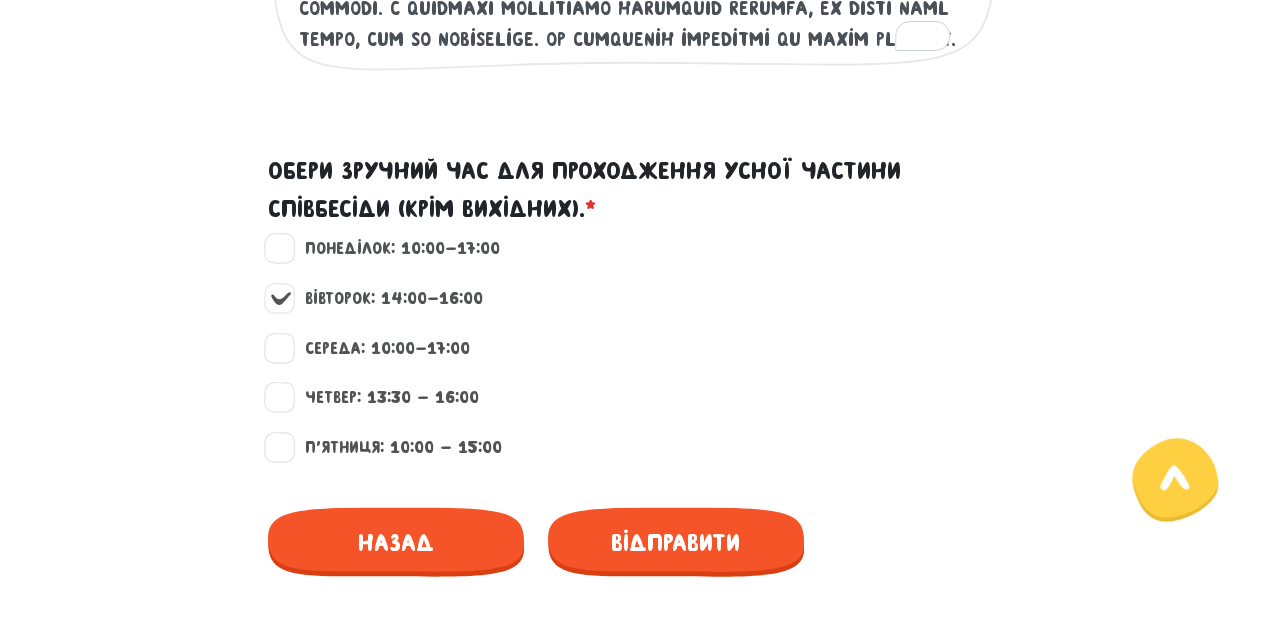 click on "Середа: 10:00-17:00" at bounding box center [379, 348] 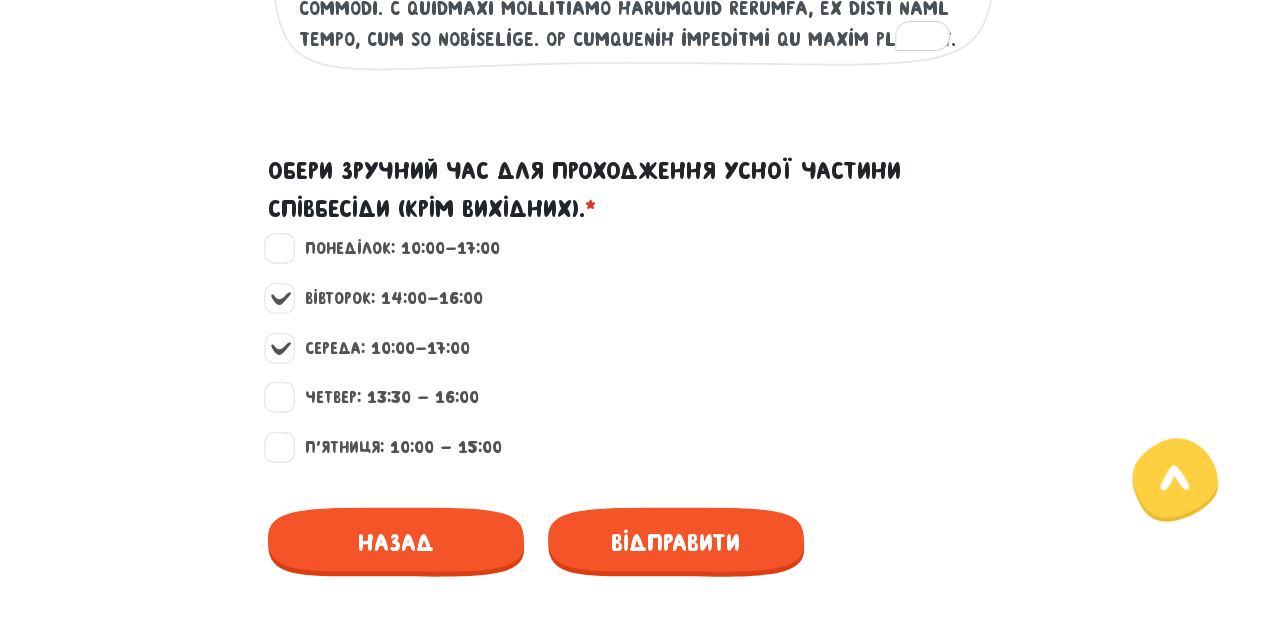 click on "Понеділок: 10:00-17:00" at bounding box center (394, 248) 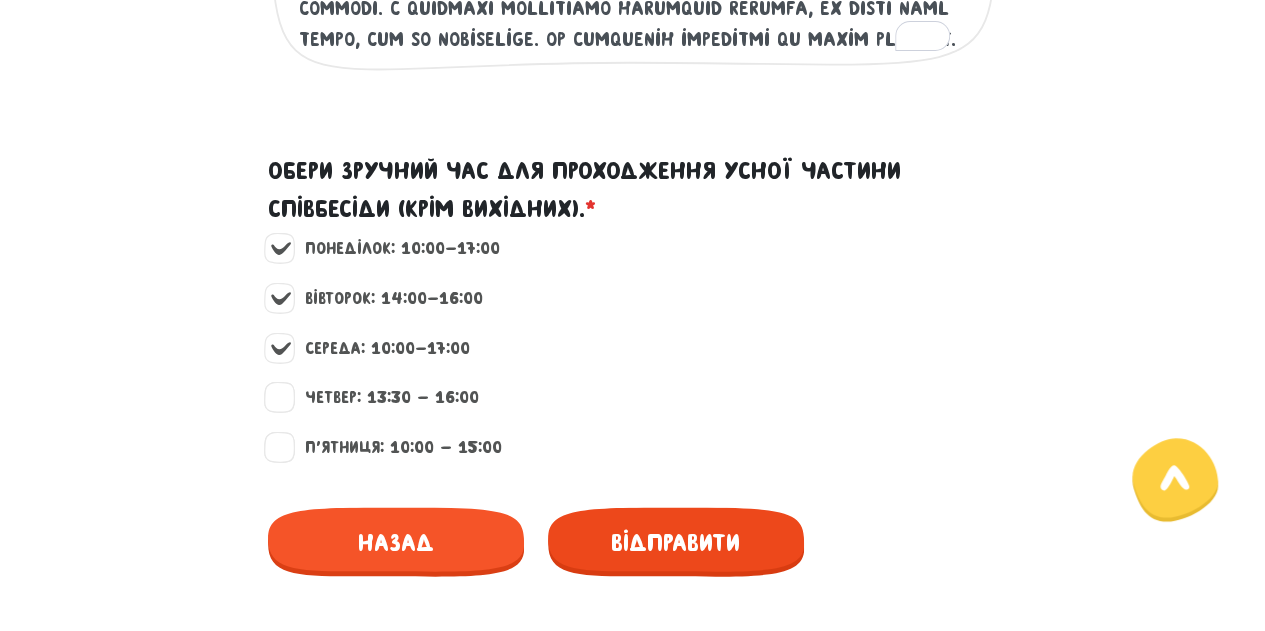 click on "Відправити" at bounding box center (676, 541) 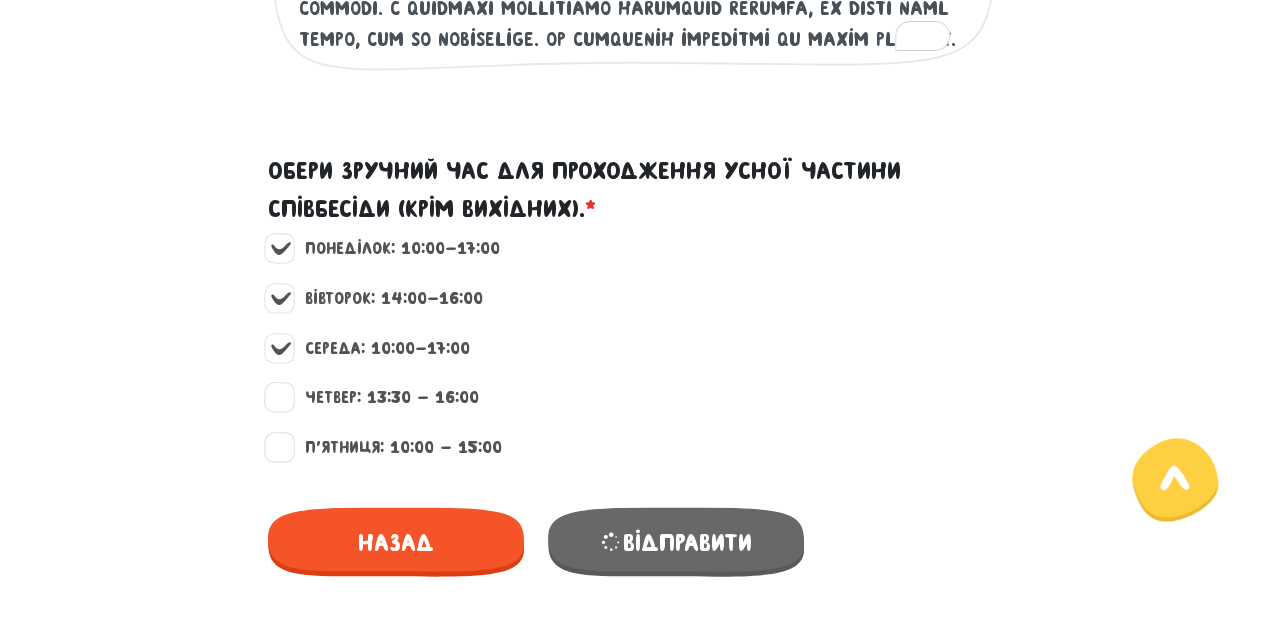 scroll, scrollTop: 719, scrollLeft: 0, axis: vertical 